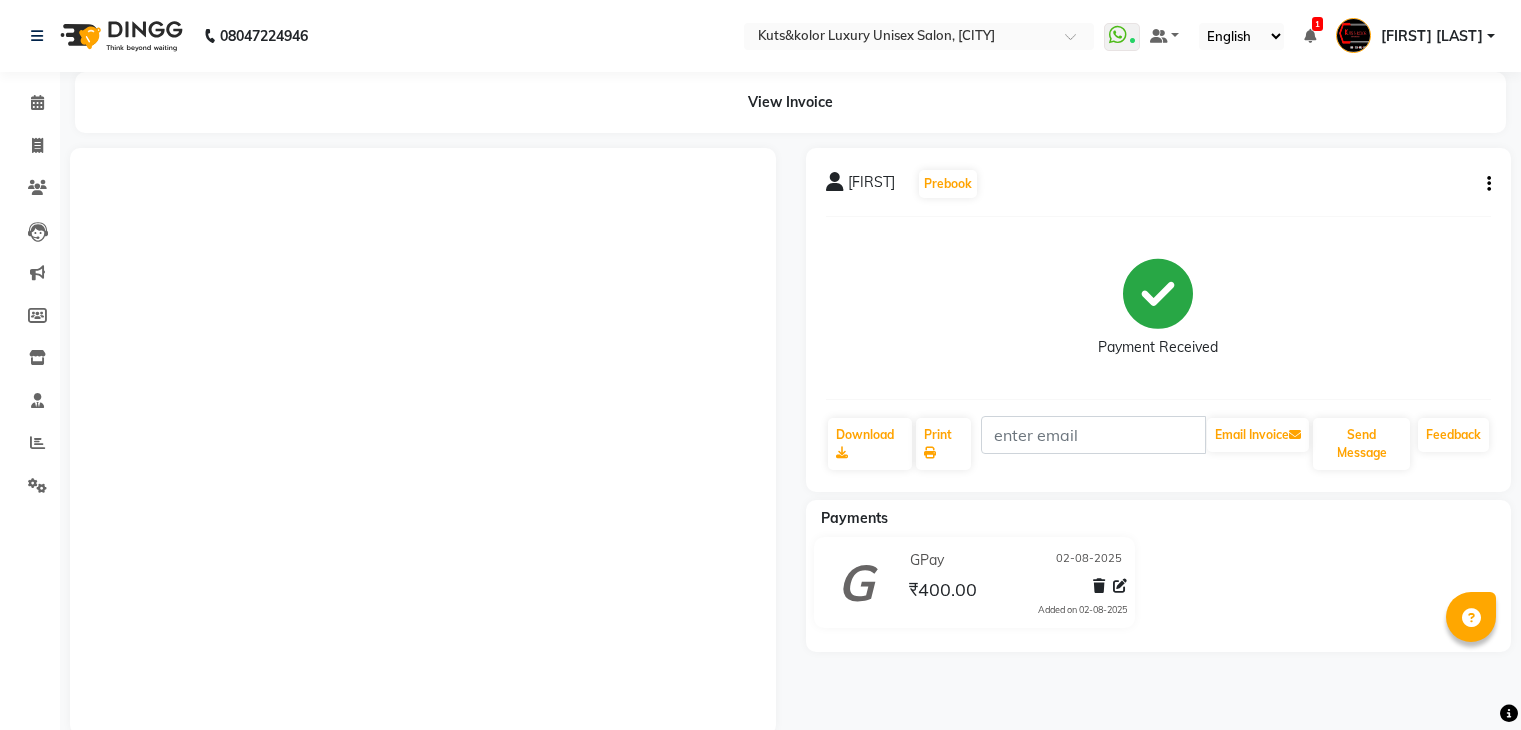 scroll, scrollTop: 0, scrollLeft: 0, axis: both 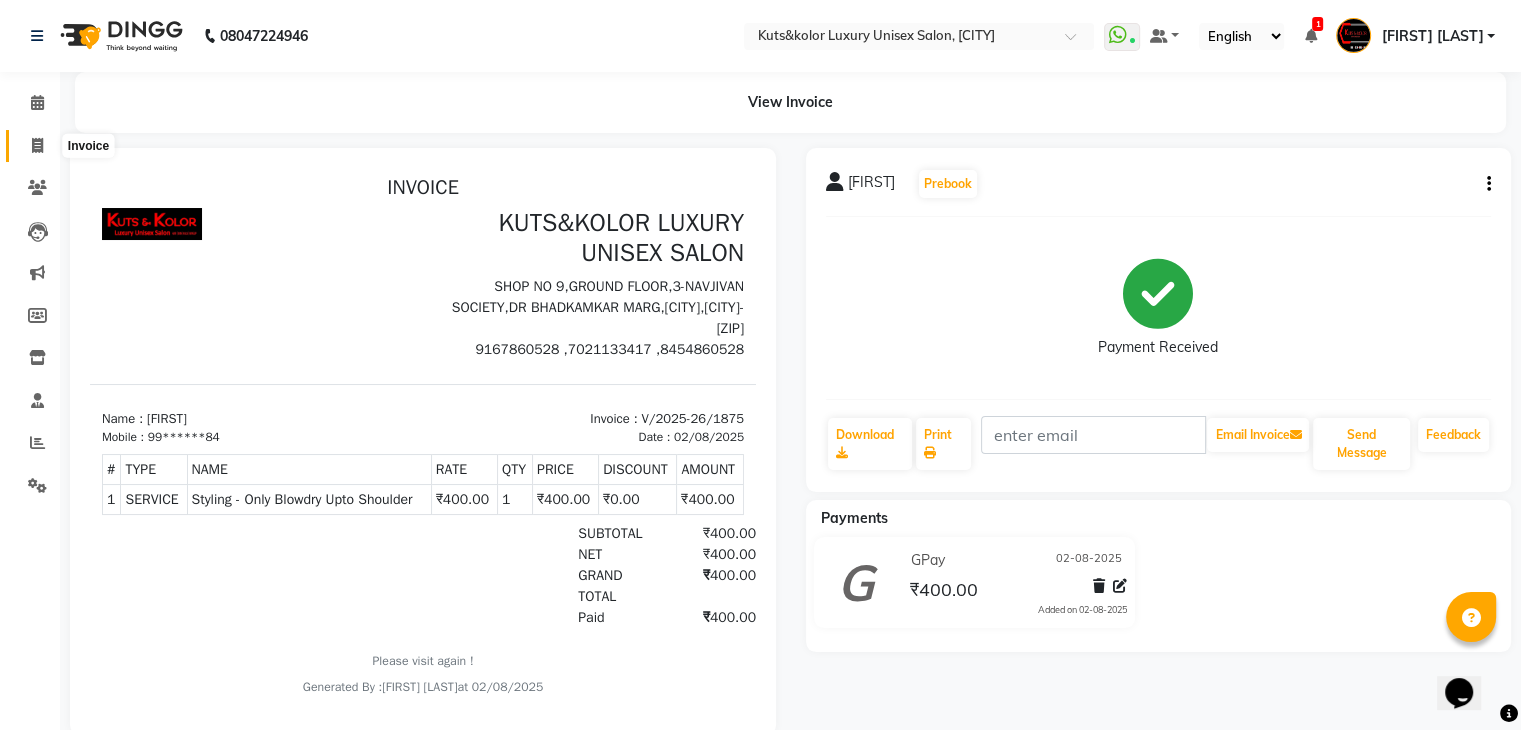 click 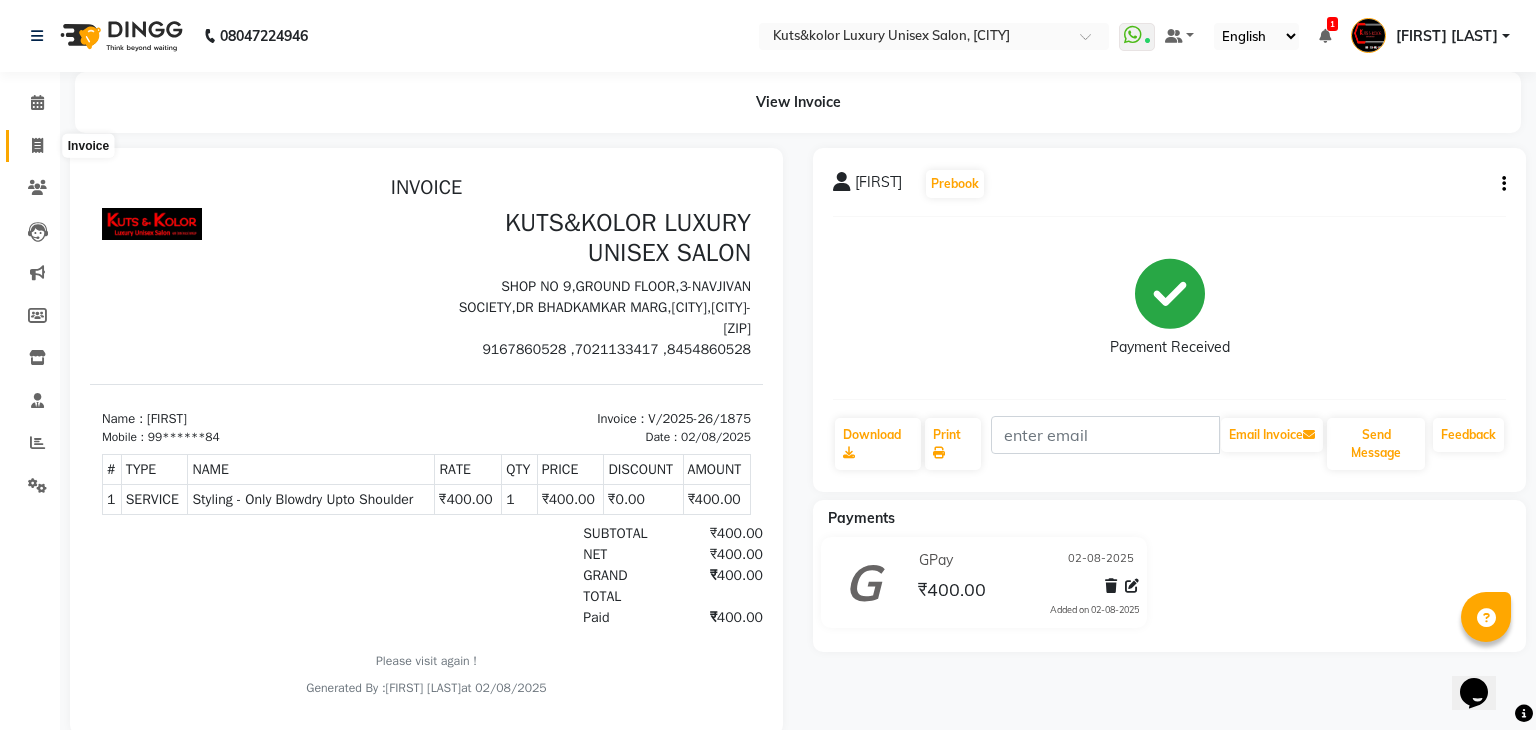 select on "service" 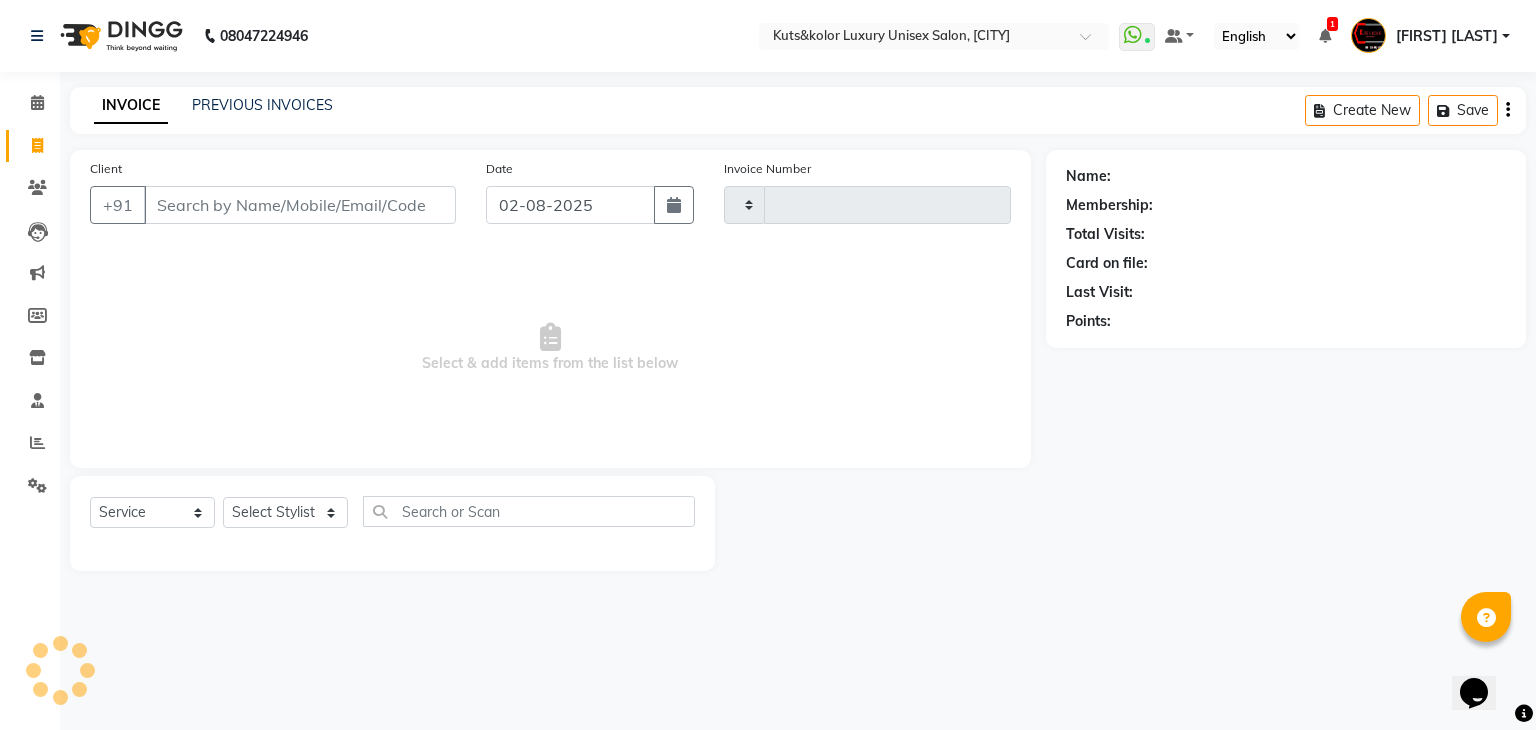 type on "1880" 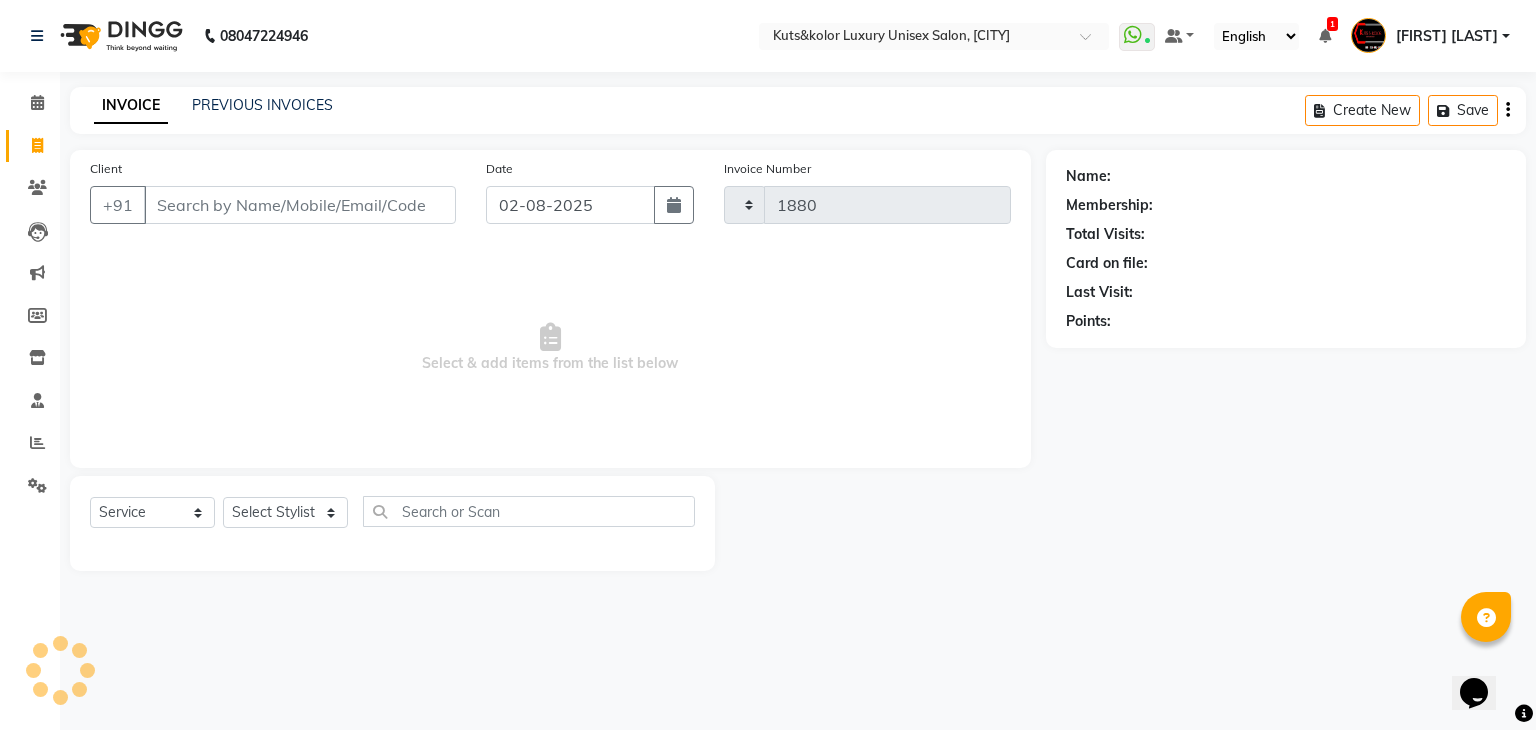 select on "4172" 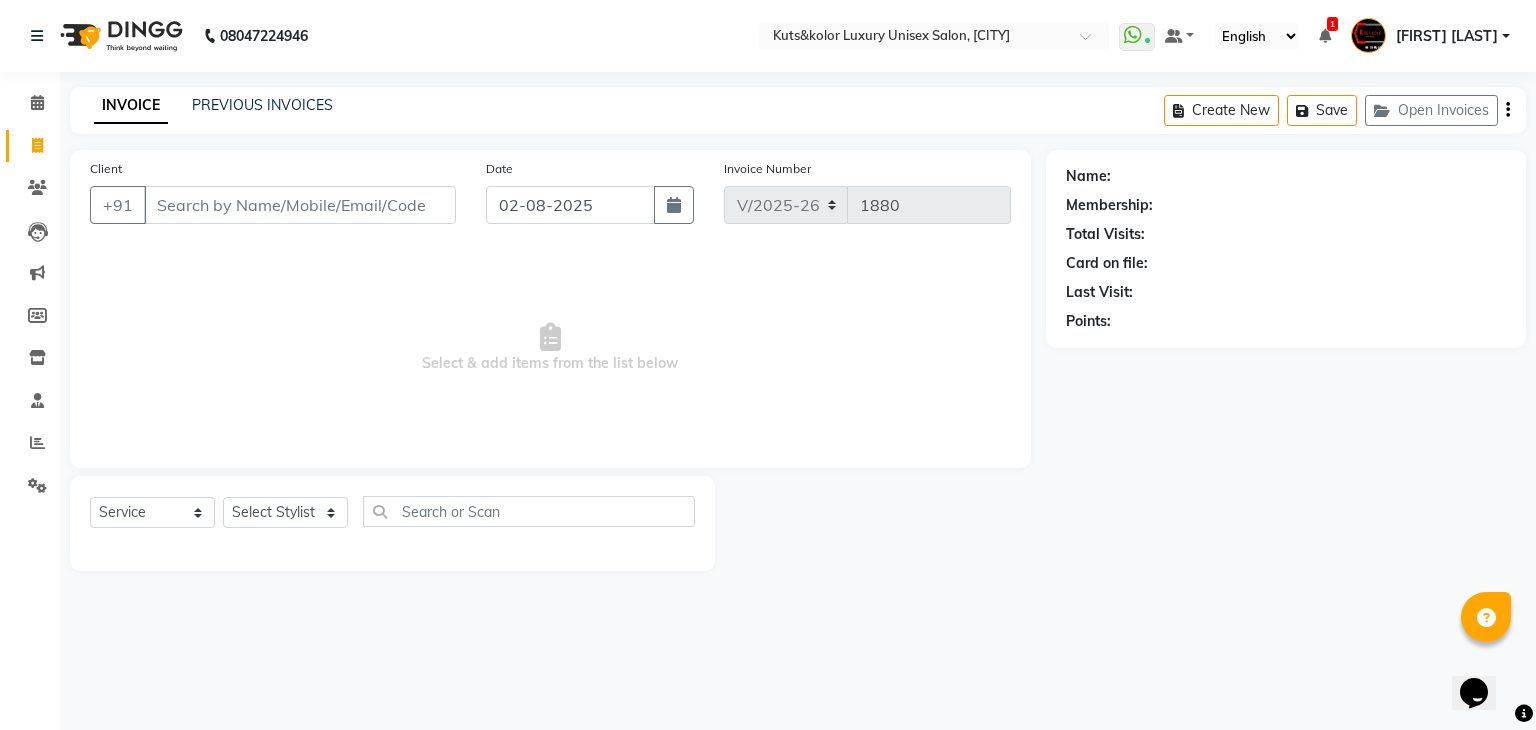 click on "Client" at bounding box center [300, 205] 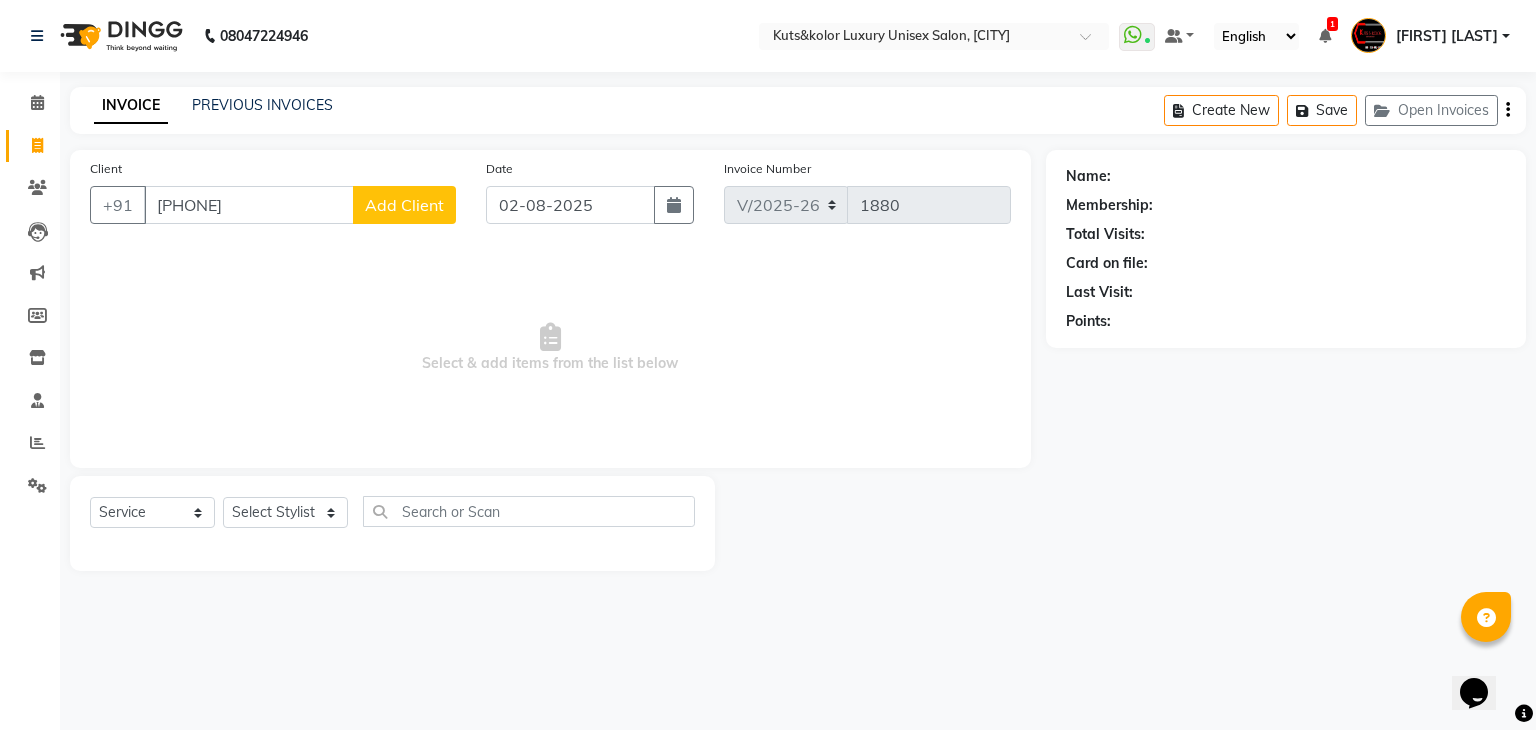 type on "[PHONE]" 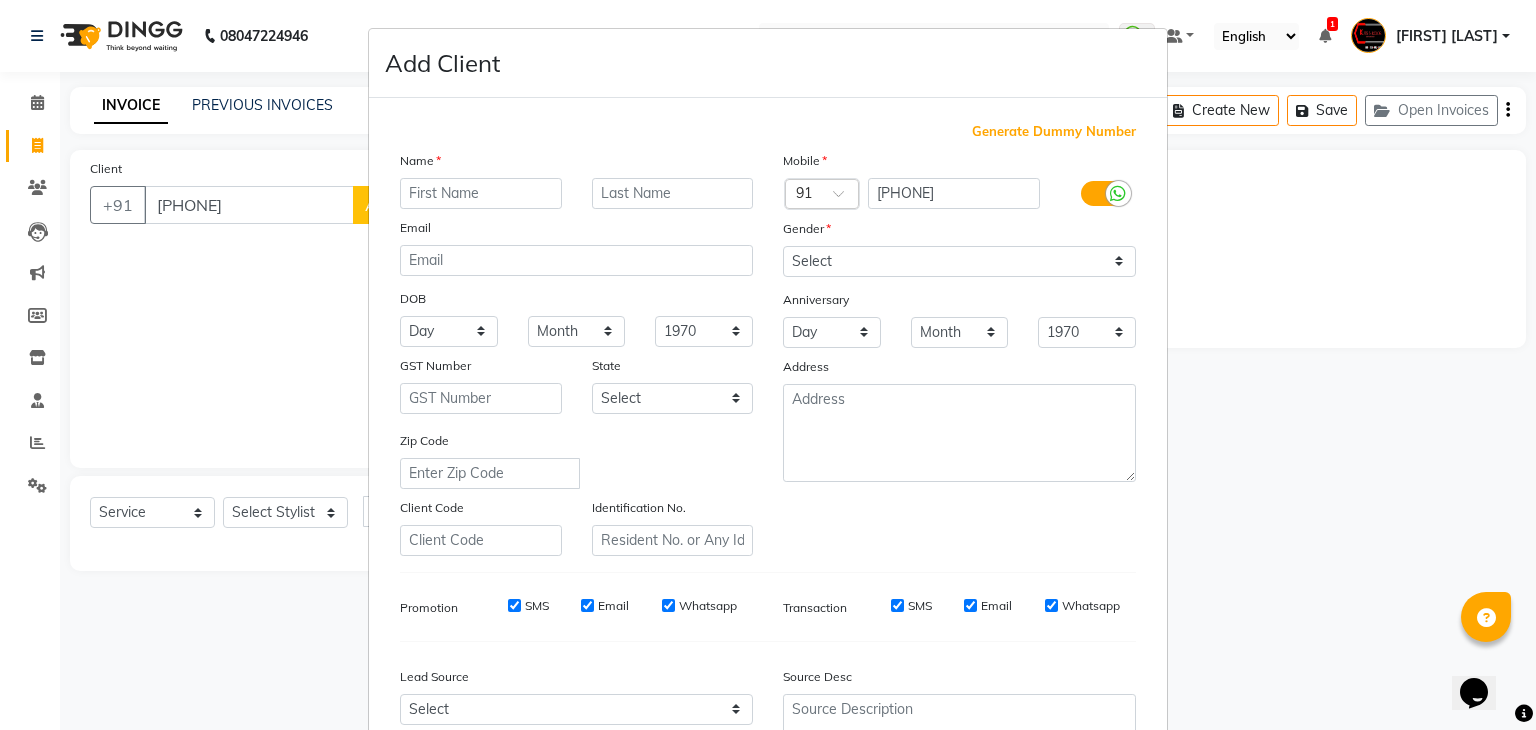 click at bounding box center (481, 193) 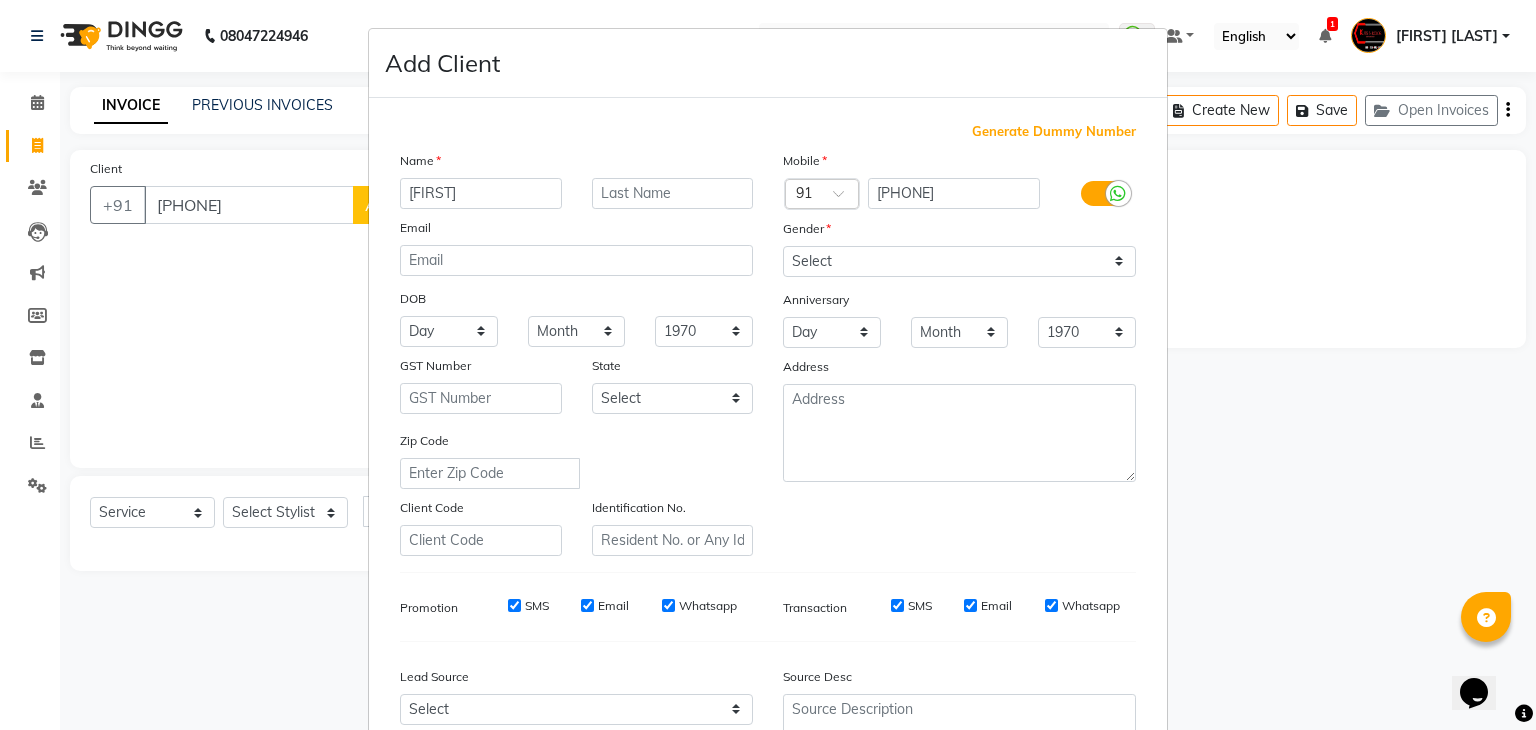 type on "[FIRST]" 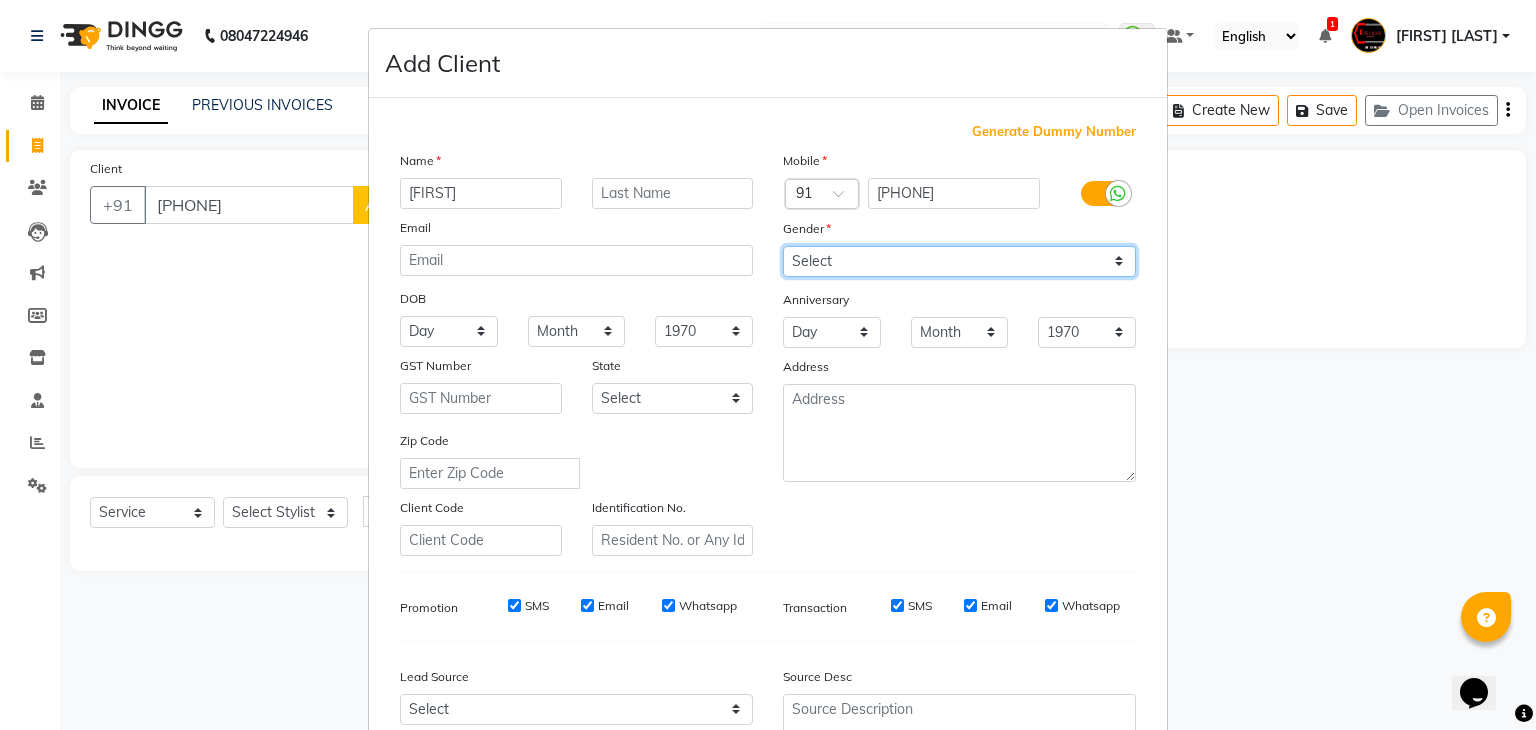 click on "Select Male Female Other Prefer Not To Say" at bounding box center [959, 261] 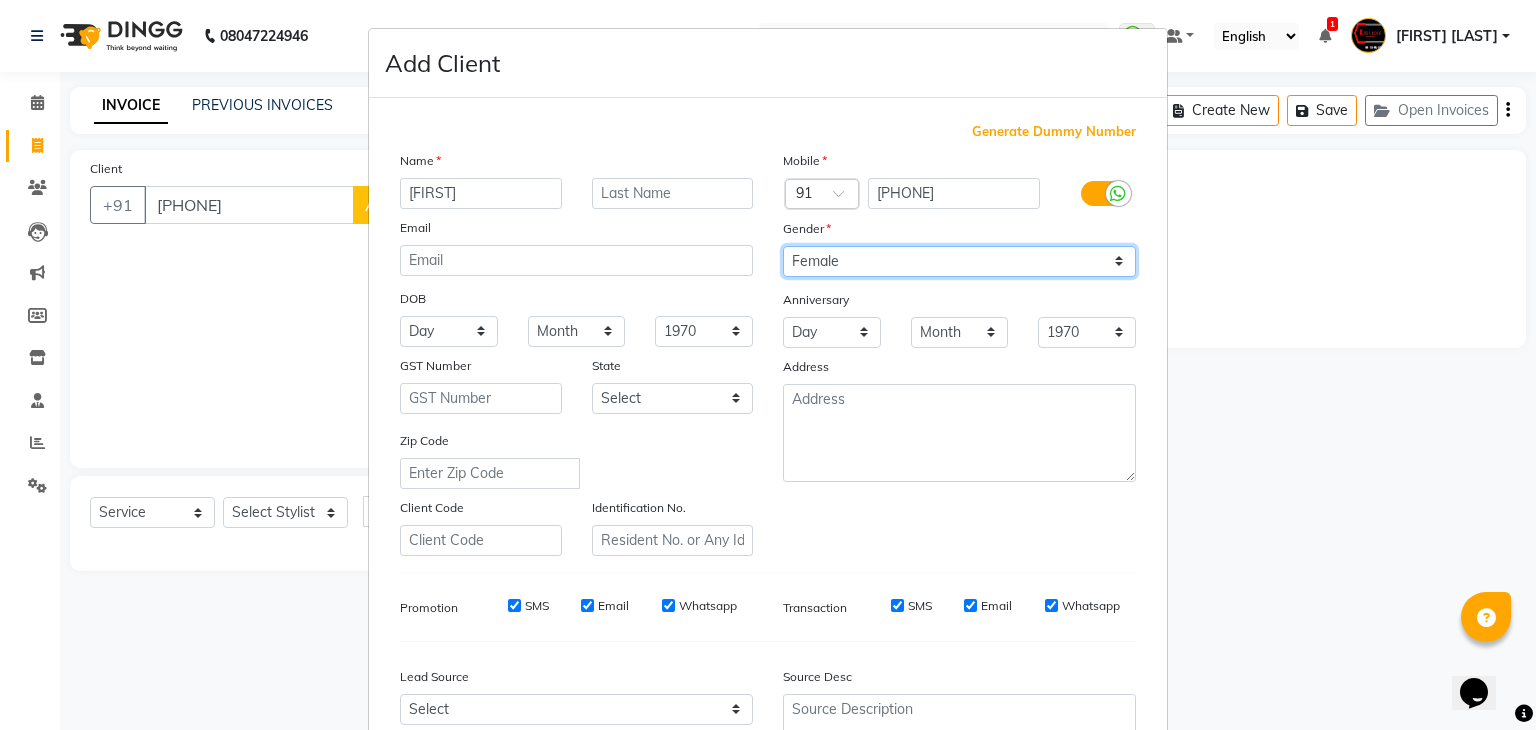 click on "Select Male Female Other Prefer Not To Say" at bounding box center [959, 261] 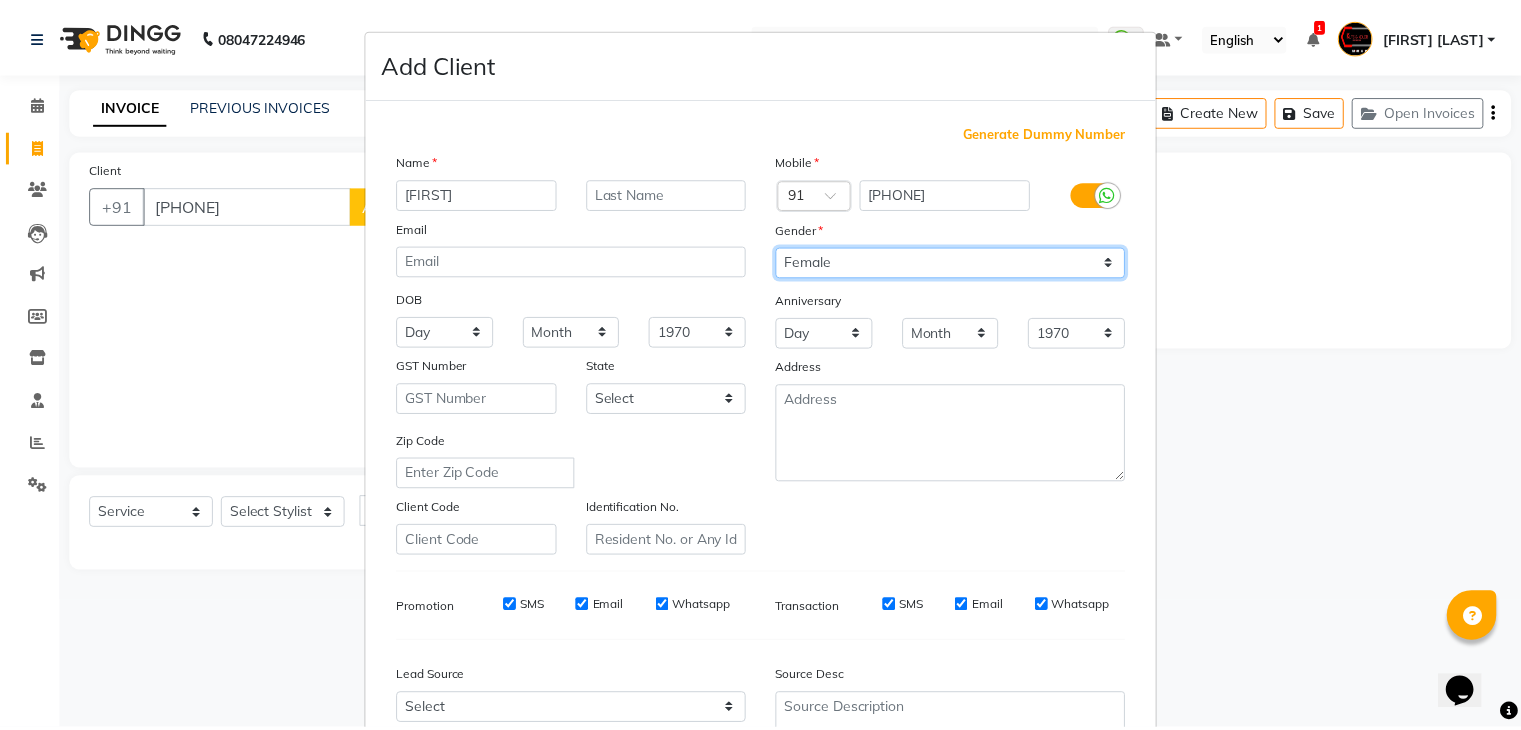 scroll, scrollTop: 203, scrollLeft: 0, axis: vertical 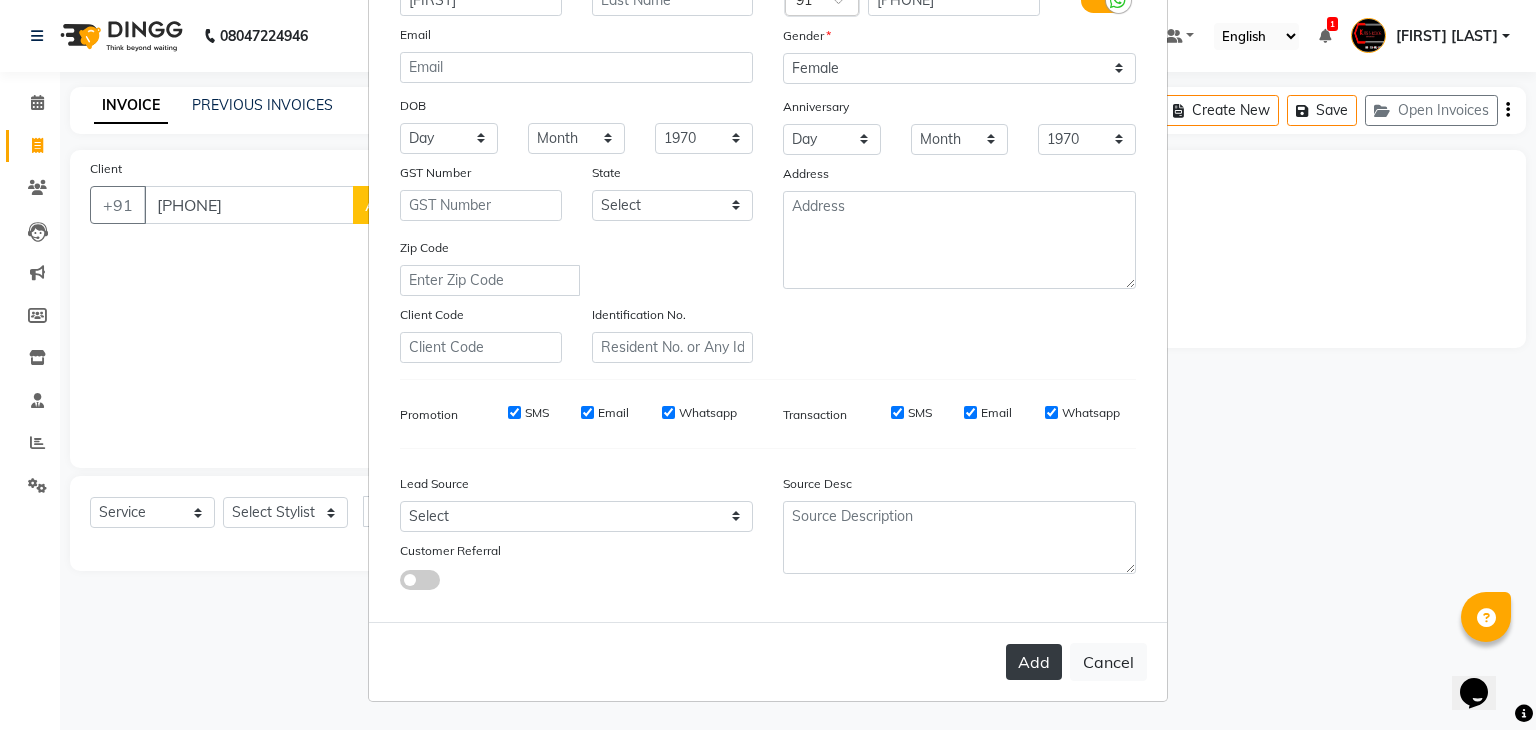 click on "Add" at bounding box center [1034, 662] 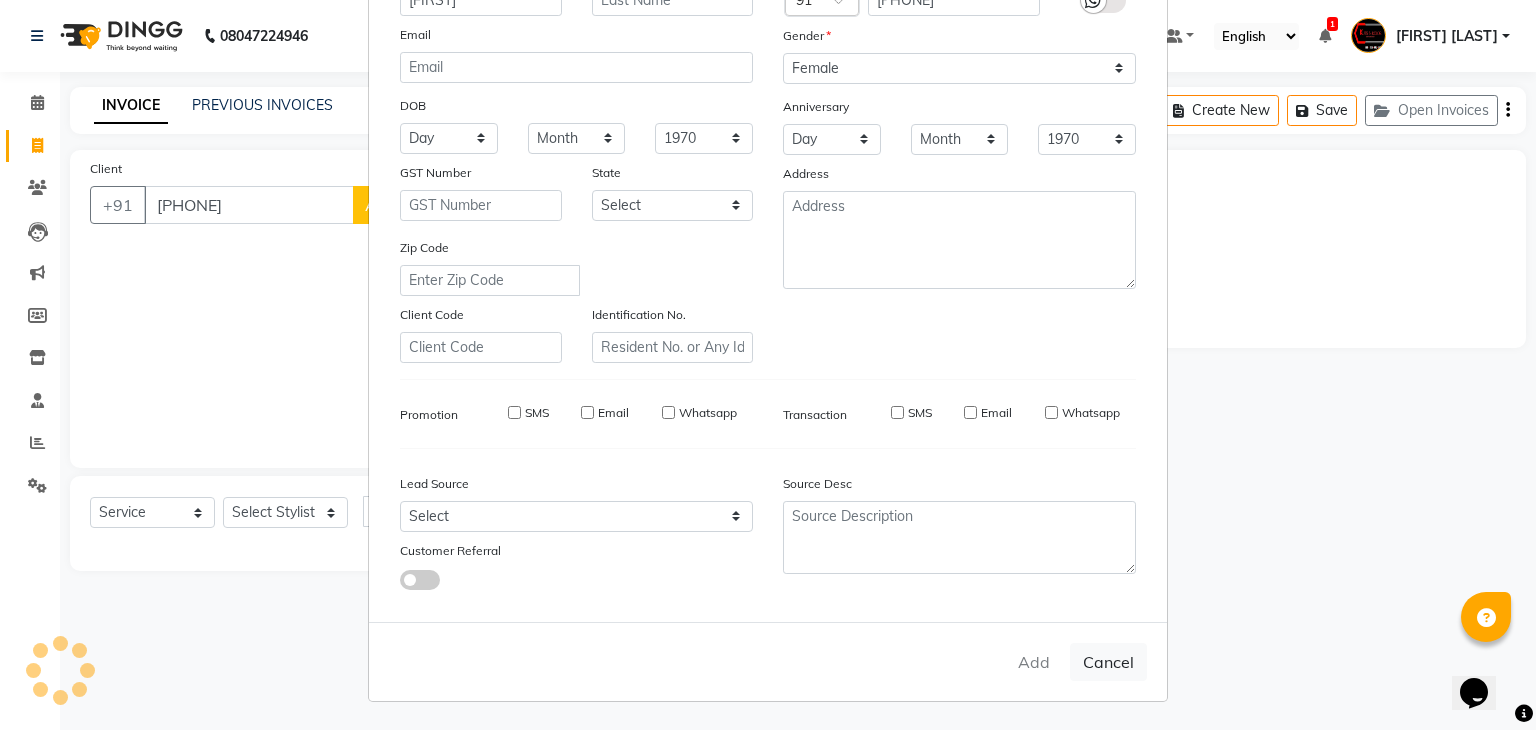 type on "99******09" 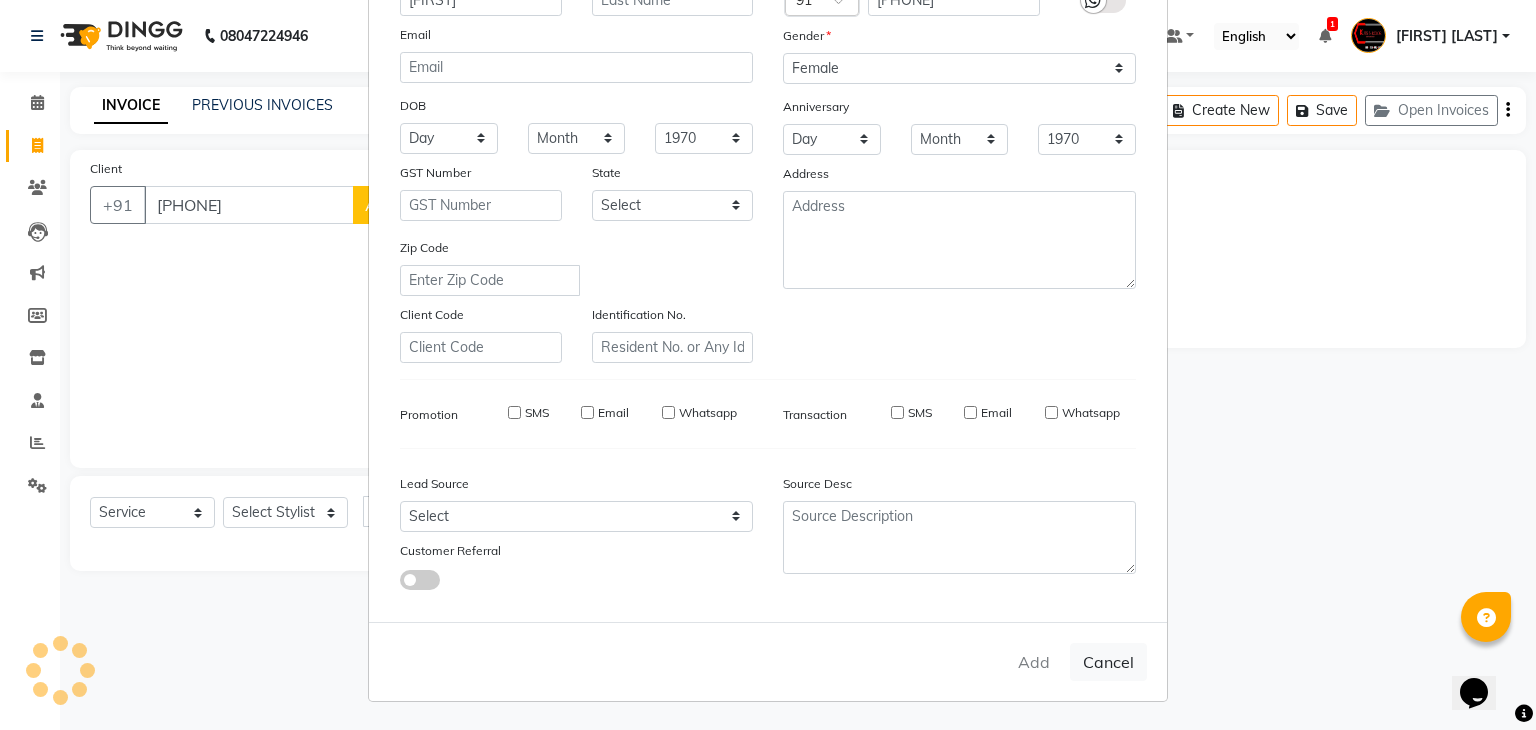 type 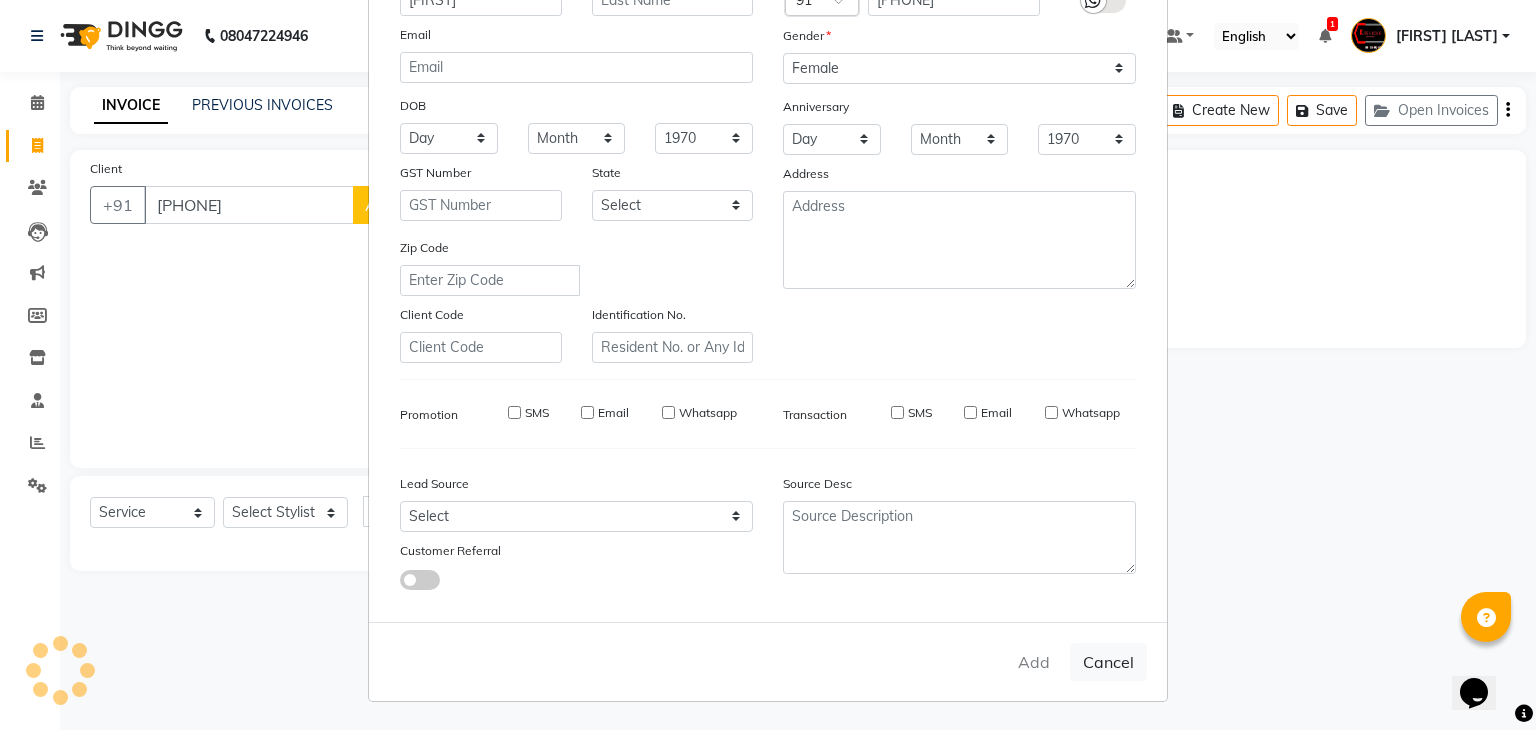 type 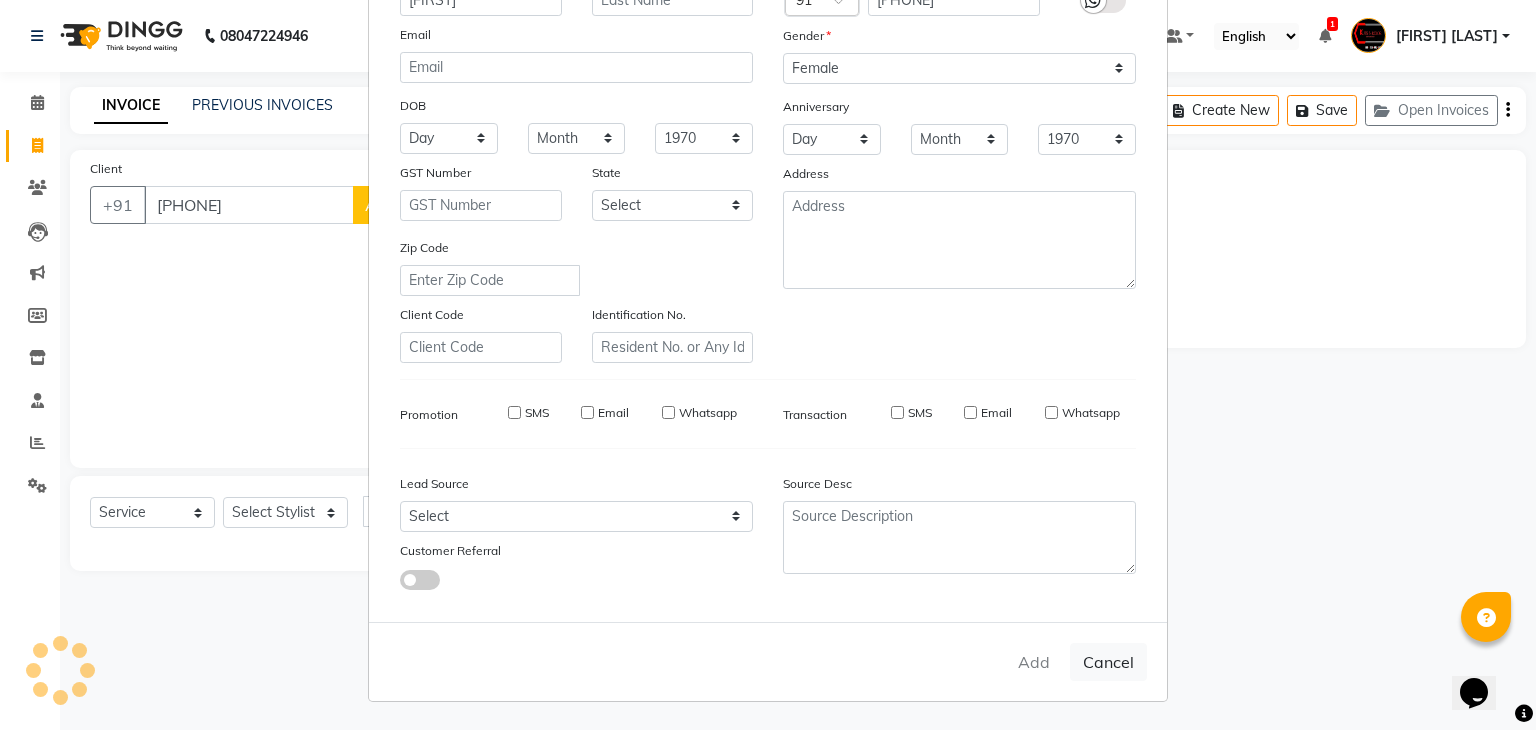 select 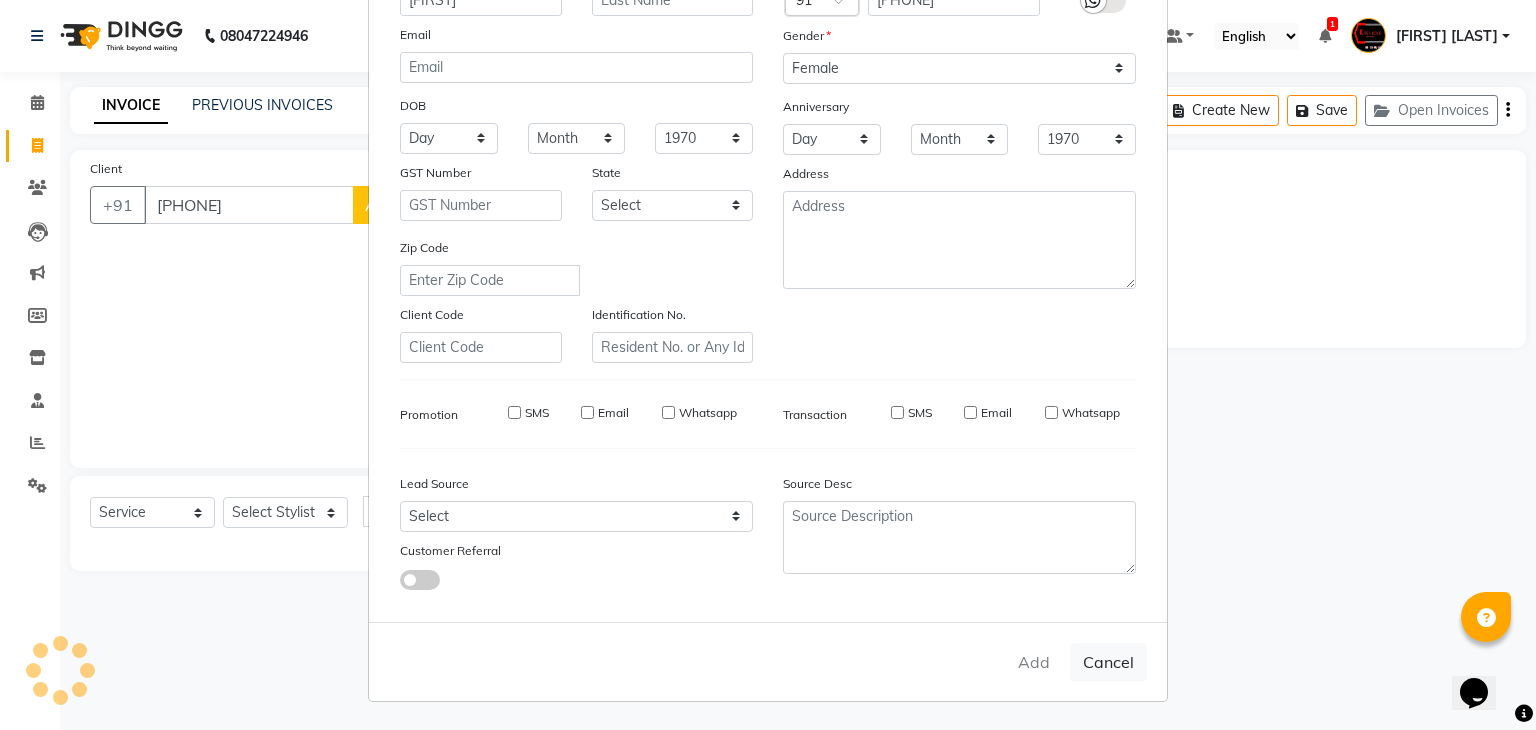 select 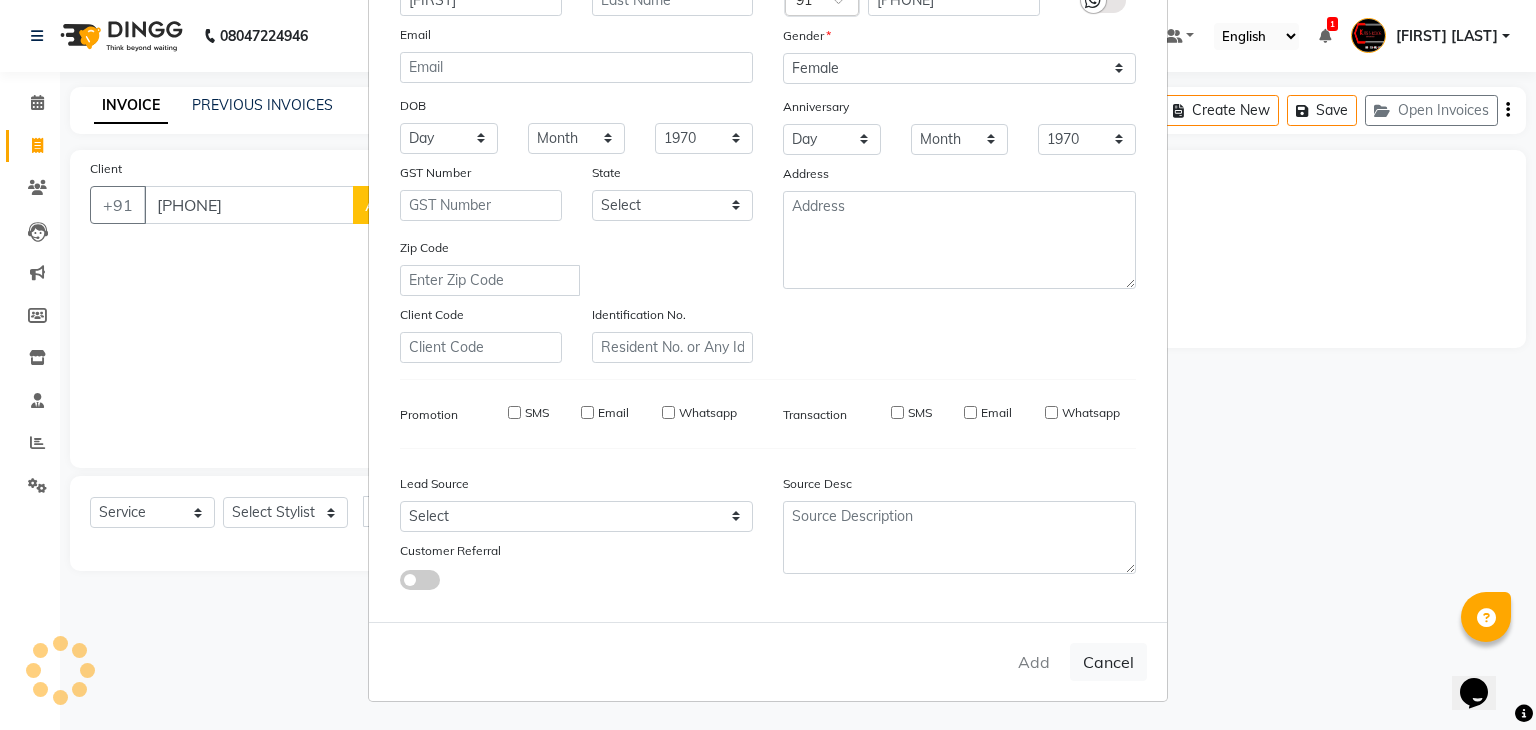 checkbox on "false" 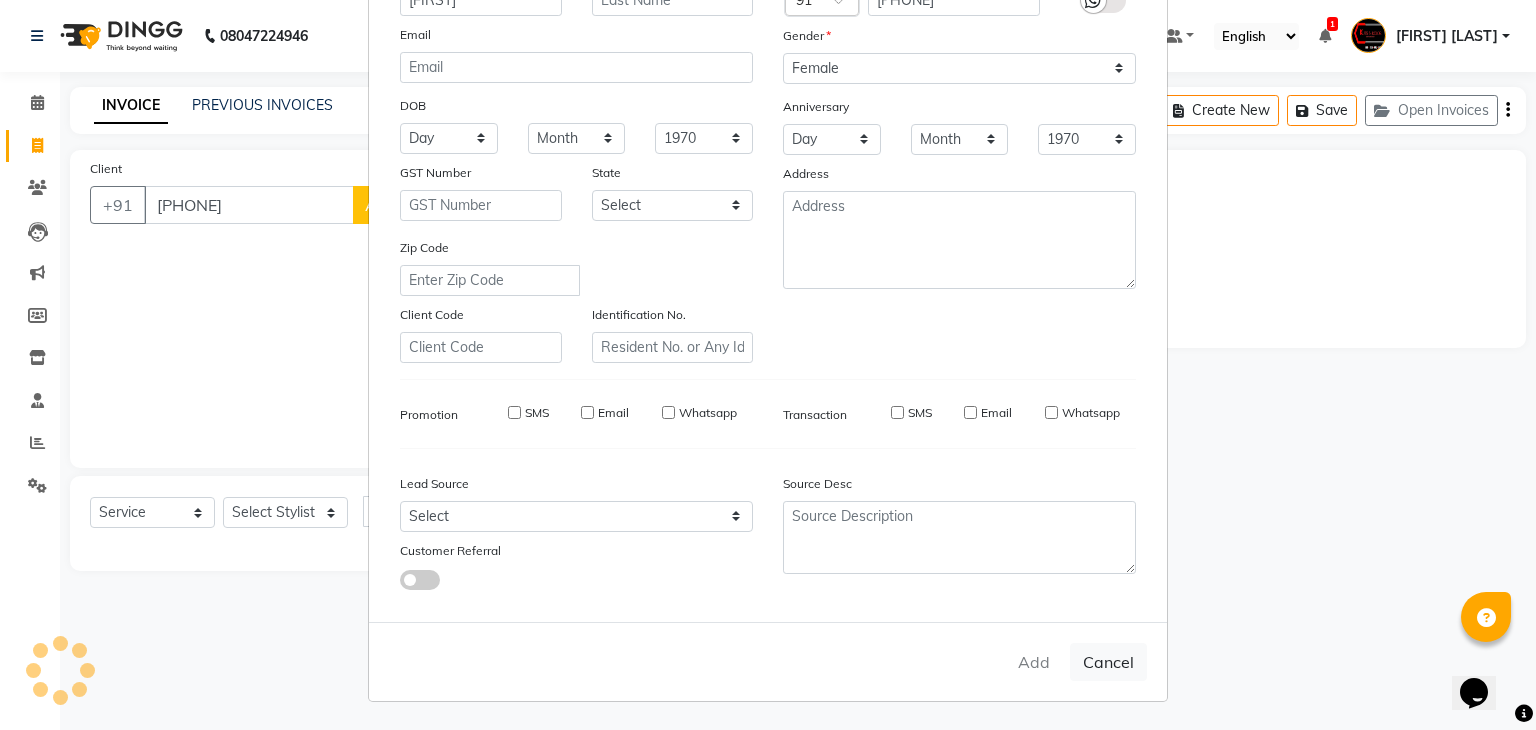 checkbox on "false" 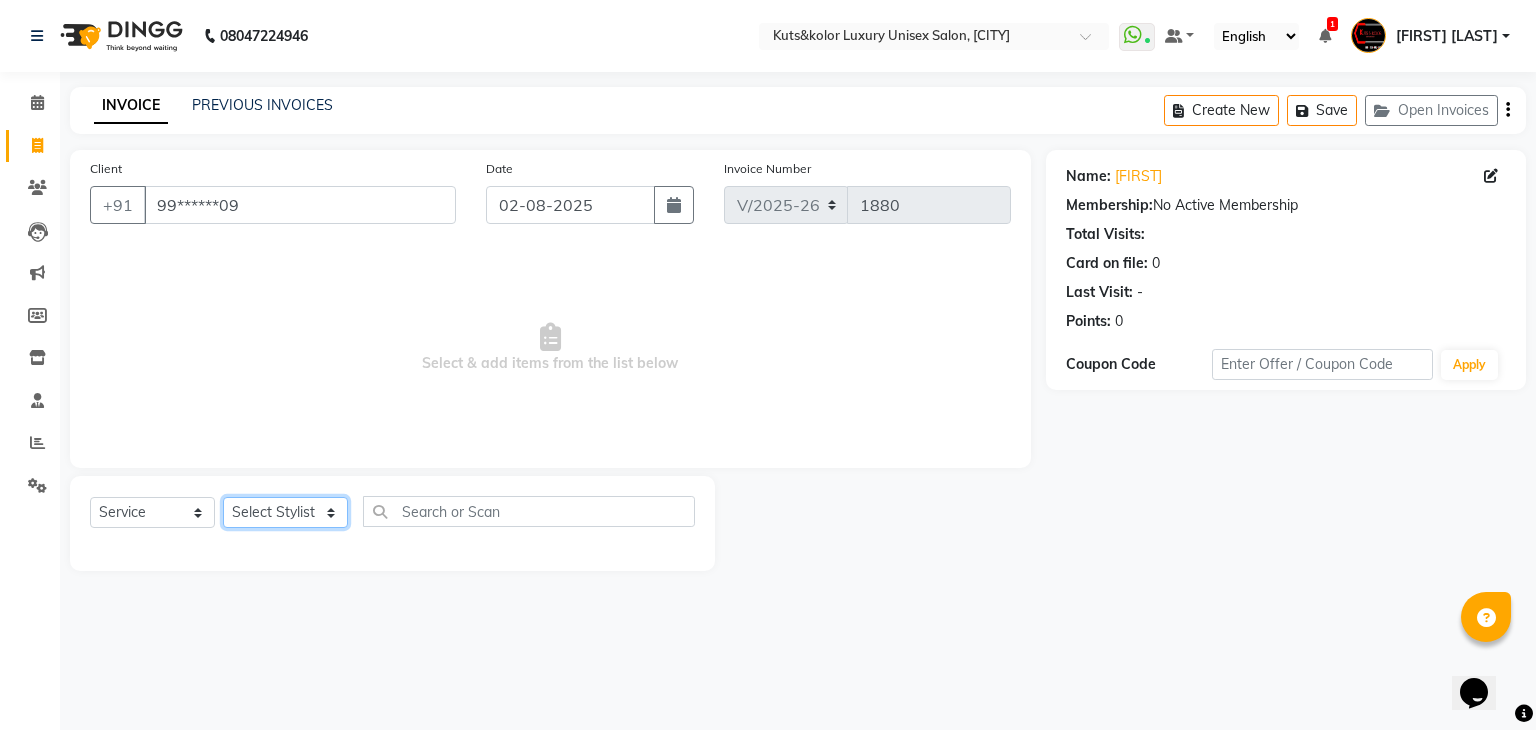click on "Select Stylist [FIRST] [FIRST] [FIRST] [FIRST] [PERSON] [FIRST] [FIRST] [PERSON] [PERSON] [PERSON] [PERSON] [PERSON] [PERSON] [PERSON] [PERSON] [PERSON] [PERSON]" 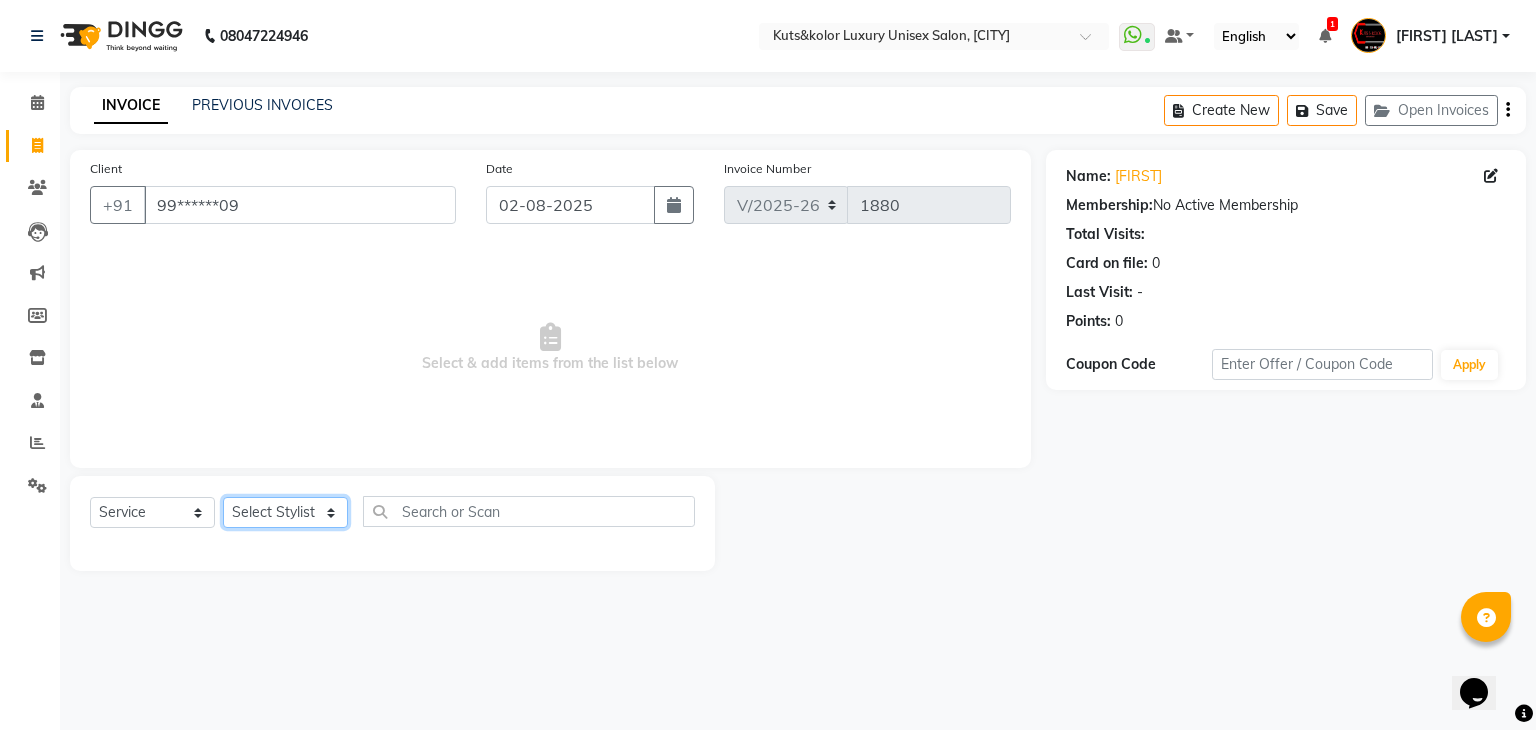 select on "86061" 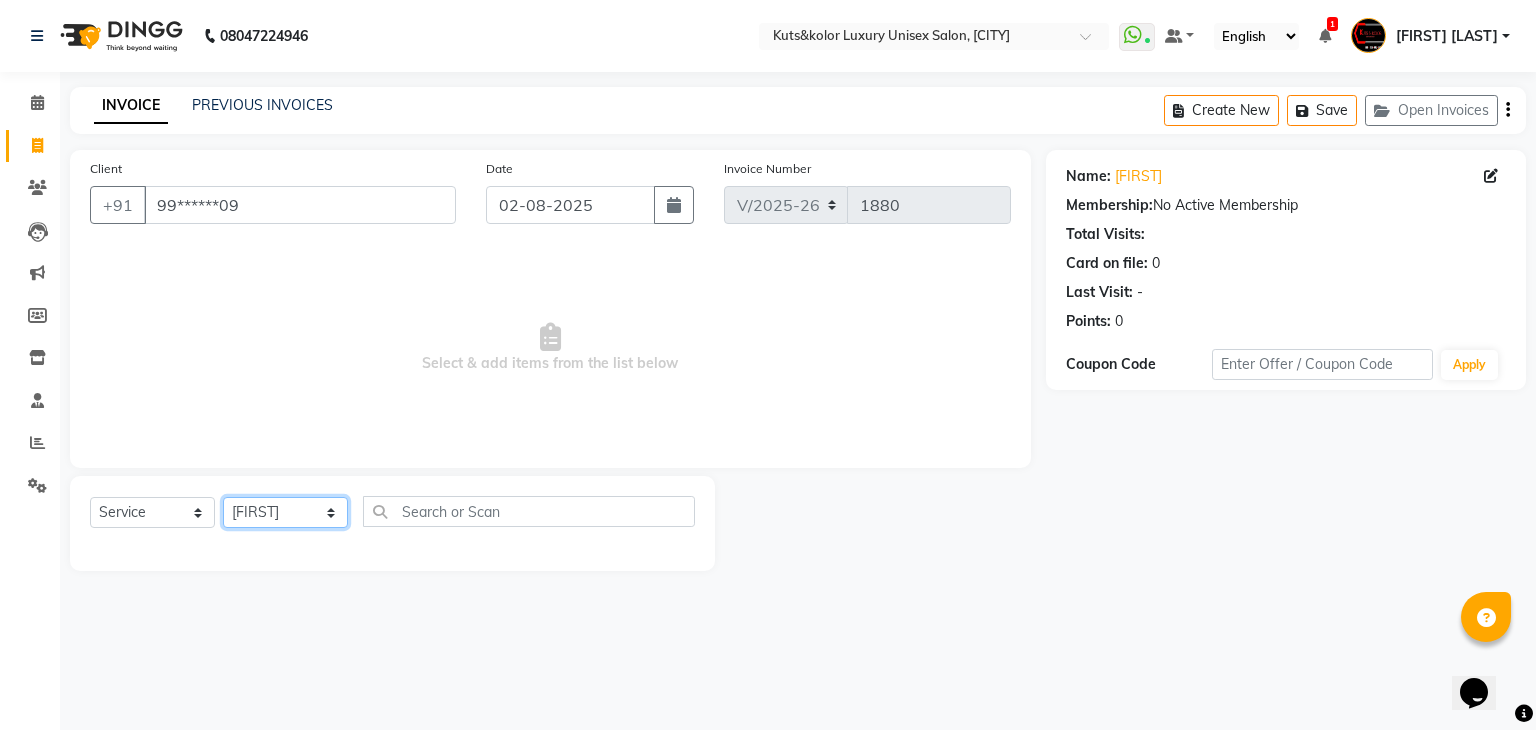 click on "Select Stylist [FIRST] [FIRST] [FIRST] [FIRST] [PERSON] [FIRST] [FIRST] [PERSON] [PERSON] [PERSON] [PERSON] [PERSON] [PERSON] [PERSON] [PERSON] [PERSON] [PERSON]" 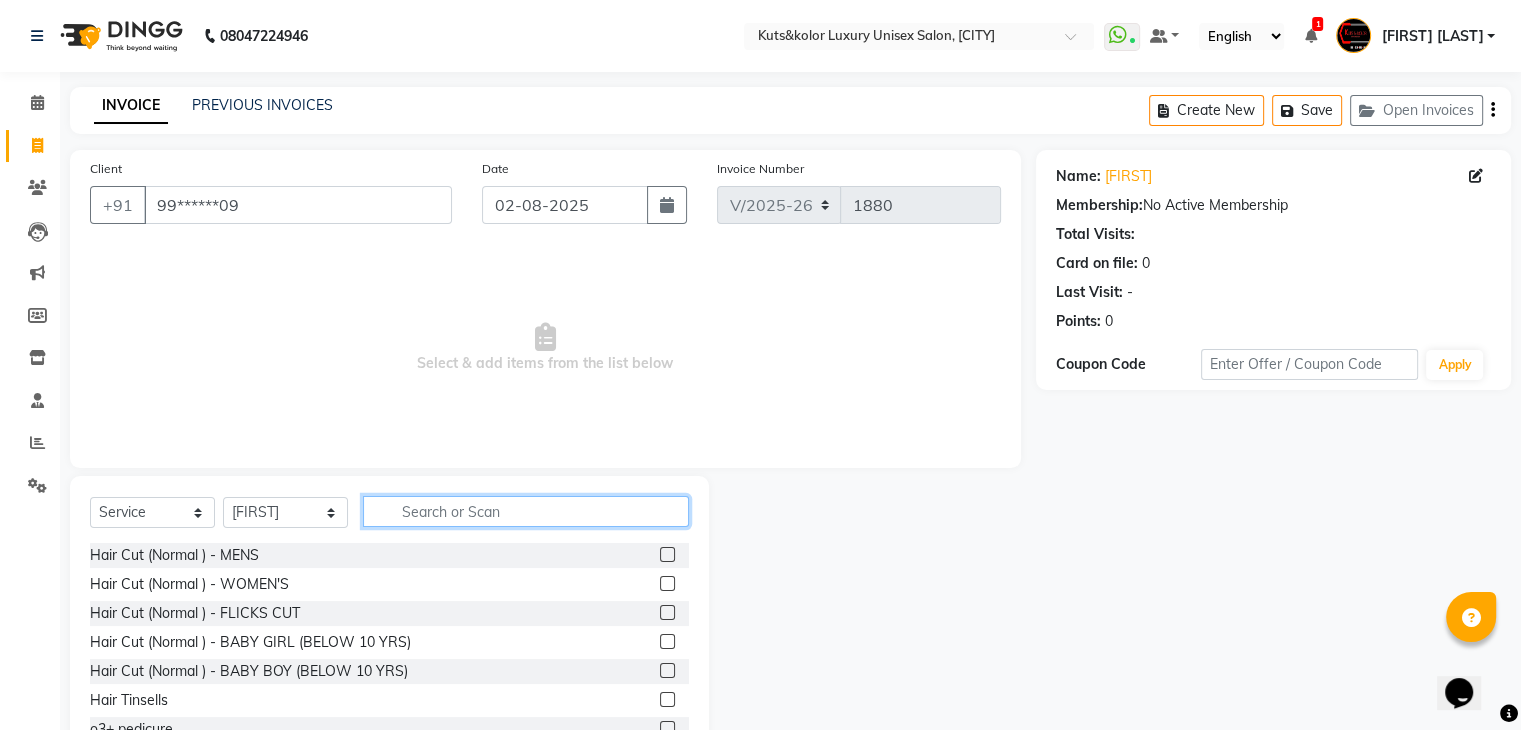 click 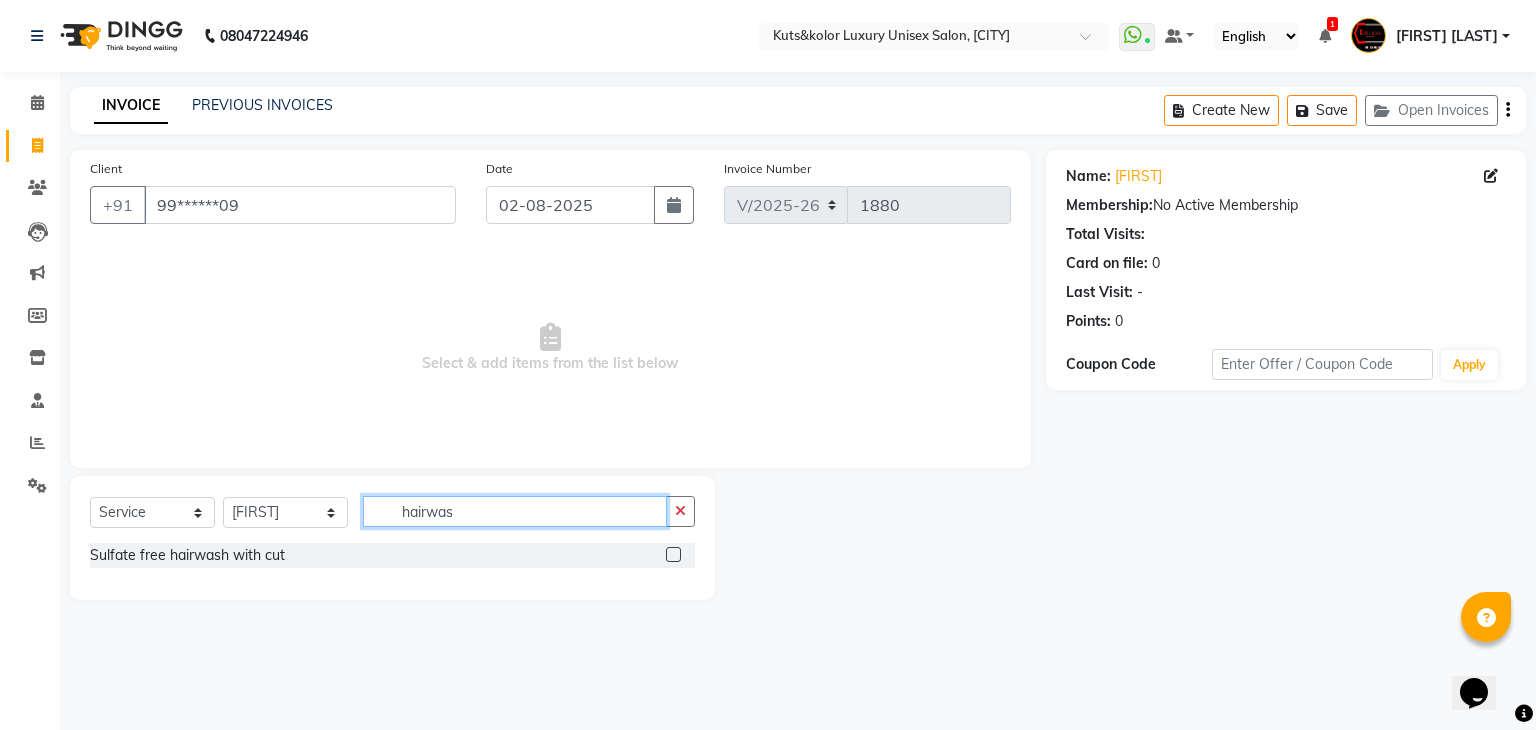 type on "hairwas" 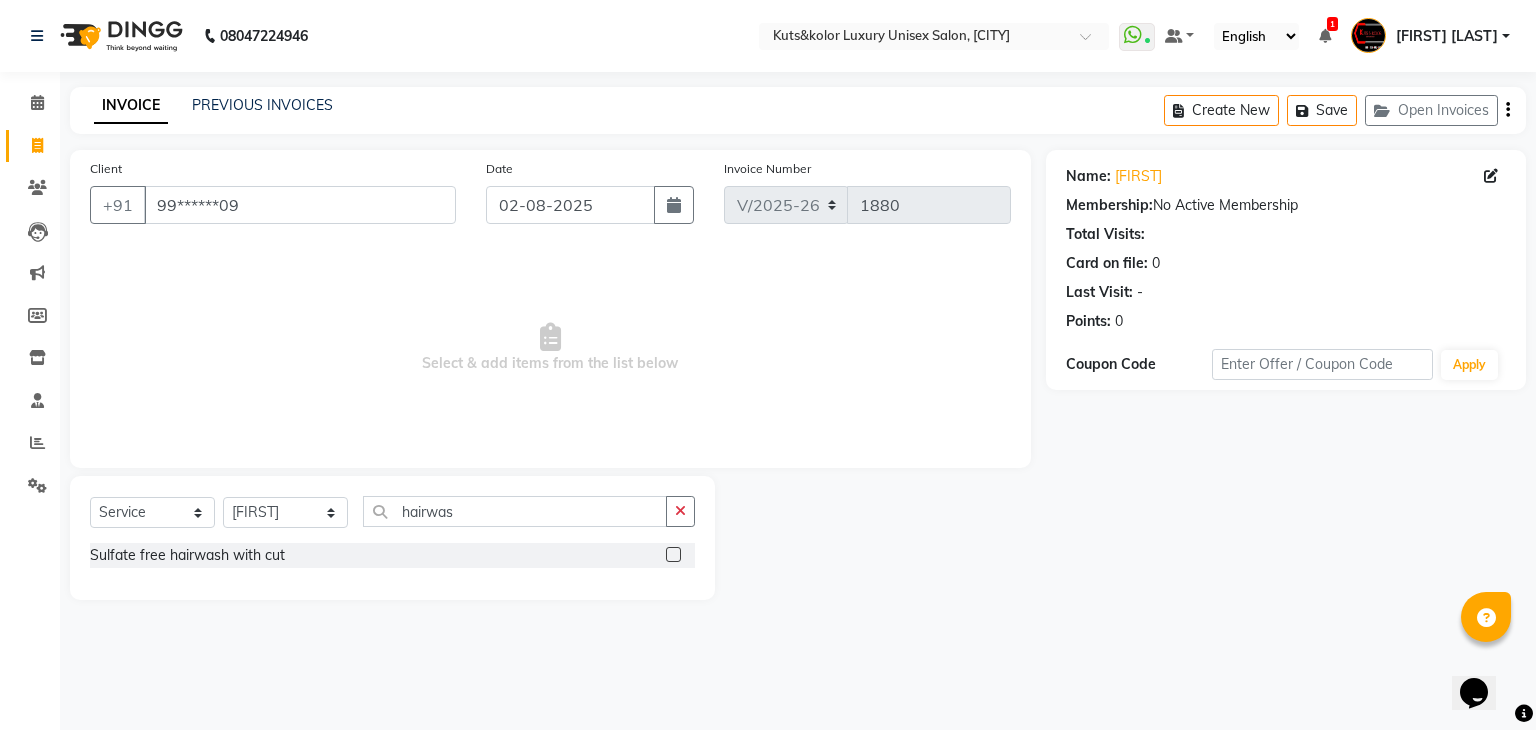 click 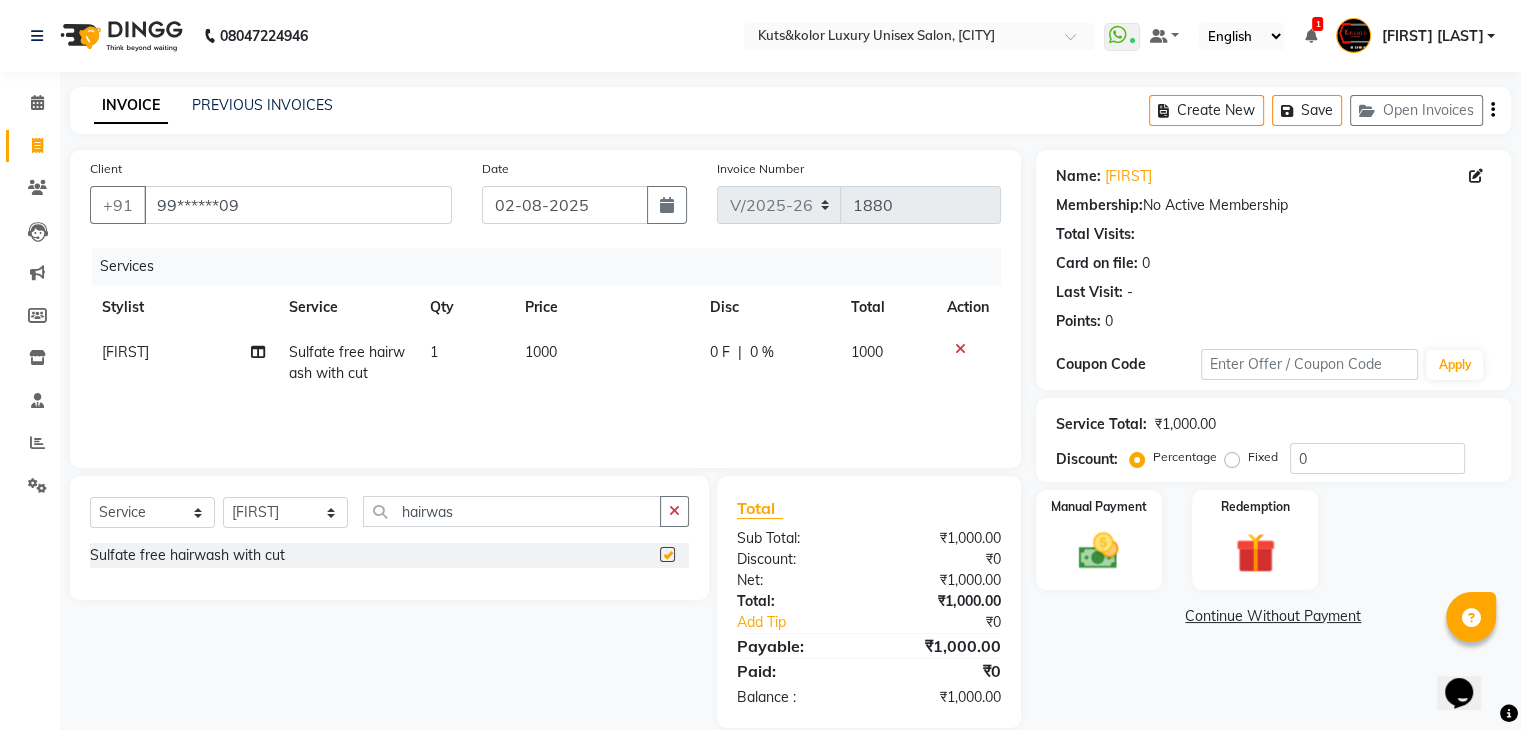 checkbox on "false" 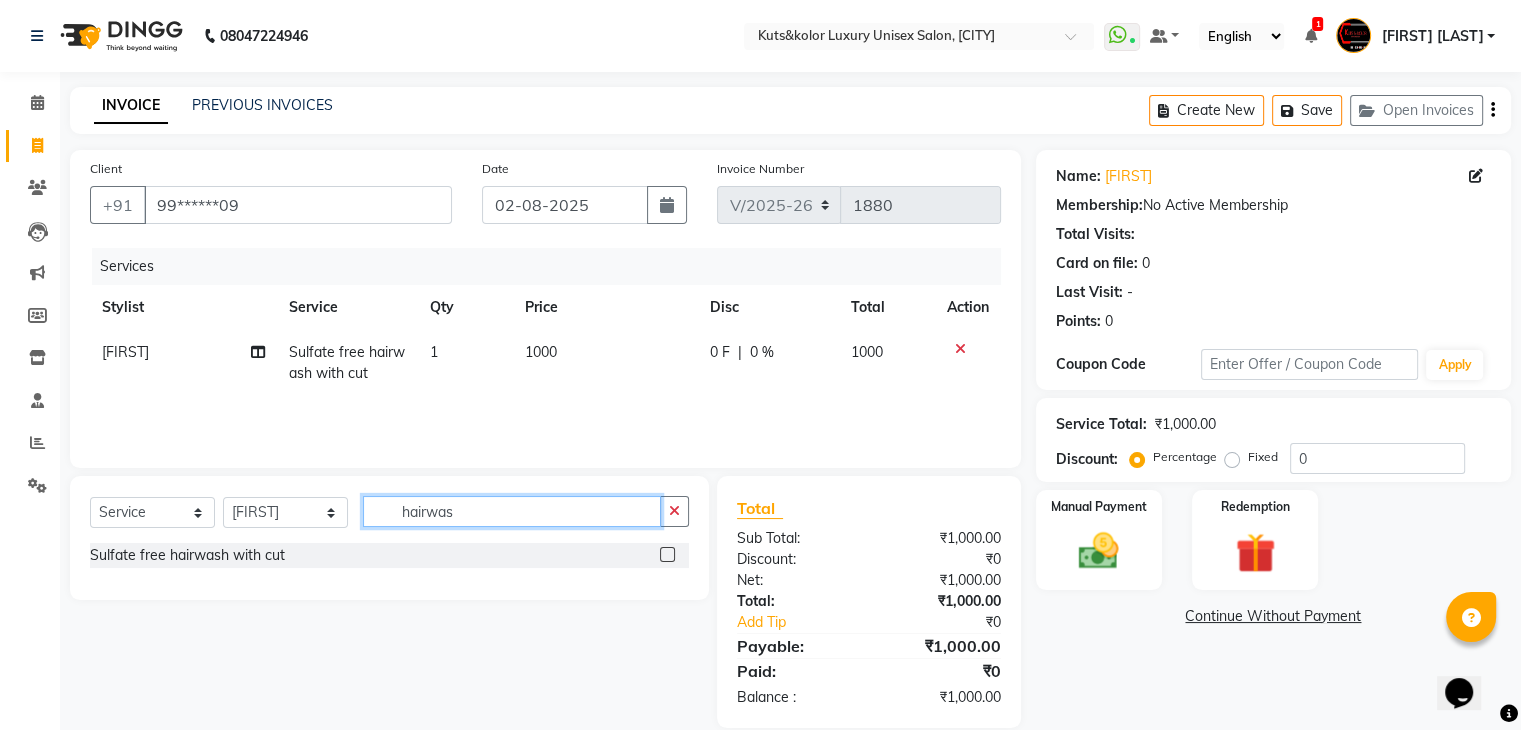 click on "hairwas" 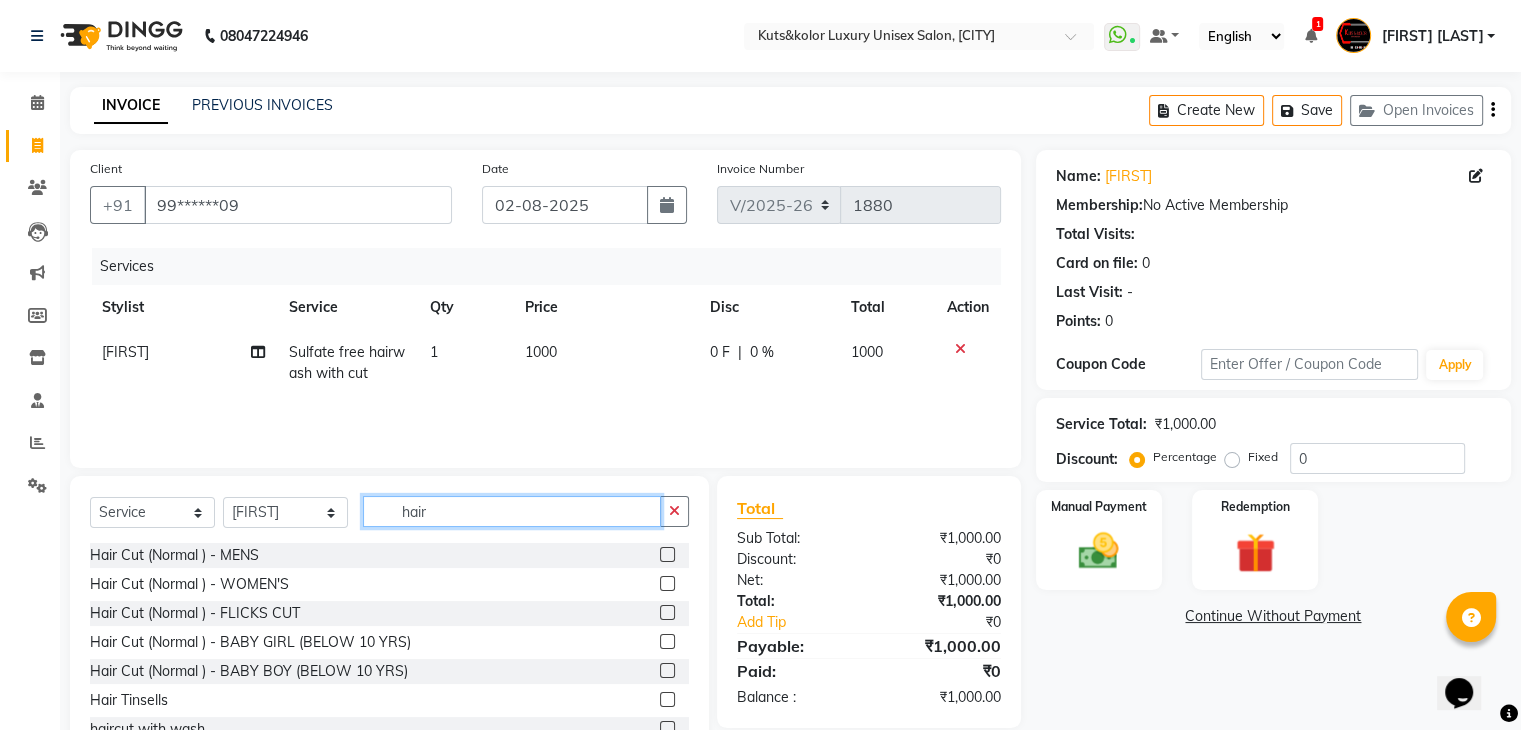type on "hair" 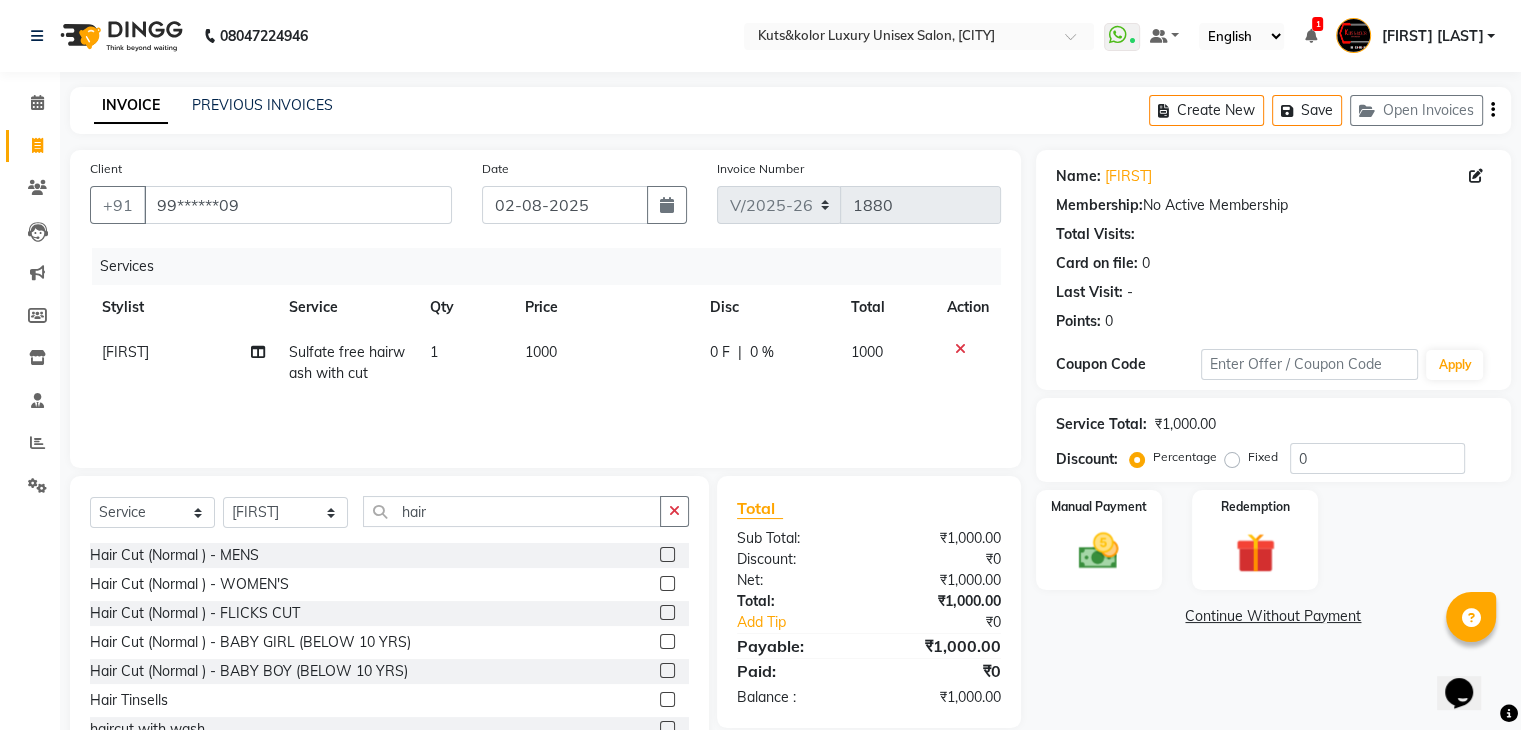 click 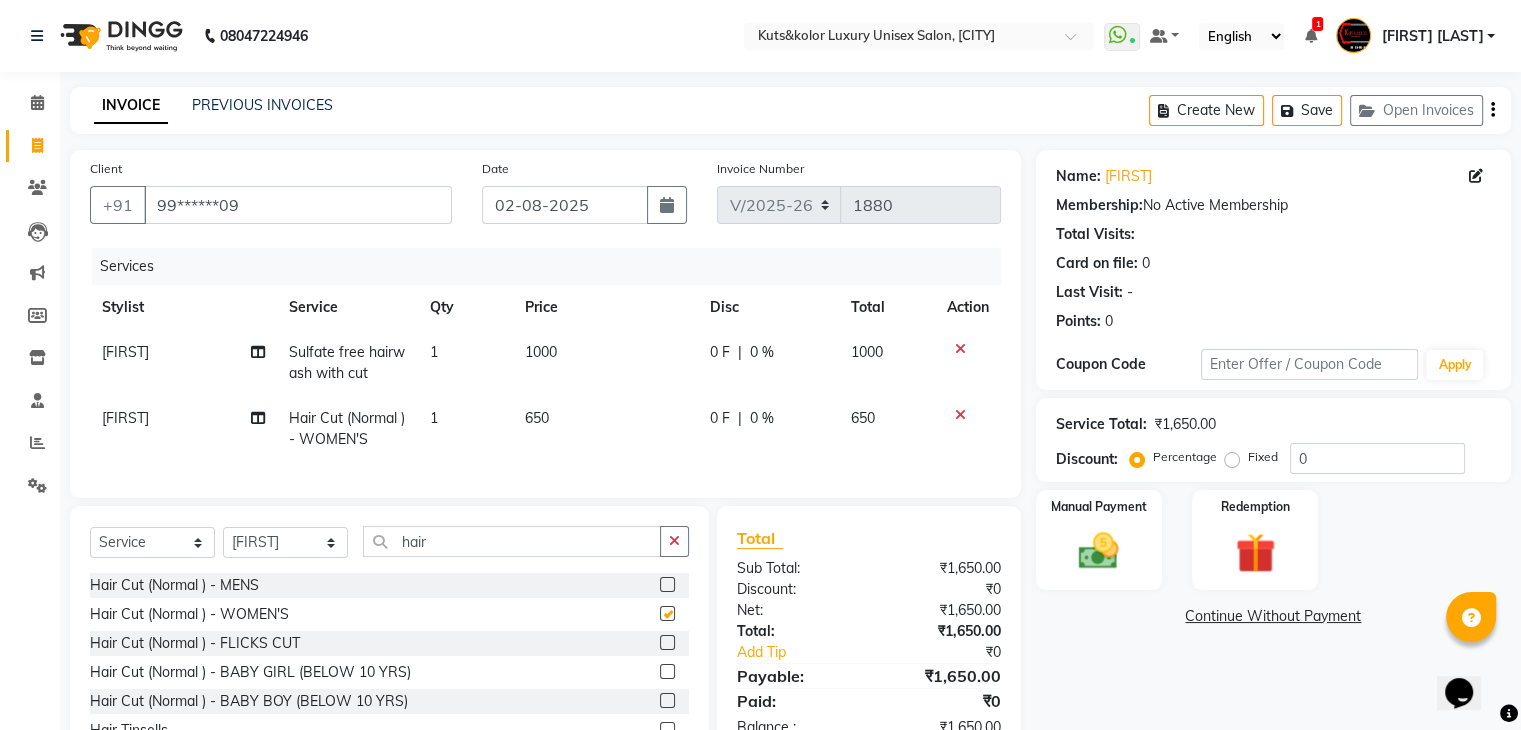 checkbox on "false" 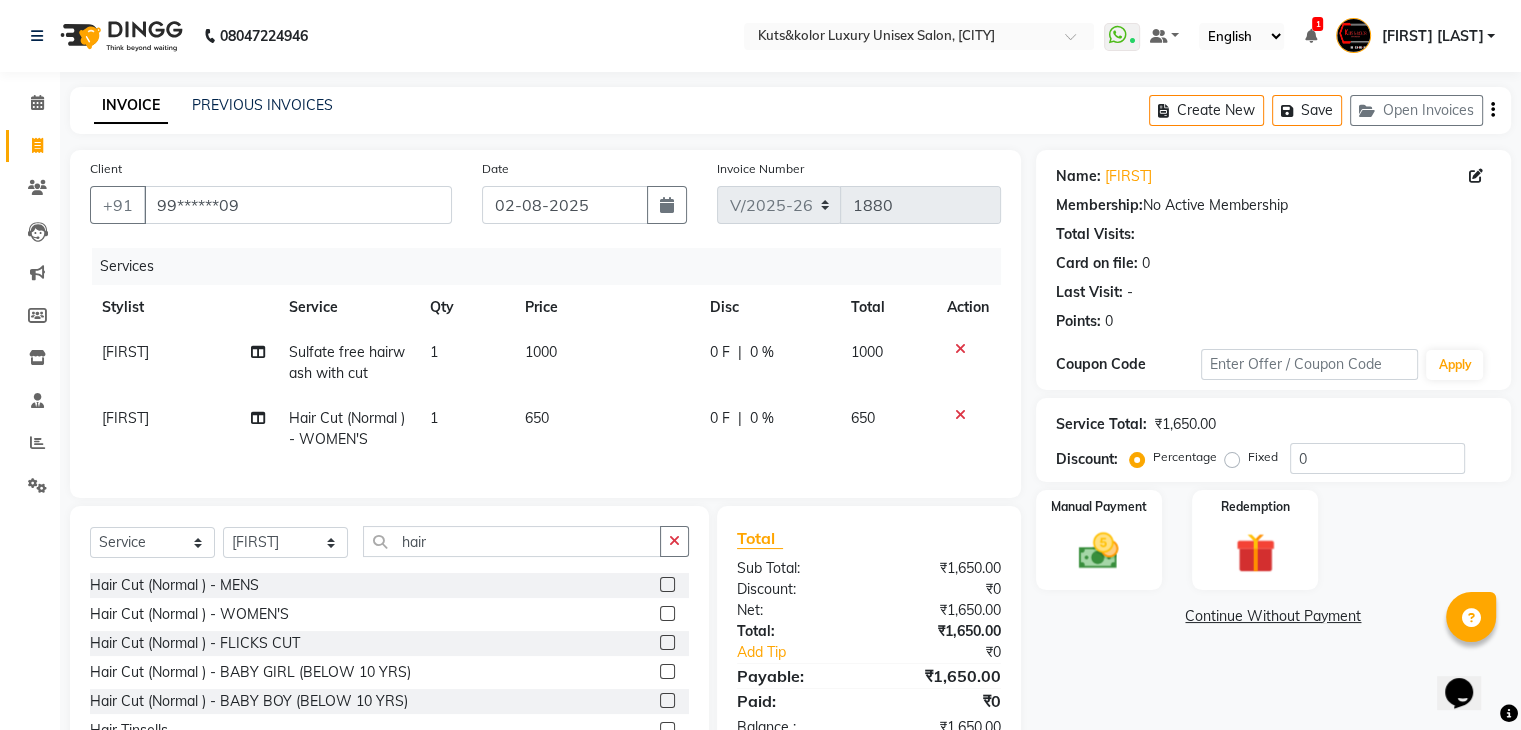 click 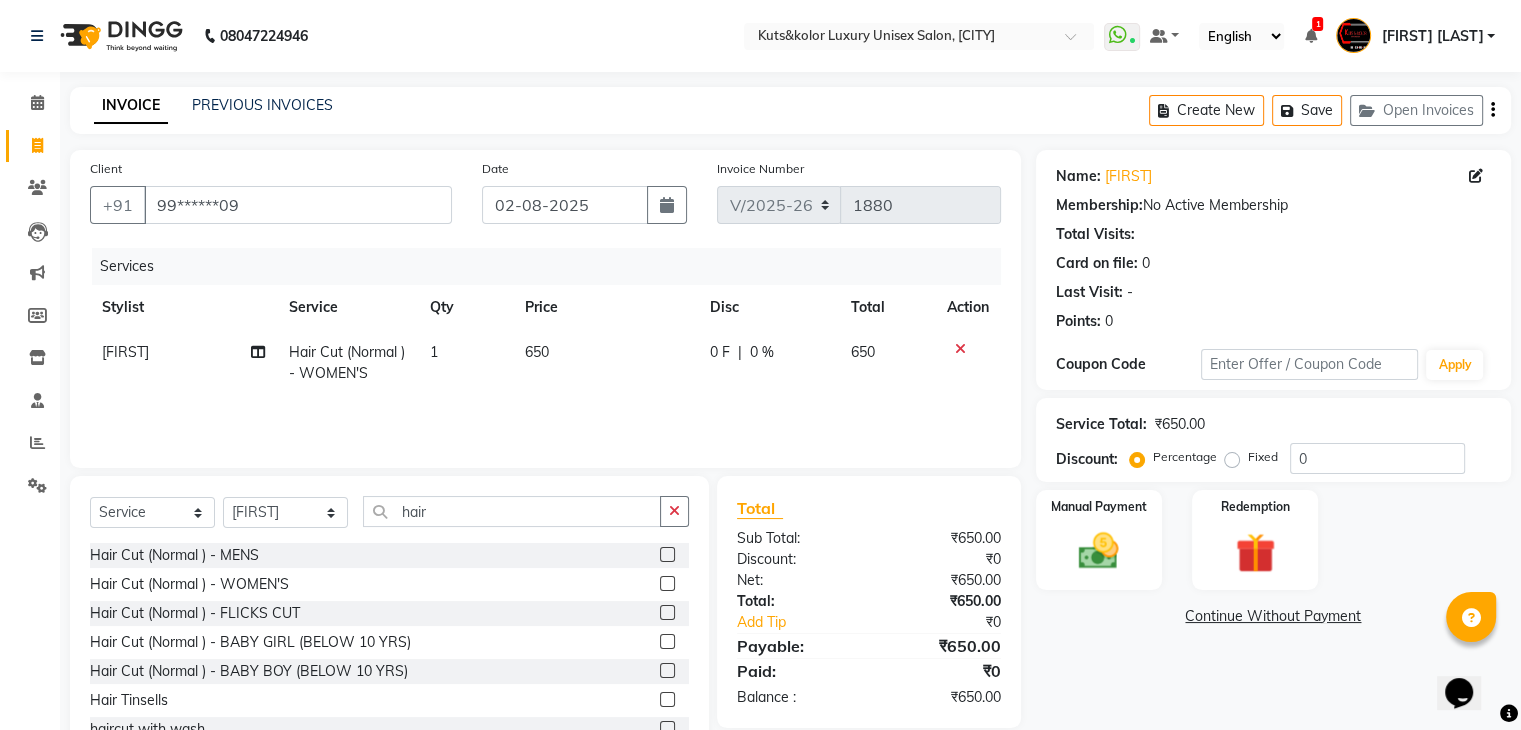 click on "0 F" 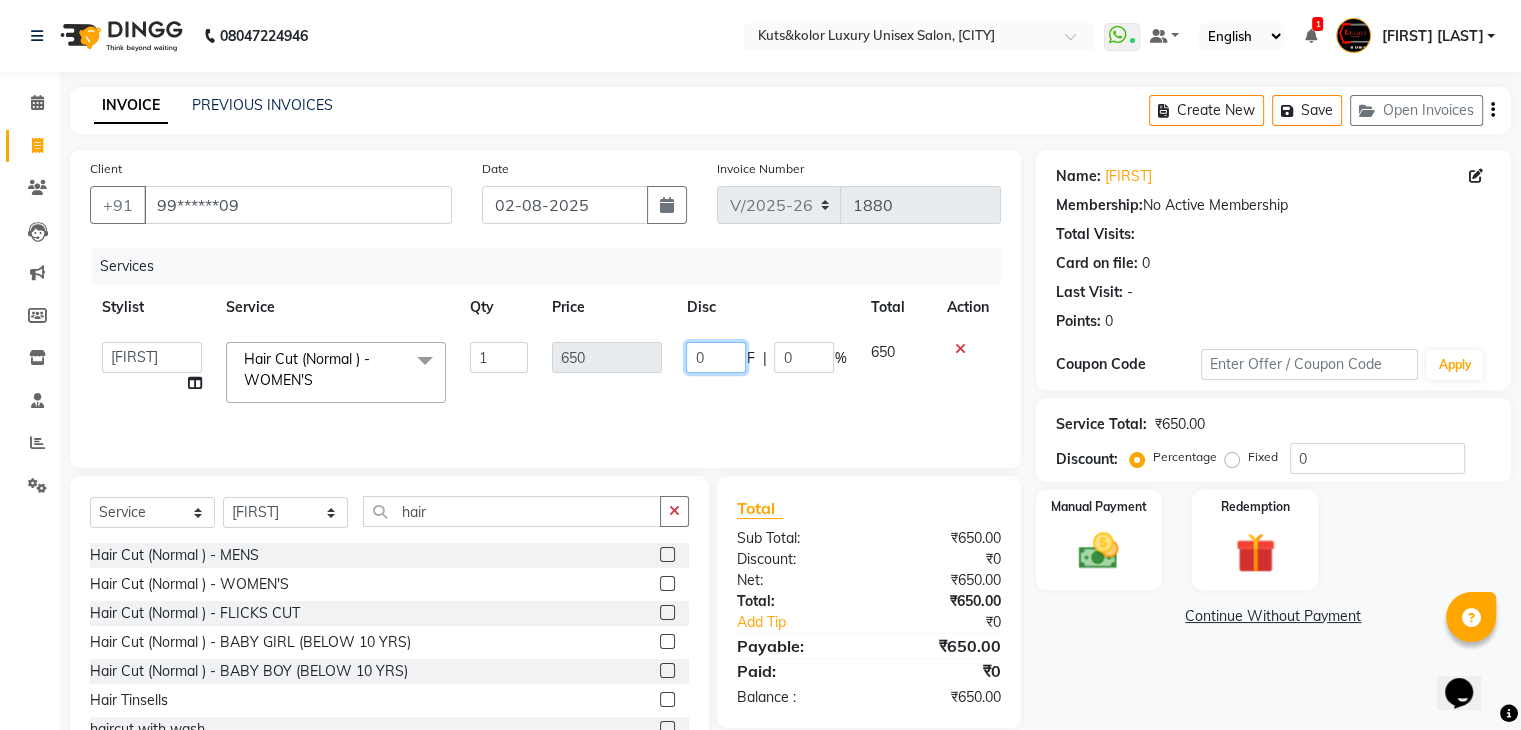 click on "0" 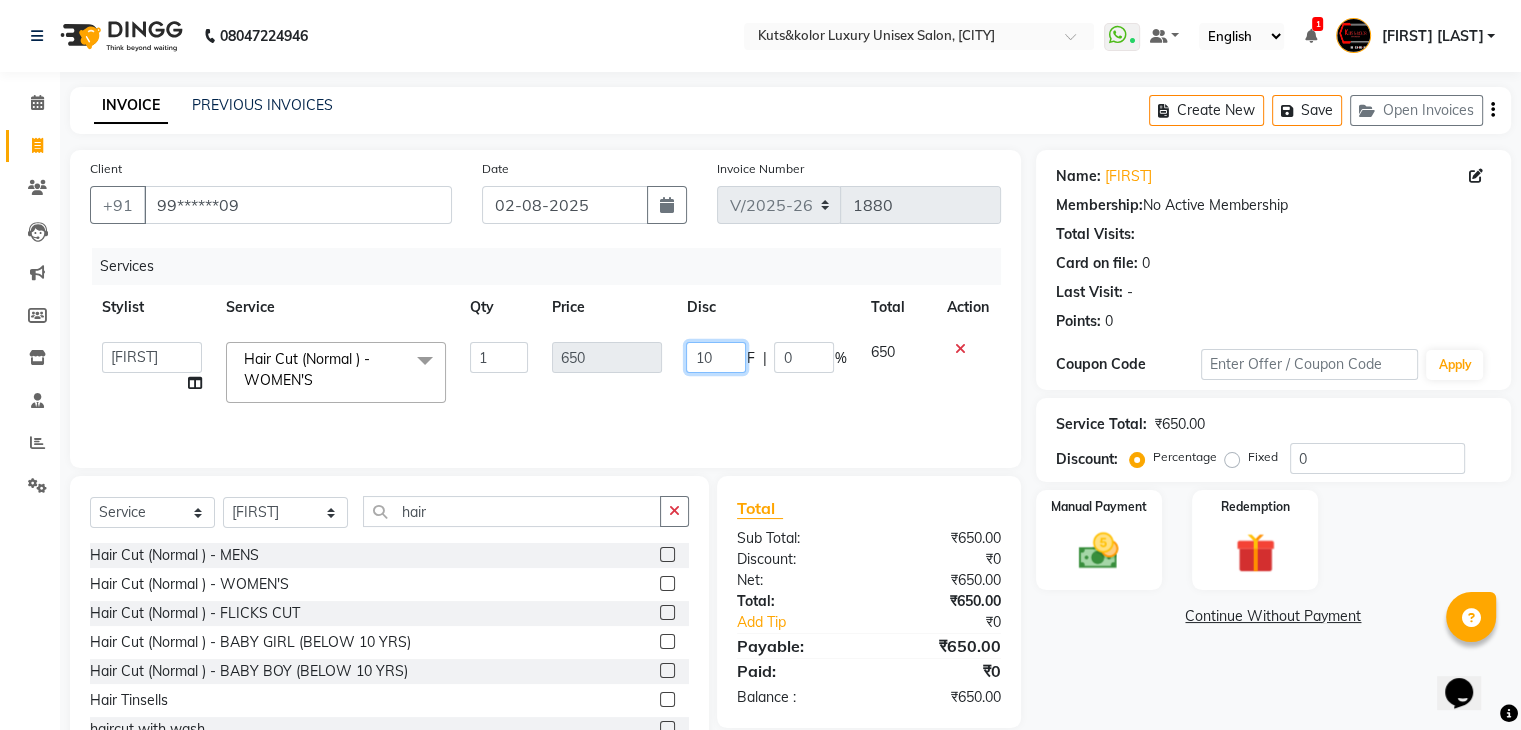 type on "100" 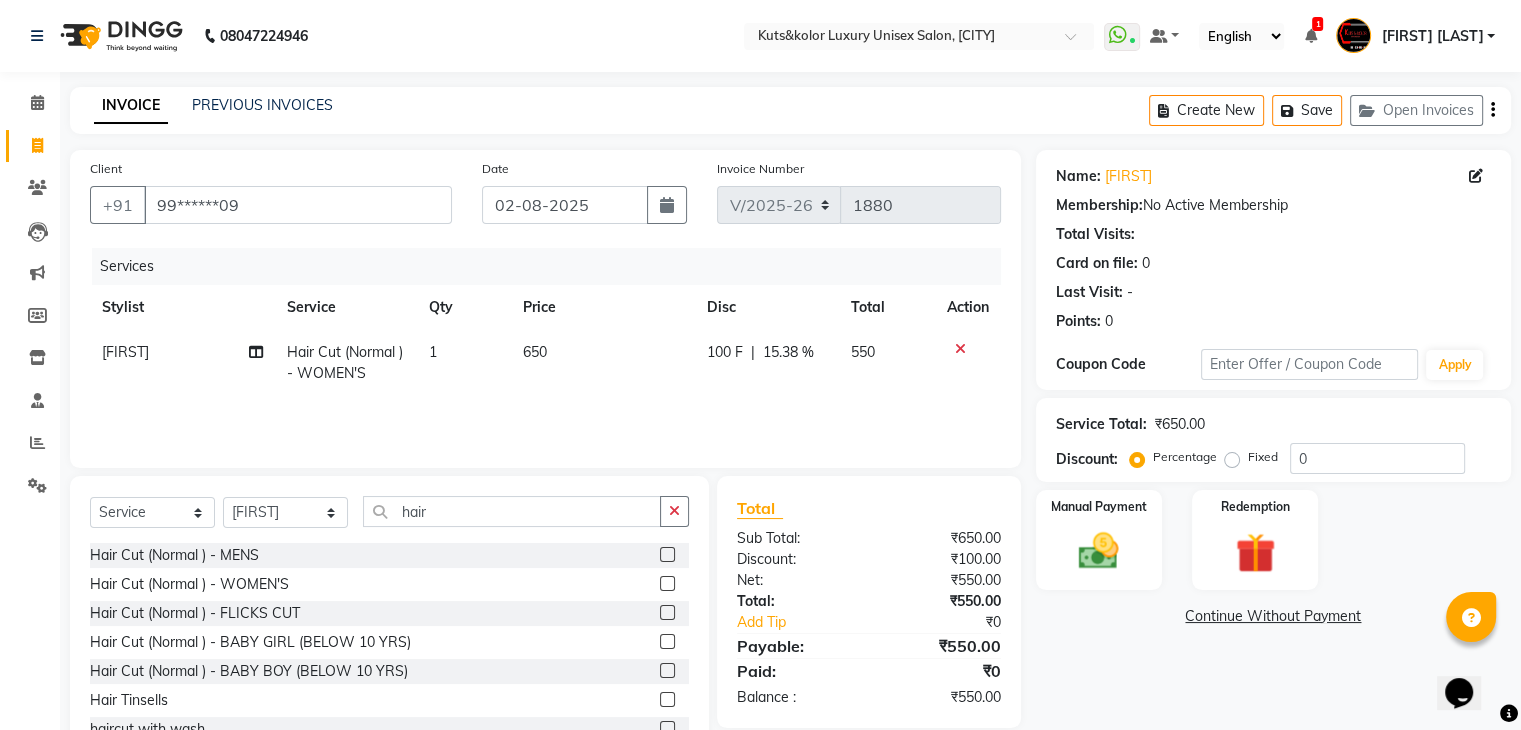 click on "Services Stylist Service Qty Price Disc Total Action [PERSON] Hair Cut (Normal )   -   WOMEN'S 1 650 100 F | 15.38 % 550" 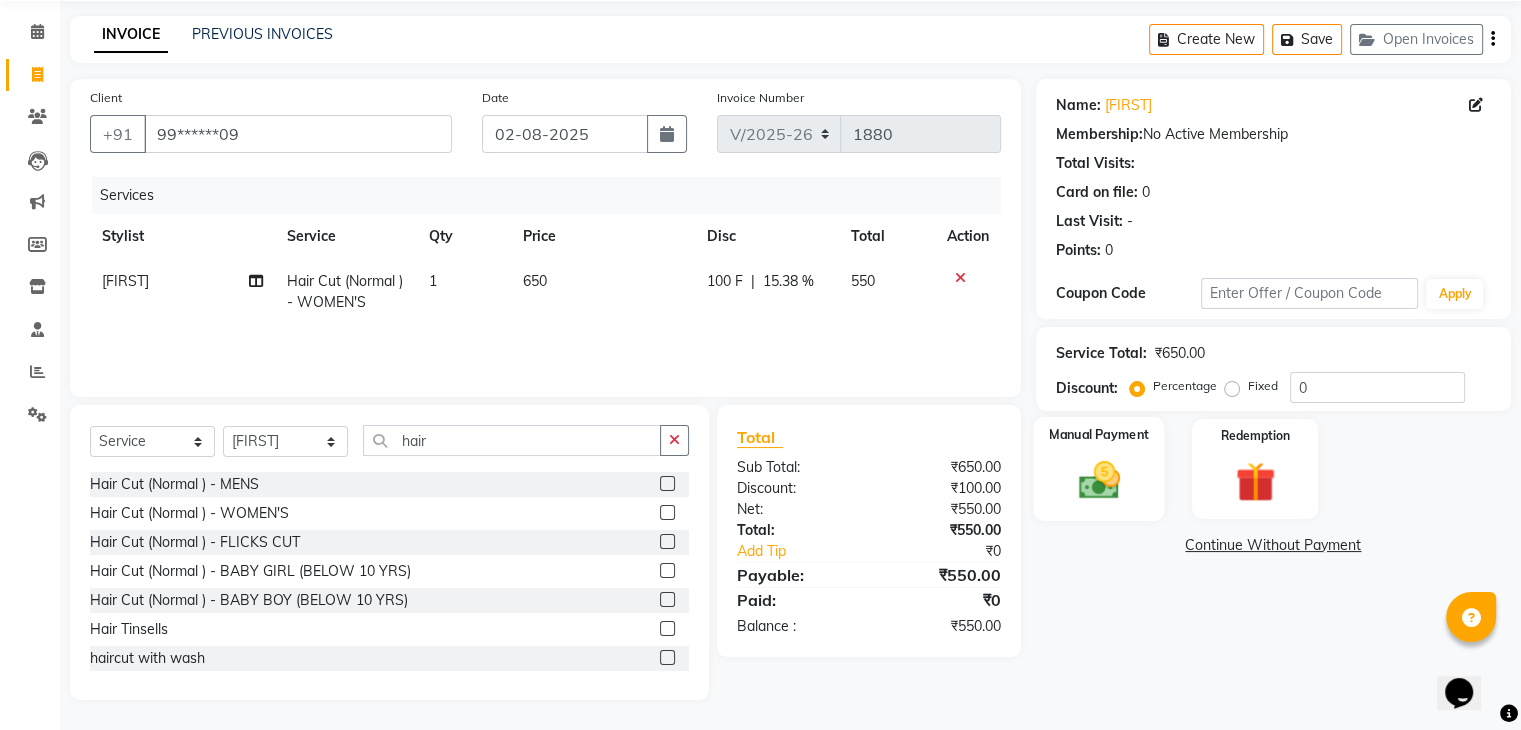 click 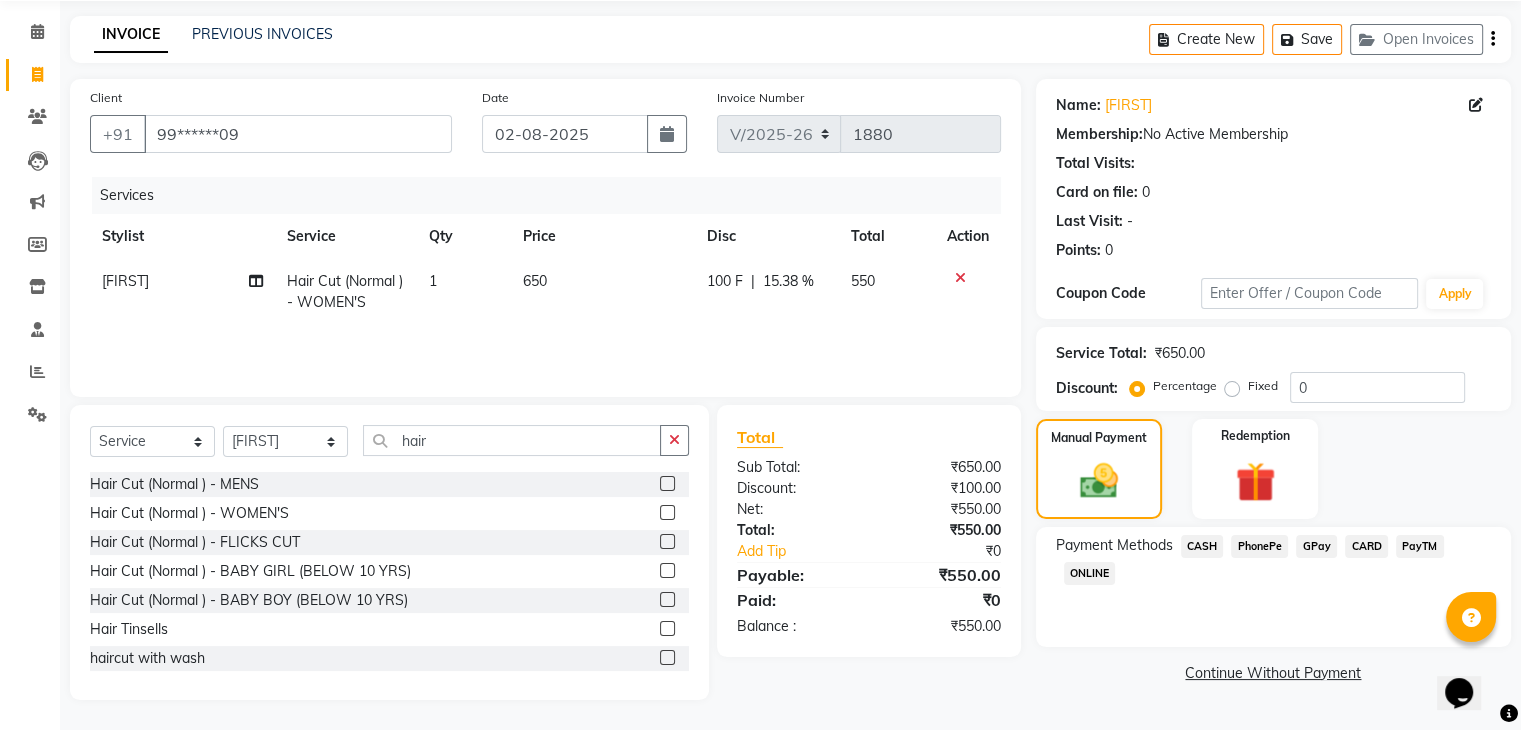 click on "CASH" 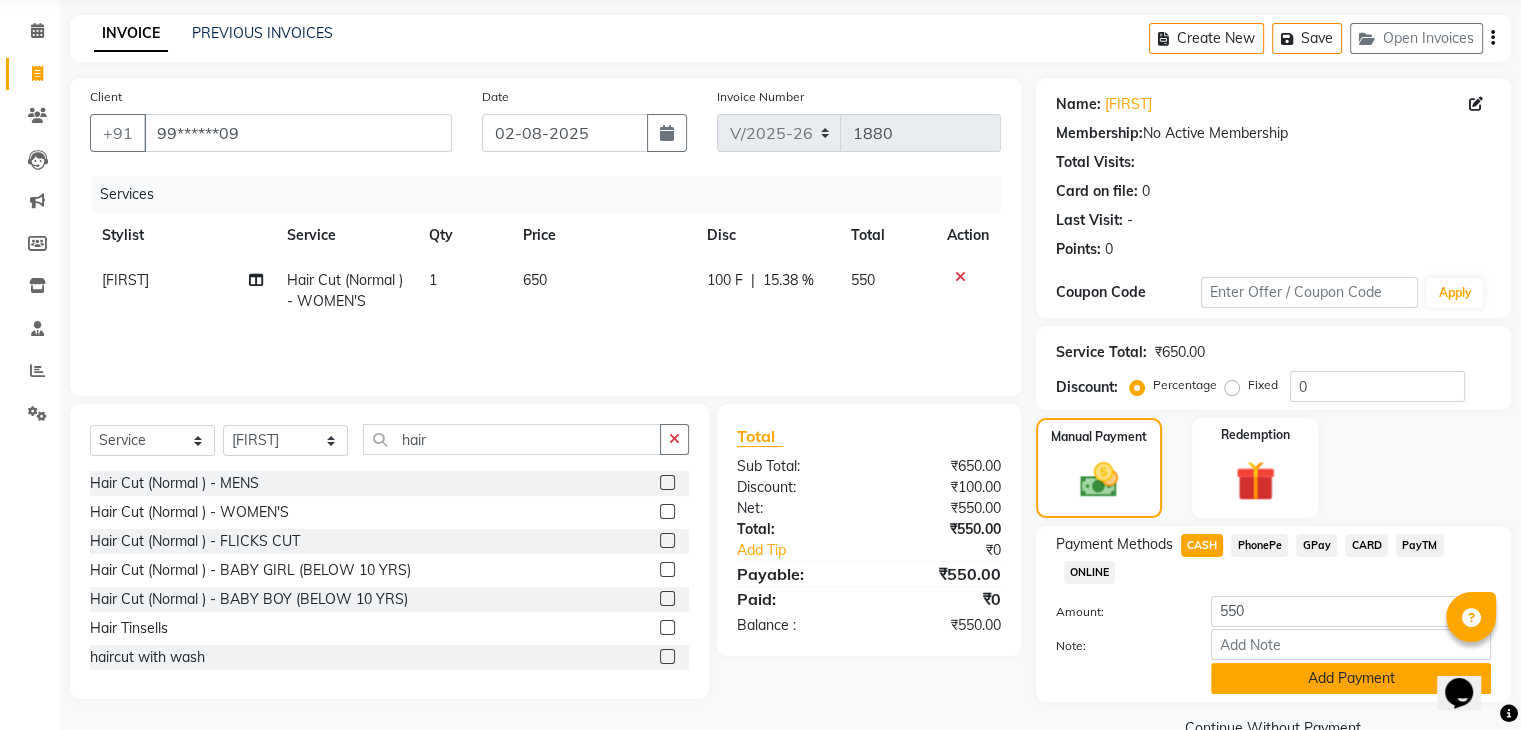 click on "Add Payment" 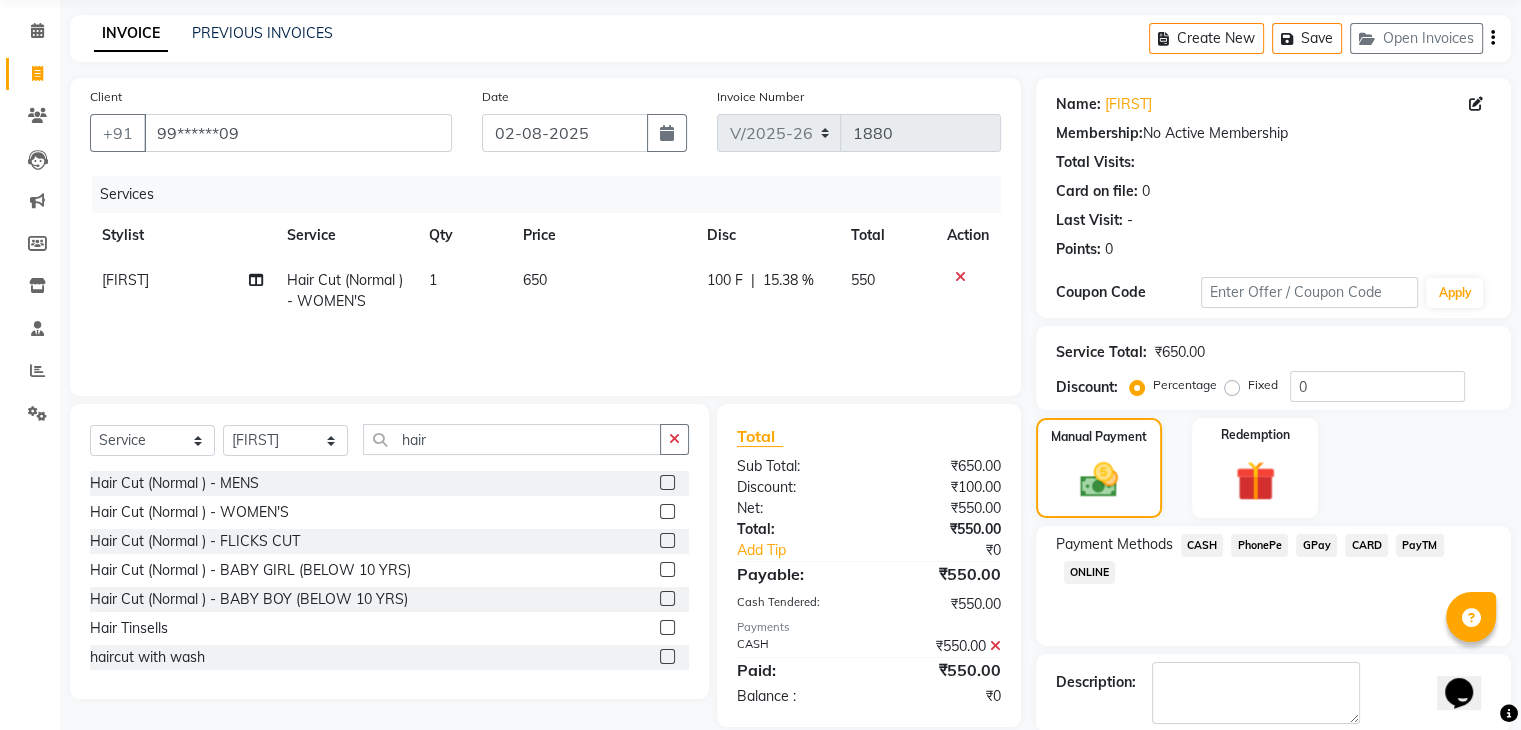 scroll, scrollTop: 171, scrollLeft: 0, axis: vertical 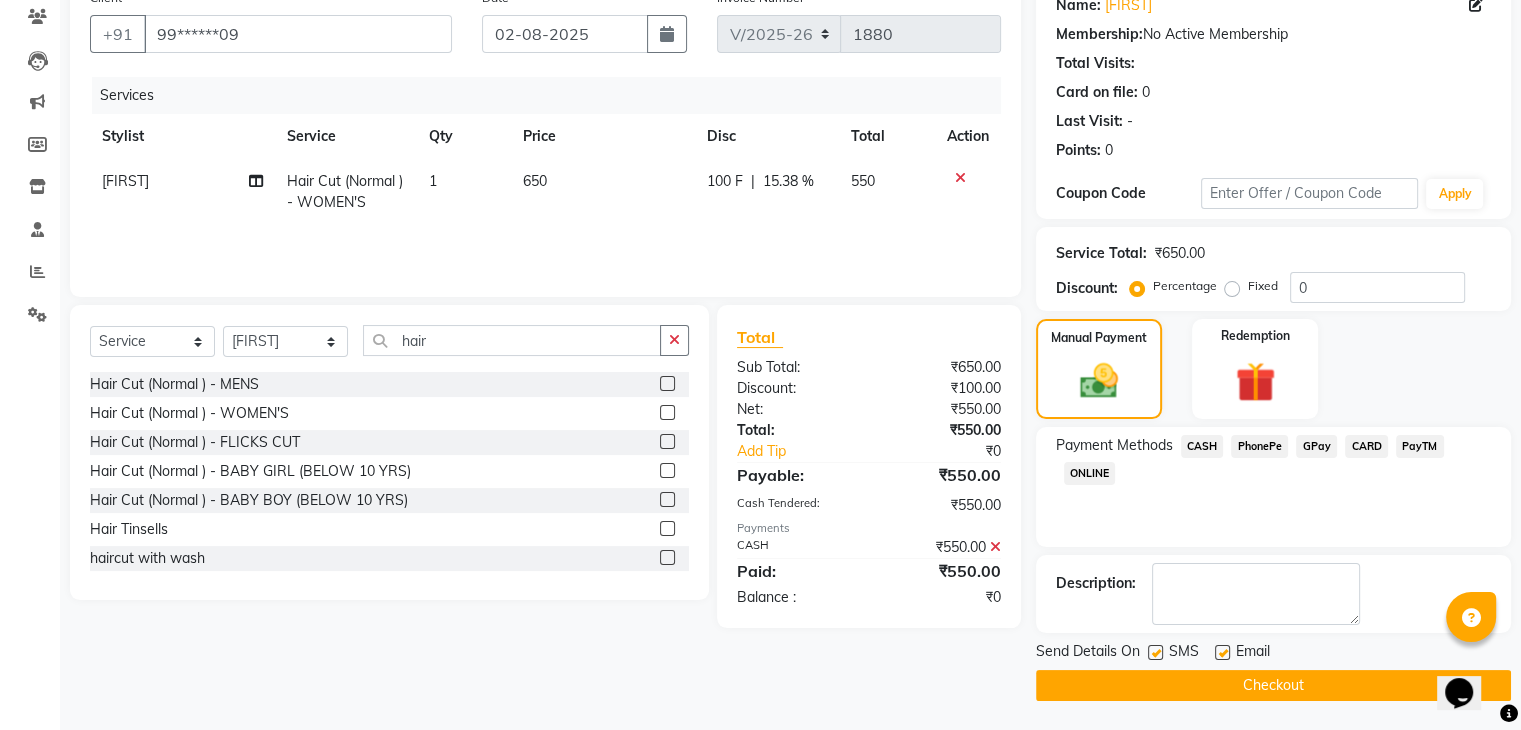 click 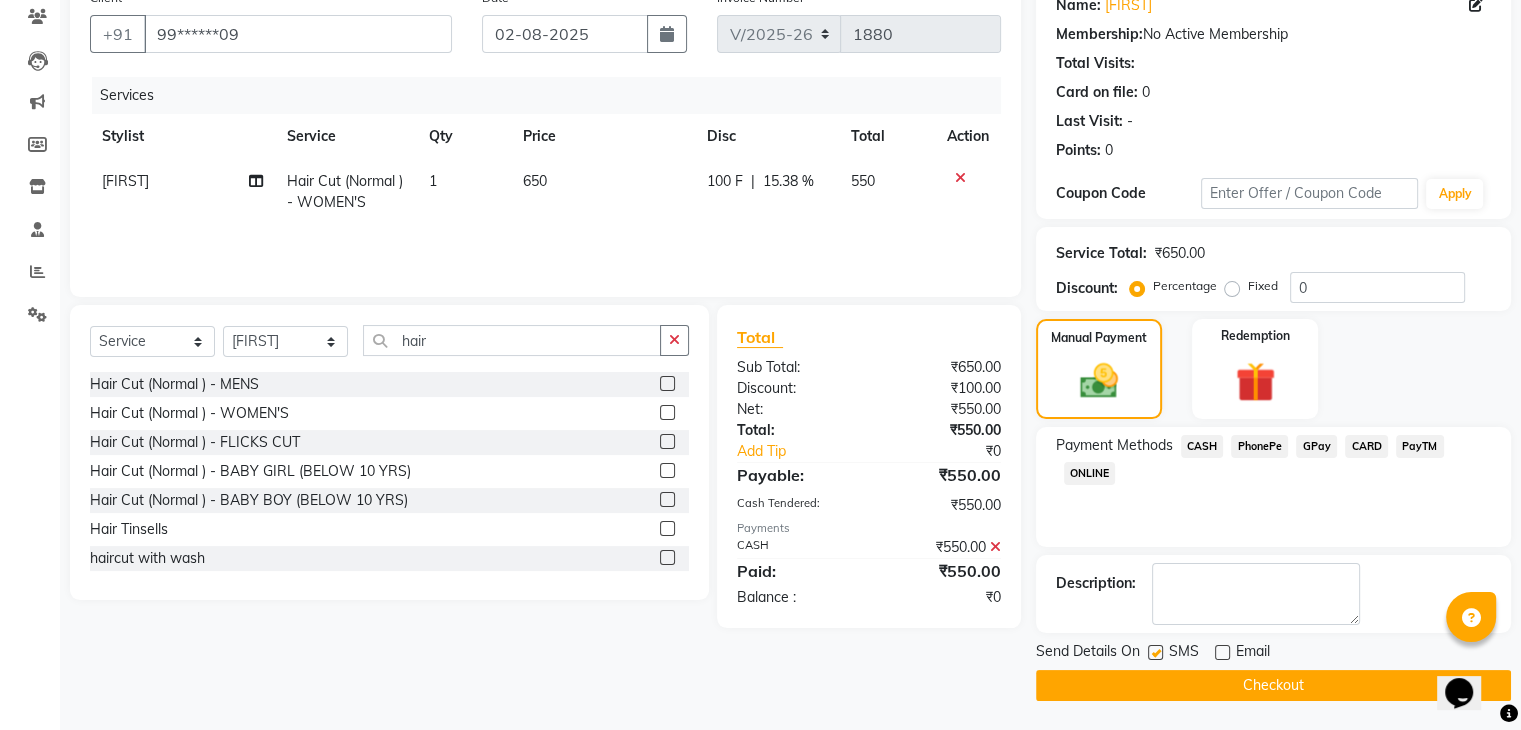 click 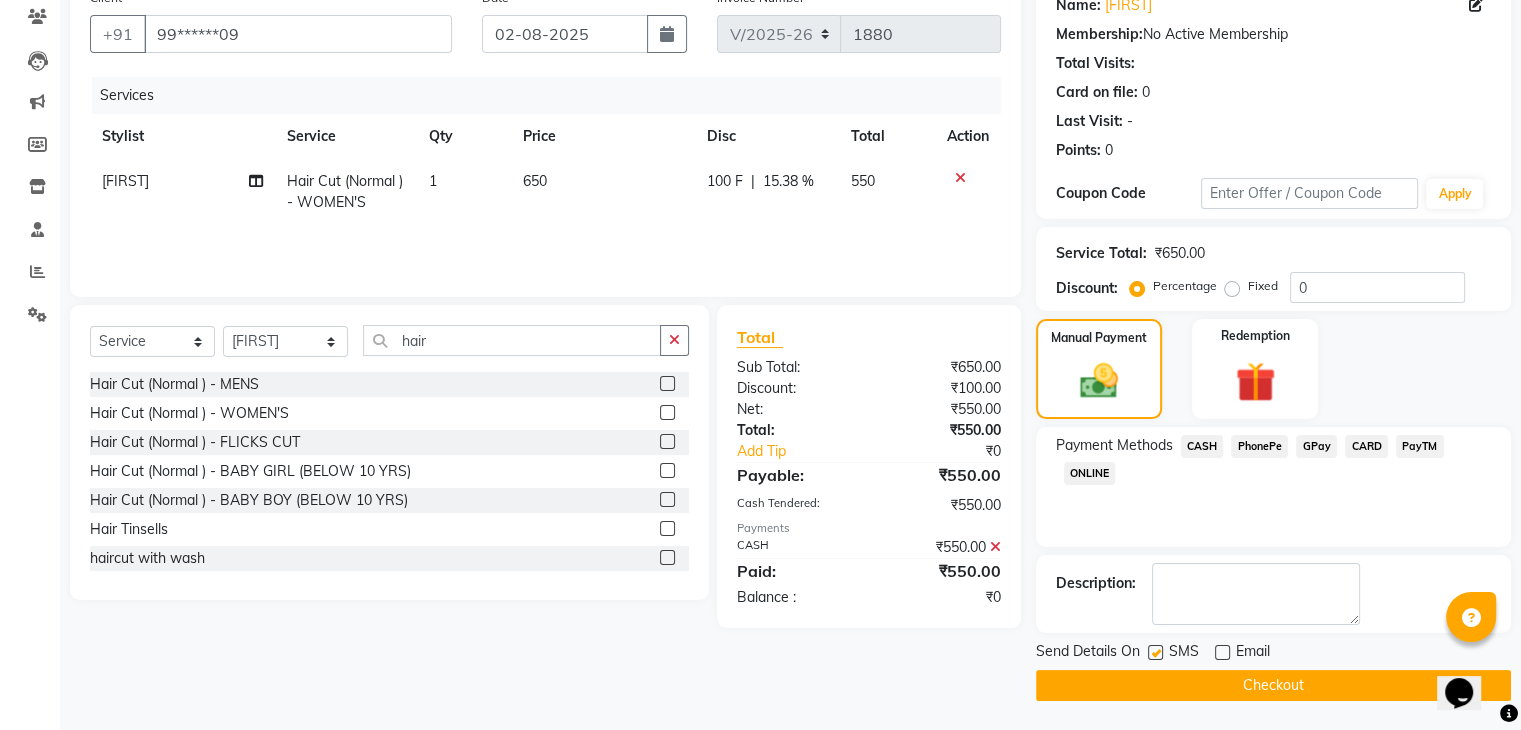 checkbox on "false" 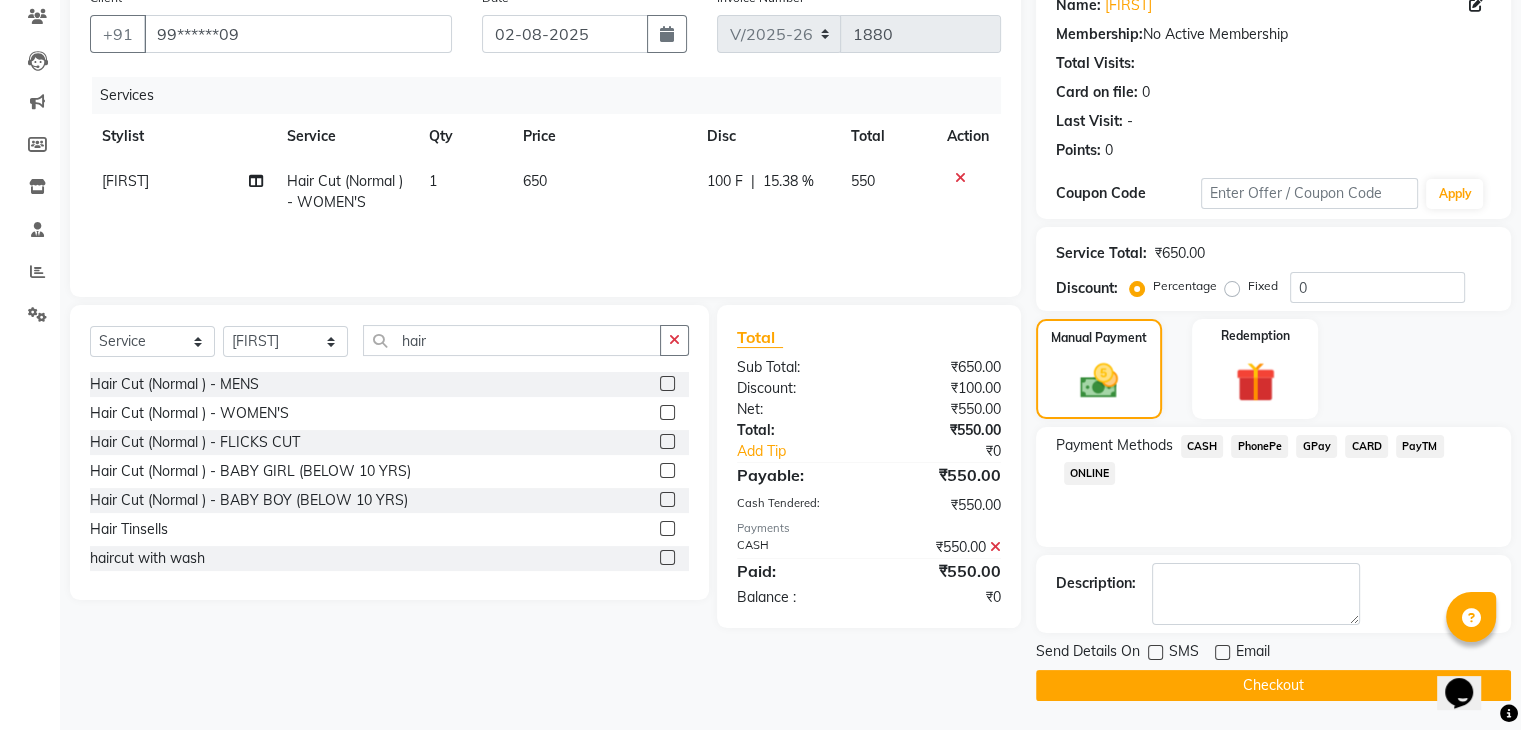 click on "Checkout" 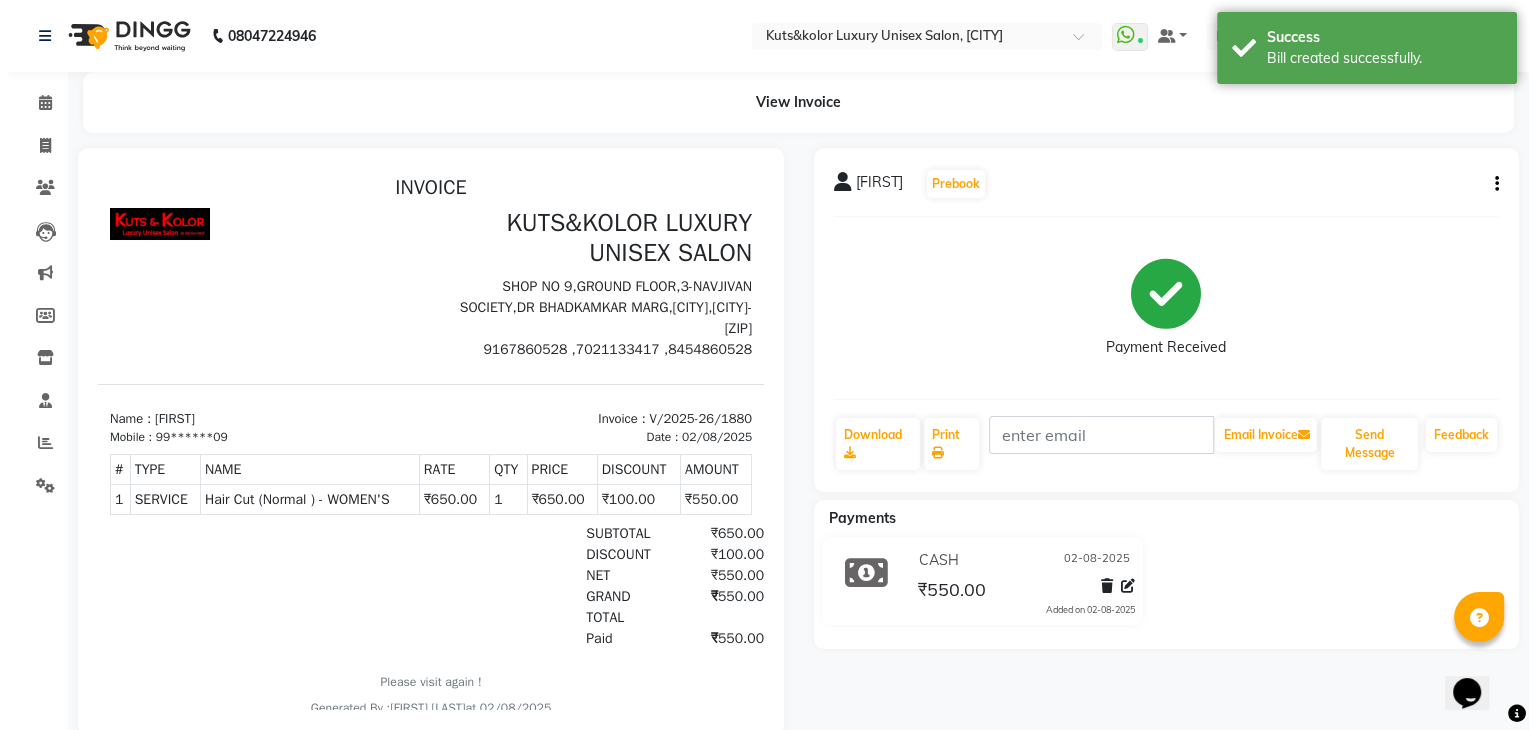scroll, scrollTop: 0, scrollLeft: 0, axis: both 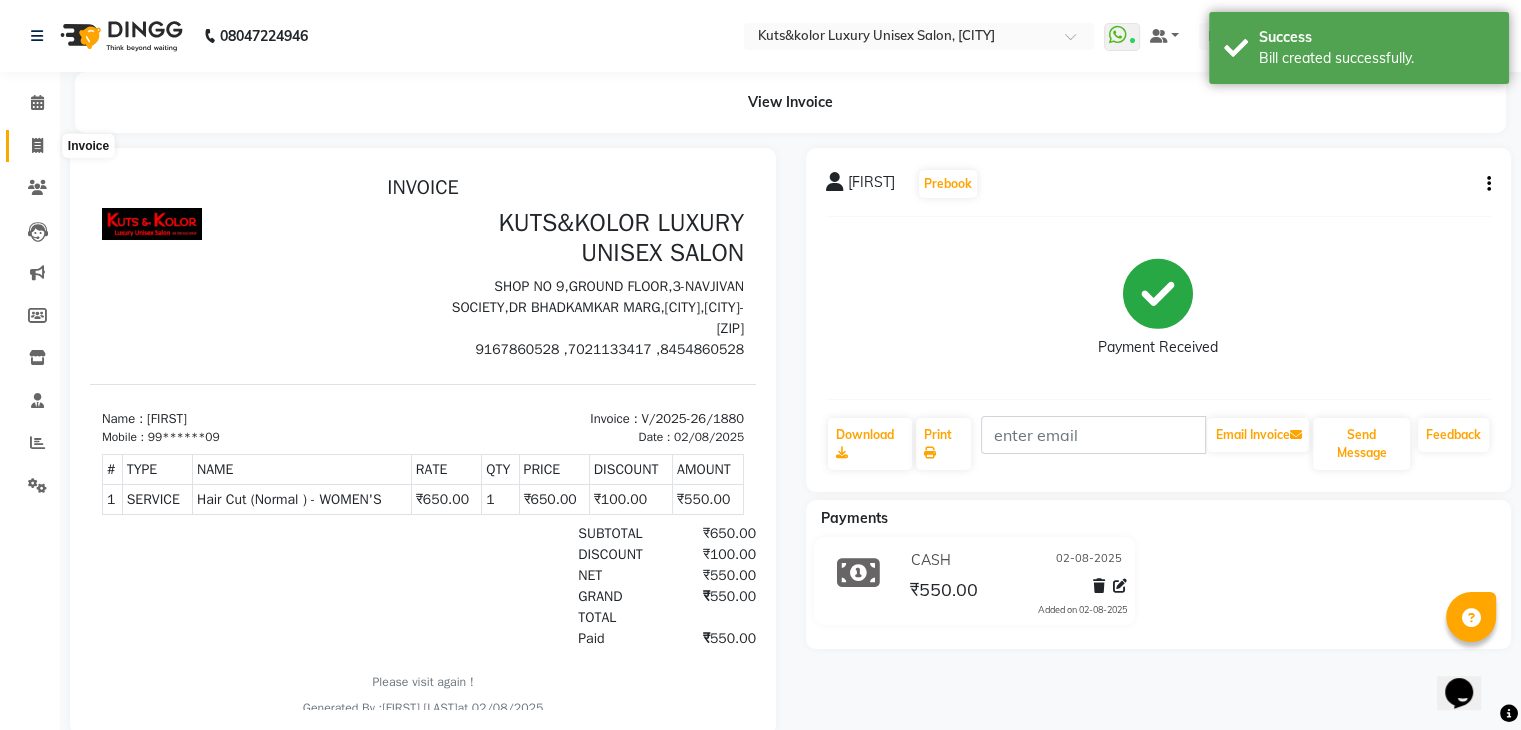 click 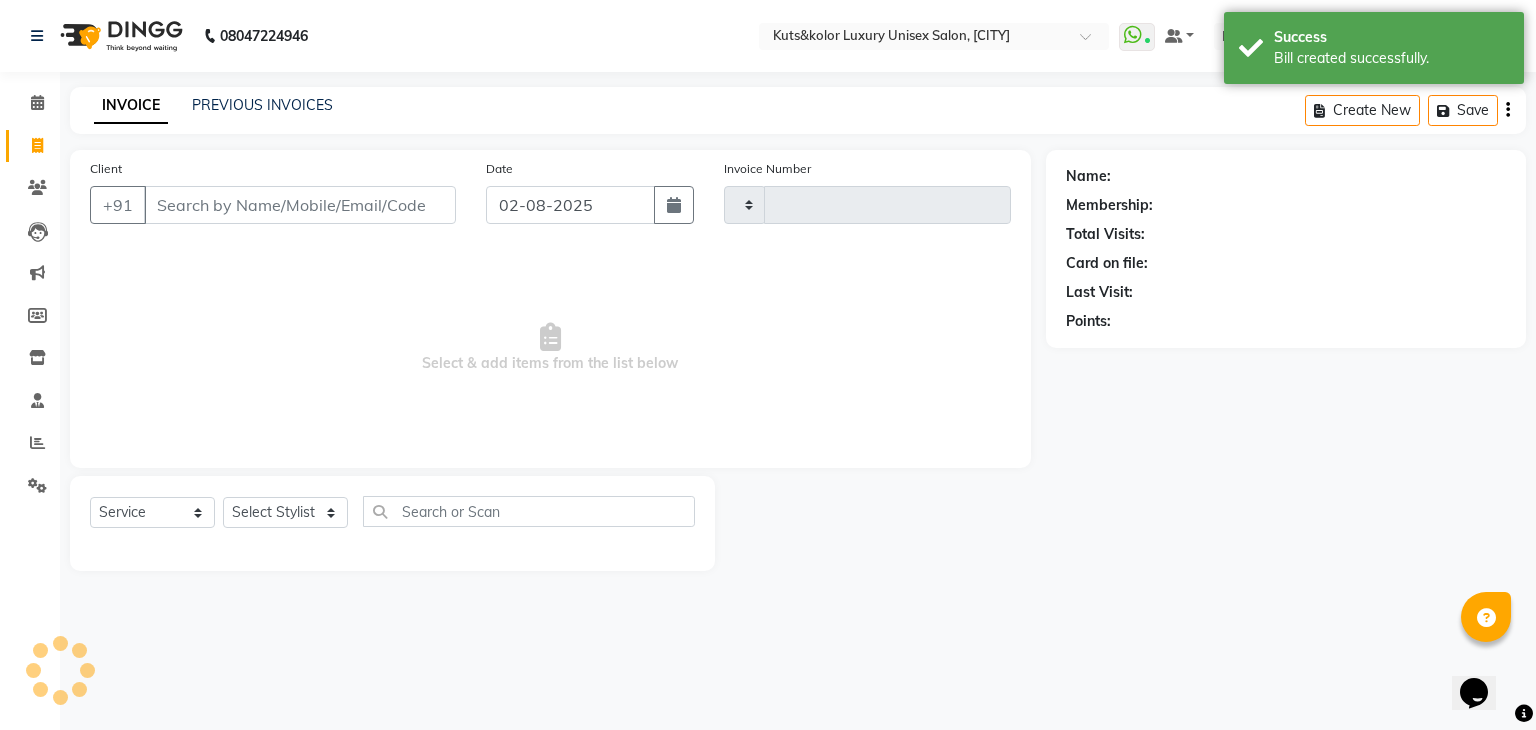 type on "1881" 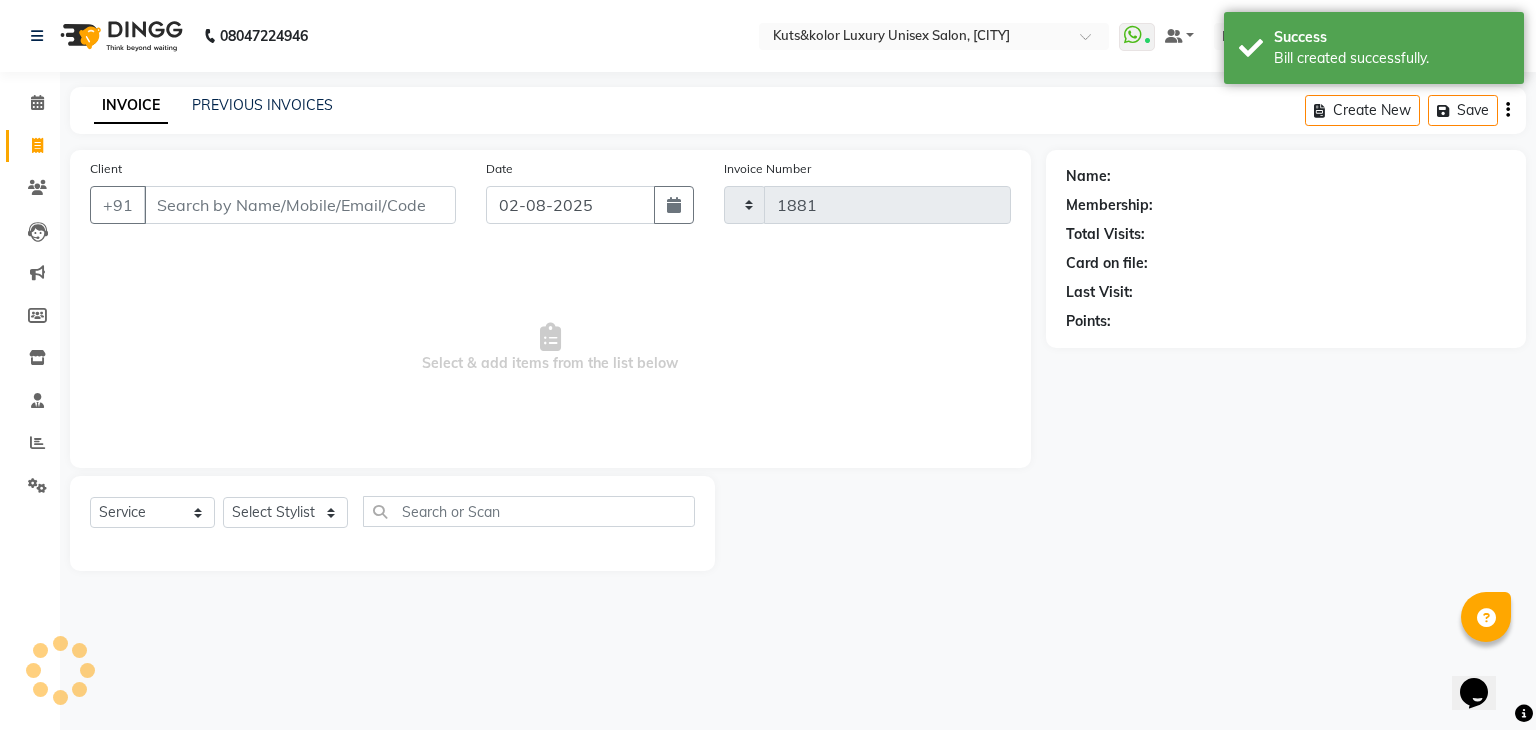 select on "4172" 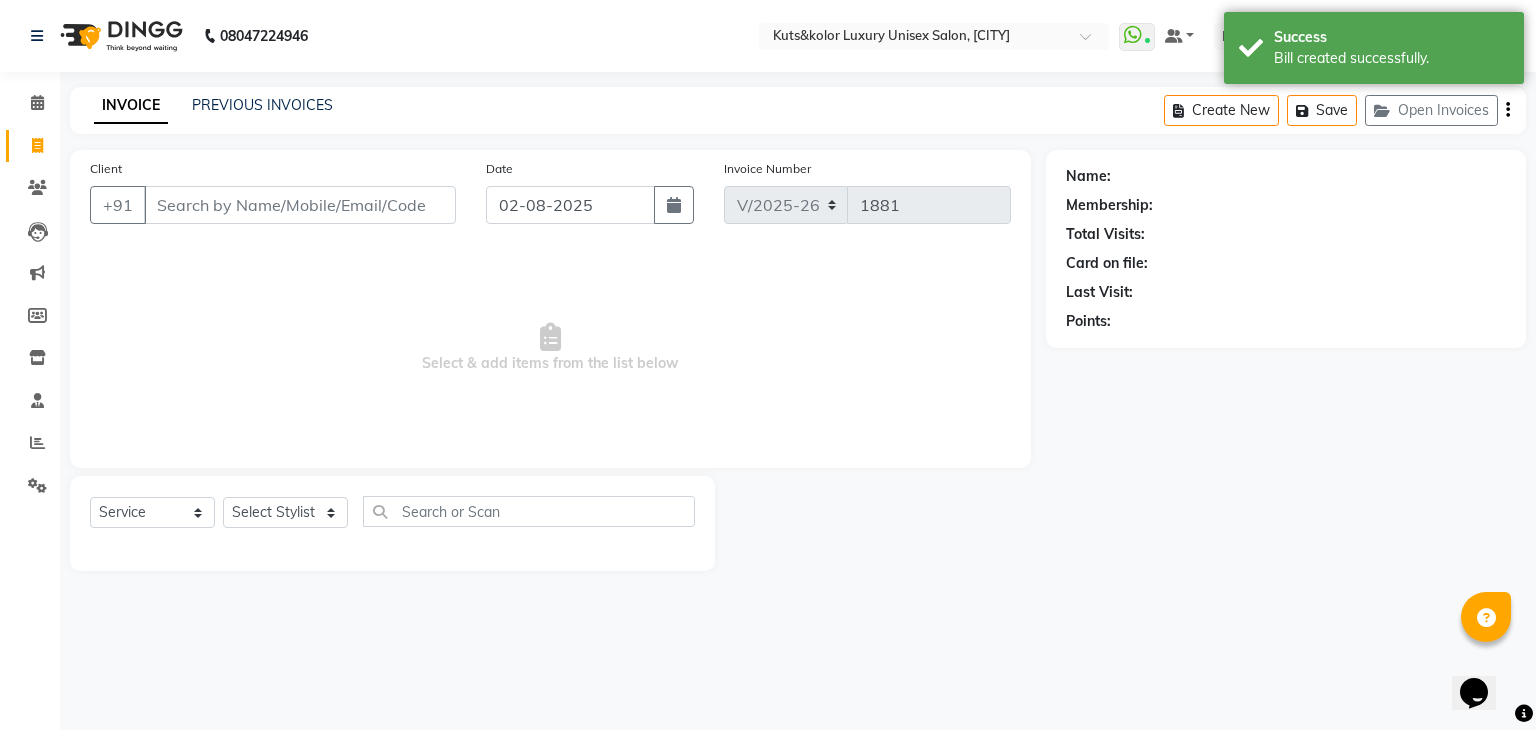 click on "Client" at bounding box center [300, 205] 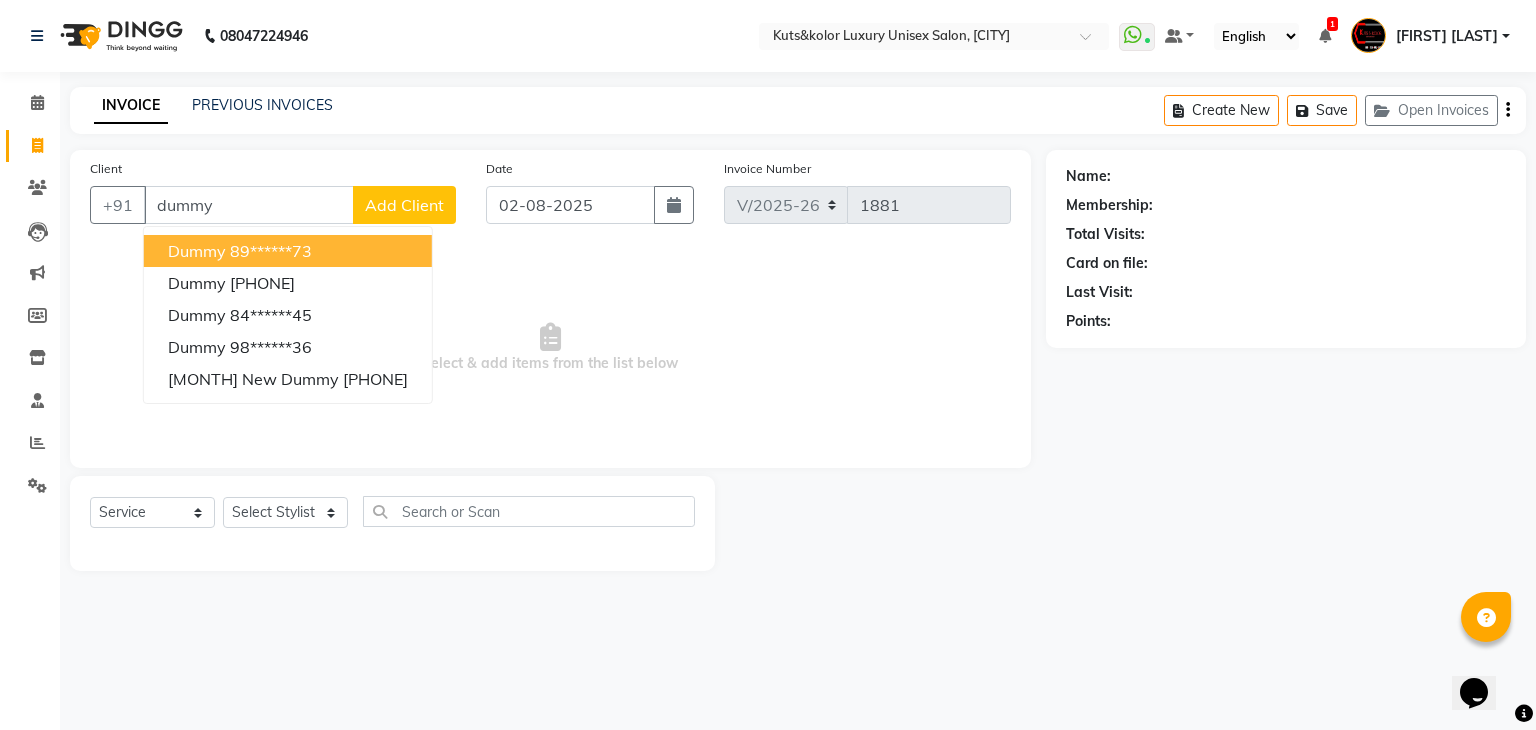 type on "dummy" 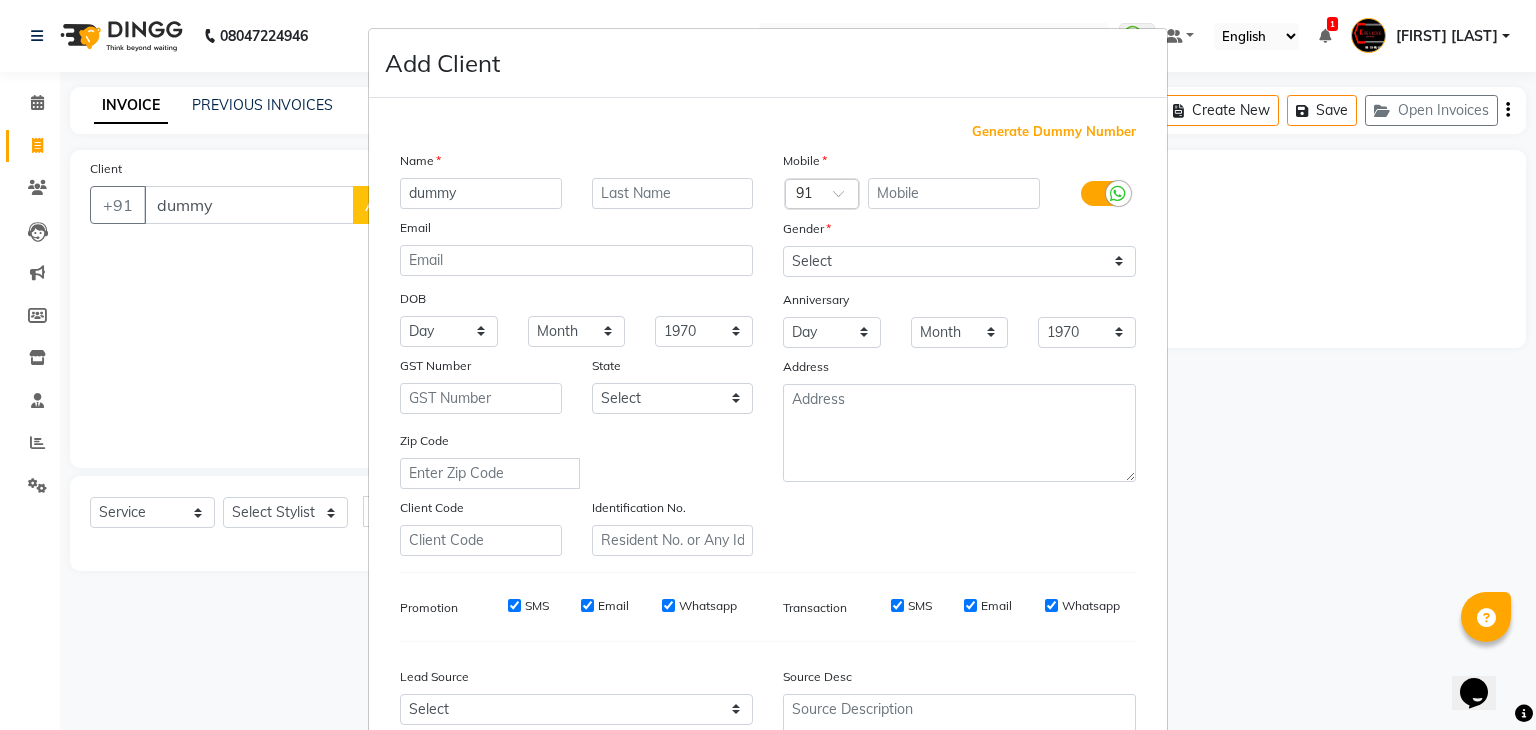 scroll, scrollTop: 203, scrollLeft: 0, axis: vertical 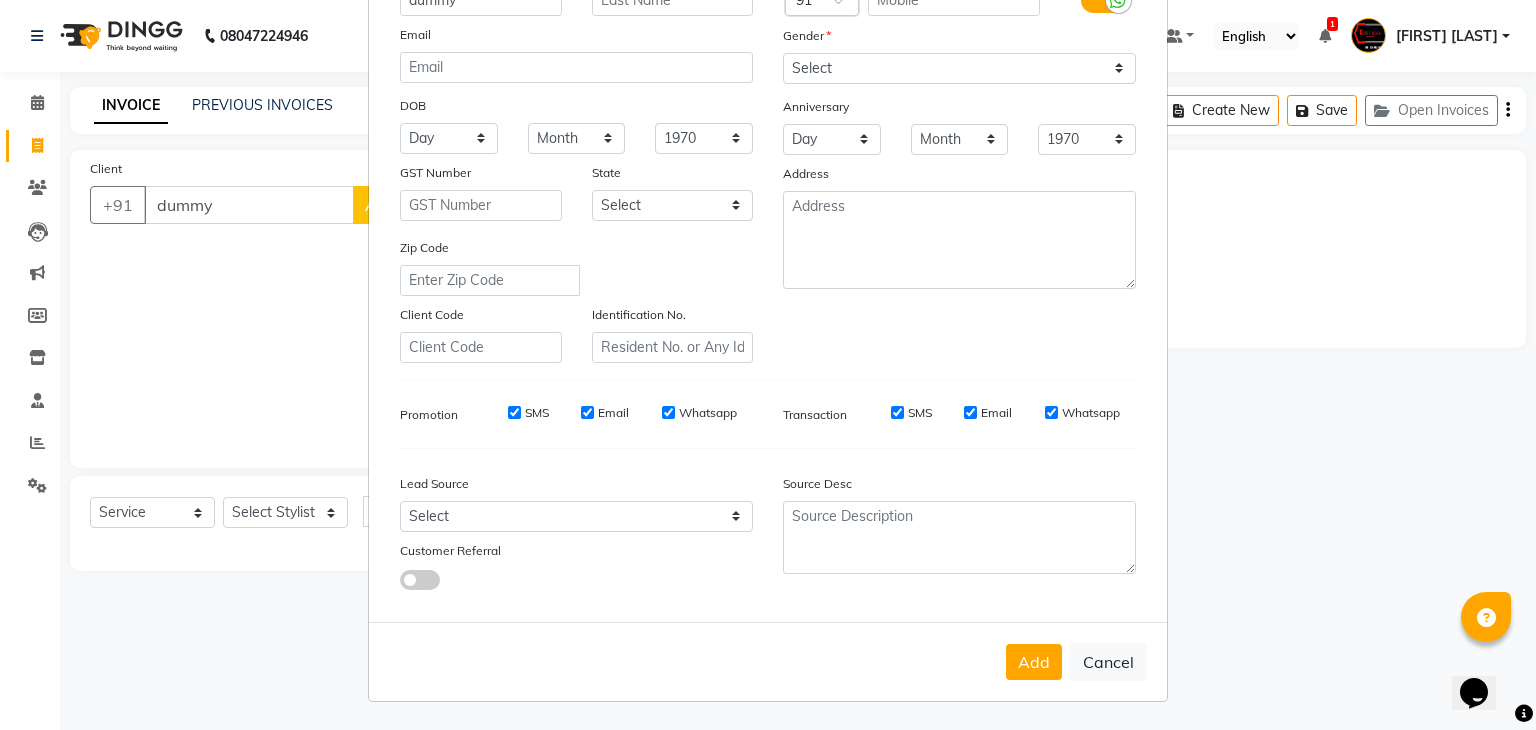 click on "Add Client Generate Dummy Number Name dummy Email DOB Day 01 02 03 04 05 06 07 08 09 10 11 12 13 14 15 16 17 18 19 20 21 22 23 24 25 26 27 28 29 30 31 Month January February March April May June July August September October November December 1940 1941 1942 1943 1944 1945 1946 1947 1948 1949 1950 1951 1952 1953 1954 1955 1956 1957 1958 1959 1960 1961 1962 1963 1964 1965 1966 1967 1968 1969 1970 1971 1972 1973 1974 1975 1976 1977 1978 1979 1980 1981 1982 1983 1984 1985 1986 1987 1988 1989 1990 1991 1992 1993 1994 1995 1996 1997 1998 1999 2000 2001 2002 2003 2004 2005 2006 2007 2008 2009 2010 2011 2012 2013 2014 2015 2016 2017 2018 2019 2020 2021 2022 2023 2024 GST Number [STATE] Select Andaman and Nicobar Islands Andhra Pradesh Arunachal Pradesh Assam Bihar Chandigarh Chhattisgarh Dadra and Nagar Haveli Daman and Diu Delhi Goa Gujarat Haryana Himachal Pradesh Jammu and Kashmir Jharkhand Karnataka Kerala Lakshadweep Madhya Pradesh Maharashtra Manipur Meghalaya Mizoram Nagaland Odisha Pondicherry Punjab Rajasthan" at bounding box center (768, 365) 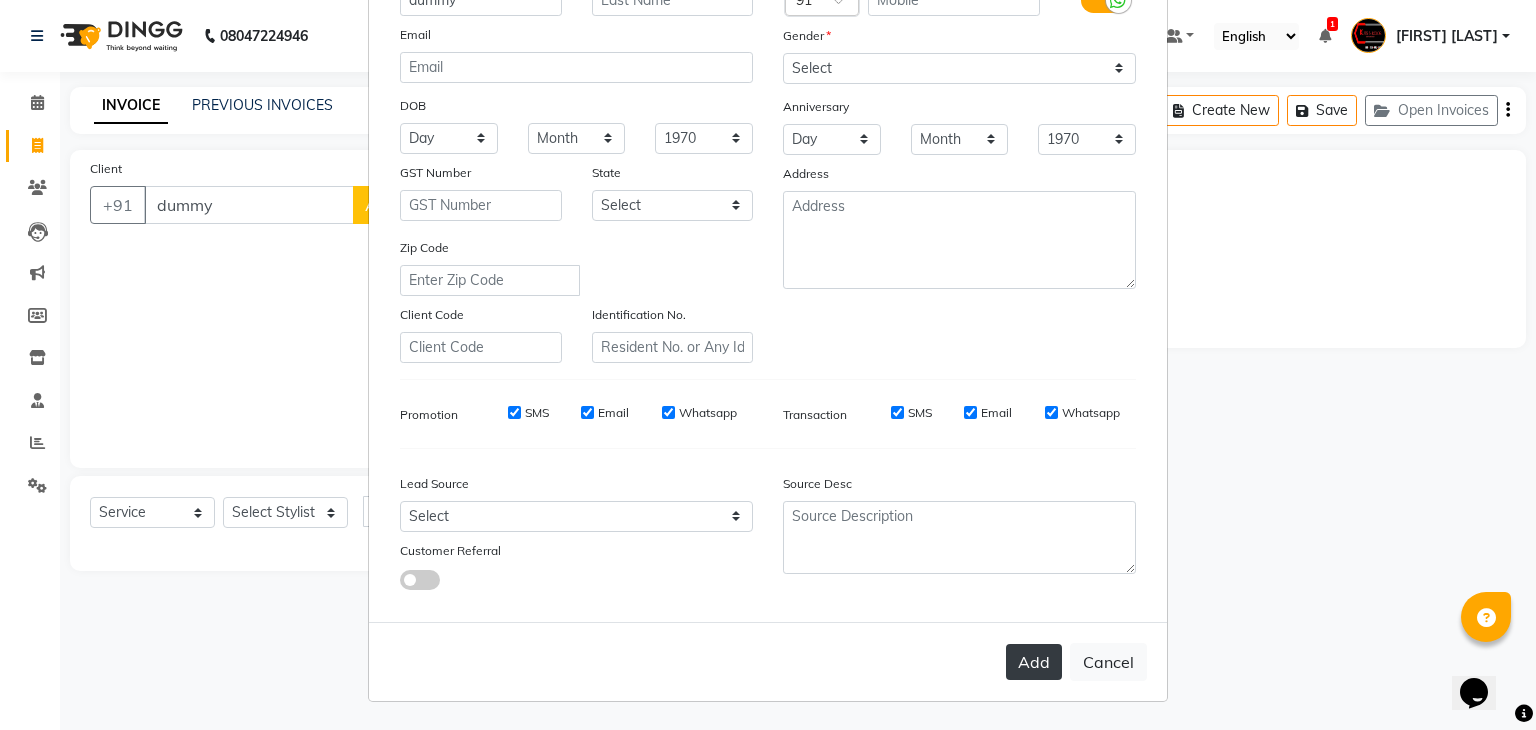 click on "Add" at bounding box center (1034, 662) 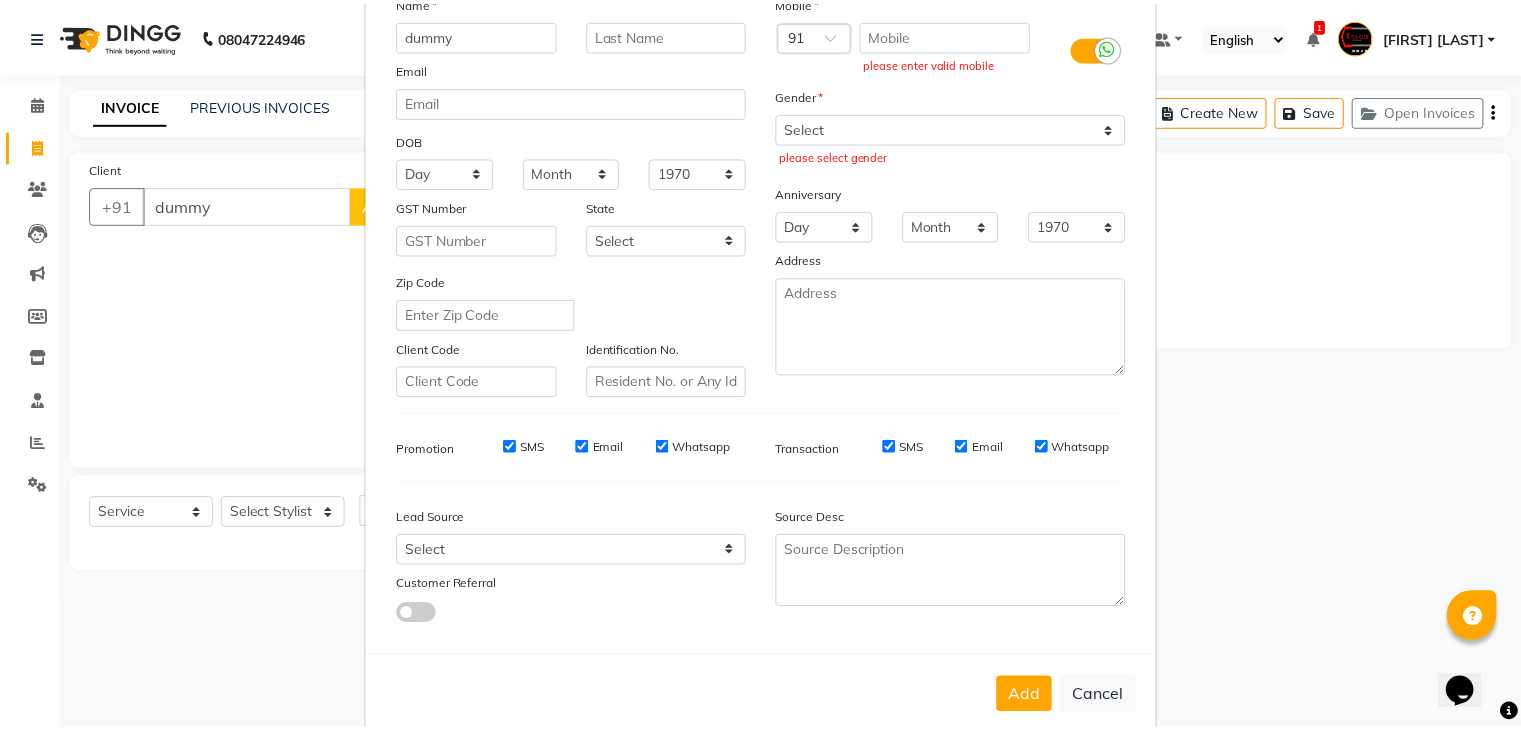 scroll, scrollTop: 179, scrollLeft: 0, axis: vertical 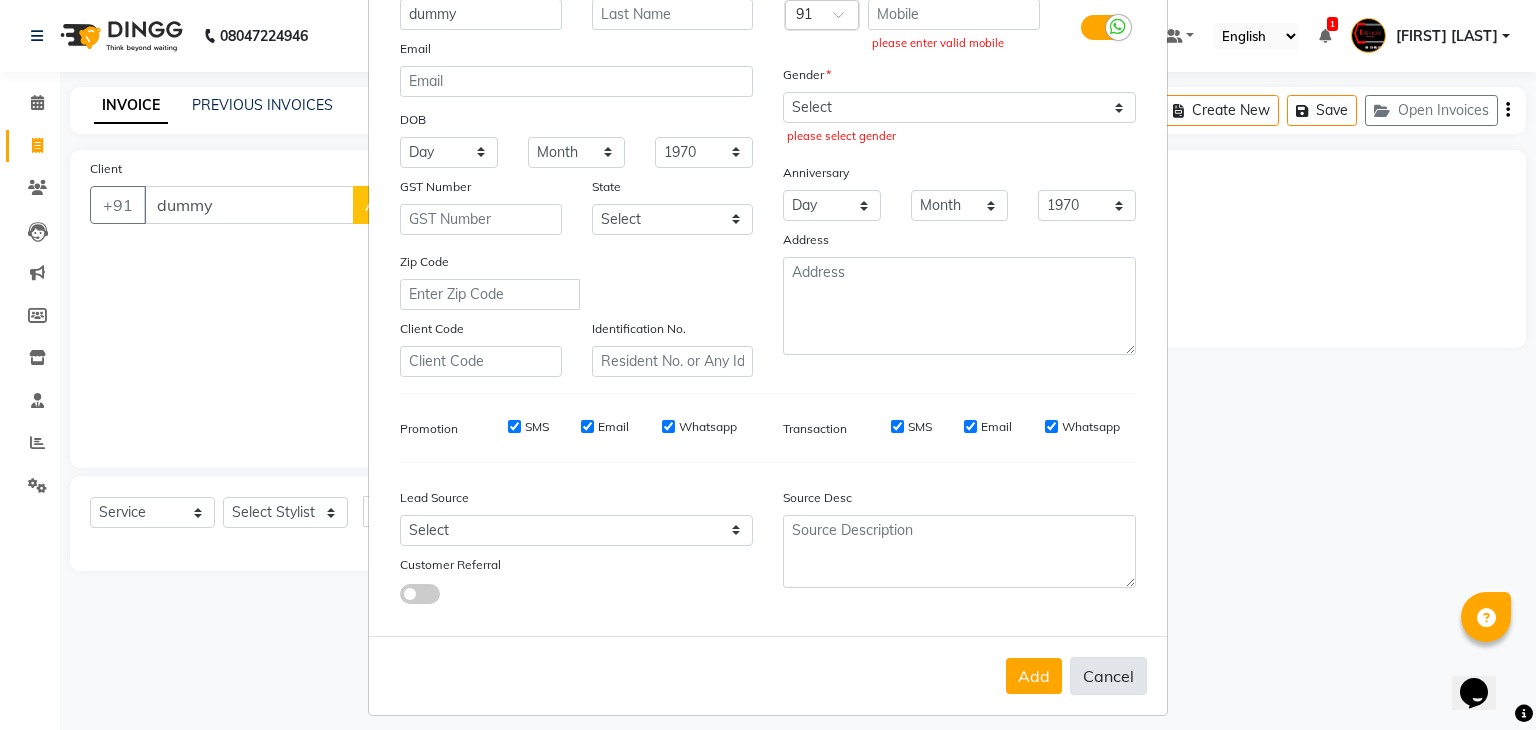 click on "Cancel" at bounding box center (1108, 676) 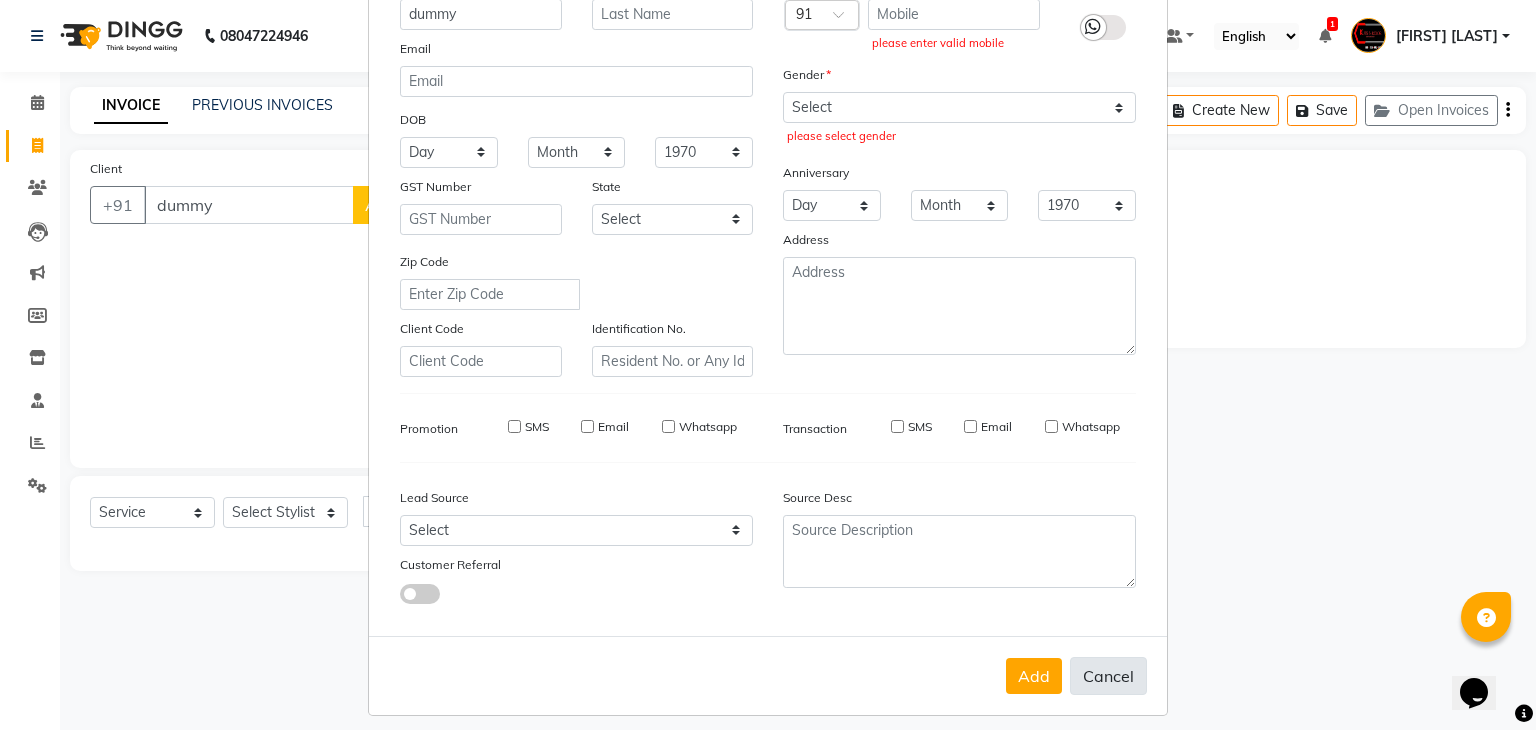 type 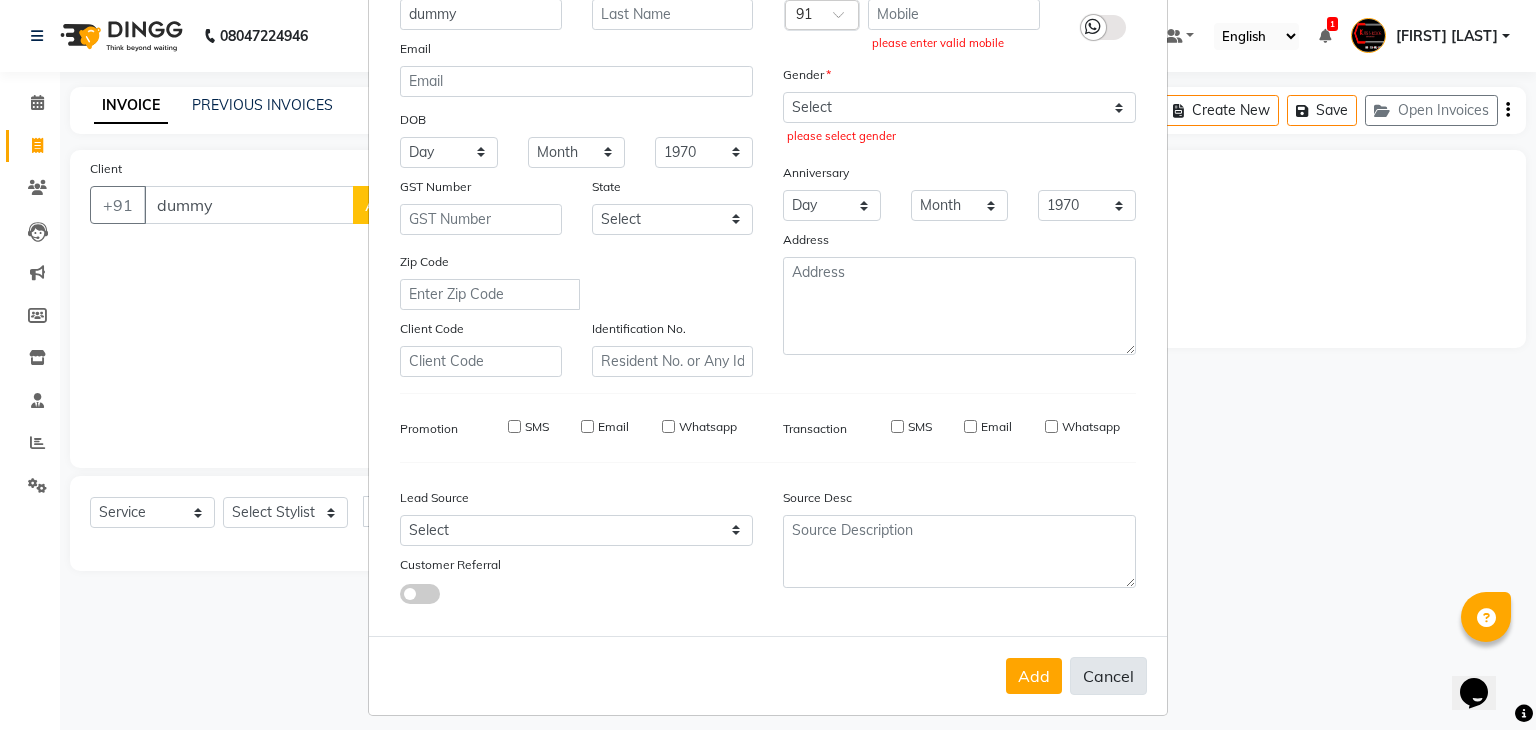 select 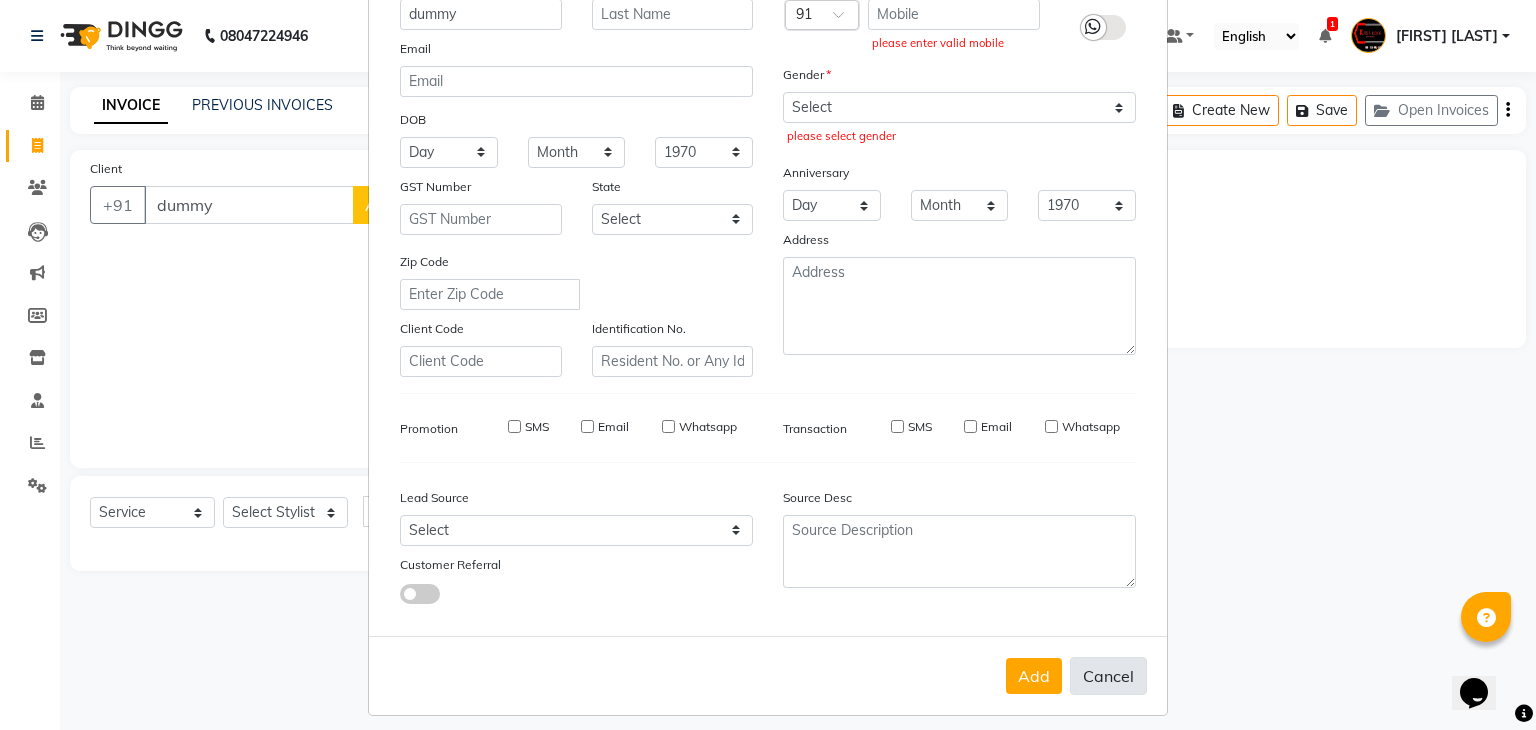 select 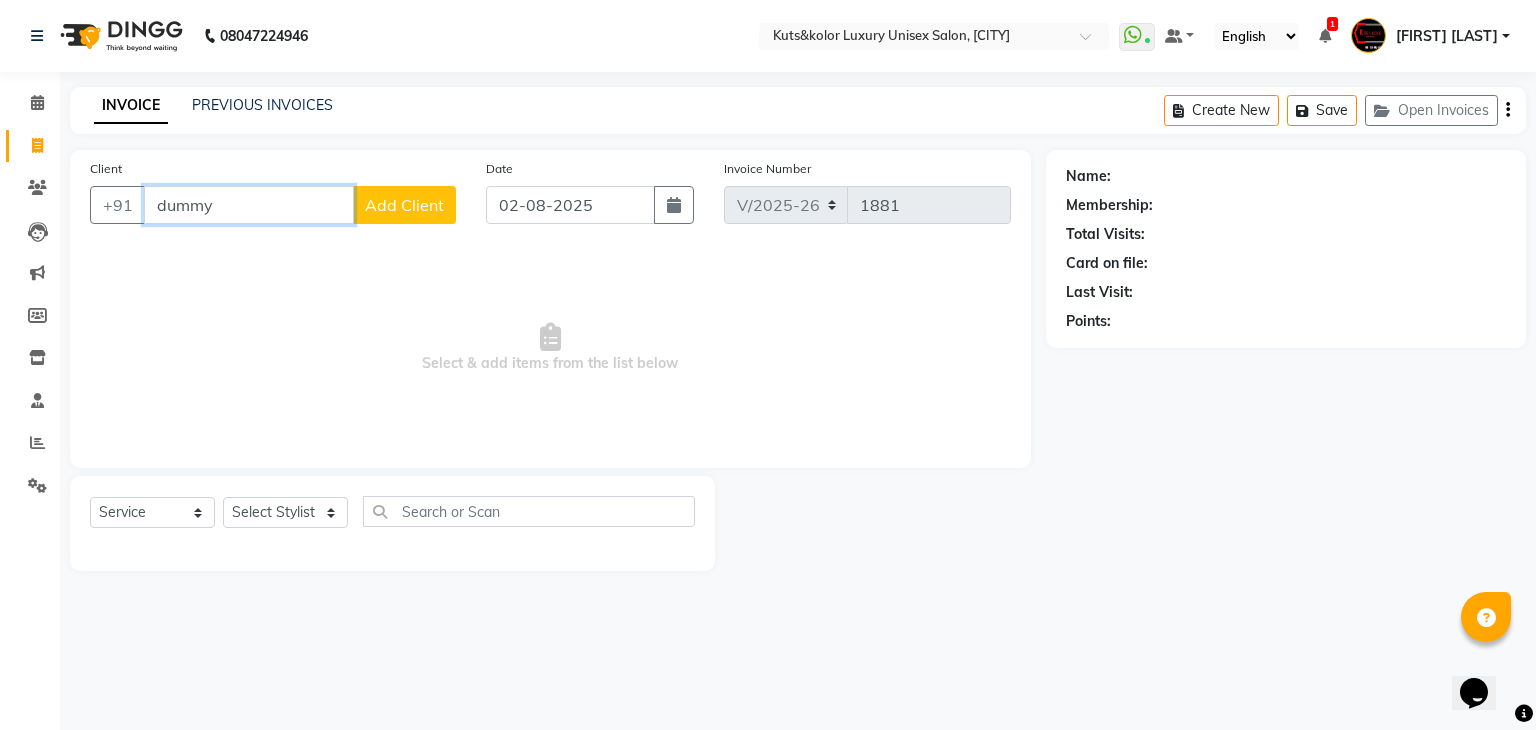 click on "dummy" at bounding box center (249, 205) 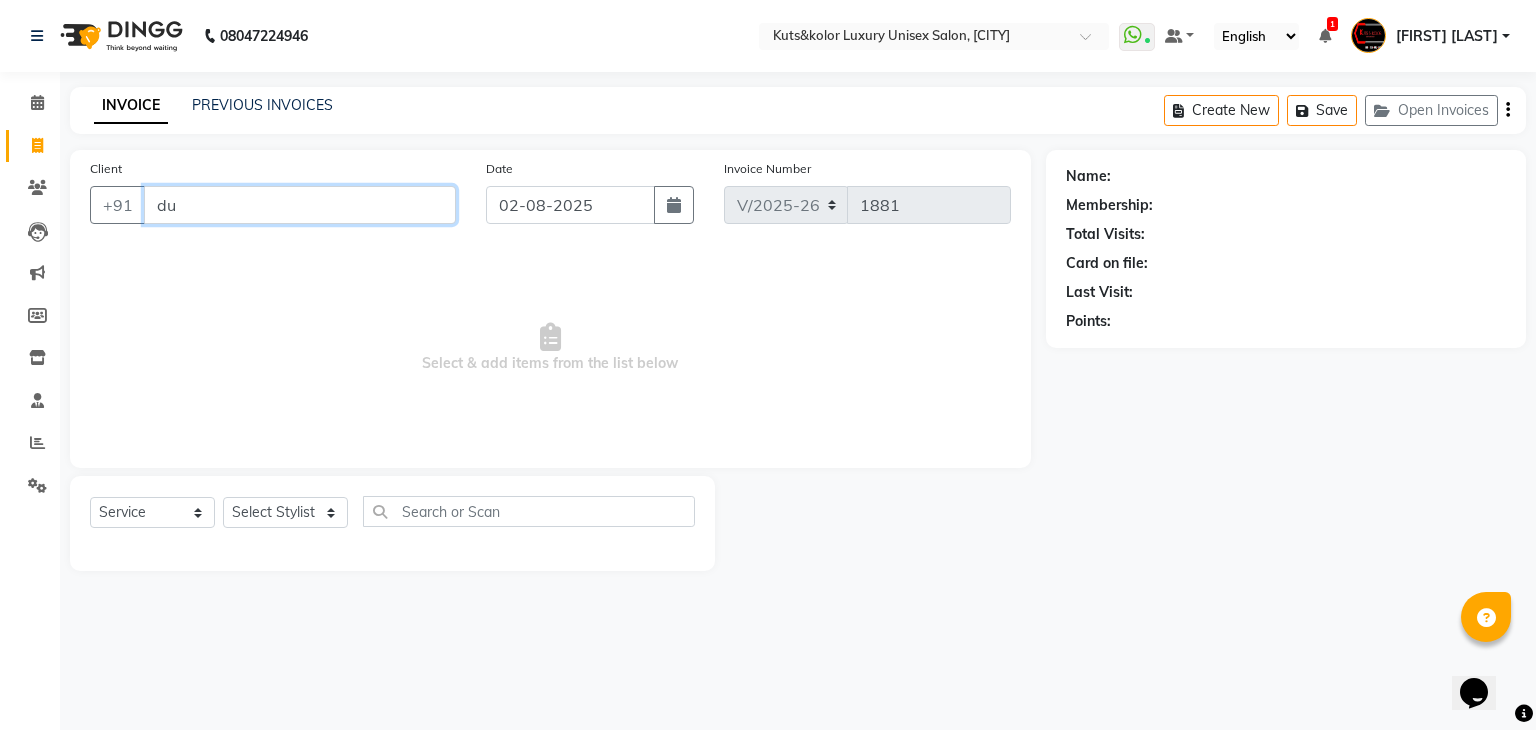 type on "d" 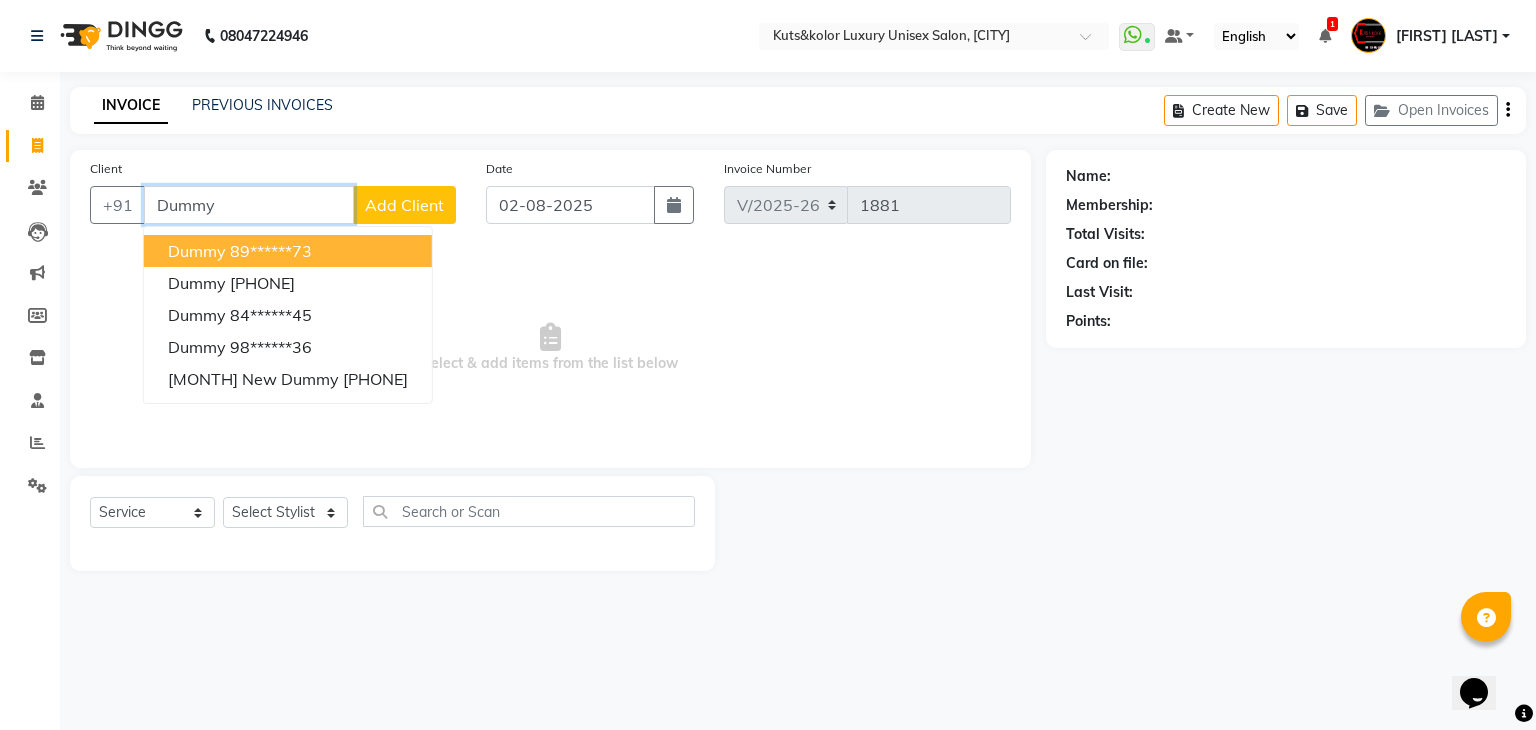 click on "89******73" at bounding box center (271, 251) 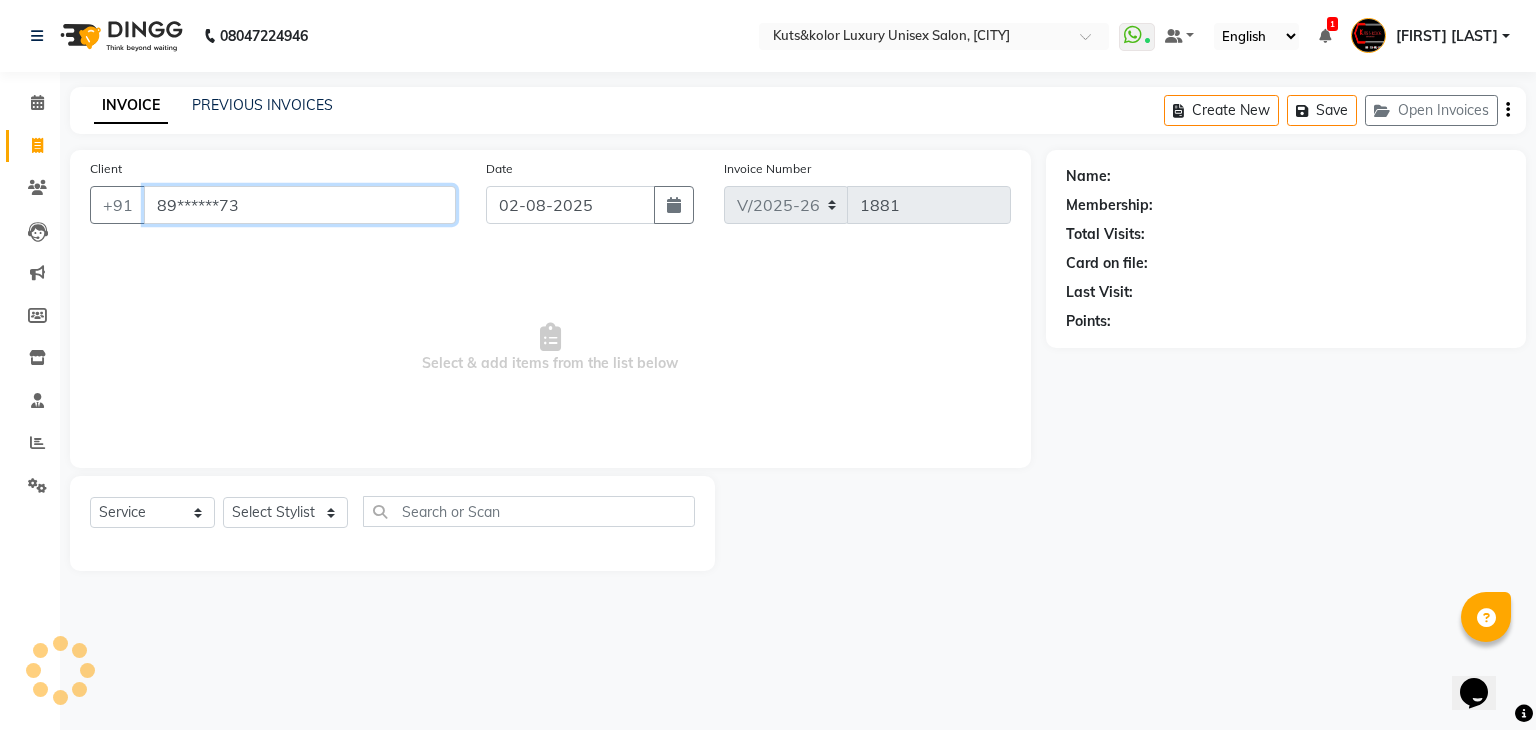 type on "89******73" 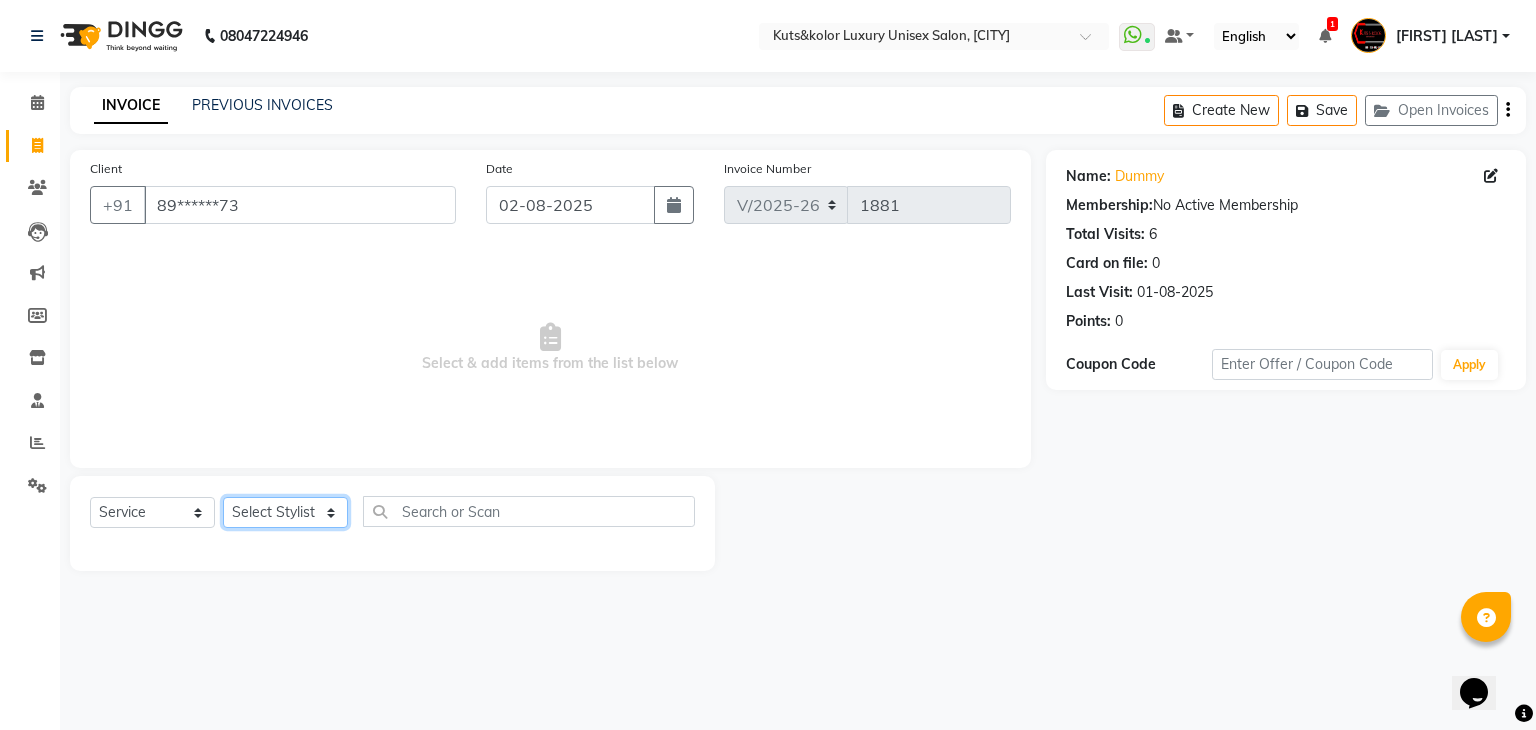 click on "Select Stylist [FIRST] [FIRST] [FIRST] [FIRST] [PERSON] [FIRST] [FIRST] [PERSON] [PERSON] [PERSON] [PERSON] [PERSON] [PERSON] [PERSON] [PERSON] [PERSON] [PERSON]" 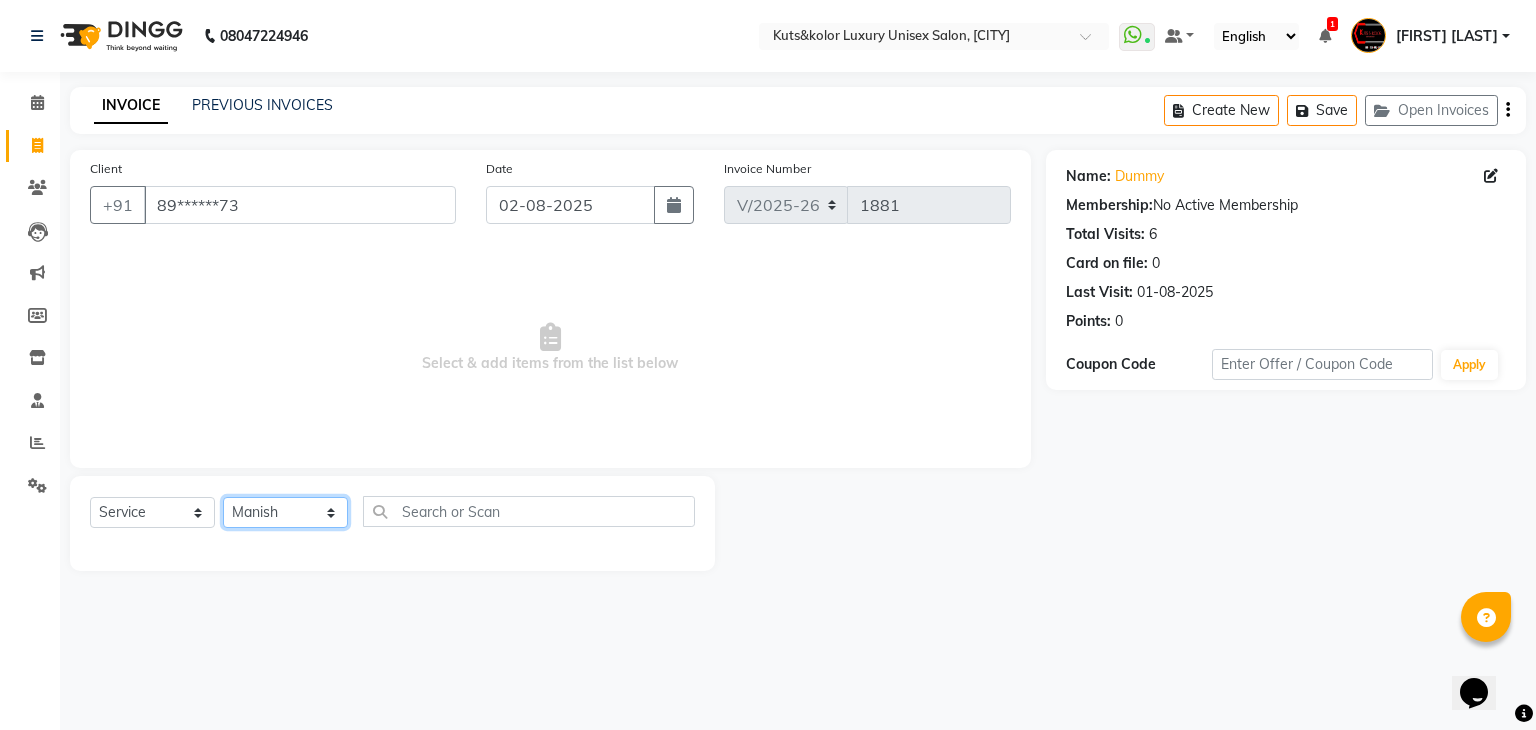 click on "Select Stylist [FIRST] [FIRST] [FIRST] [FIRST] [PERSON] [FIRST] [FIRST] [PERSON] [PERSON] [PERSON] [PERSON] [PERSON] [PERSON] [PERSON] [PERSON] [PERSON] [PERSON]" 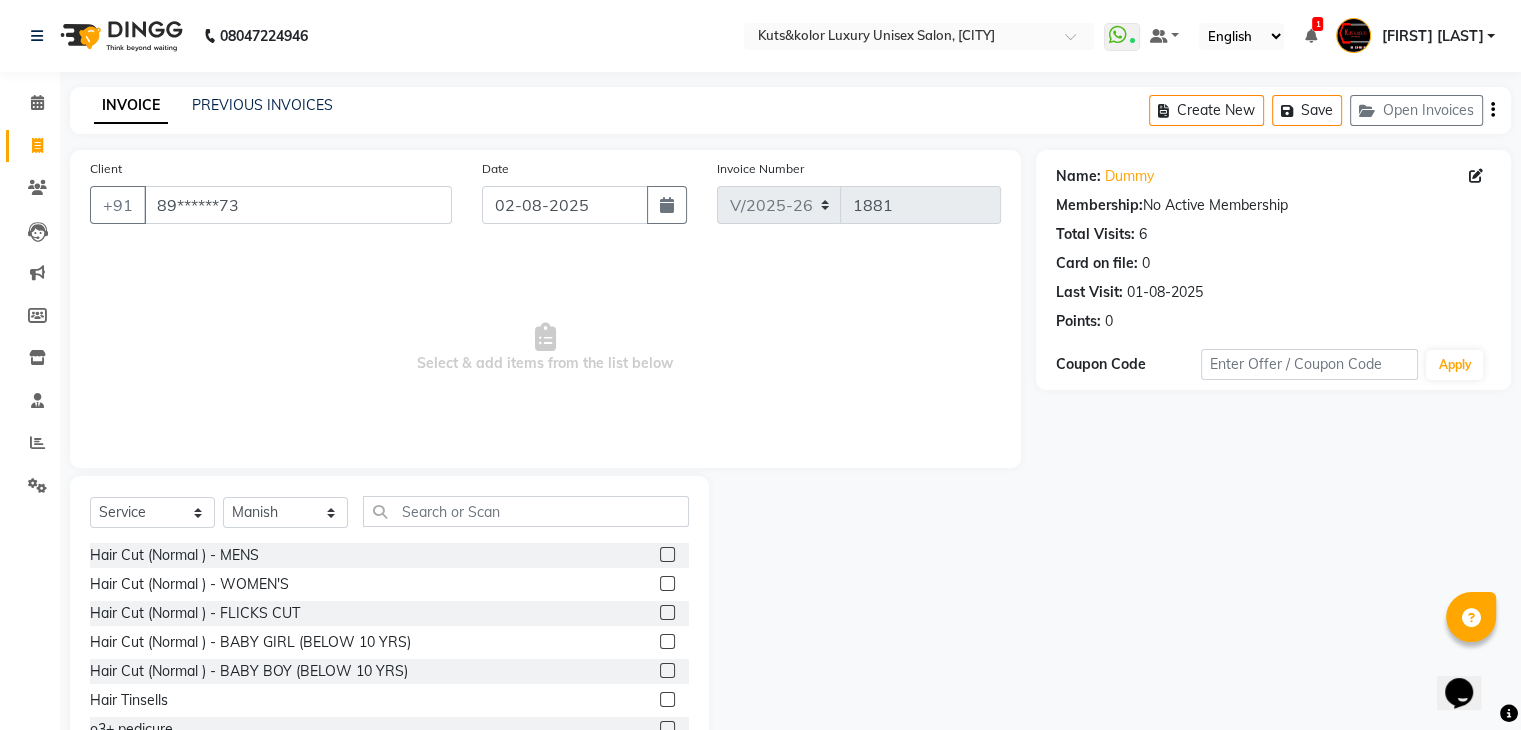 click 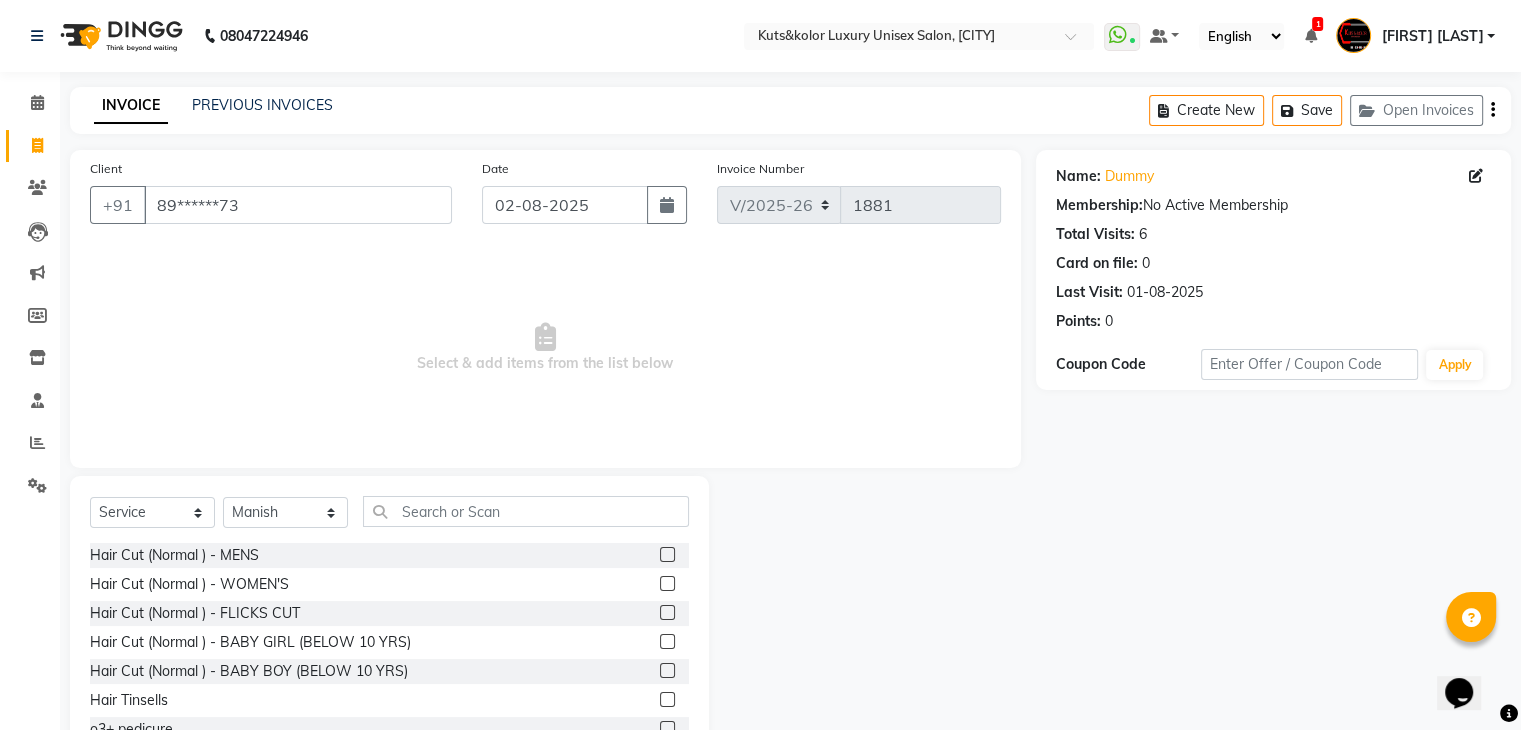 click at bounding box center [666, 584] 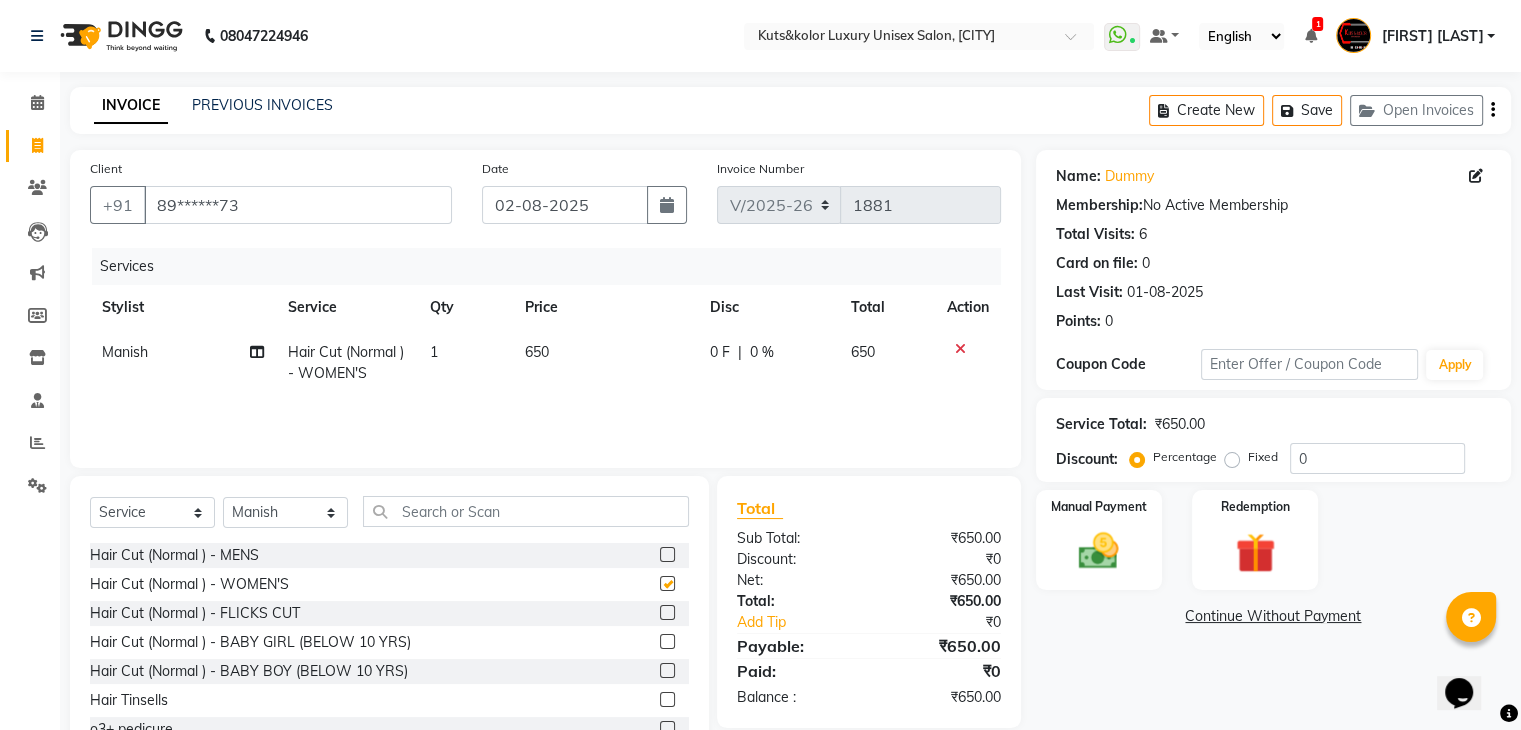 checkbox on "false" 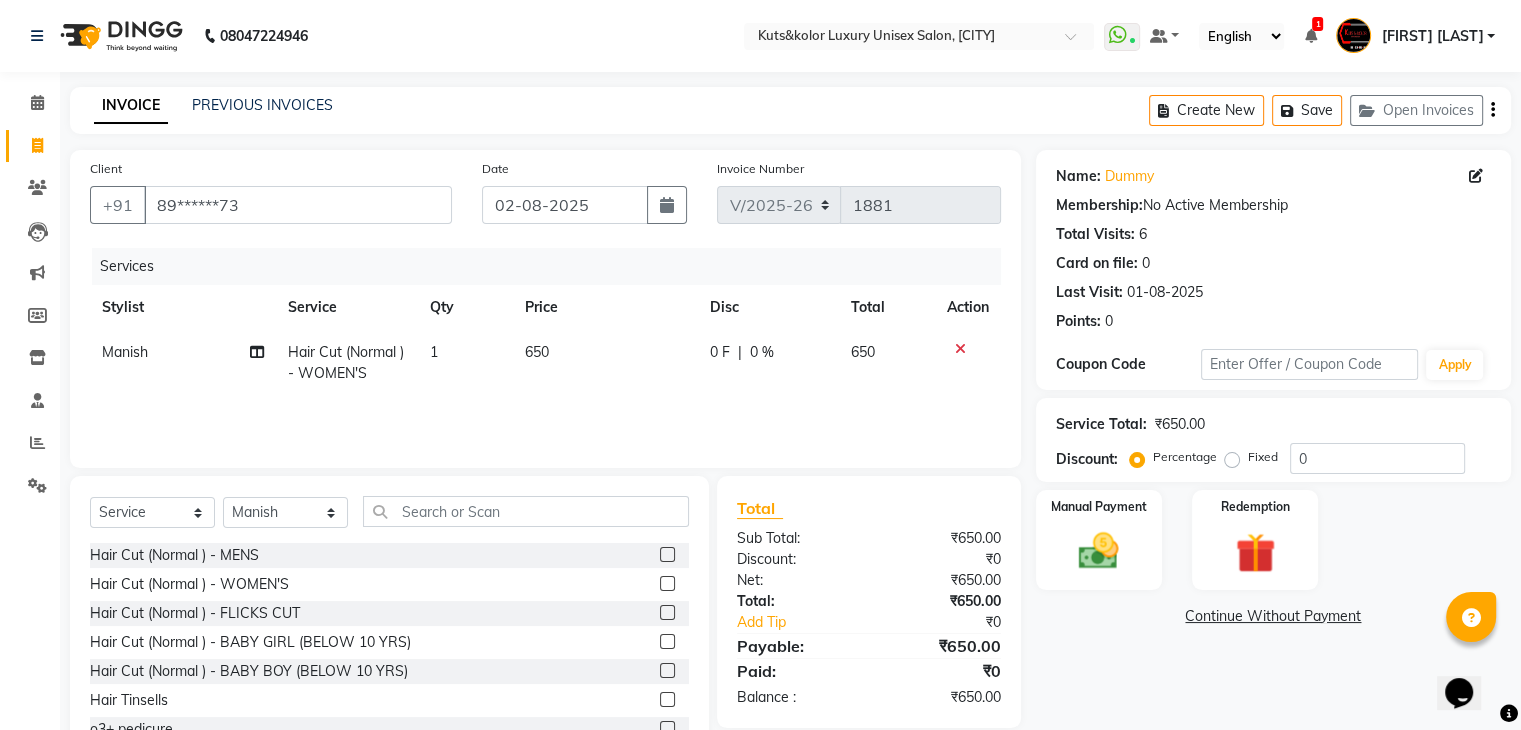 click 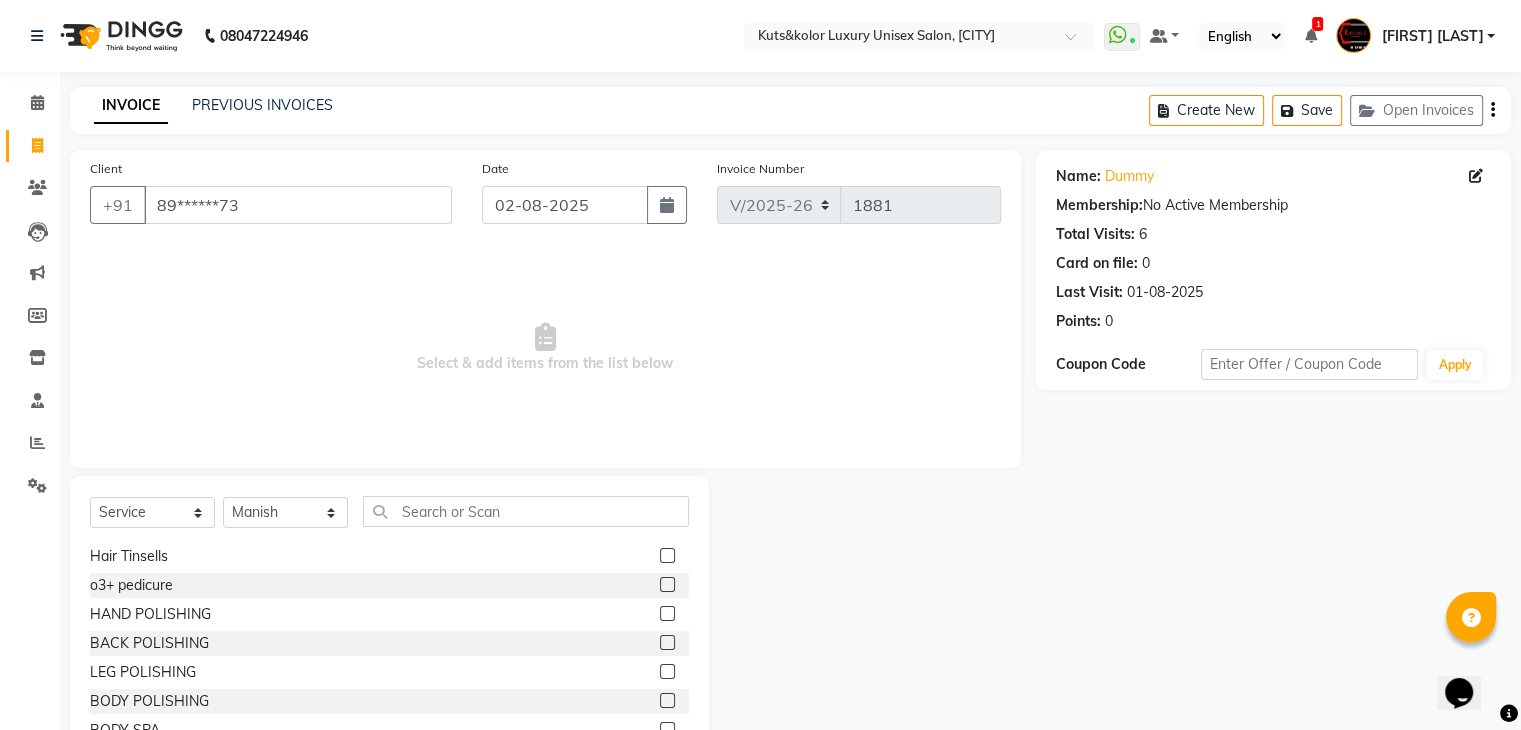scroll, scrollTop: 147, scrollLeft: 0, axis: vertical 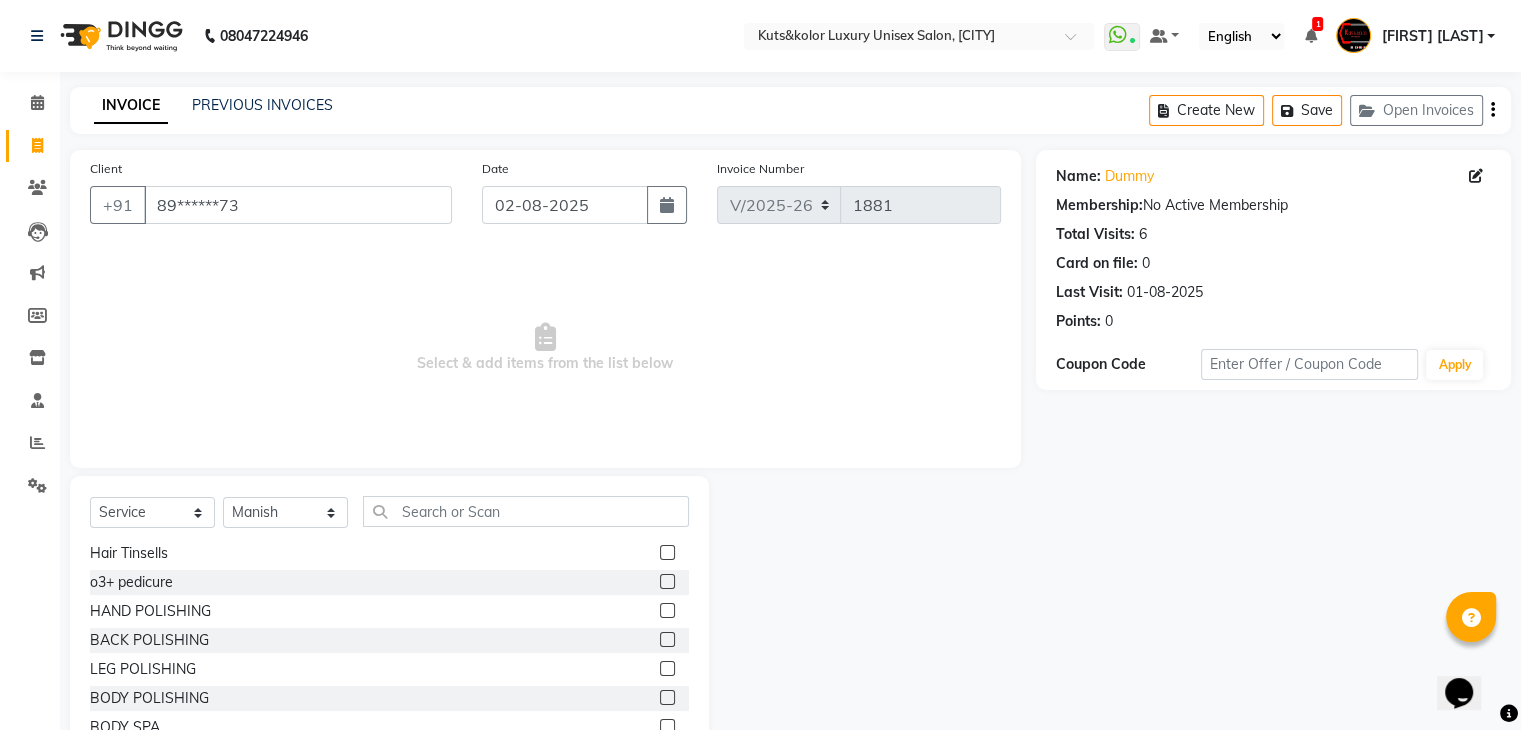 click on "Hair Cut  (Normal )   -   MENS  Hair Cut (Normal )   -   WOMEN'S  Hair Cut (Normal )   -   FLICKS CUT  Hair Cut (Normal )   -   BABY GIRL (BELOW 10 YRS)  Hair Cut (Normal )   -   BABY BOY (BELOW 10 YRS)  Hair Tinsells  o3+ pedicure   HAND POLISHING  BACK POLISHING  LEG POLISHING  BODY POLISHING  BODY  SPA  Wash and Blowdry  Wash and Blowdry  oil massage  haircut with wash  mani pedi o3+  colour  toning  lashes  Bead Colour  Bead colour amm free  eyebrows and upperlips  haircut with [PERSON]  ice cream mani/ pedicure  crytal pedicure  Fring botox  OLA PLEX Add on shoulder length  OLA PLEX add on mid length  OLA PLEX Add on Waist length  OLA PLEX TREATMENT SHOULDER LENGTH  OLA PLEX TREATMENT MID LENGTH  OLA PLEX TREATMENT WAIST LENGTH  Haircut with [PERSON] without wash  Haircut with [PERSON] with wash  Haircut with [PERSON] without wash   Haircut with [PERSON] with wash  O3+ Facial with [PERSON] Daimond luxury   Normal Pedicure form [PERSON]  Normal manicure from [PERSON]  Normal mani/pedi from [PERSON]  O3+ cleanup form [PERSON]" 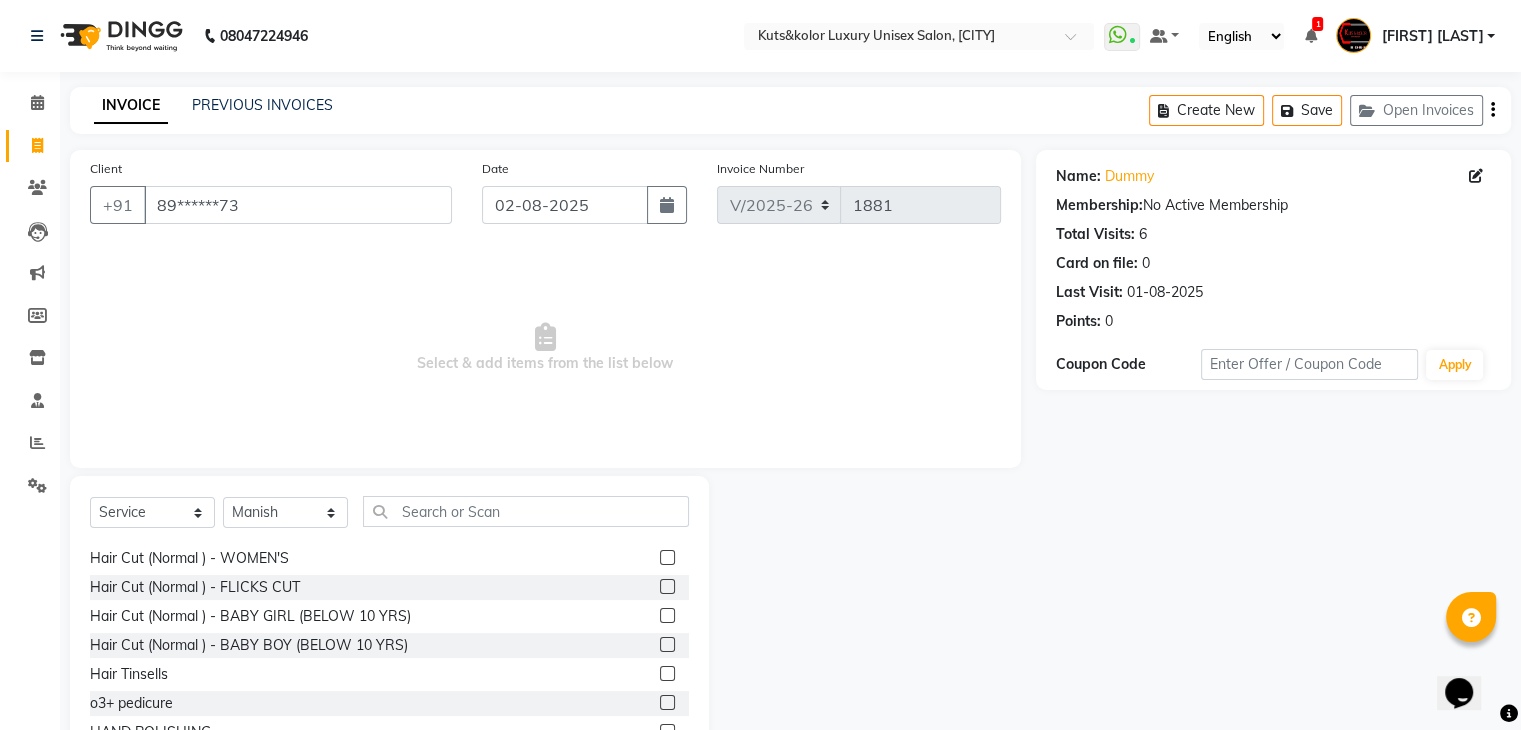 scroll, scrollTop: 22, scrollLeft: 0, axis: vertical 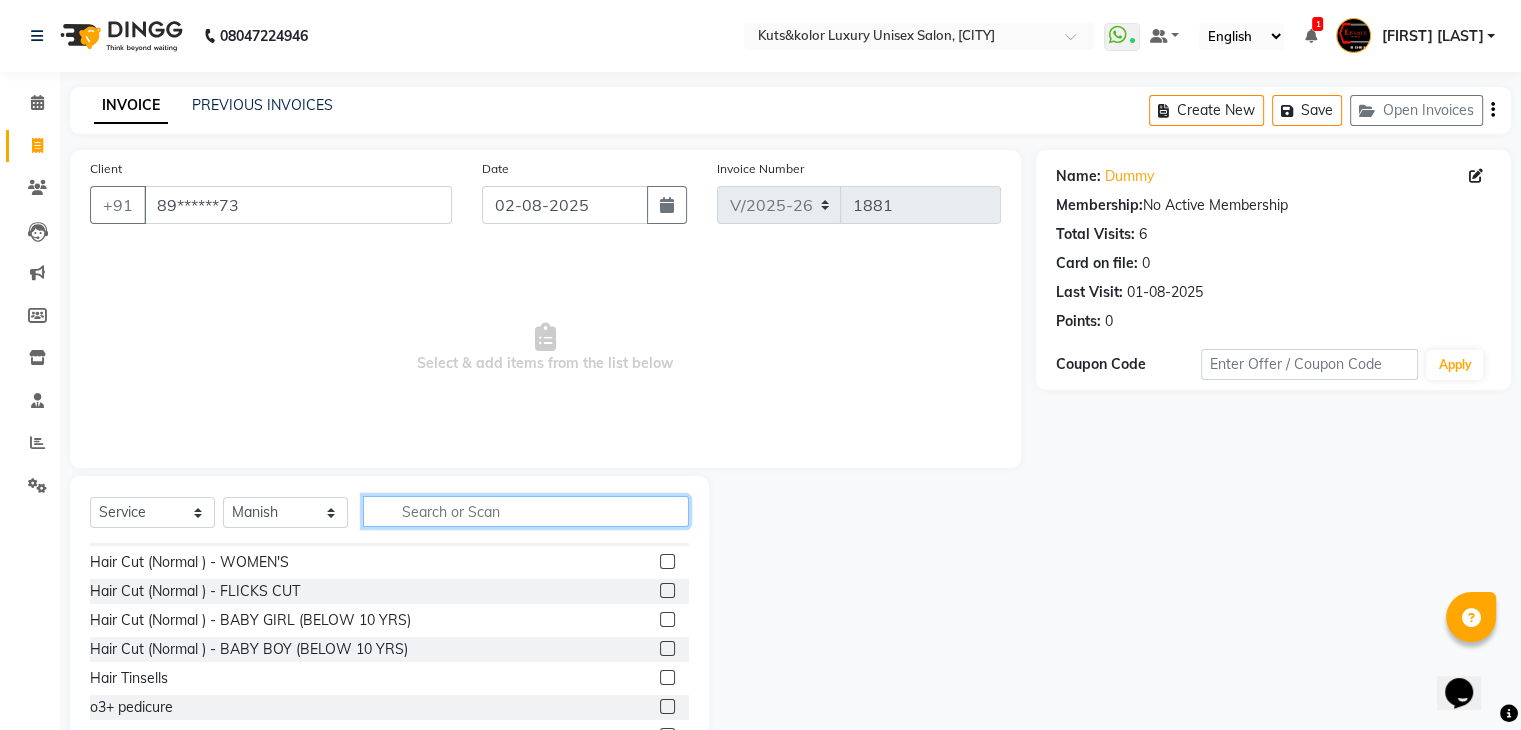 click 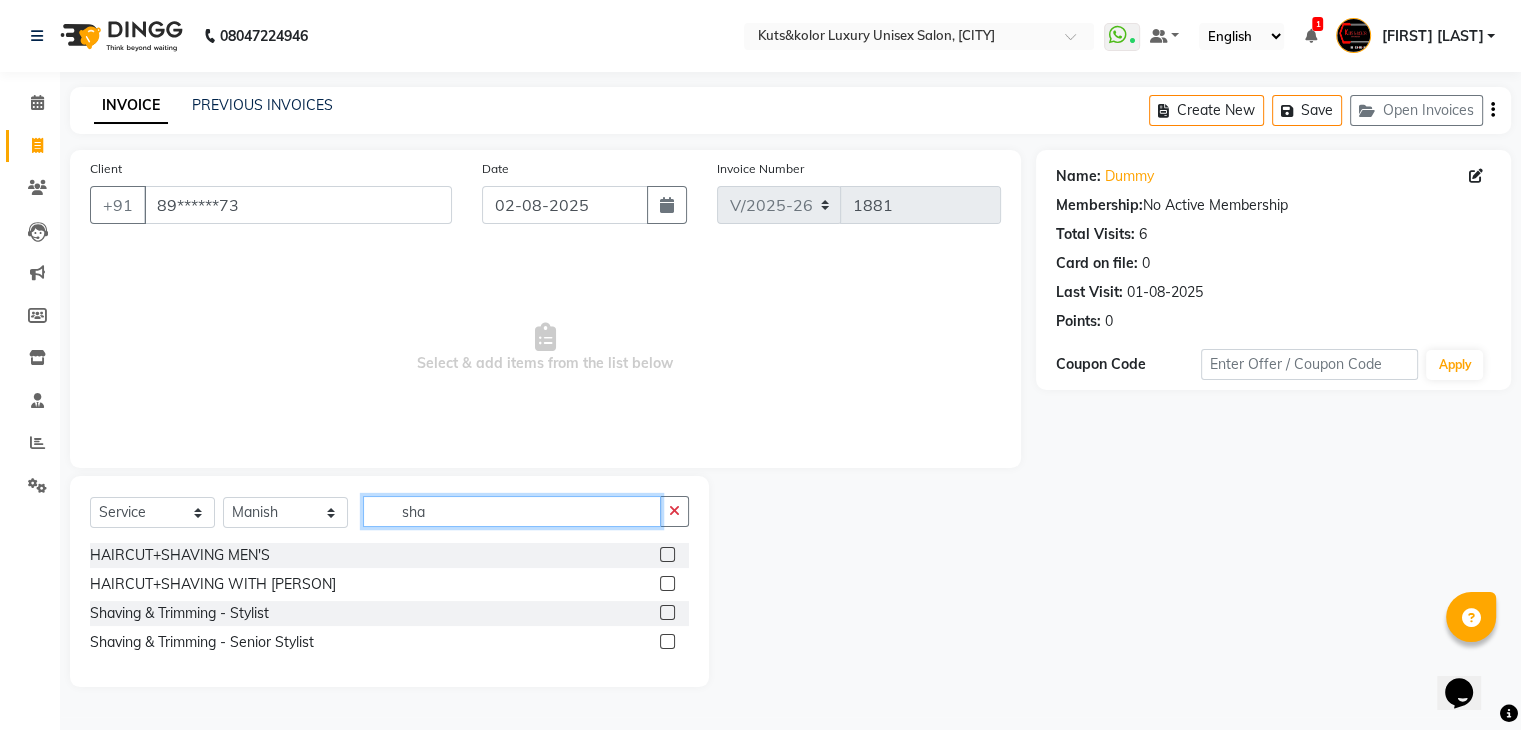 scroll, scrollTop: 0, scrollLeft: 0, axis: both 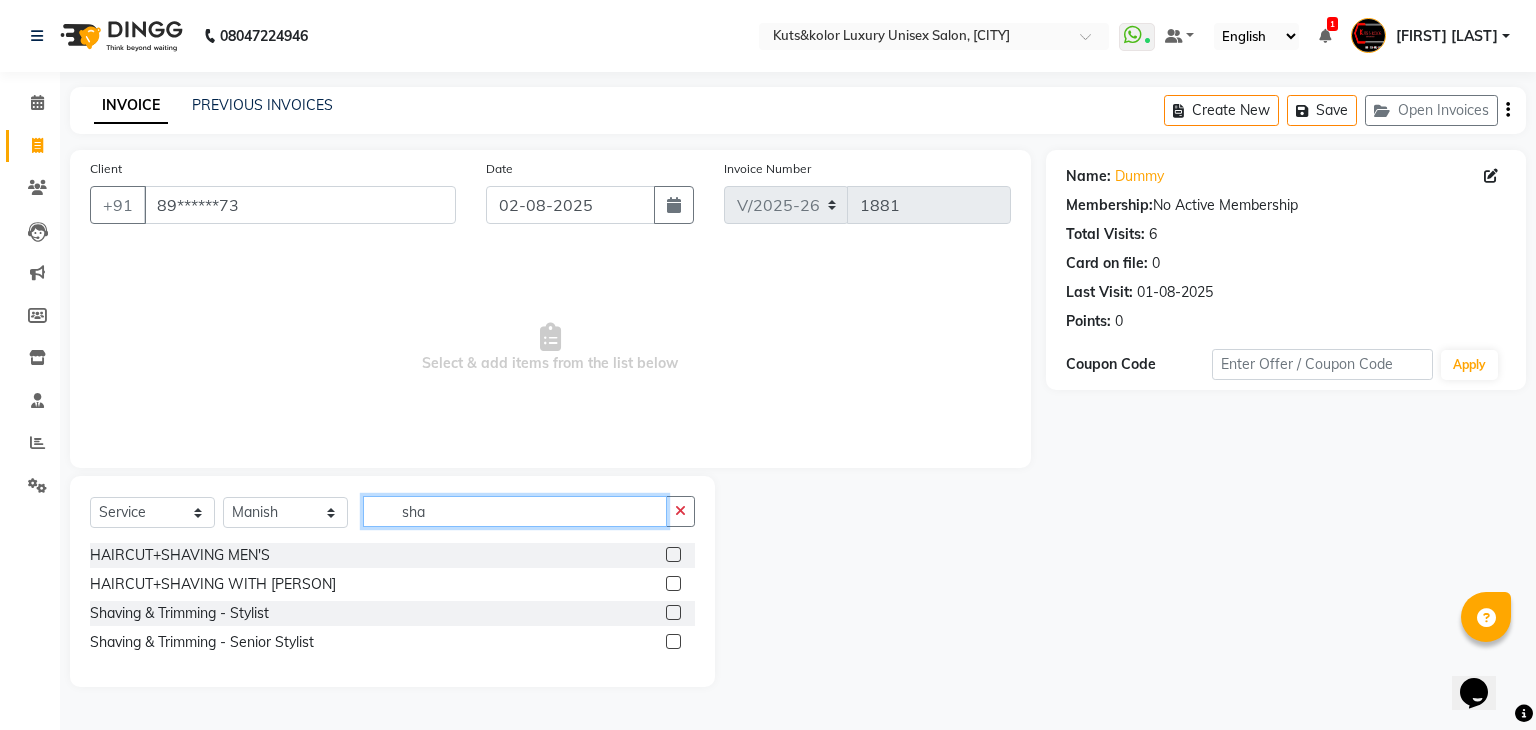 type on "sha" 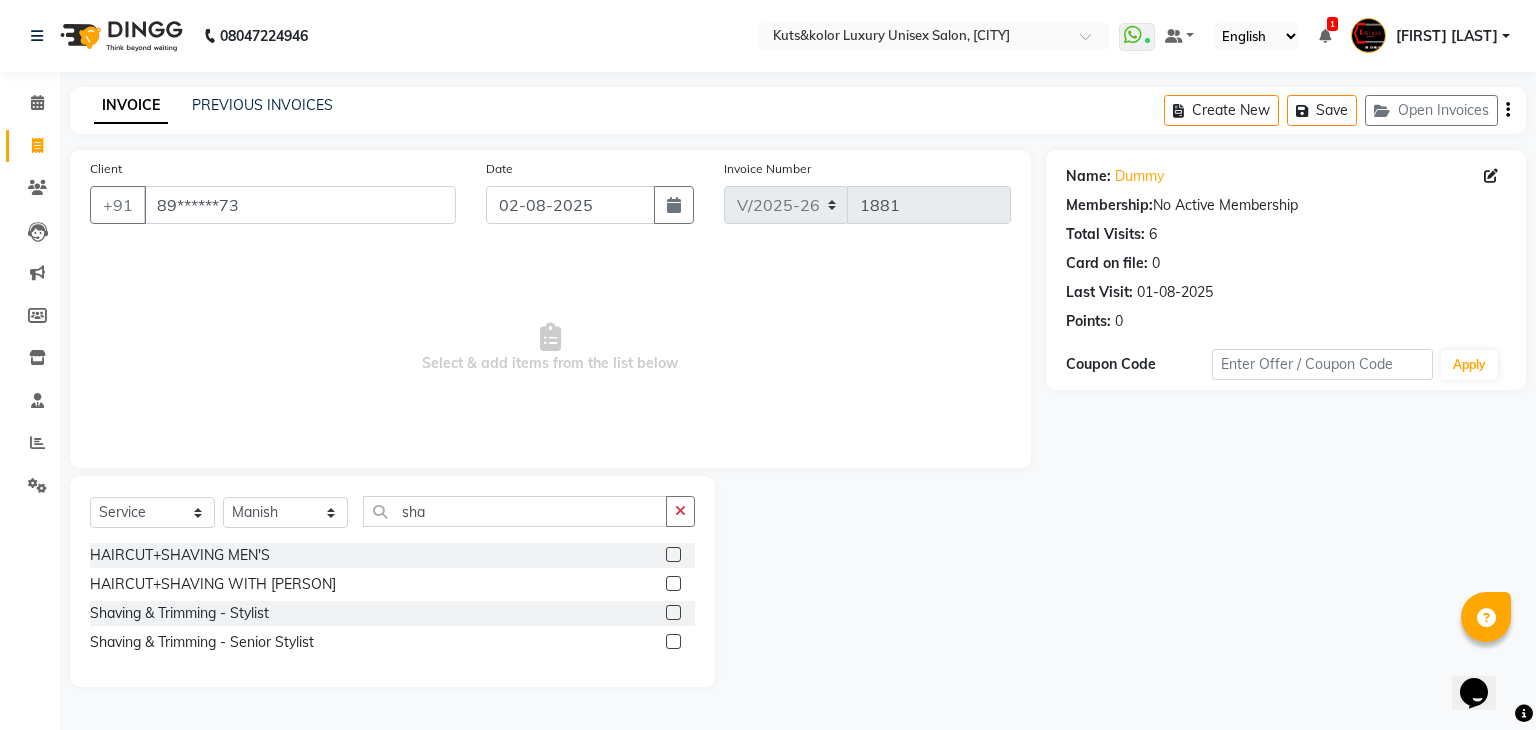 click 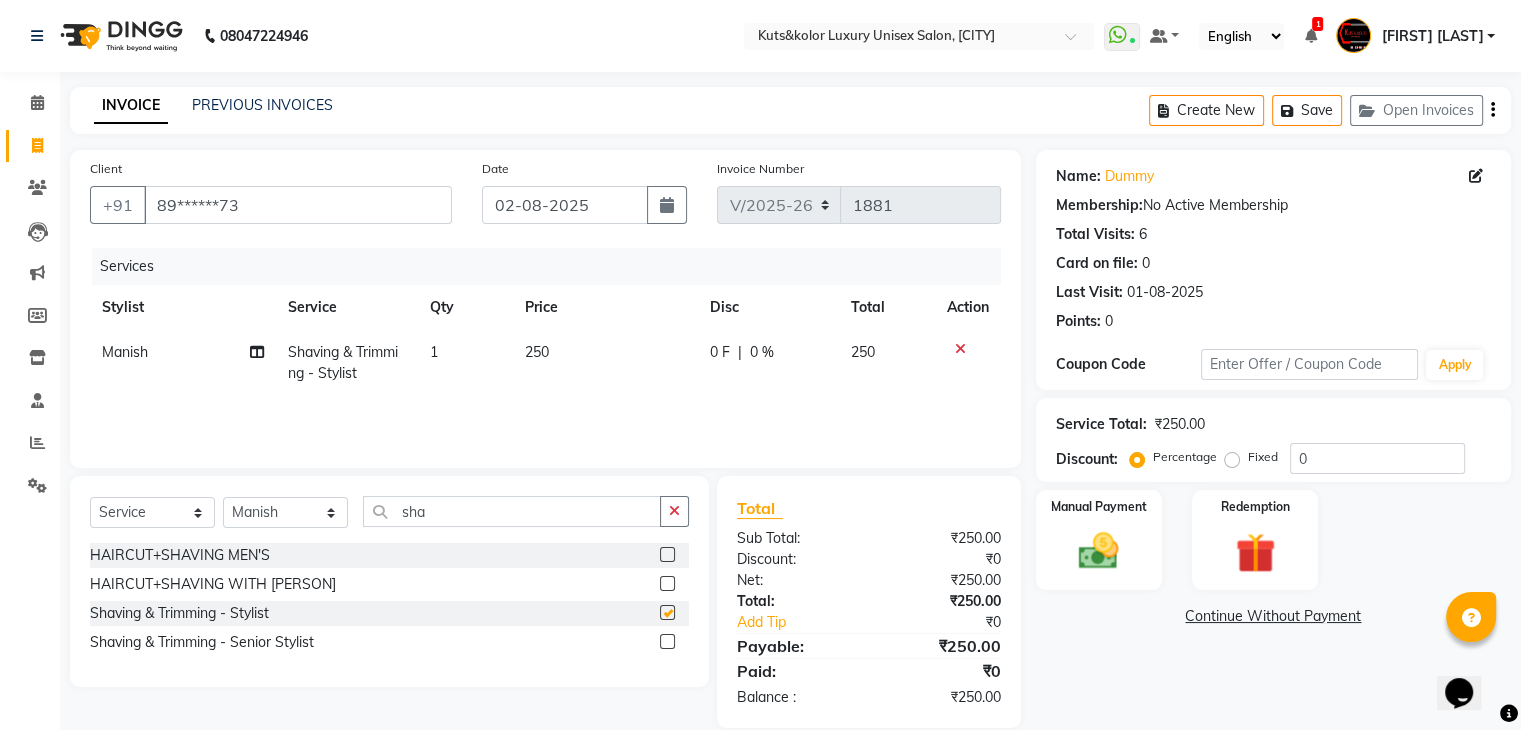 checkbox on "false" 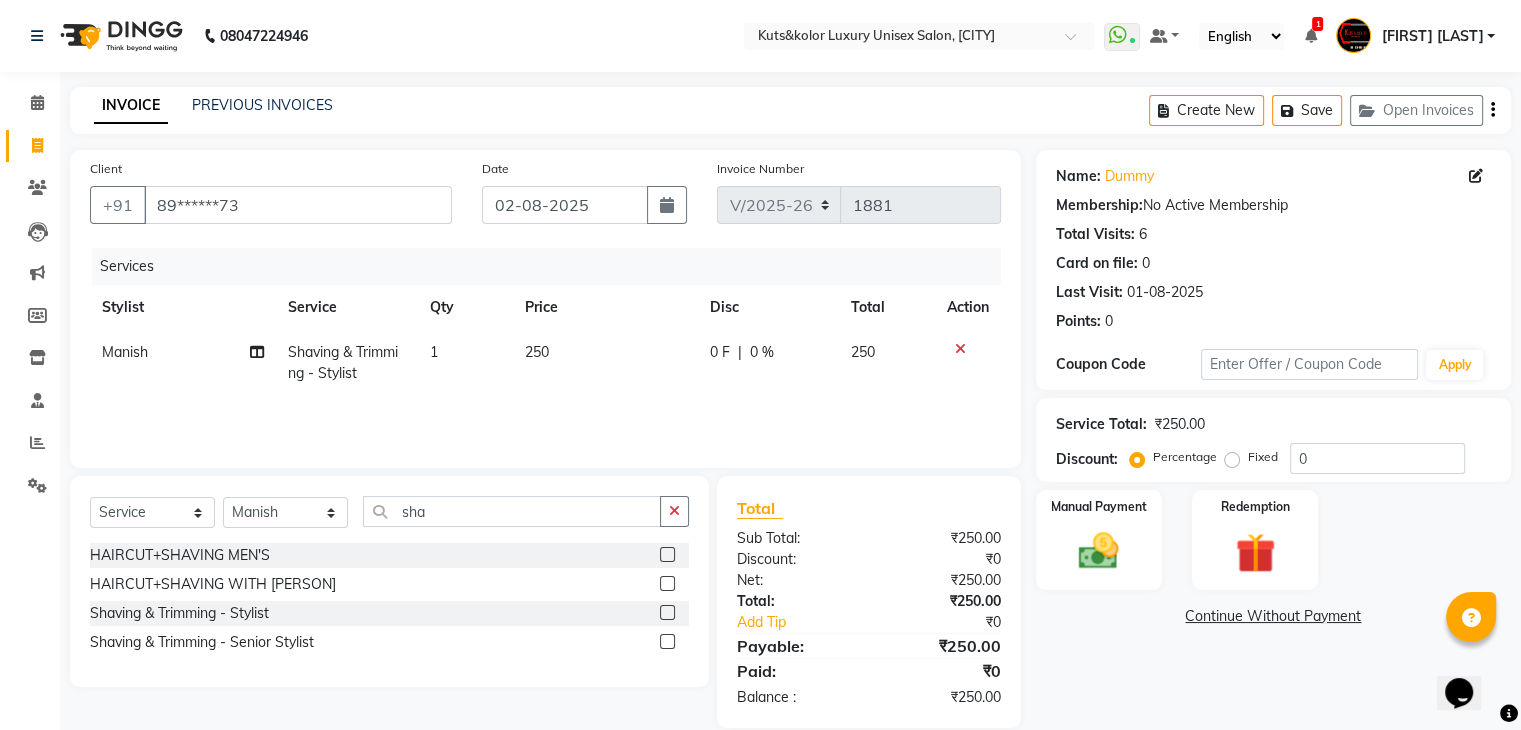 click on "0 F" 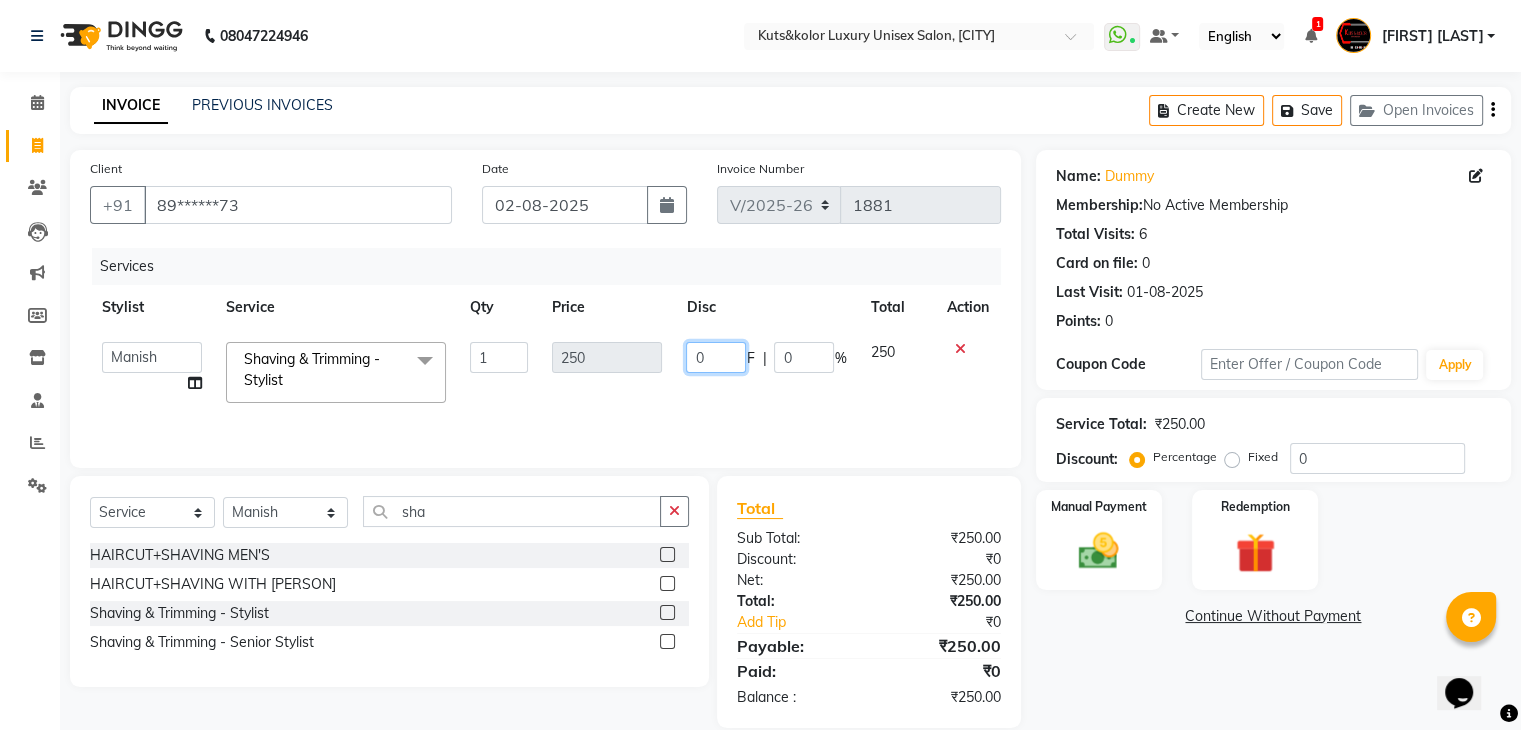 click on "0" 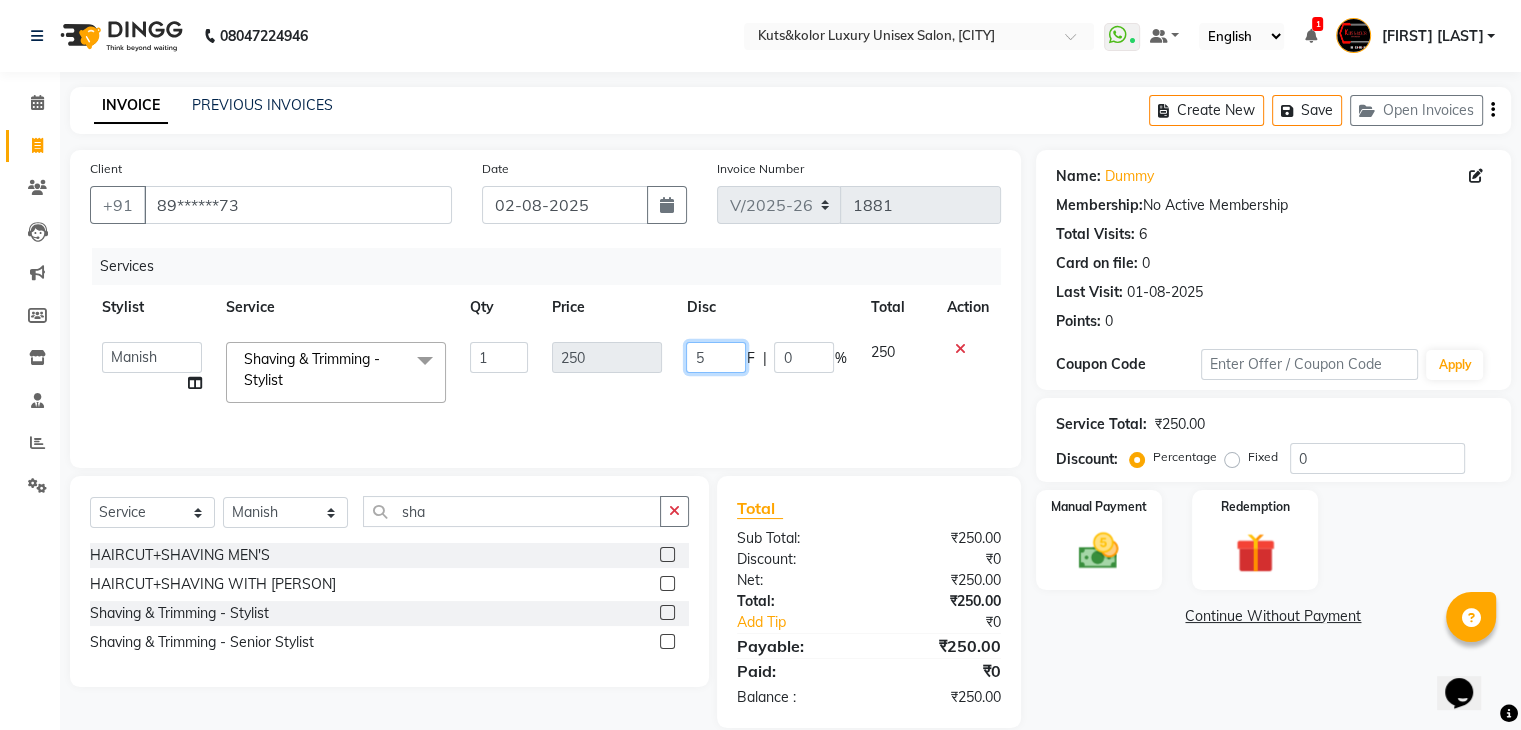 type on "50" 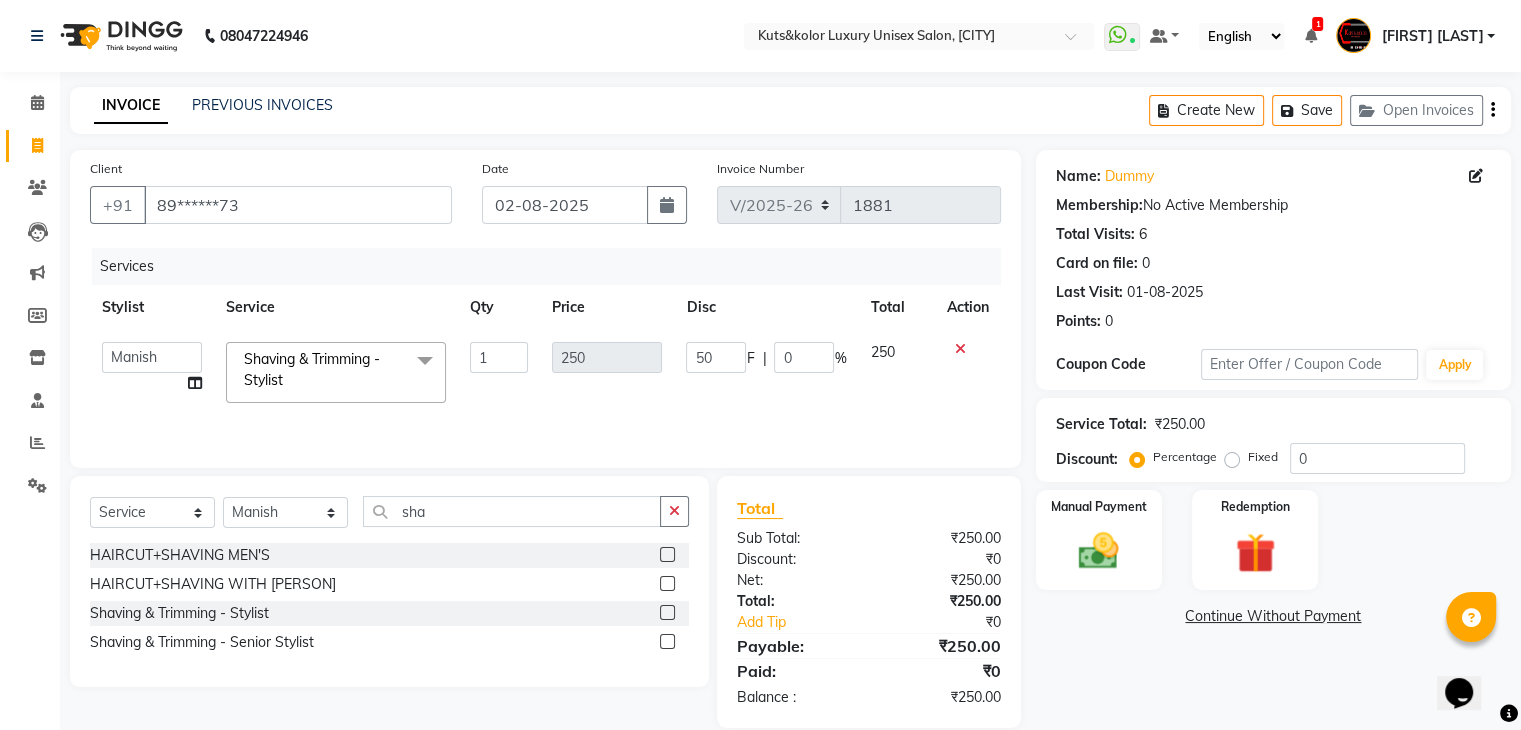 click on "Services Stylist Service Qty Price Disc Total Action  [FIRST]  [FIRST]  [FIRST]  [FIRST]  [PERSON]  [FIRST]  [FIRST]  [PERSON]  [PERSON]  [PERSON]  [PERSON]  [PERSON]  [PERSON]  [PERSON]  [PERSON]  [PERSON]  [PERSON]  Shaving & Trimming - Stylist  x Hair Cut  (Normal )   -   MENS Hair Cut (Normal )   -   WOMEN'S Hair Cut  (Normal )   -   FLICKS CUT Hair Cut (Normal )   -   BABY GIRL (BELOW 10 YRS) Hair Cut (Normal )   -   BABY BOY (BELOW 10 YRS) Hair Tinsells o3+ pedicure  HAND POLISHING BACK POLISHING LEG POLISHING BODY POLISHING BODY  SPA Wash and Blowdry Wash and Blowdry oil massage haircut with wash mani pedi o3+ colour  toning lashes Bead Colour Bead colour amm free eyebrows and upperlips haircut with [PERSON]  ice cream mani/ pedicure  crytal pedicure  Fring botox  OLA PLEX Add on shoulder length  OLA PLEX add on mid length  OLA PLEX Add on Waist length  OLA PLEX TREATMENT SHOULDER LENGTH  OLA PLEX TREATMENT MID LENGTH  OLA PLEX TREATMENT WAIST LENGTH  Haircut with [PERSON] without wash  Haircut with [PERSON] with wash  Haircut with [PERSON] without wash   Haircut with [PERSON] with wash  O3+ Facial with [PERSON] Daimond luxury   Normal Pedicure form [PERSON]  Normal manicure from [PERSON]  Normal mani/pedi from [PERSON]  O3+ cleanup form [PERSON]" 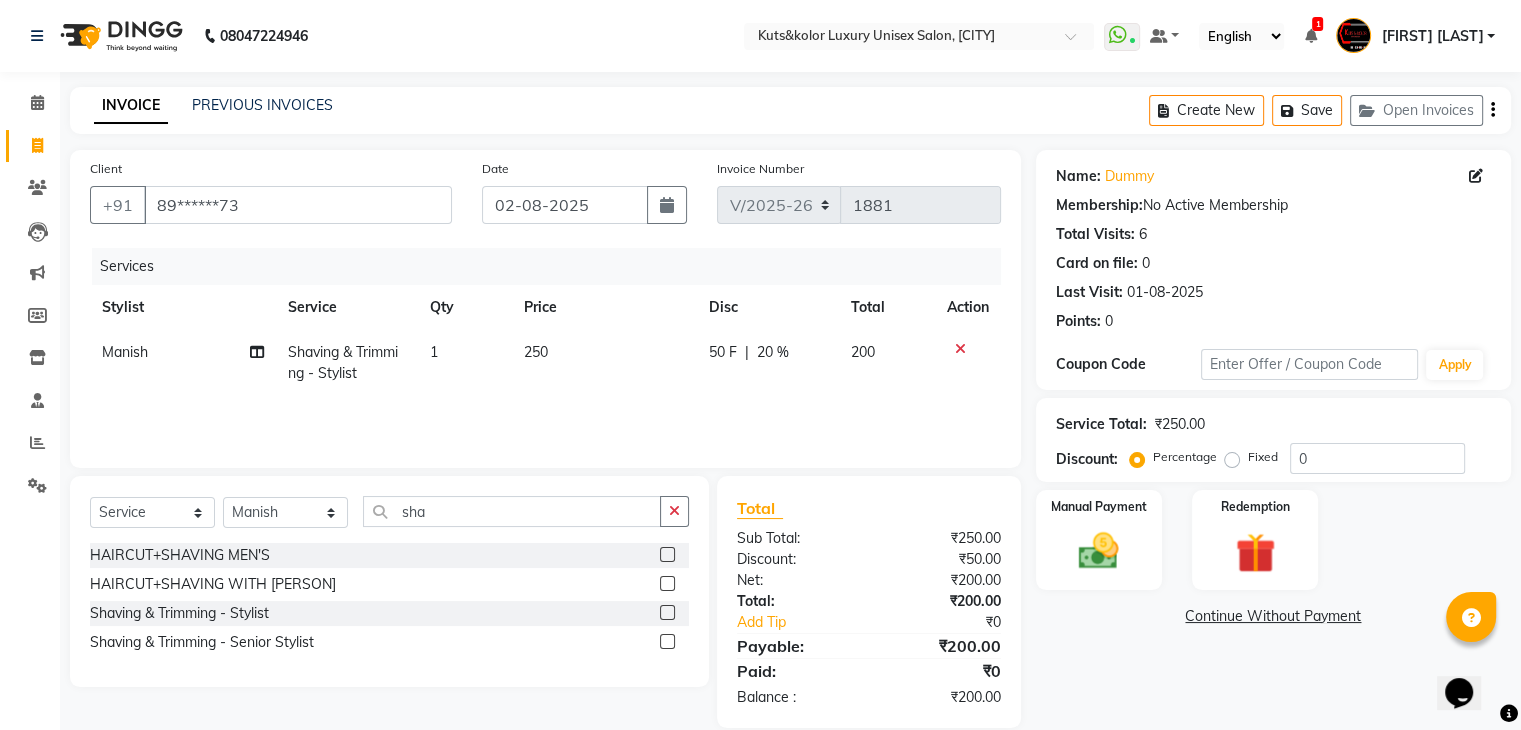 scroll, scrollTop: 28, scrollLeft: 0, axis: vertical 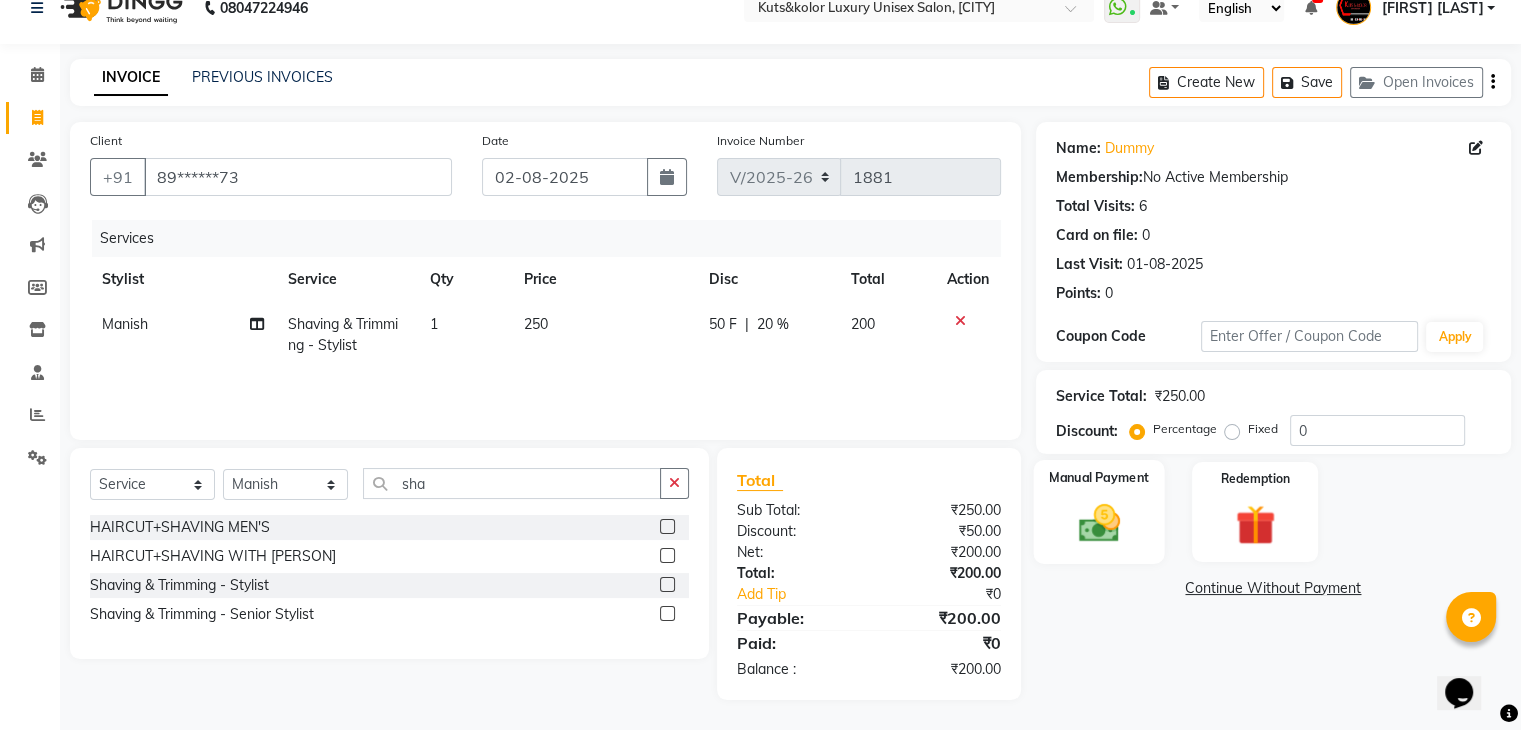 click 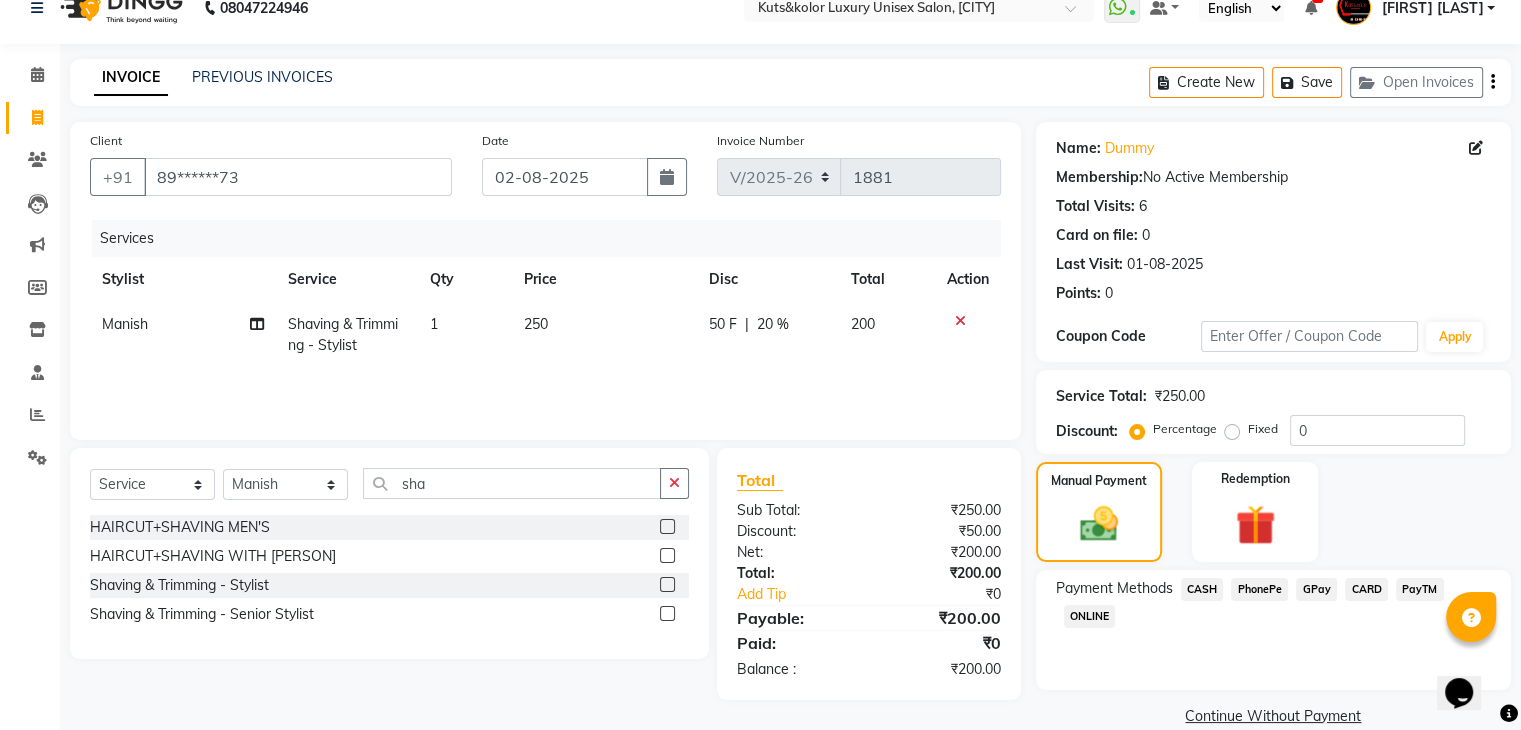 click on "CASH" 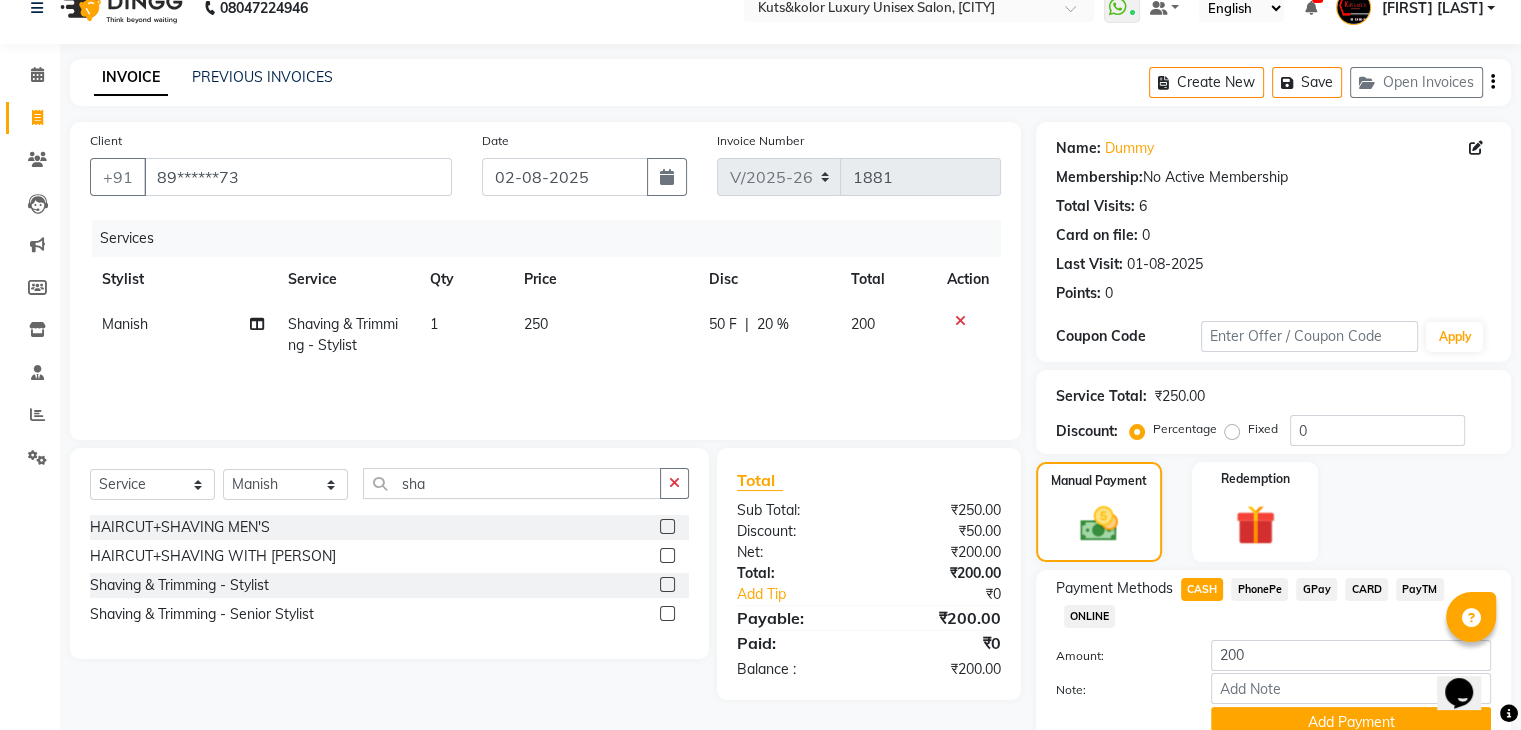 scroll, scrollTop: 117, scrollLeft: 0, axis: vertical 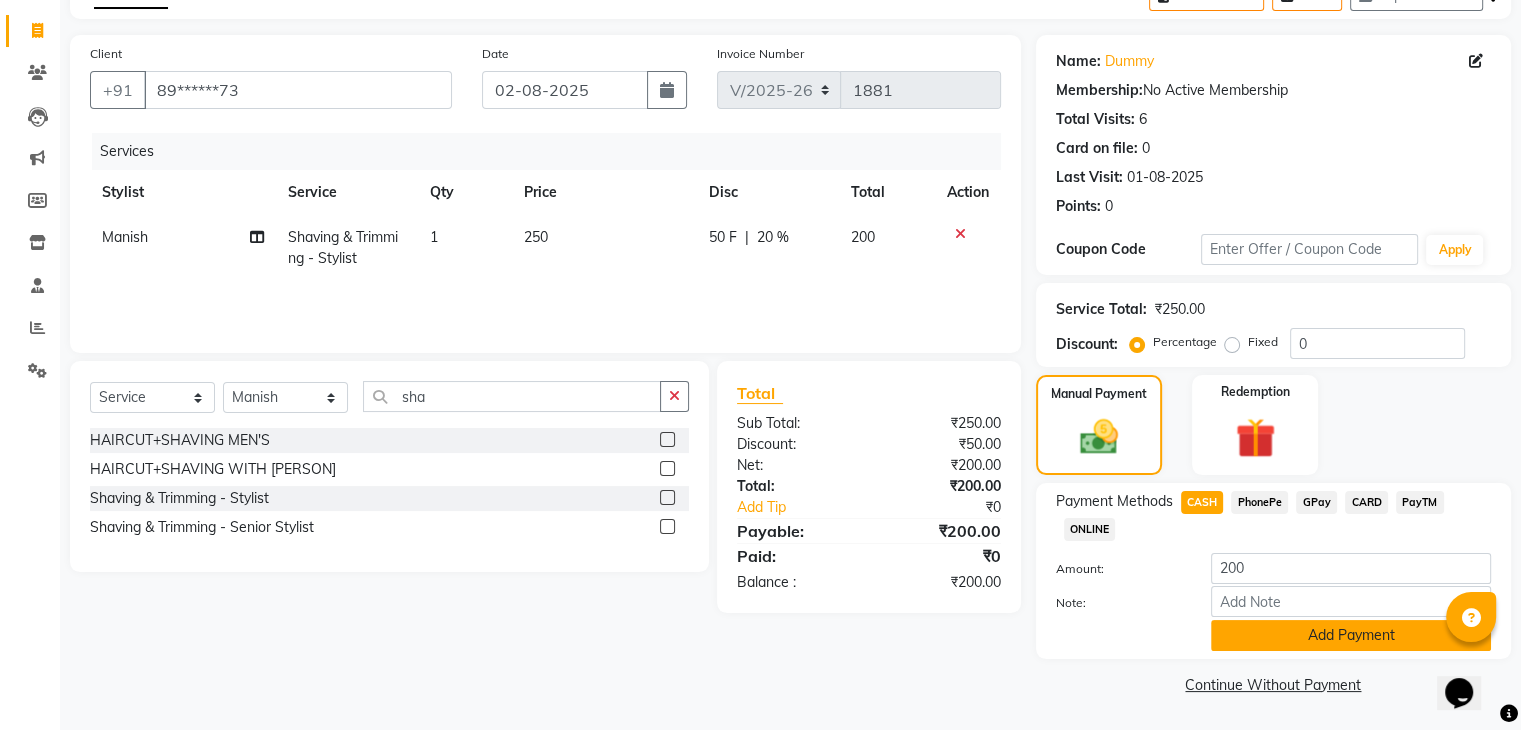 click on "Add Payment" 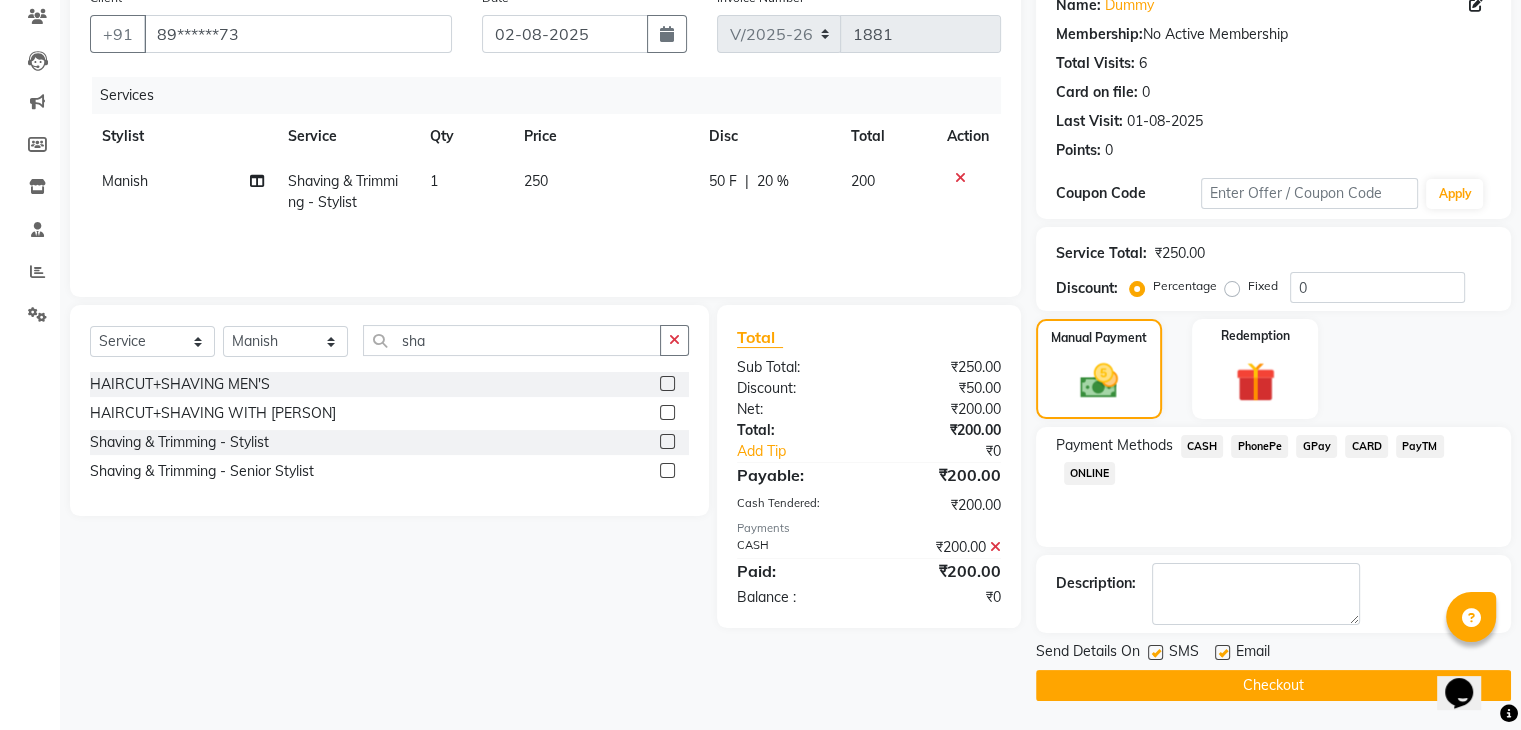 scroll, scrollTop: 170, scrollLeft: 0, axis: vertical 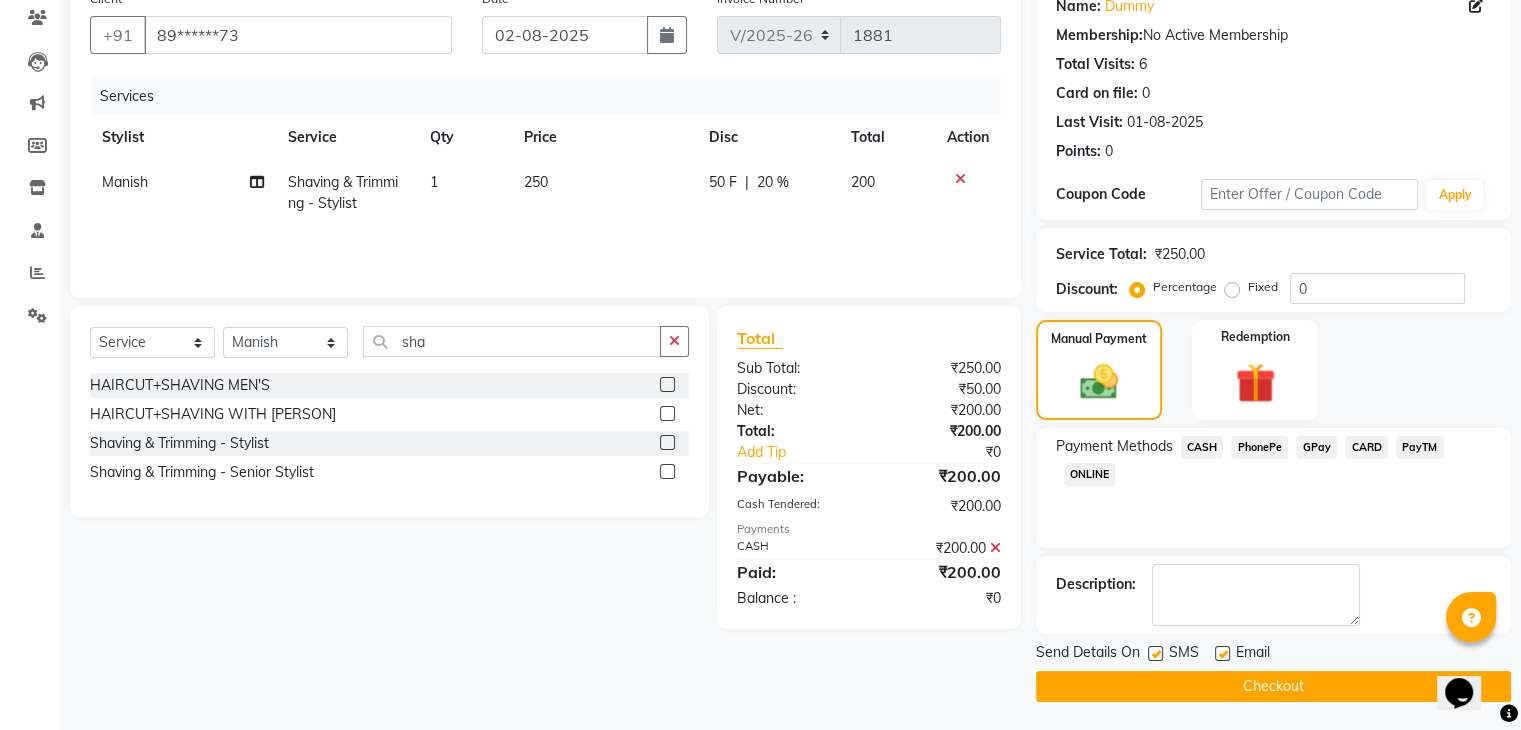 click 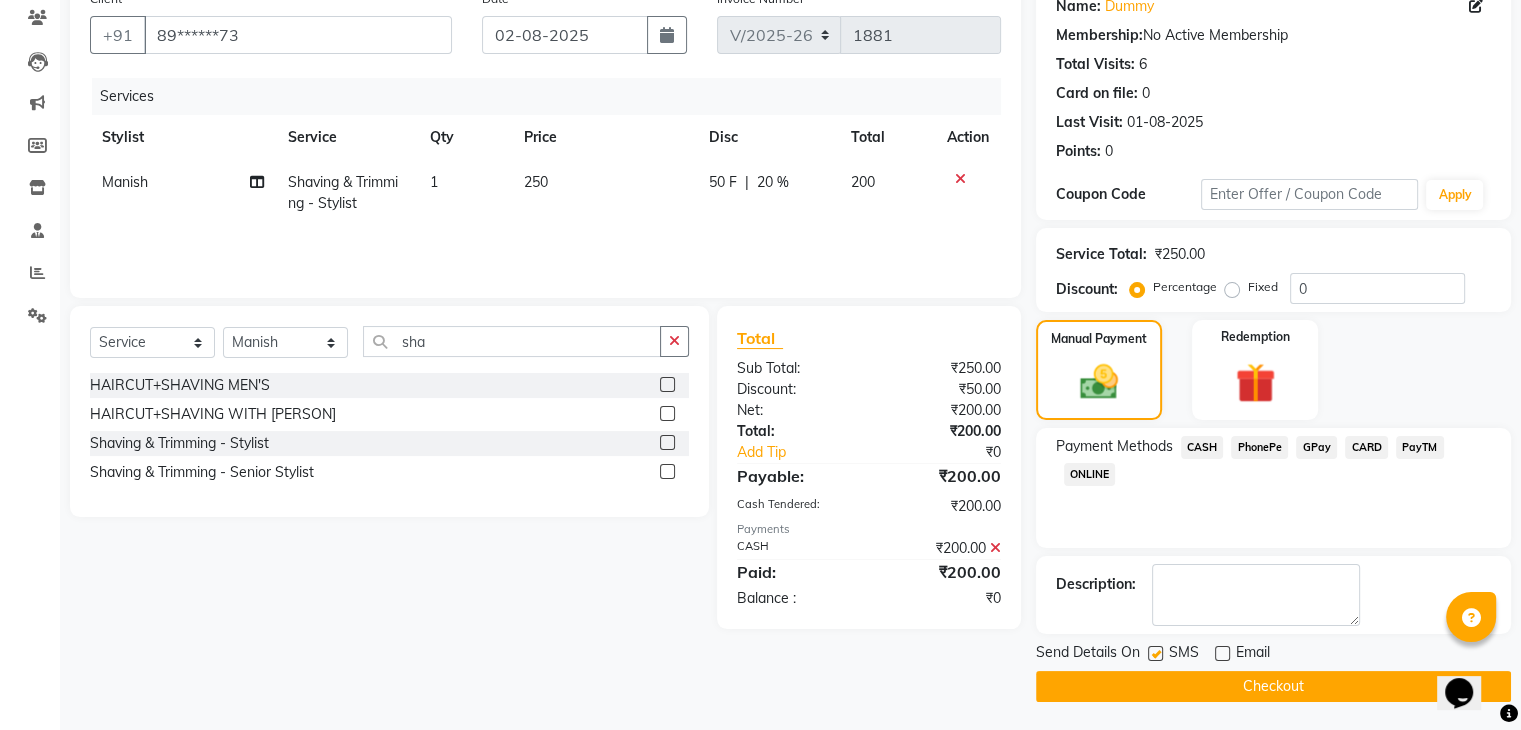 click 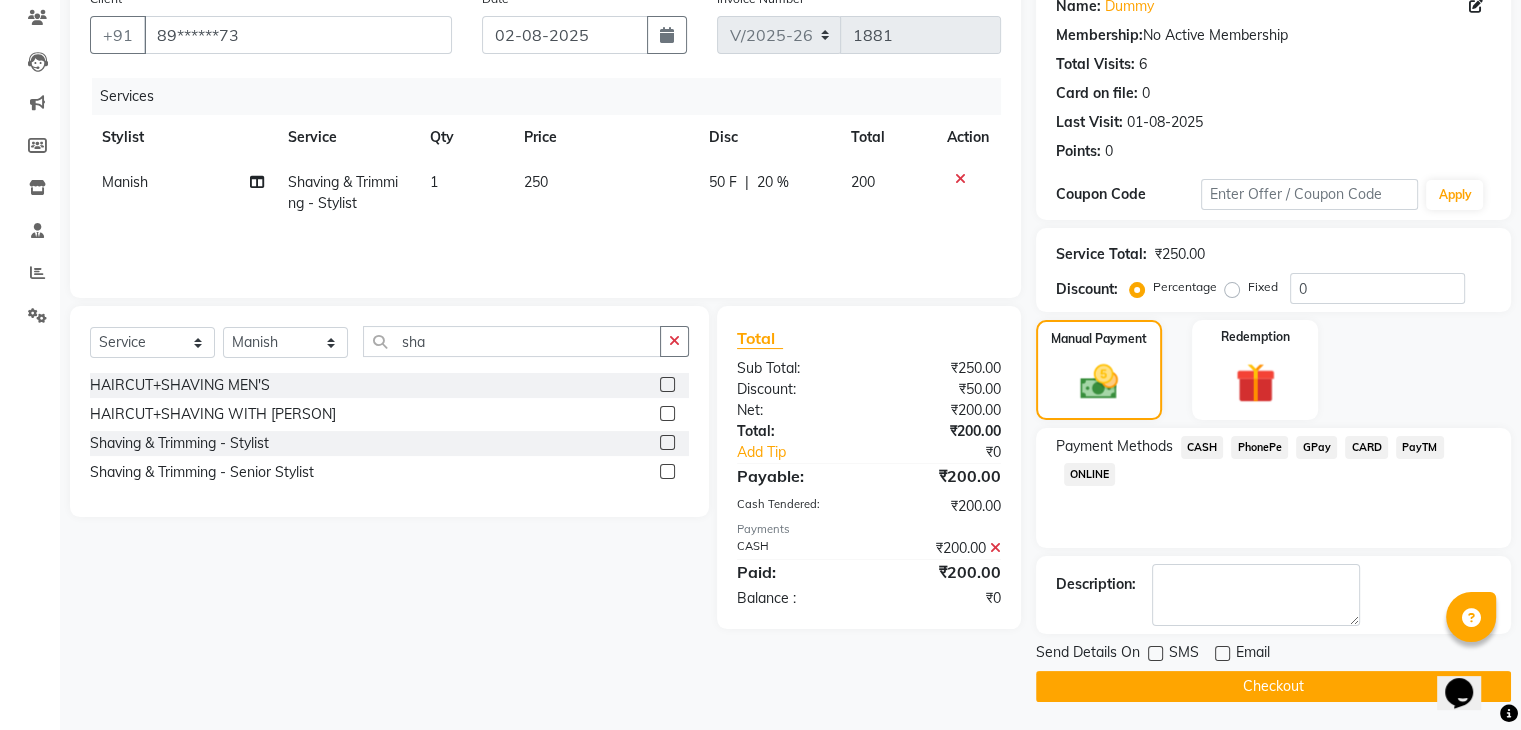 click on "Checkout" 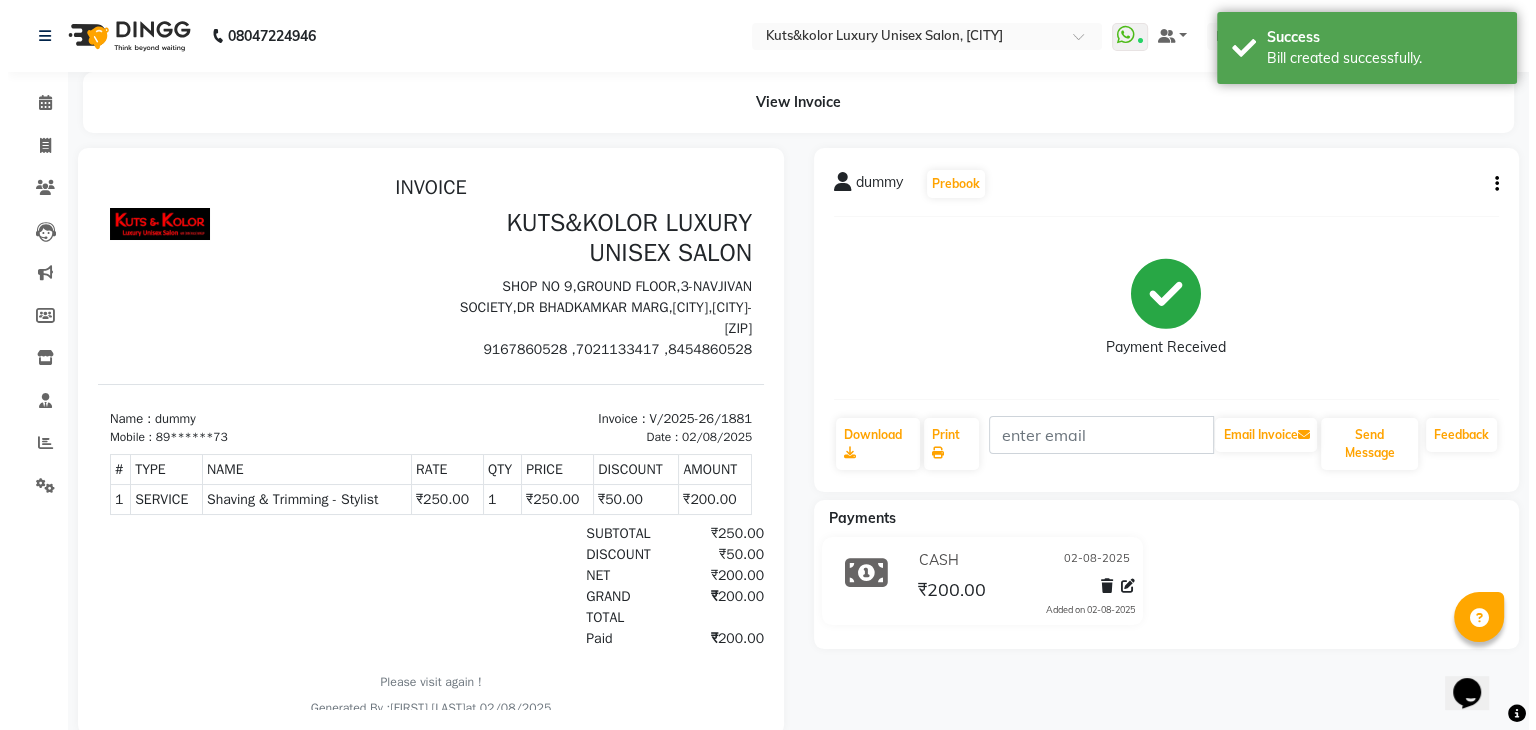 scroll, scrollTop: 0, scrollLeft: 0, axis: both 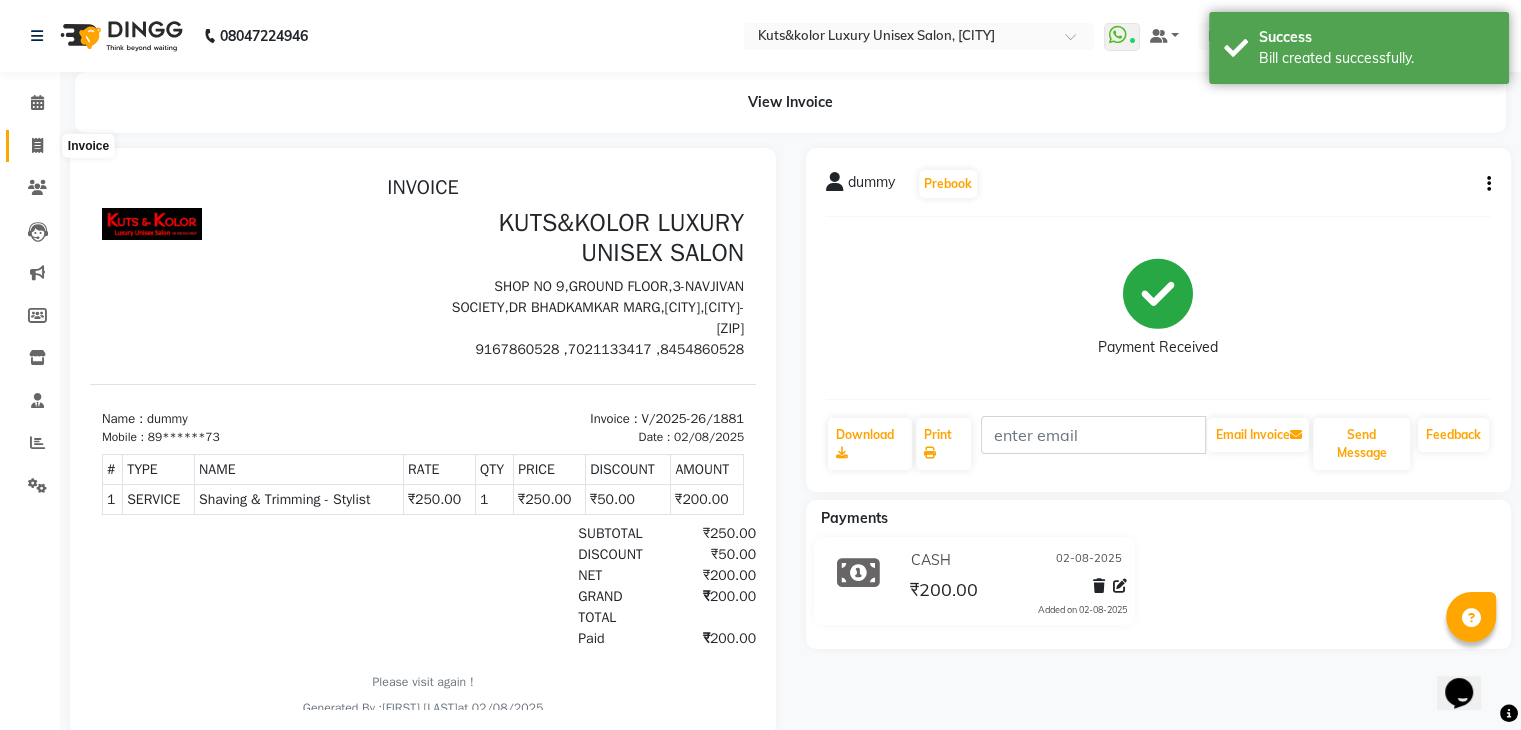 click 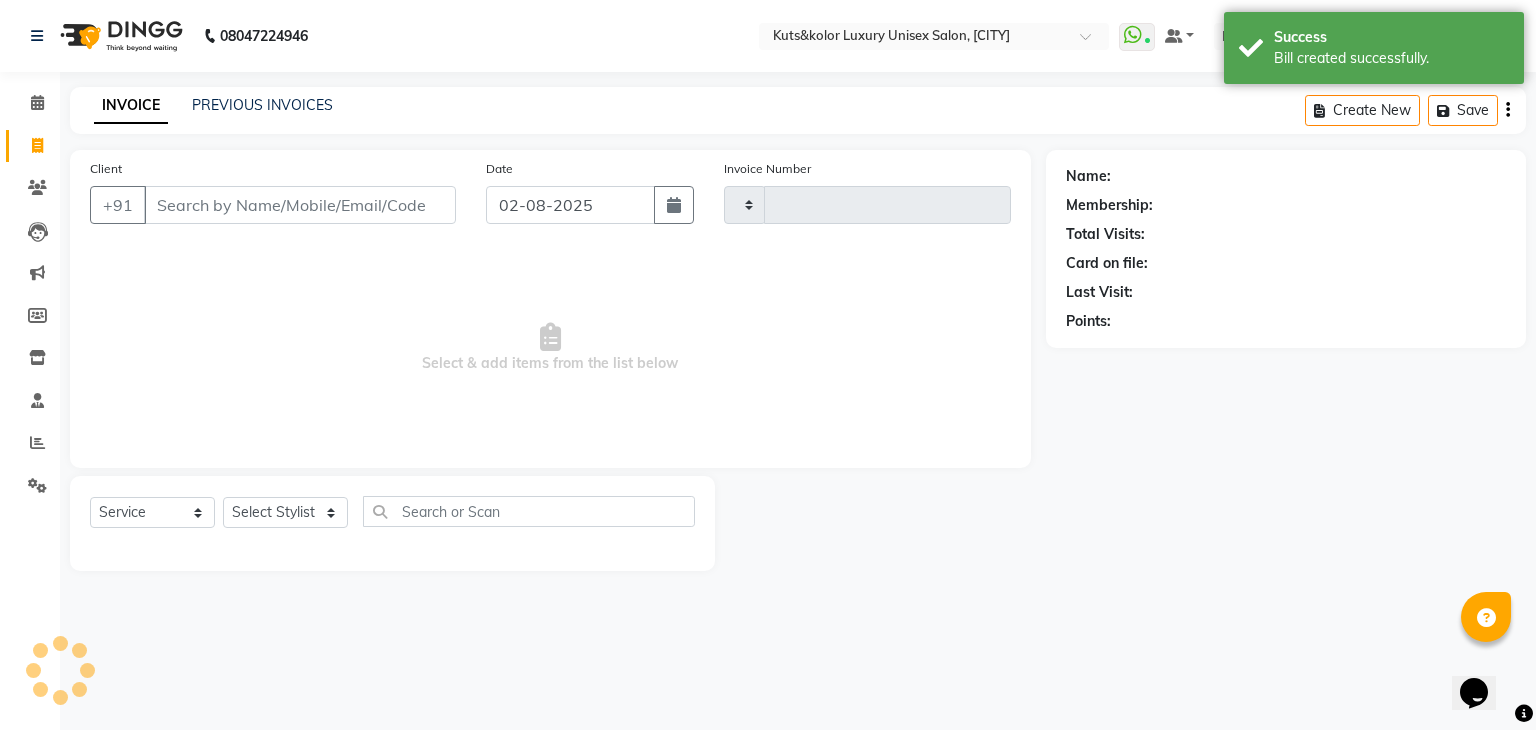 type on "1882" 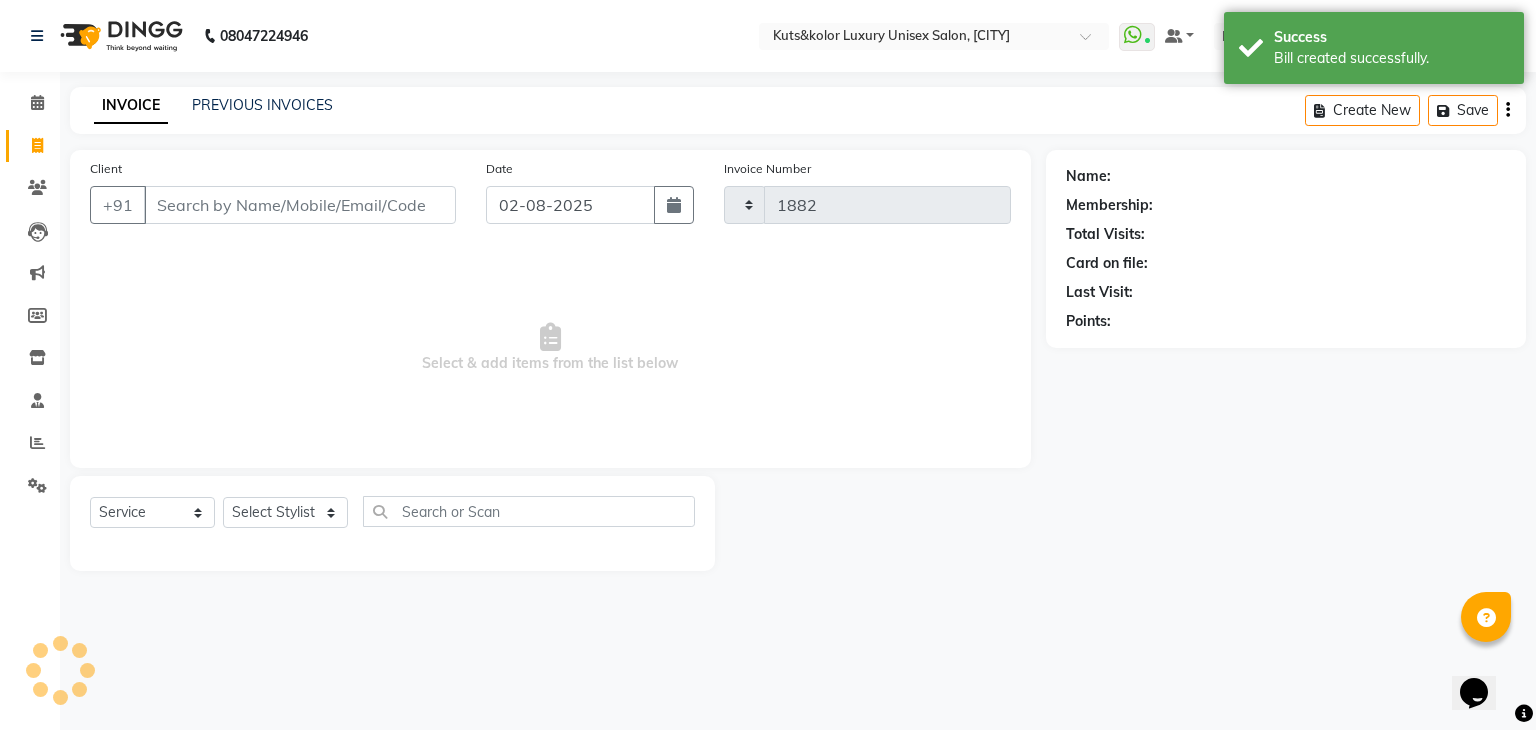 select on "4172" 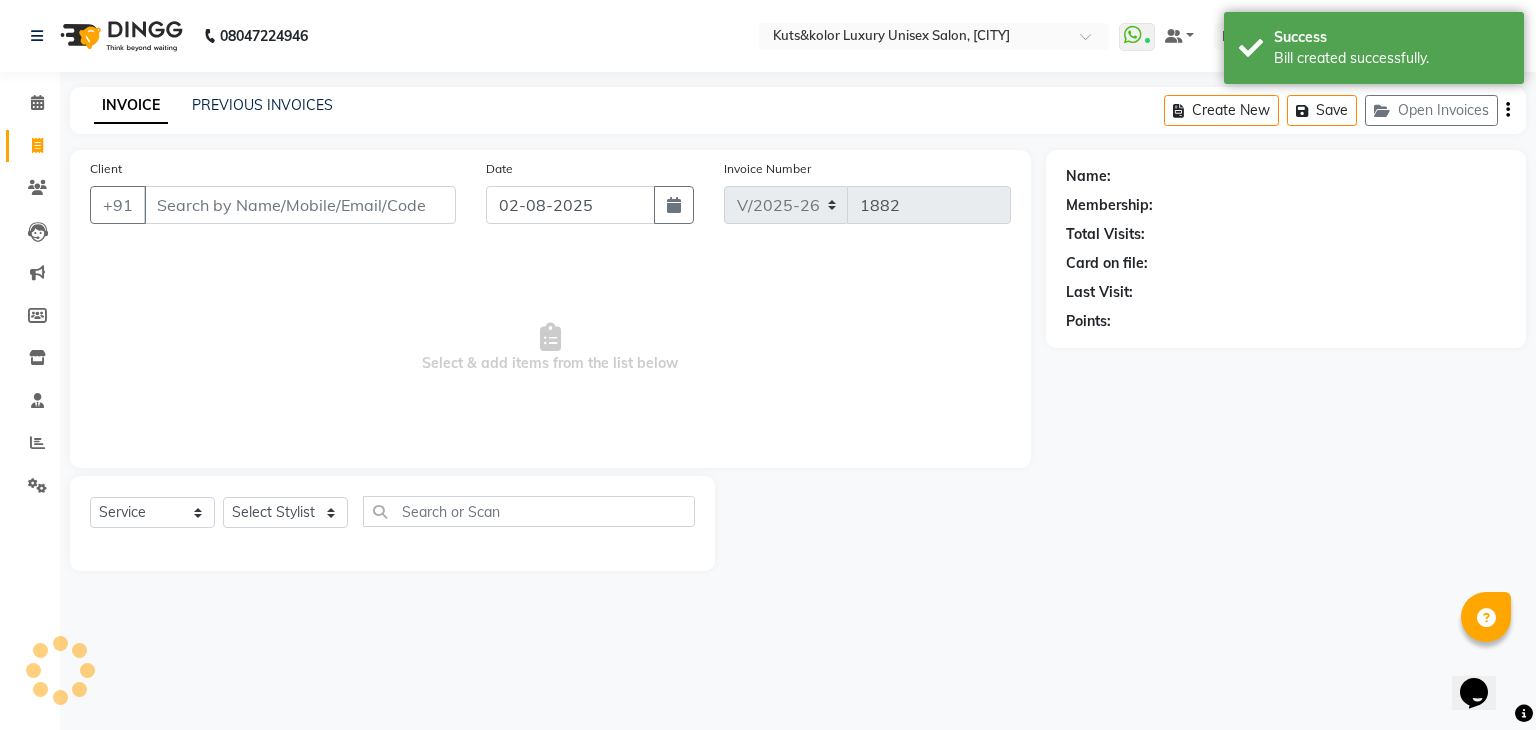 click on "Client" at bounding box center [300, 205] 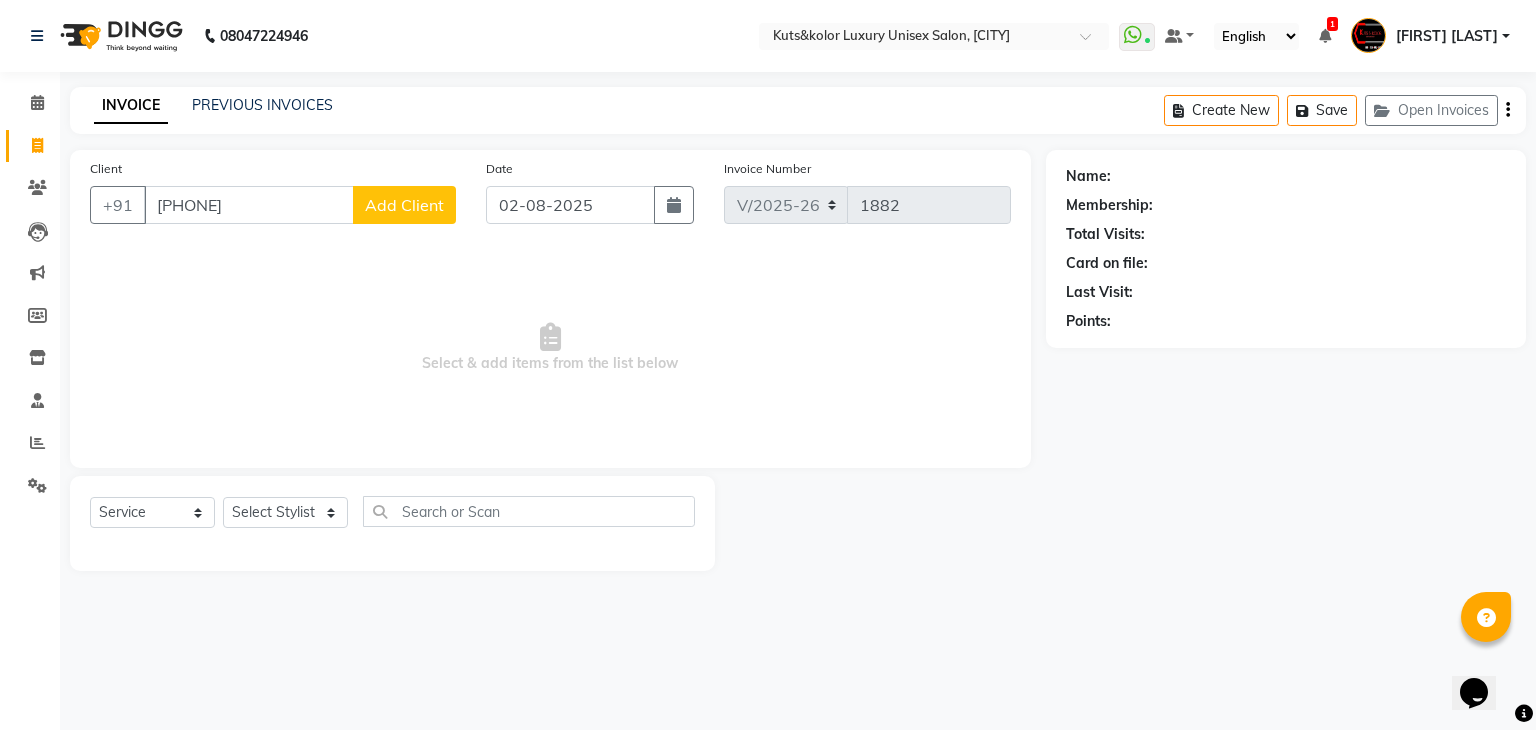 type on "[PHONE]" 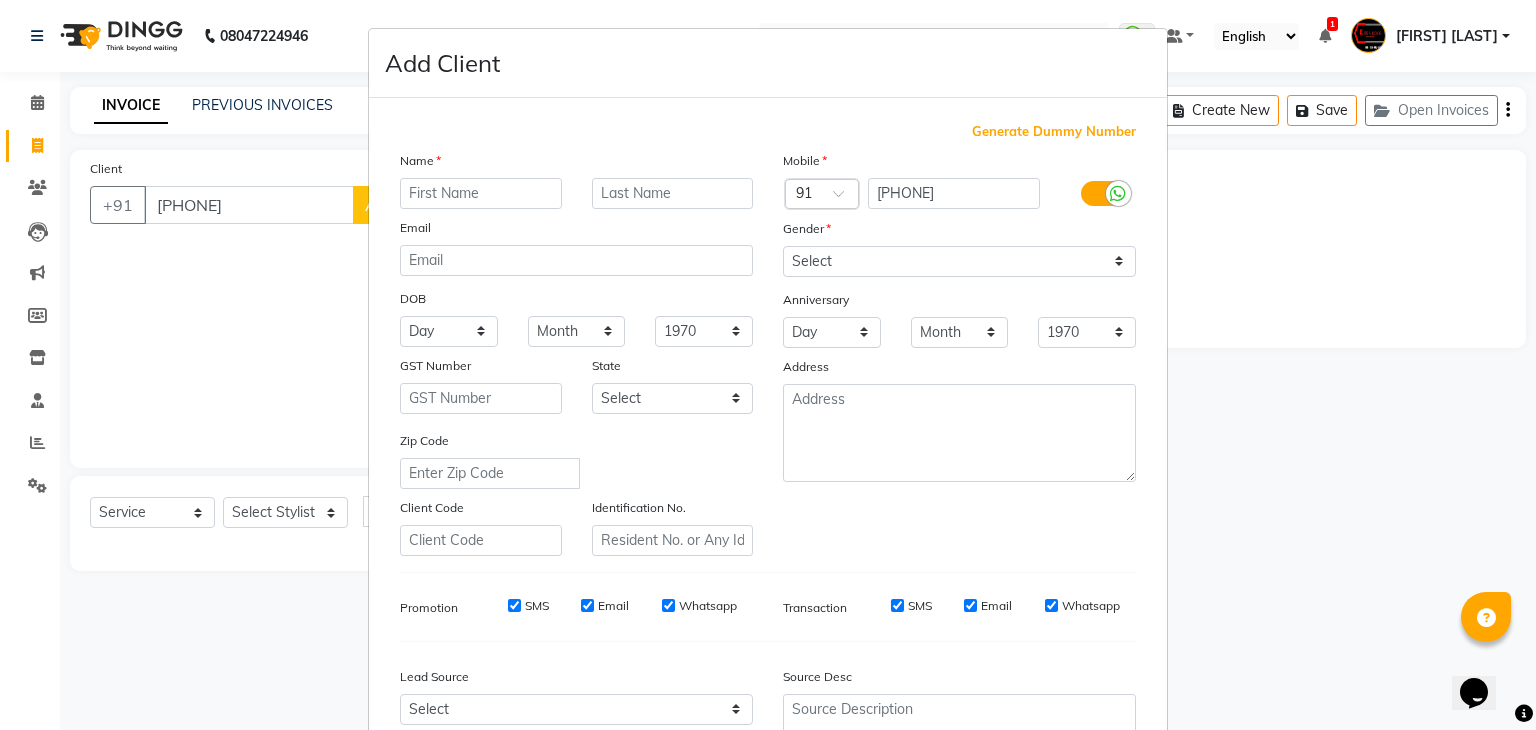 click at bounding box center (481, 193) 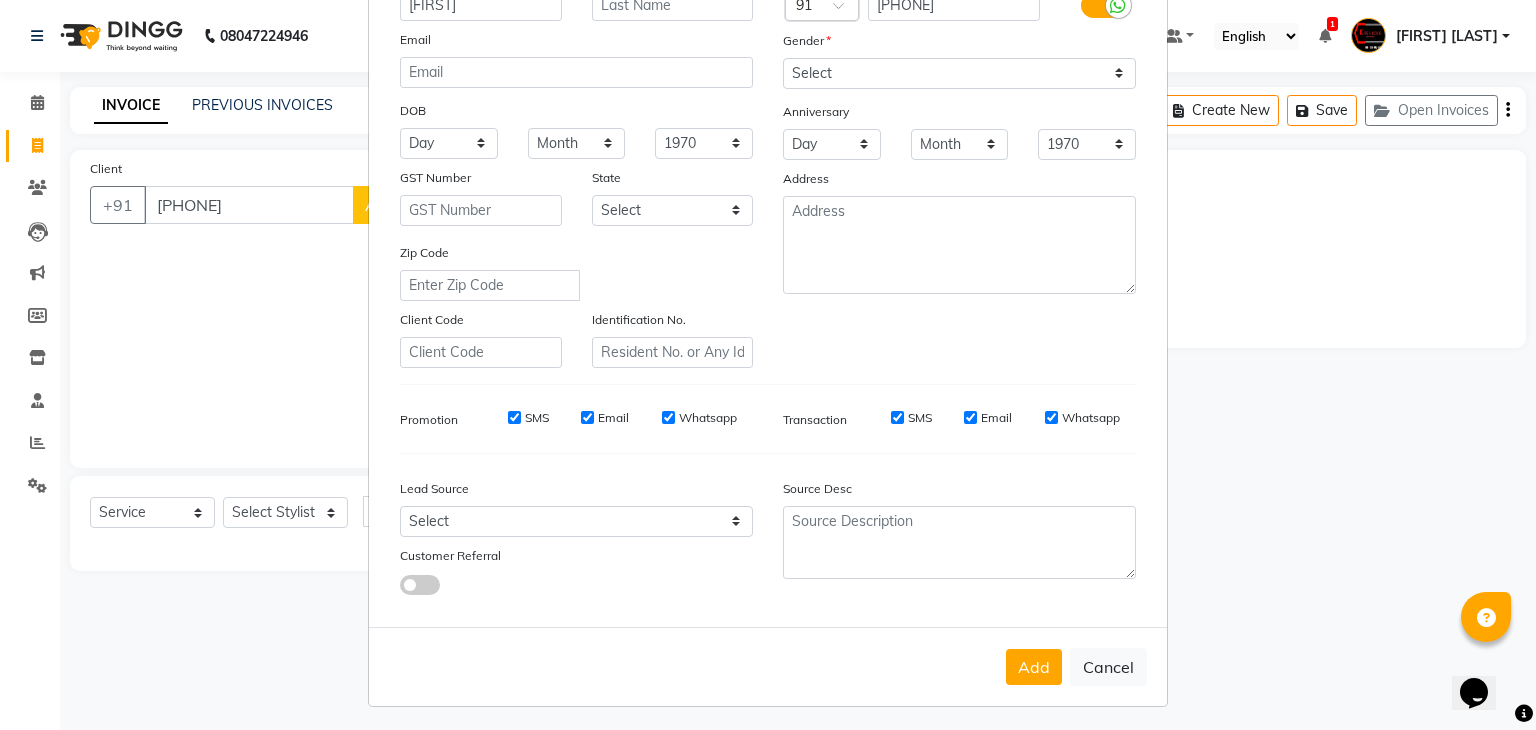 scroll, scrollTop: 203, scrollLeft: 0, axis: vertical 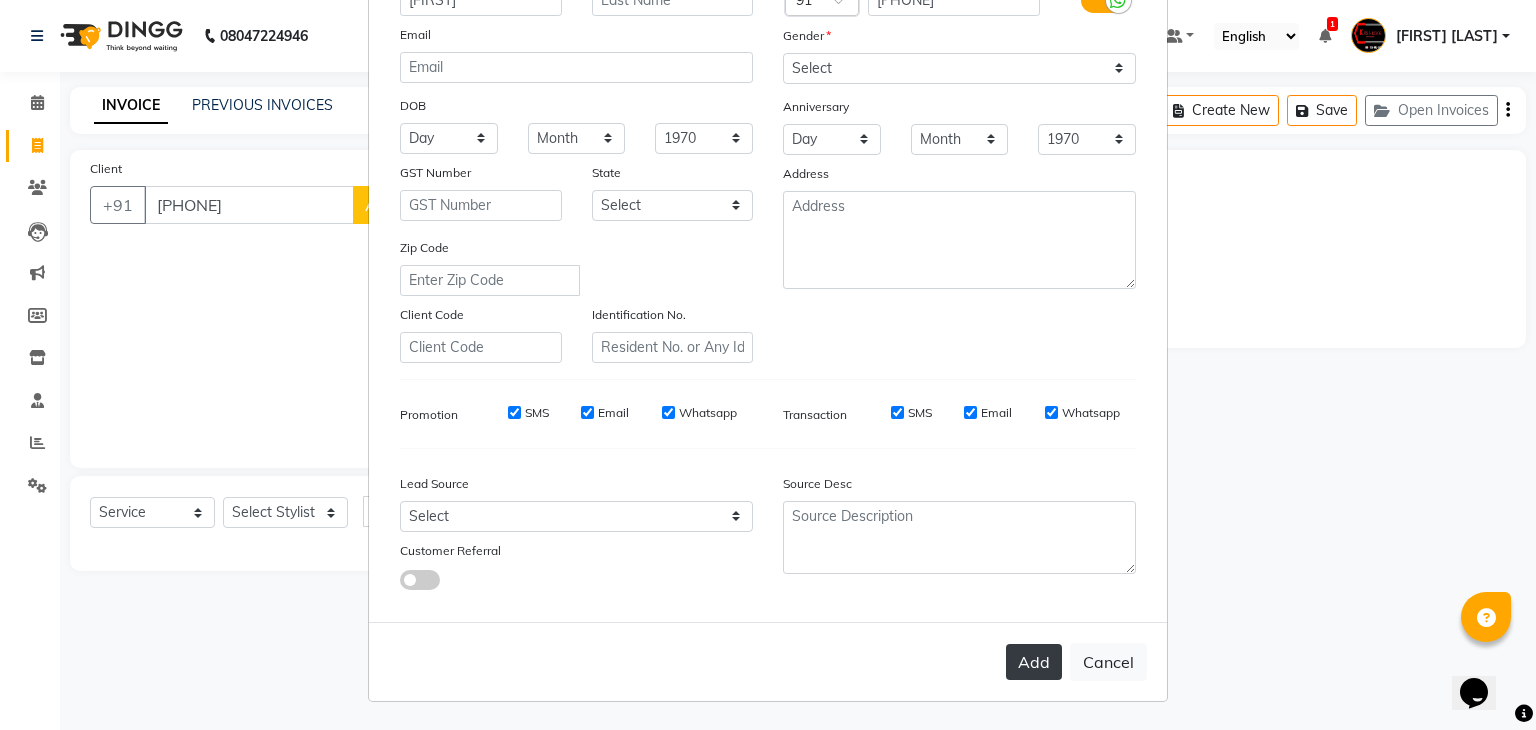 type on "[FIRST]" 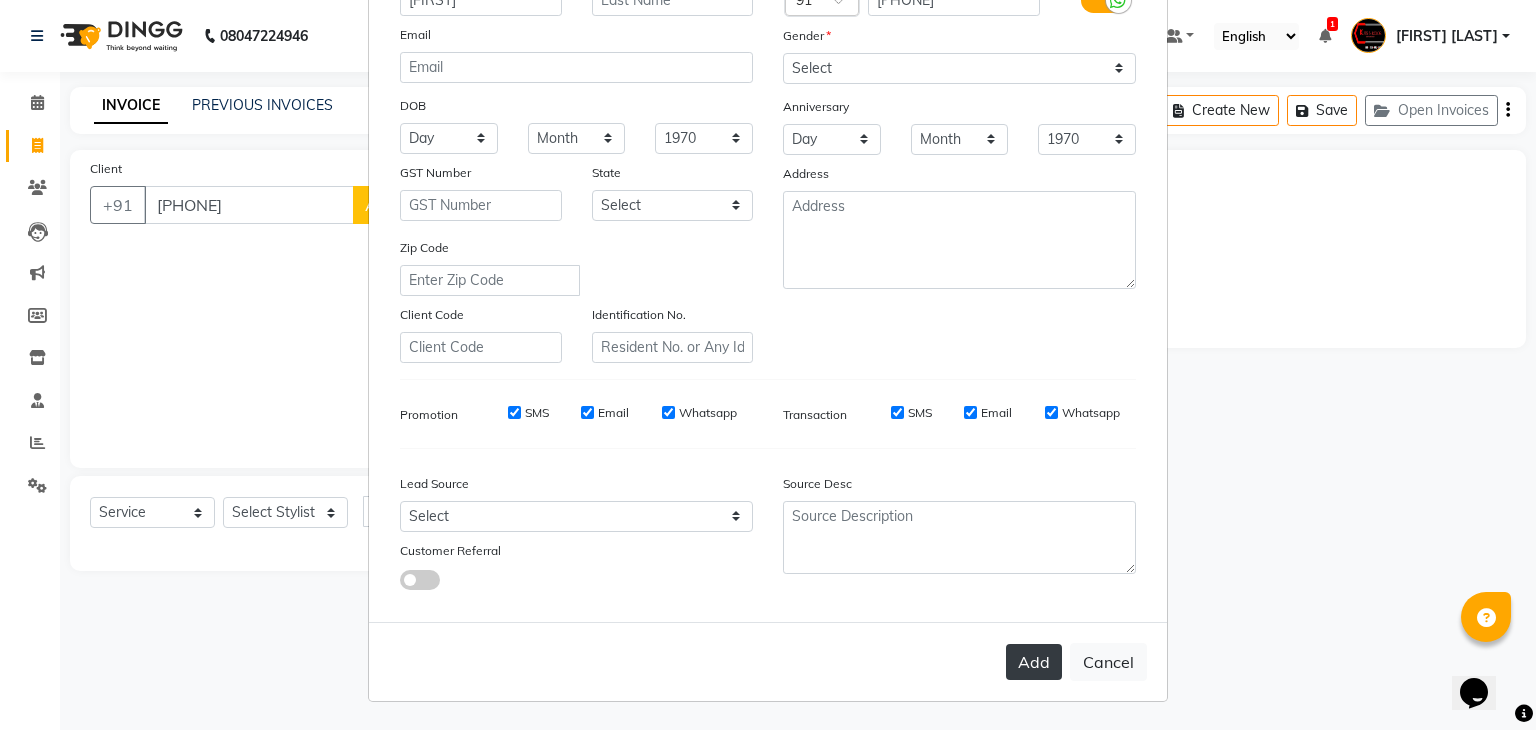 click on "Add" at bounding box center (1034, 662) 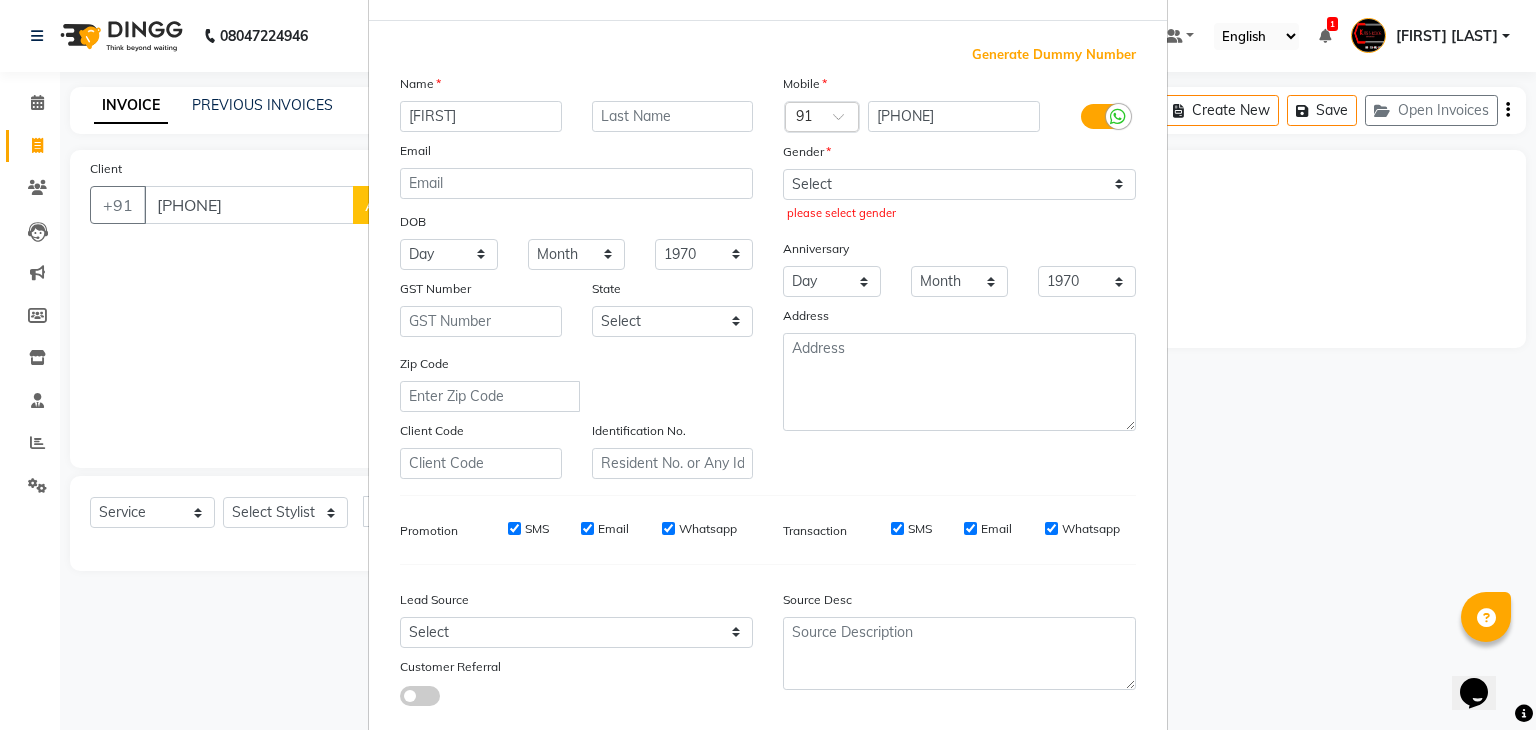 scroll, scrollTop: 73, scrollLeft: 0, axis: vertical 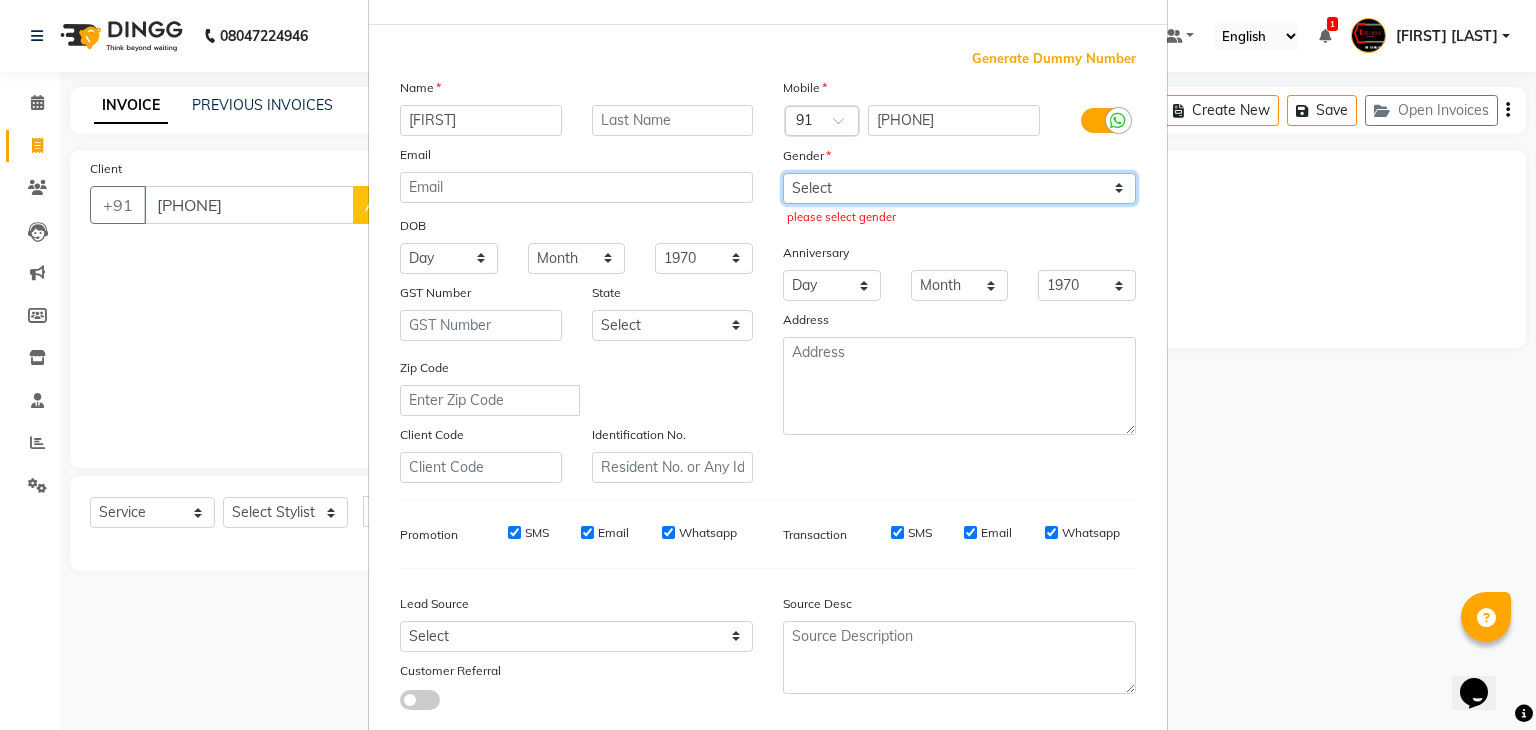 click on "Select Male Female Other Prefer Not To Say" at bounding box center [959, 188] 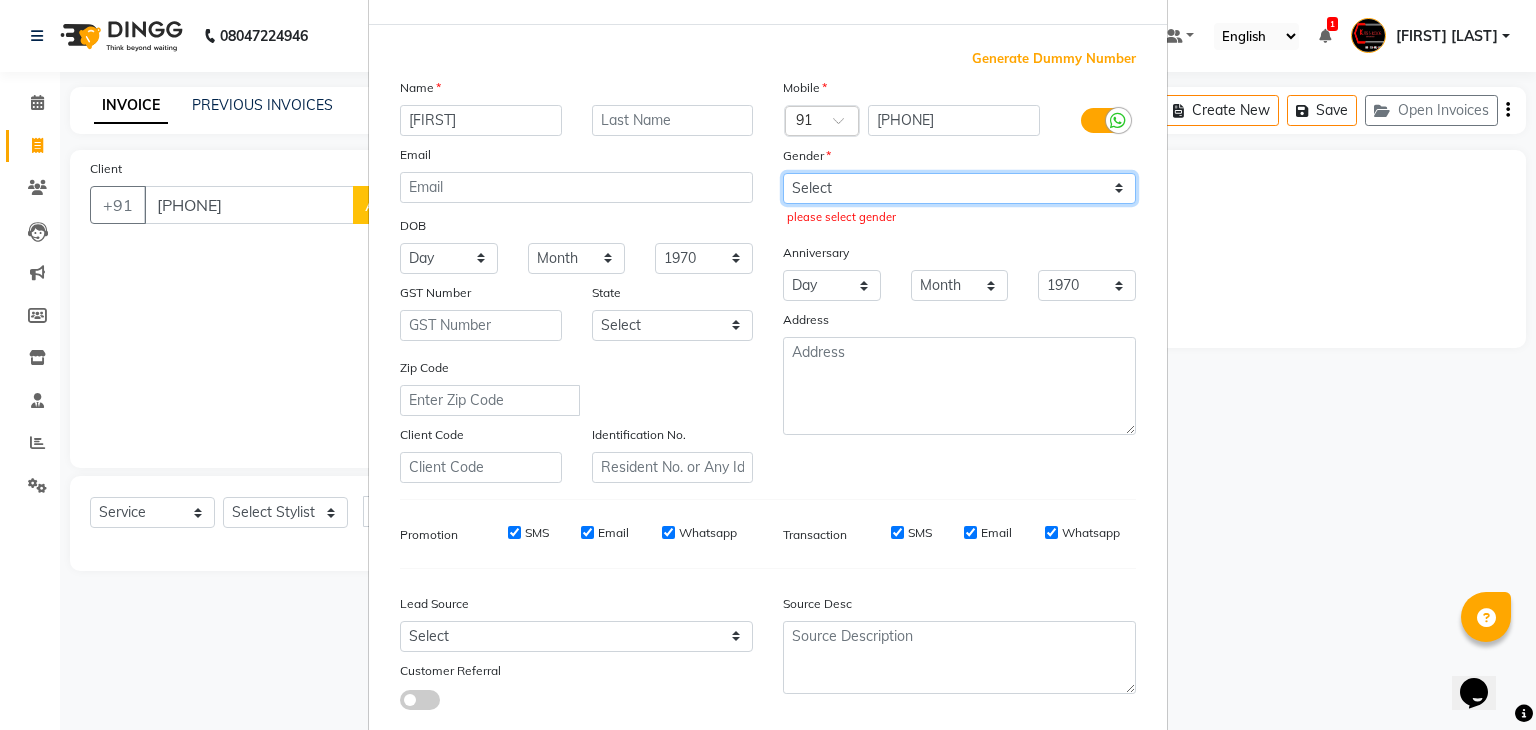 select on "female" 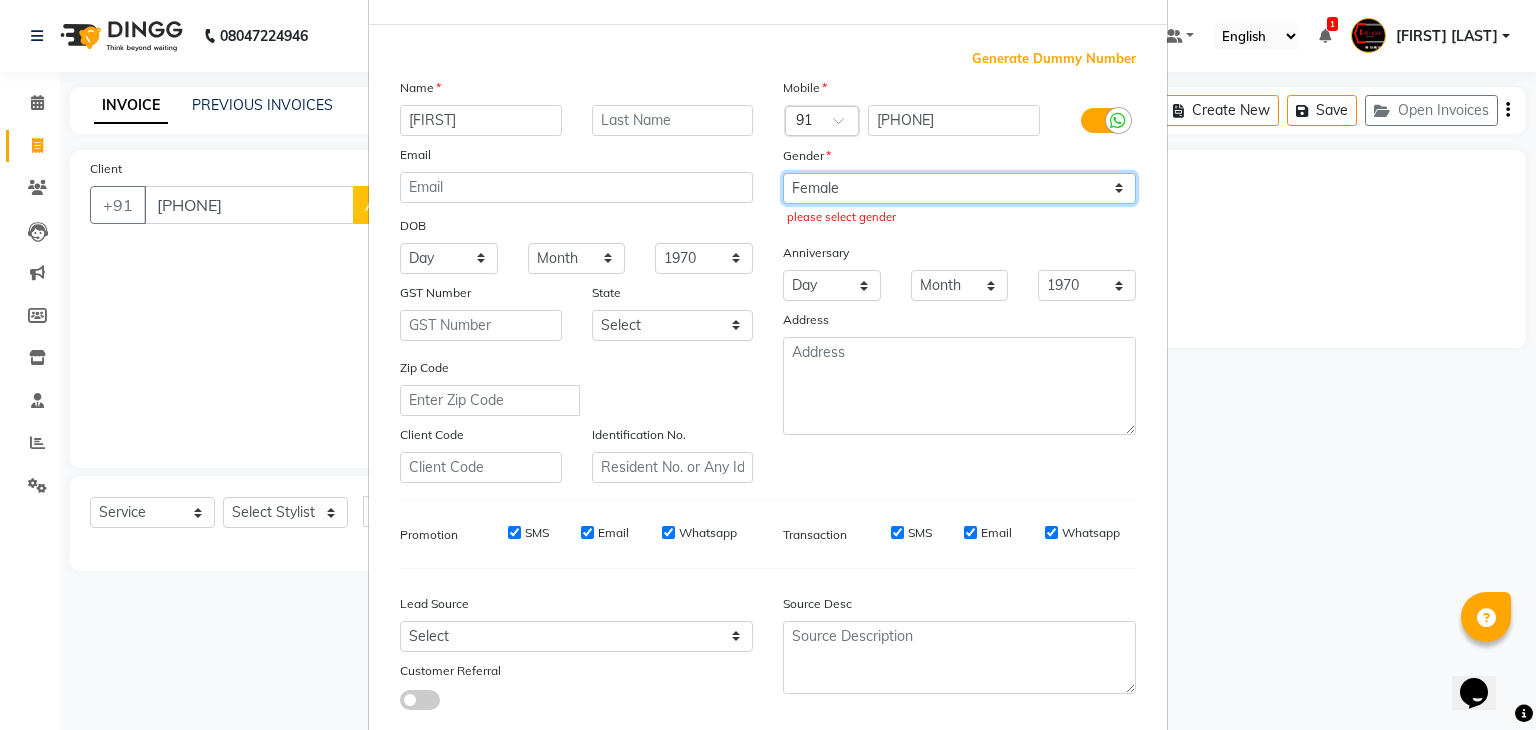 click on "Select Male Female Other Prefer Not To Say" at bounding box center [959, 188] 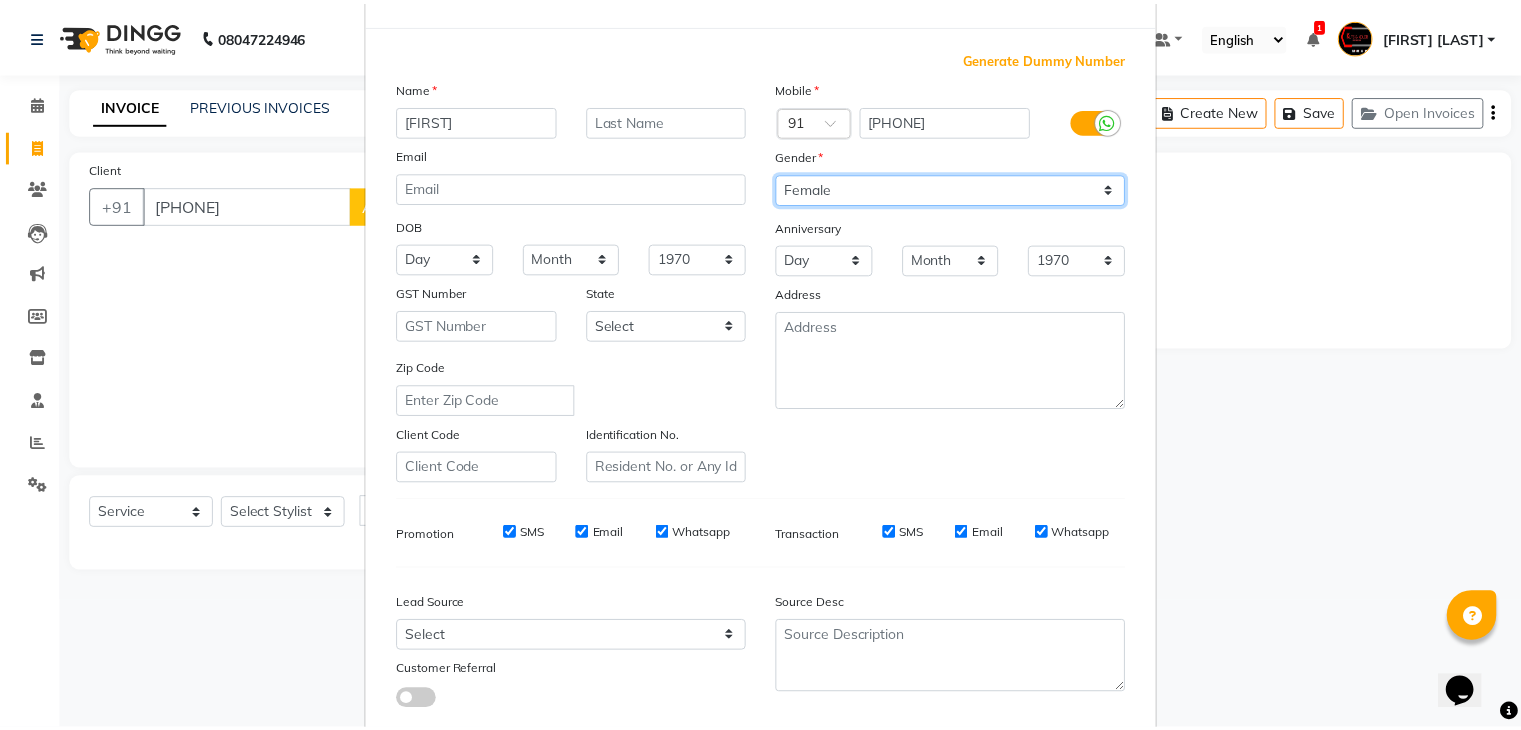 scroll, scrollTop: 203, scrollLeft: 0, axis: vertical 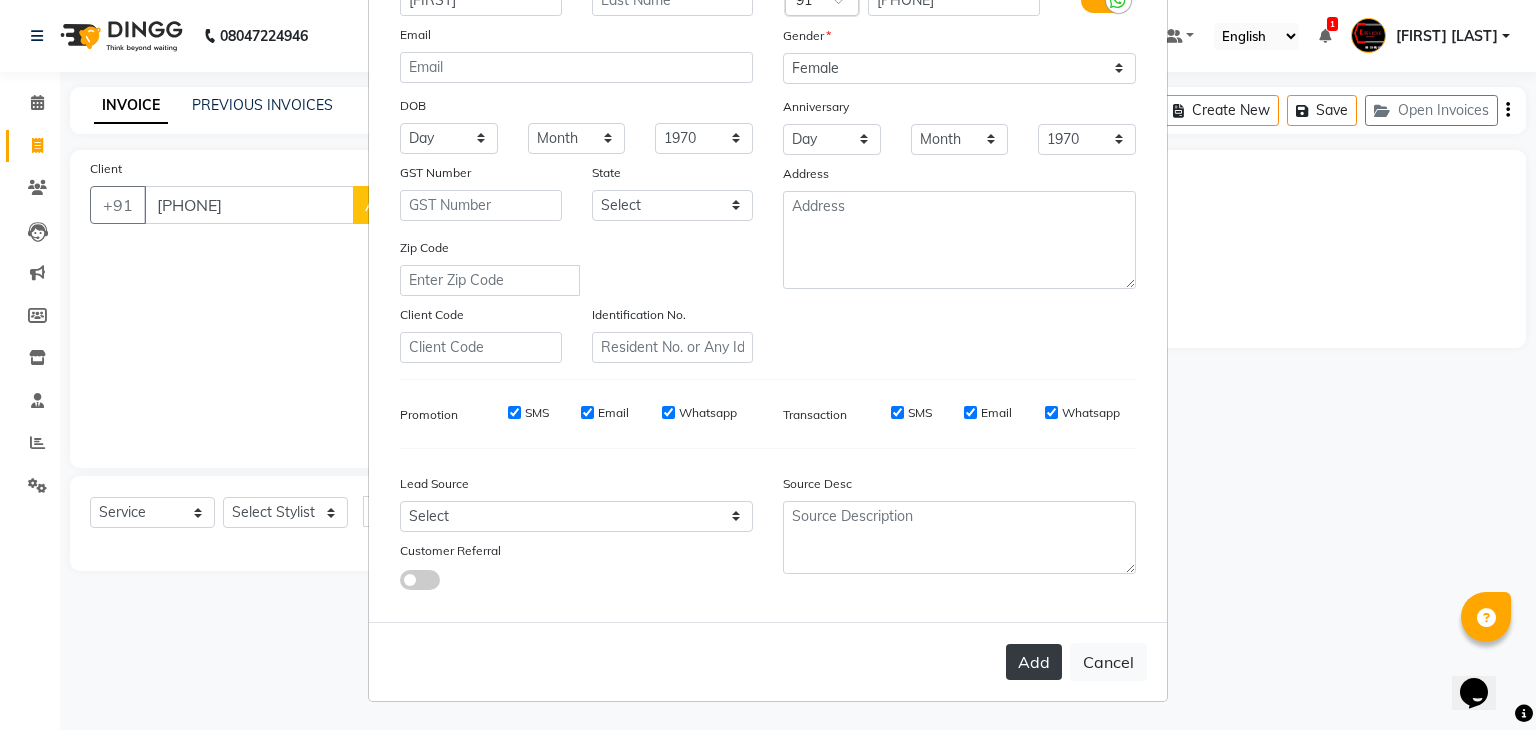 click on "Add" at bounding box center [1034, 662] 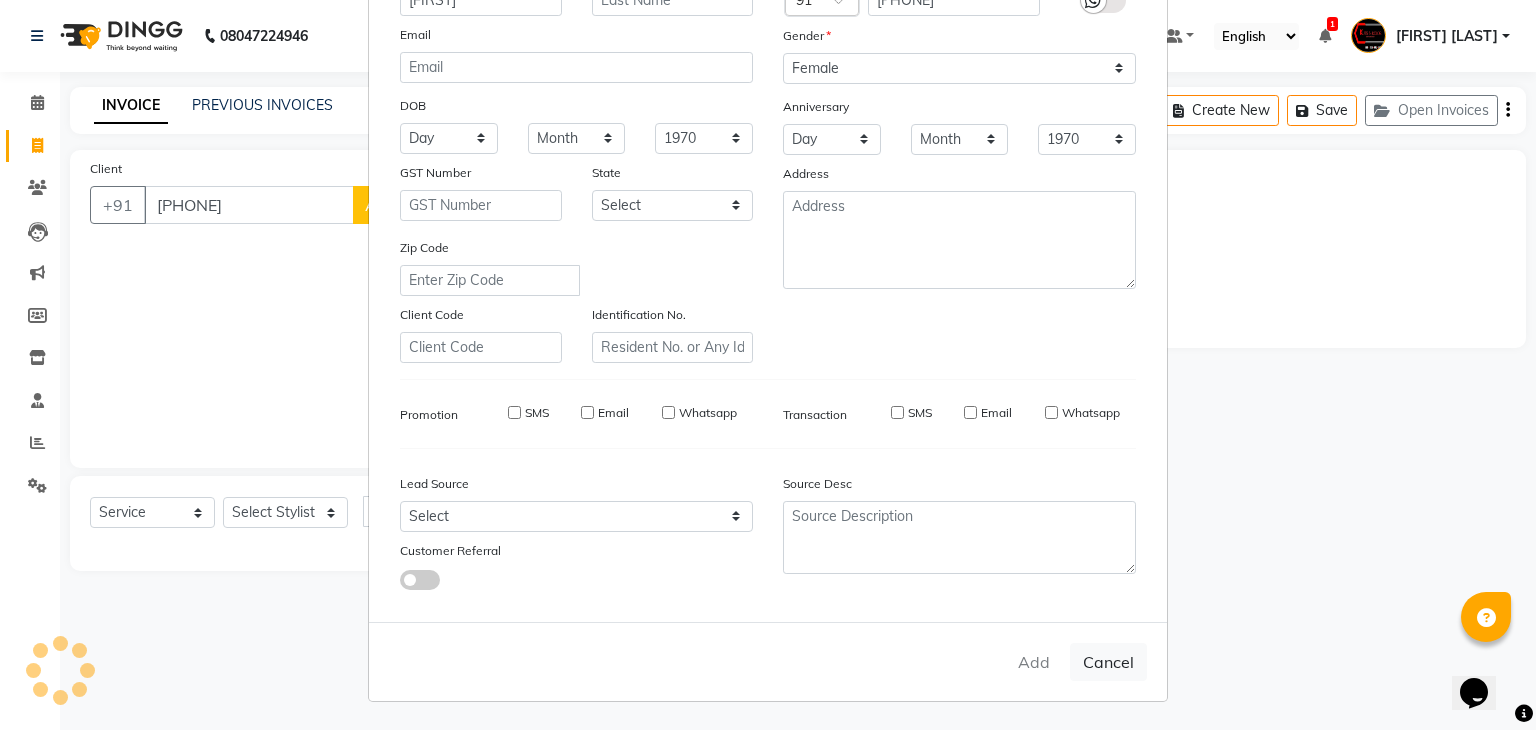 type on "88******78" 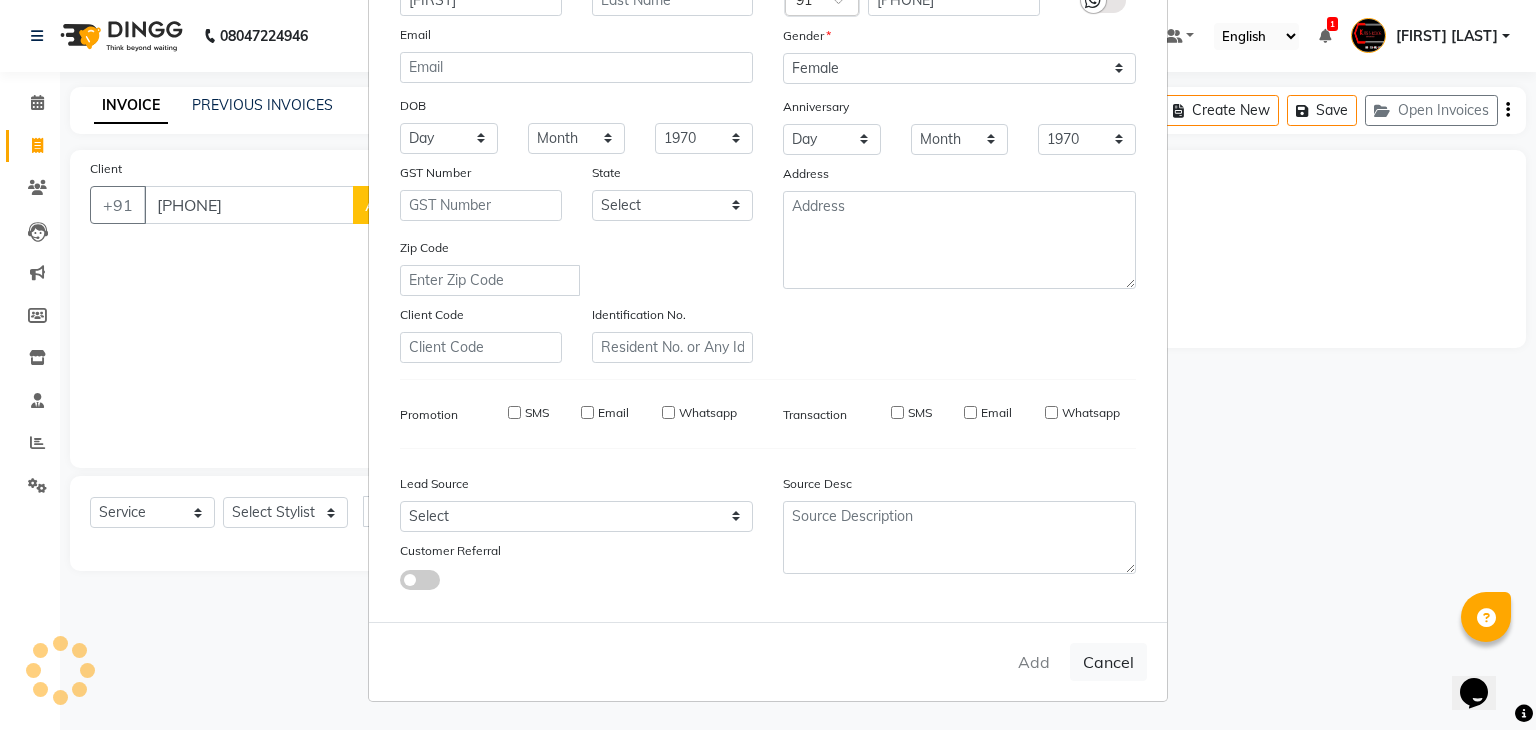 type 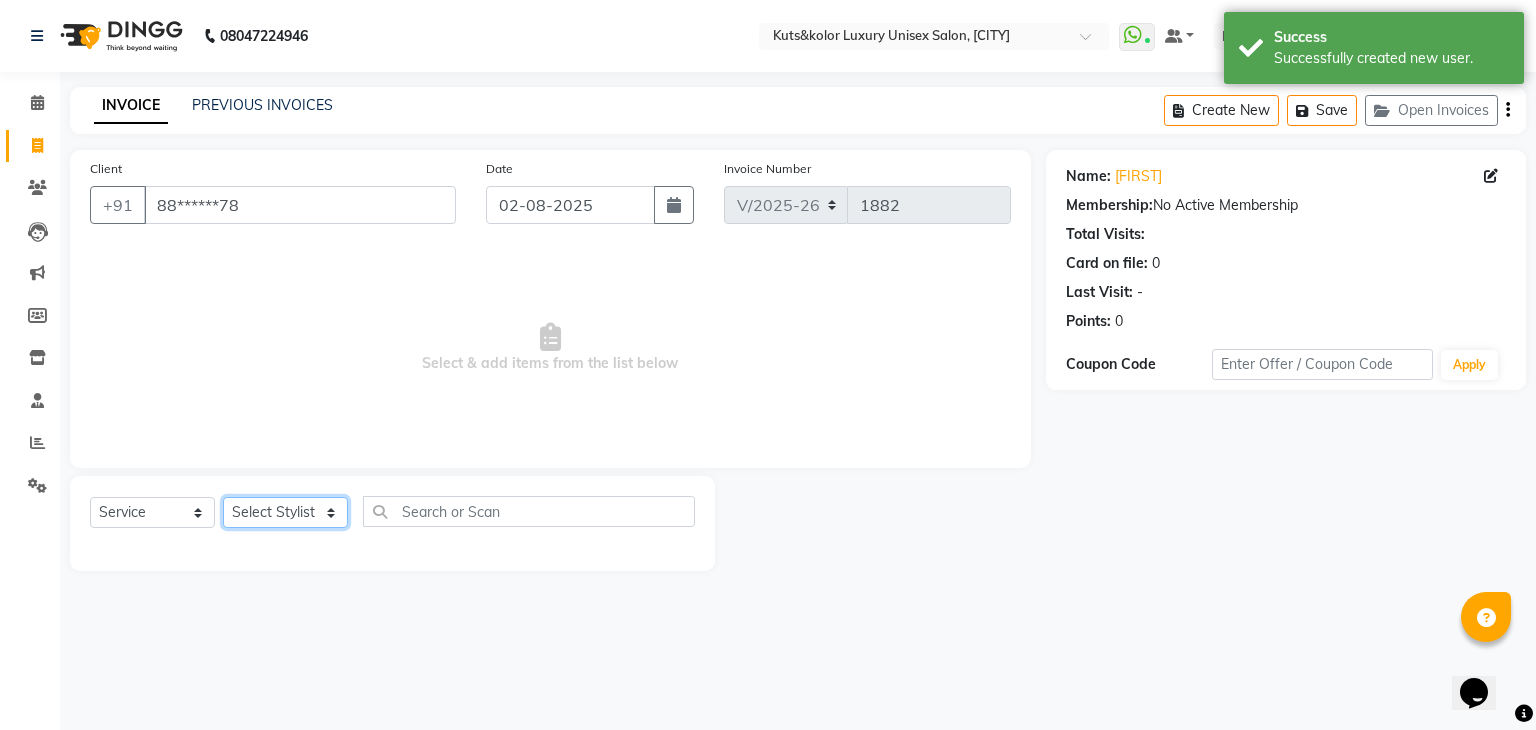 click on "Select Stylist [FIRST] [FIRST] [FIRST] [FIRST] [PERSON] [FIRST] [FIRST] [PERSON] [PERSON] [PERSON] [PERSON] [PERSON] [PERSON] [PERSON] [PERSON] [PERSON] [PERSON]" 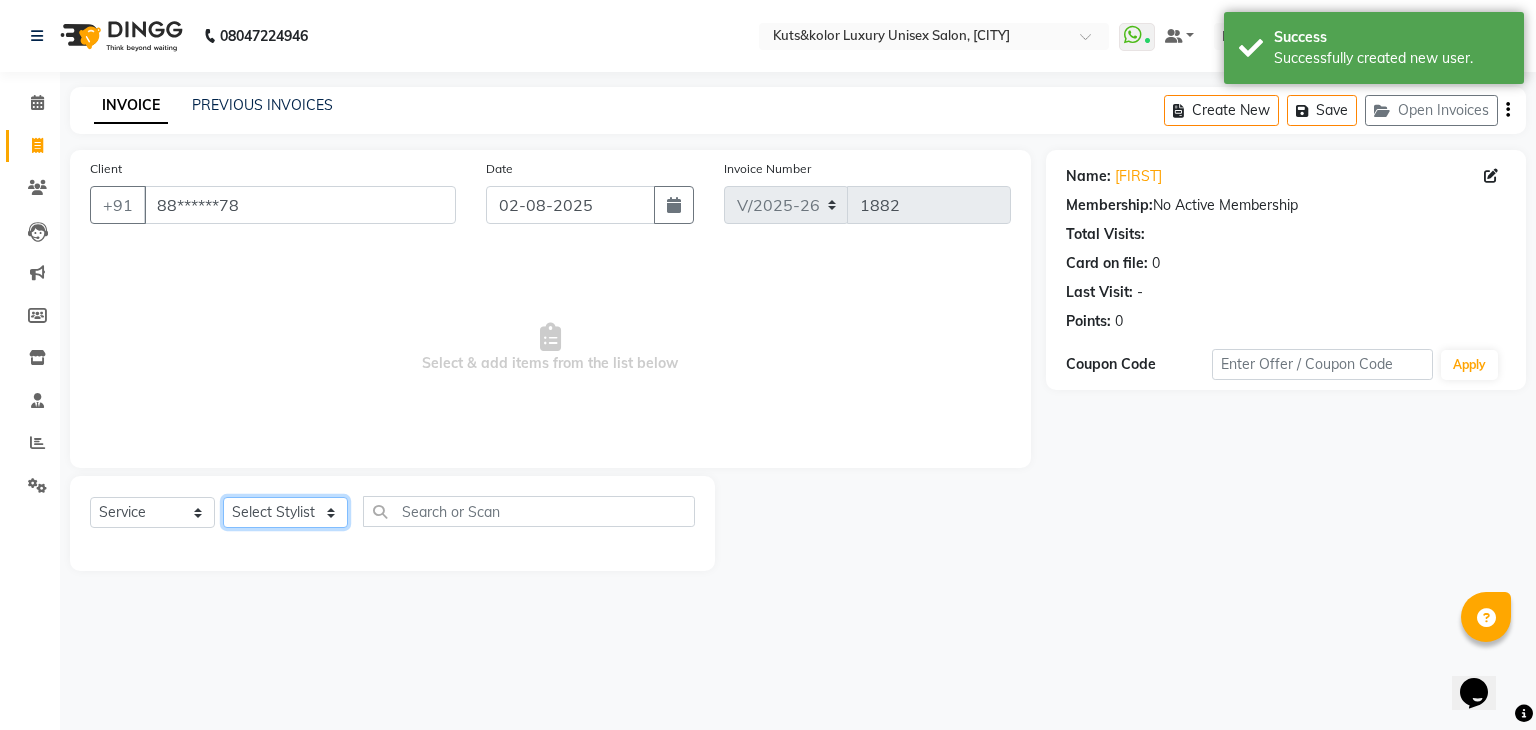 select on "22561" 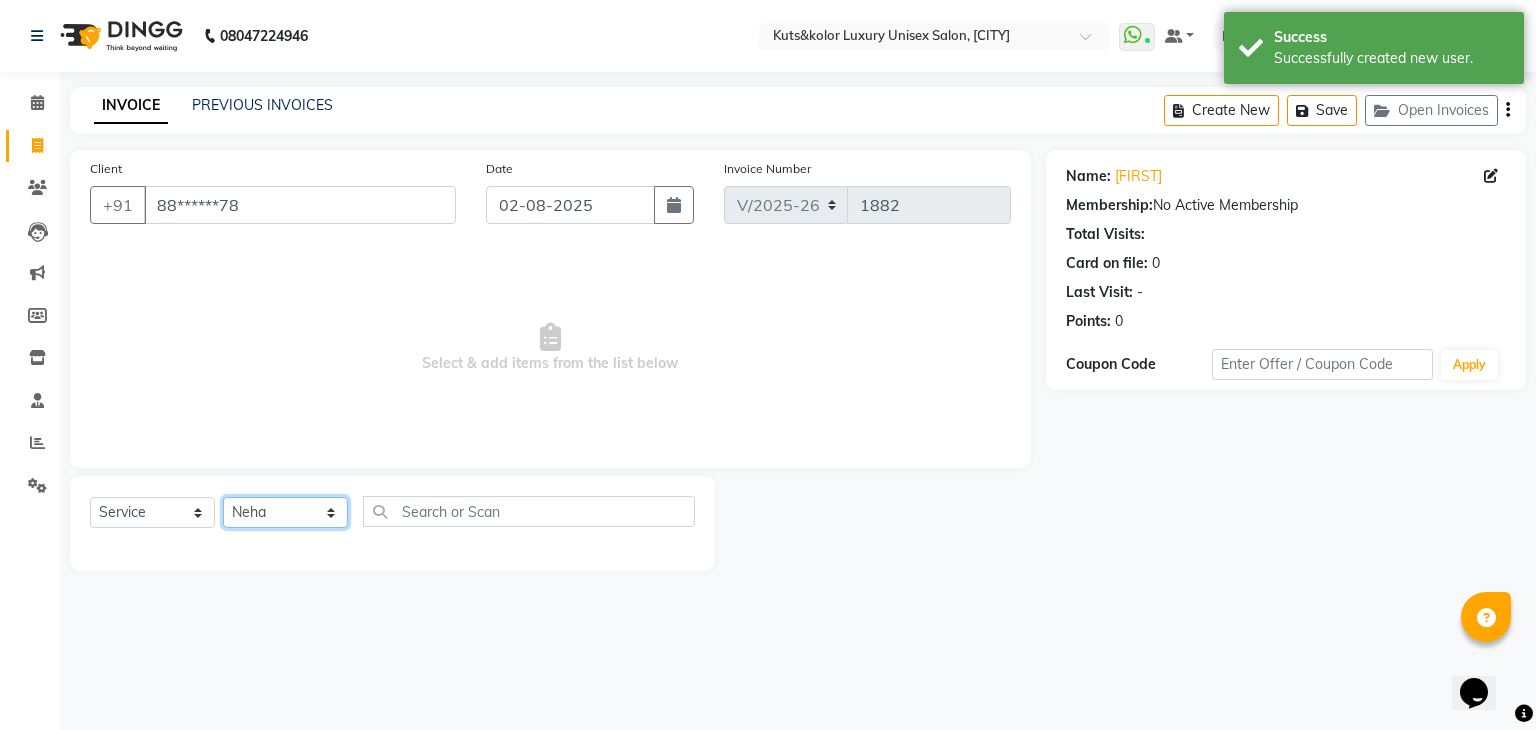 click on "Select Stylist [FIRST] [FIRST] [FIRST] [FIRST] [PERSON] [FIRST] [FIRST] [PERSON] [PERSON] [PERSON] [PERSON] [PERSON] [PERSON] [PERSON] [PERSON] [PERSON] [PERSON]" 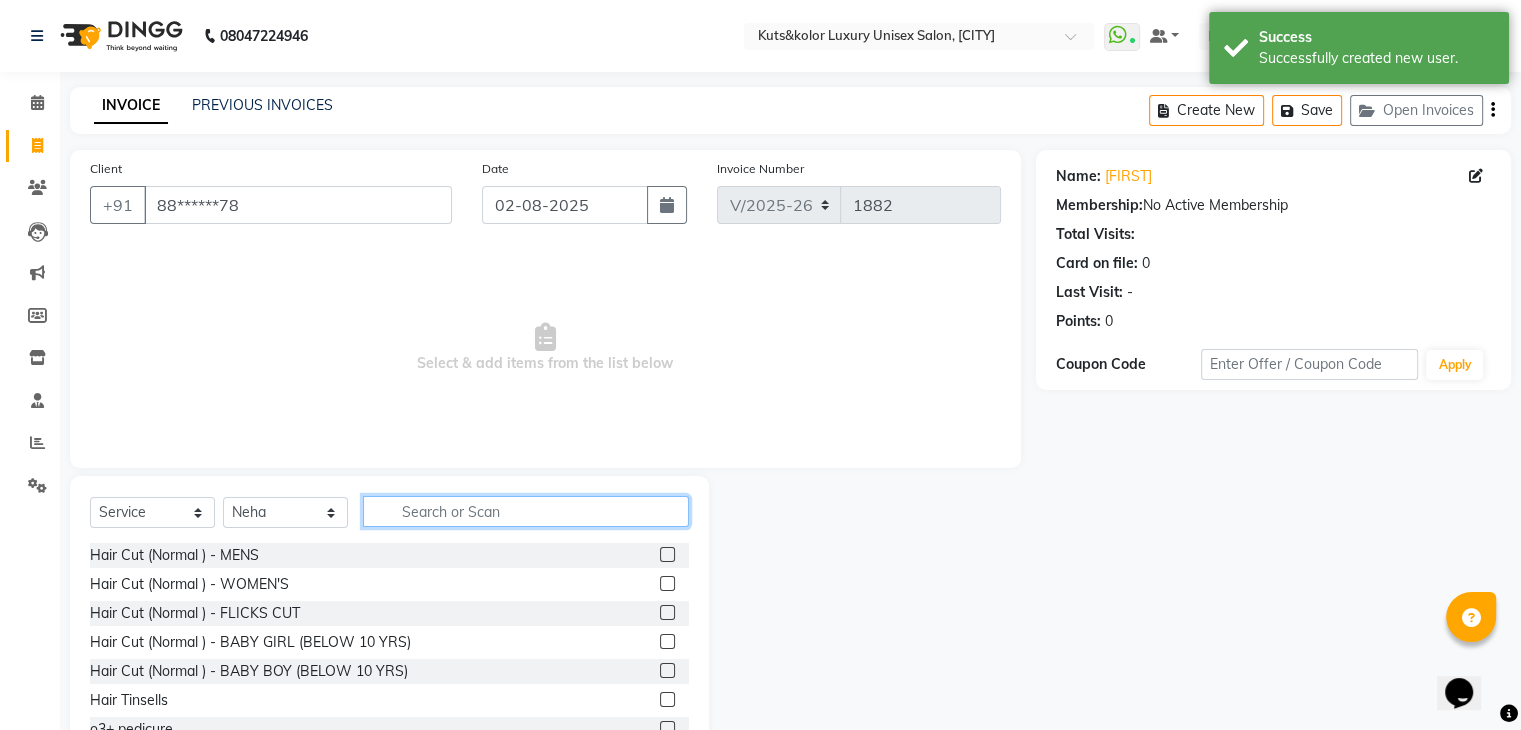 click 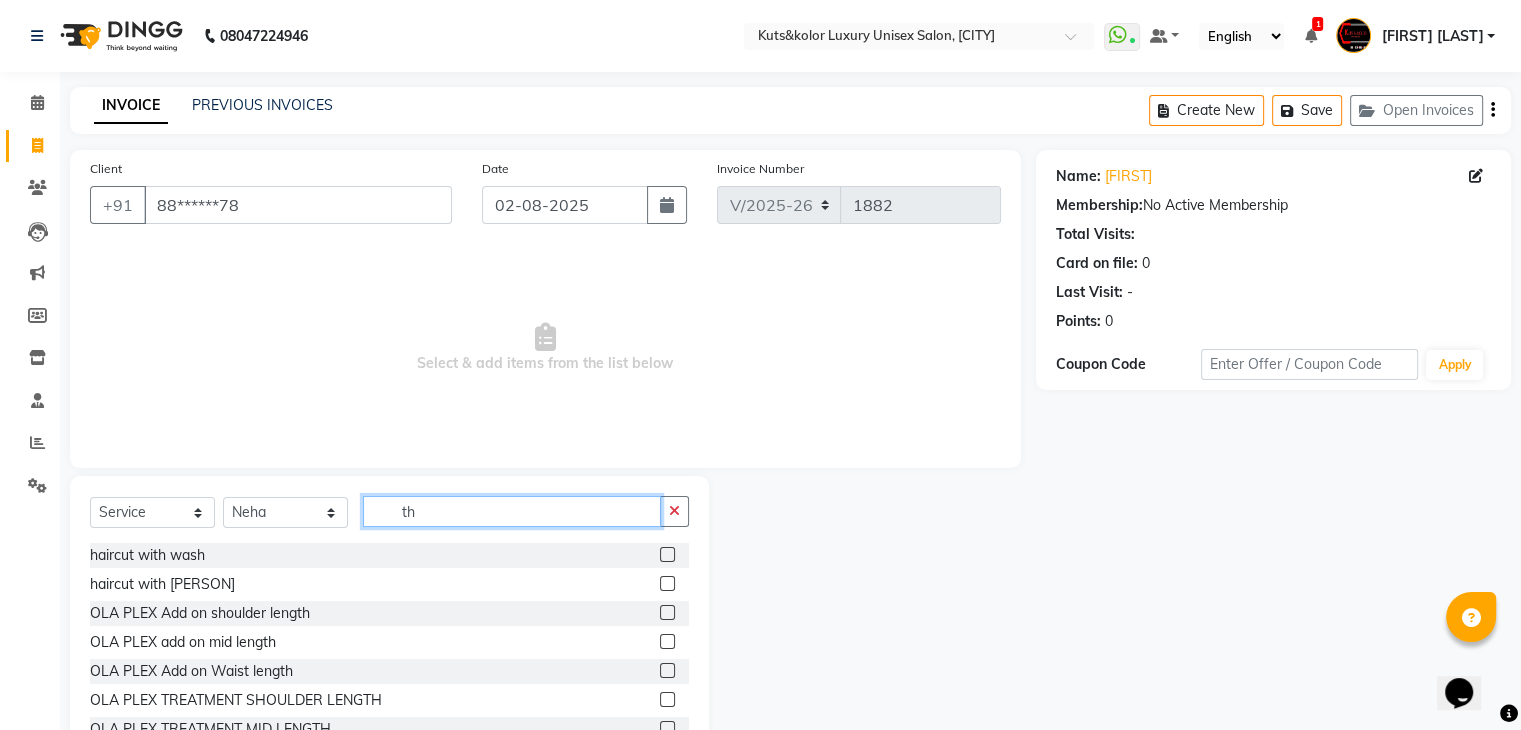 type on "t" 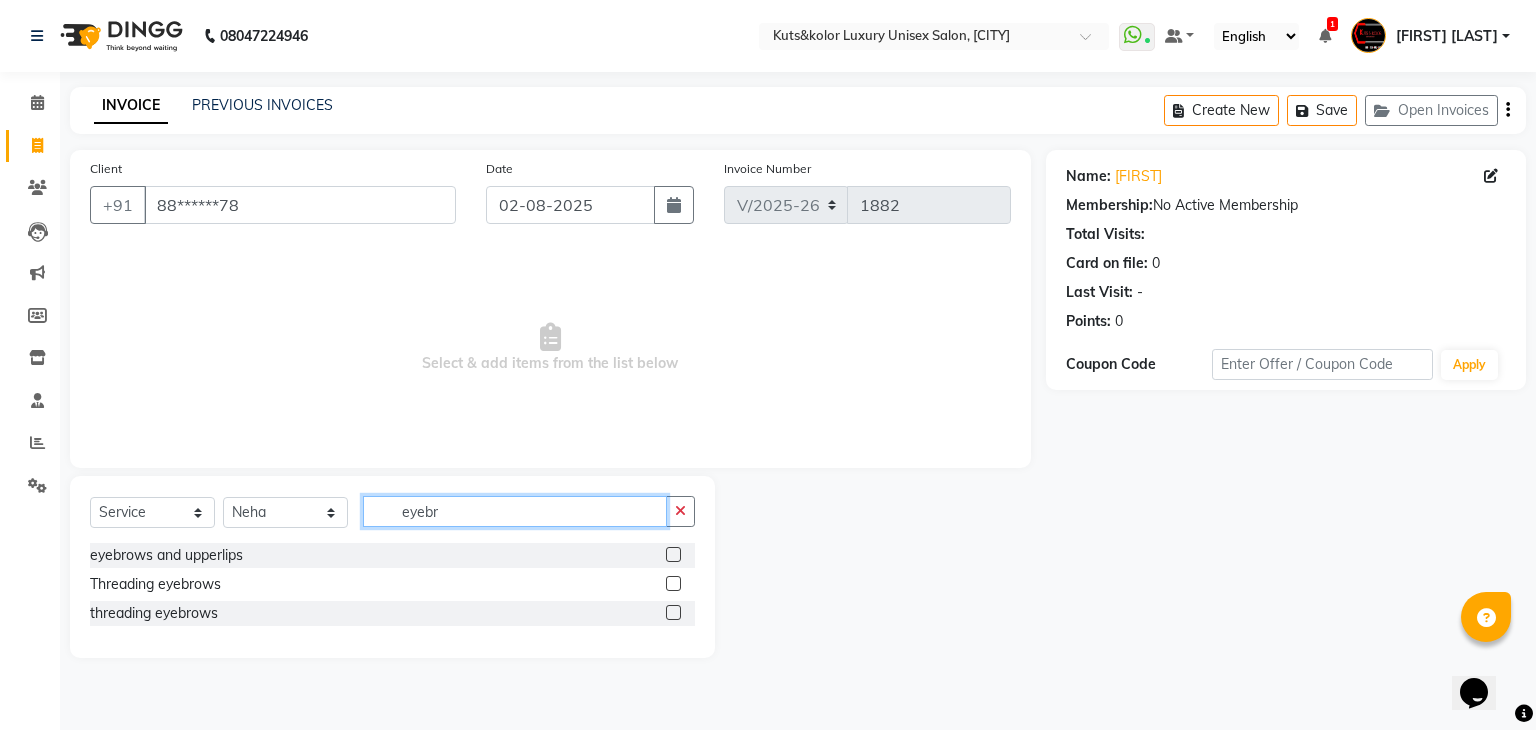 type on "eyebr" 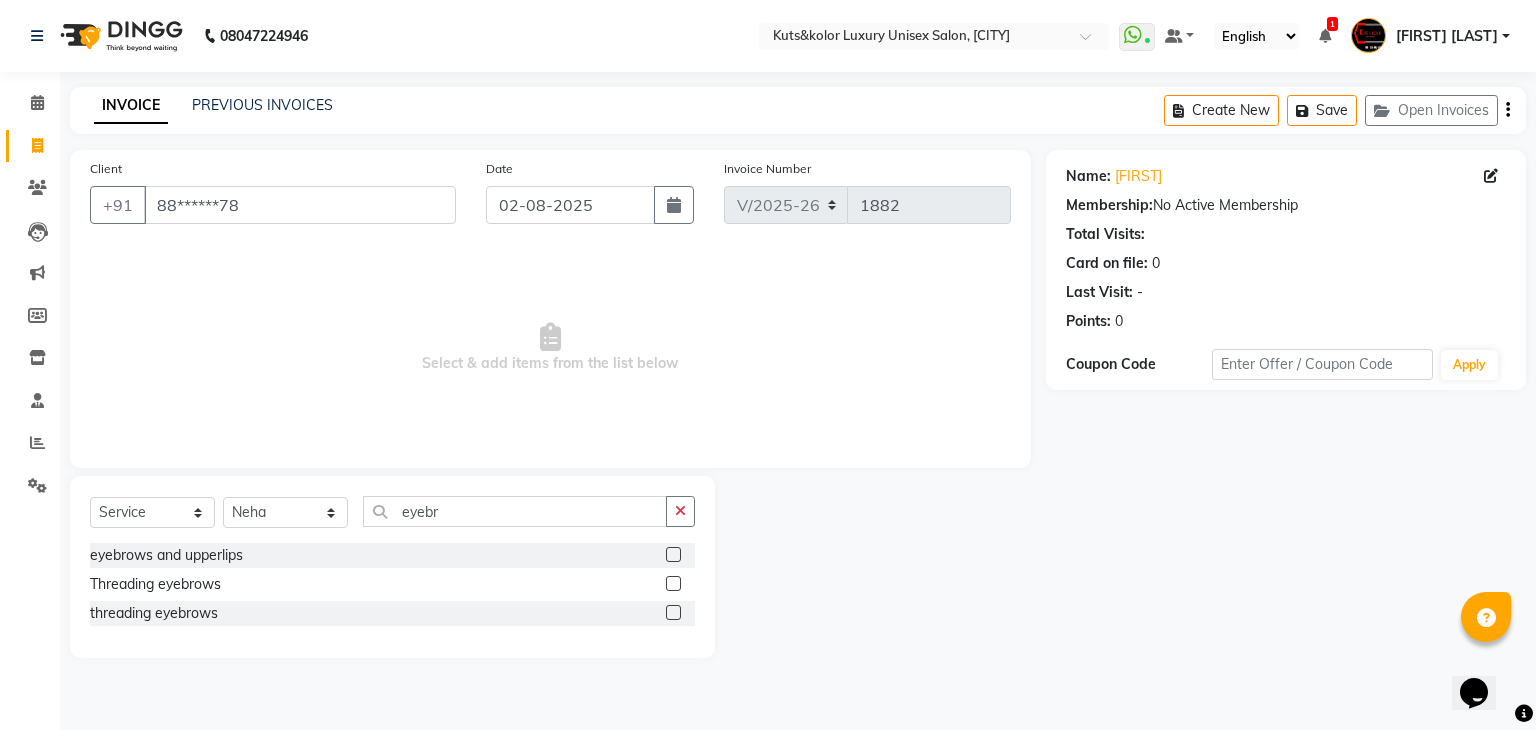 click 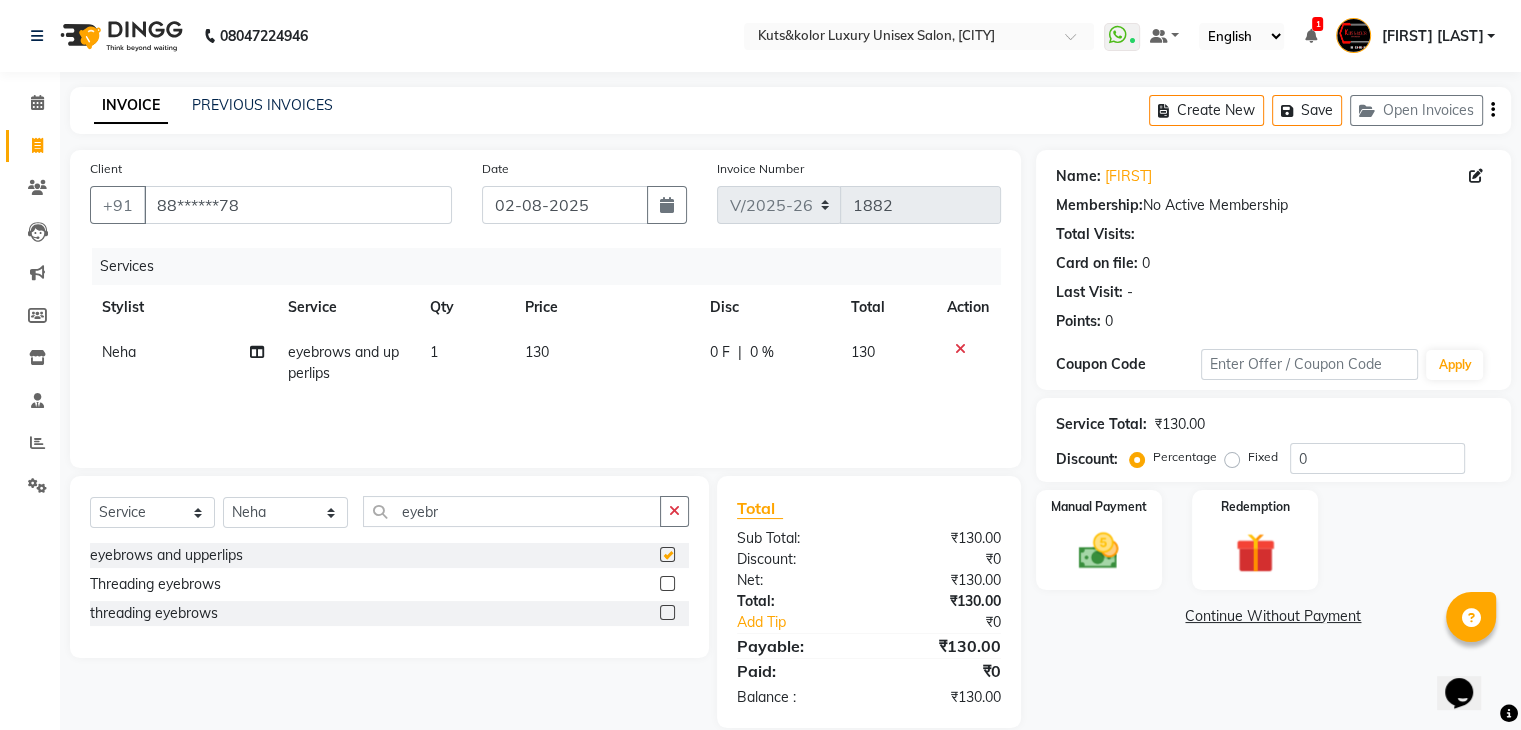checkbox on "false" 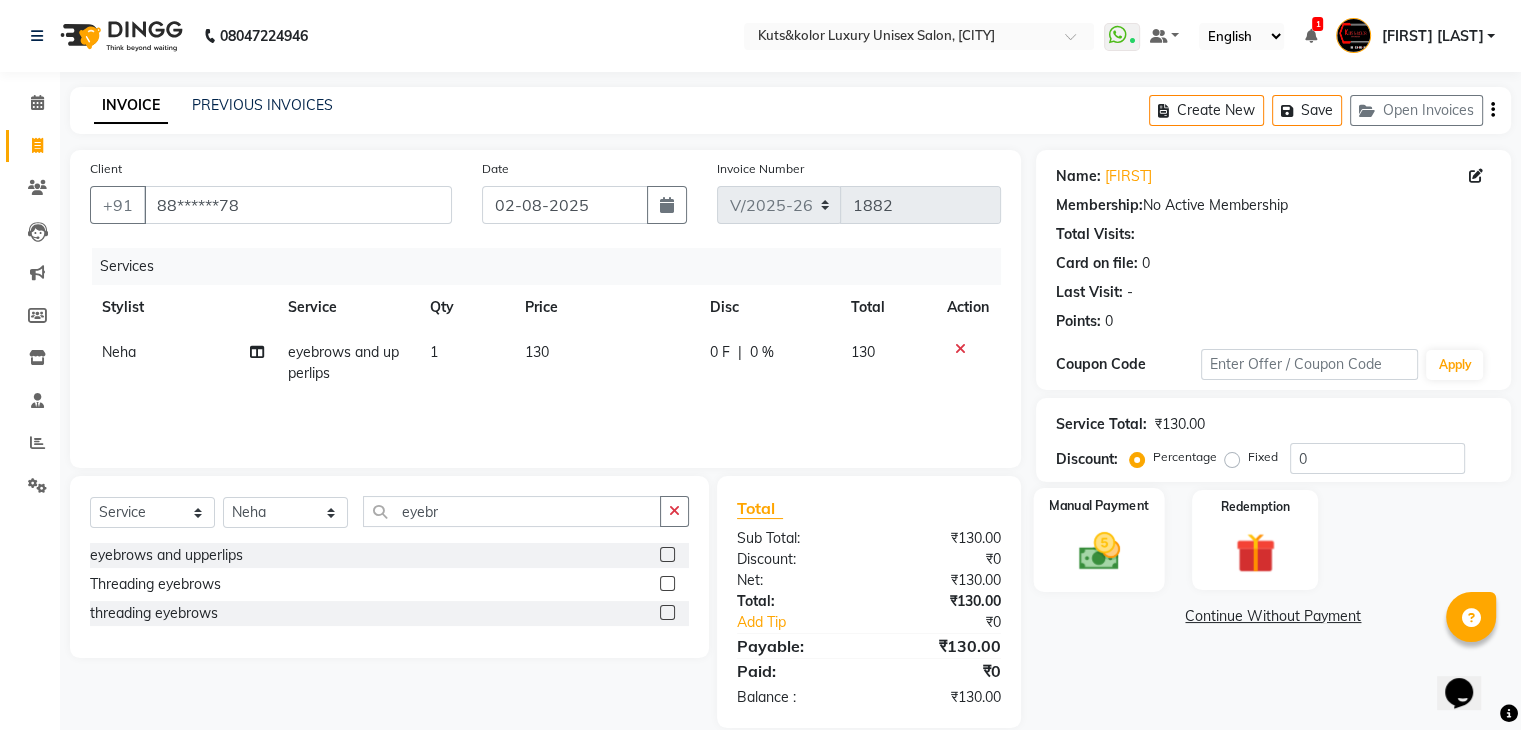 click 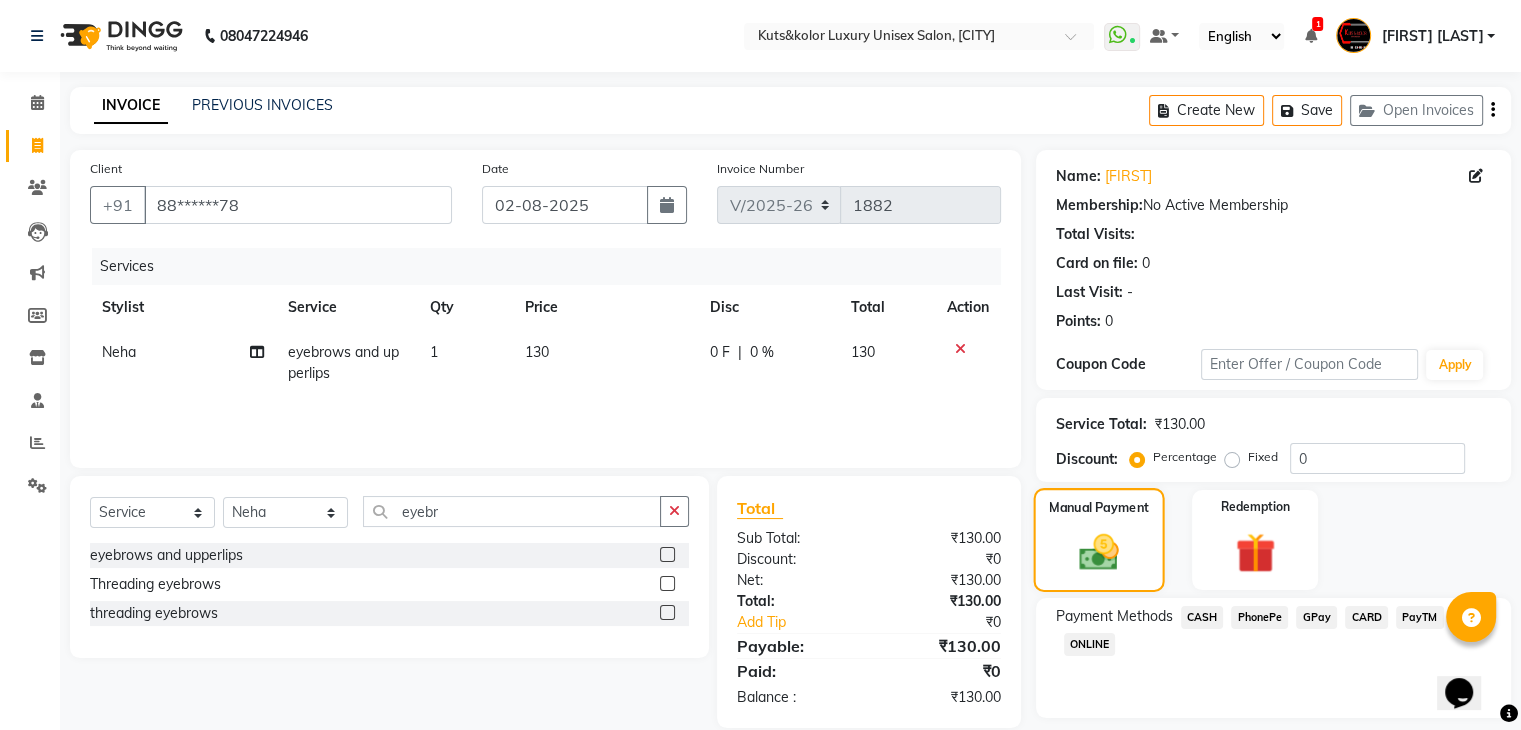 scroll, scrollTop: 58, scrollLeft: 0, axis: vertical 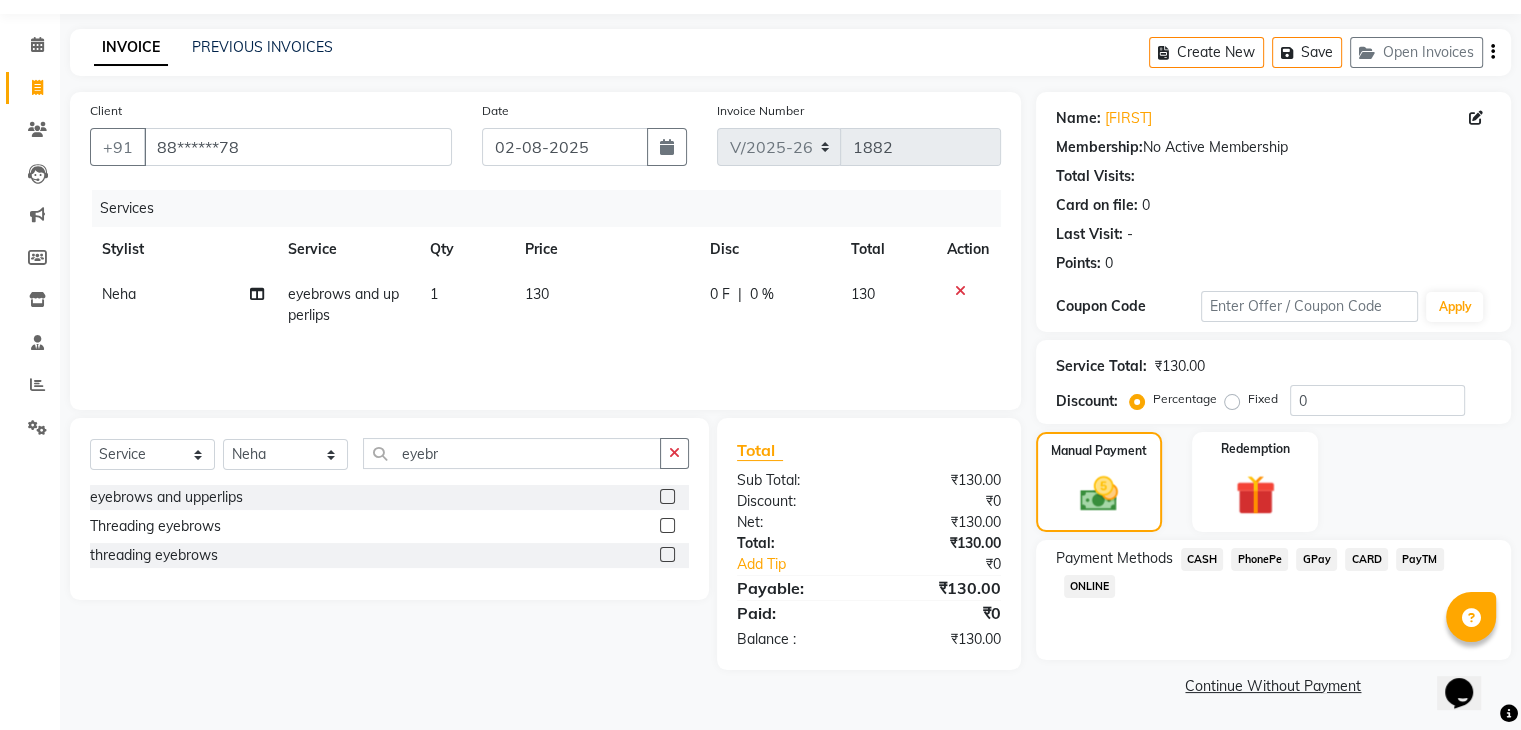 click on "CASH" 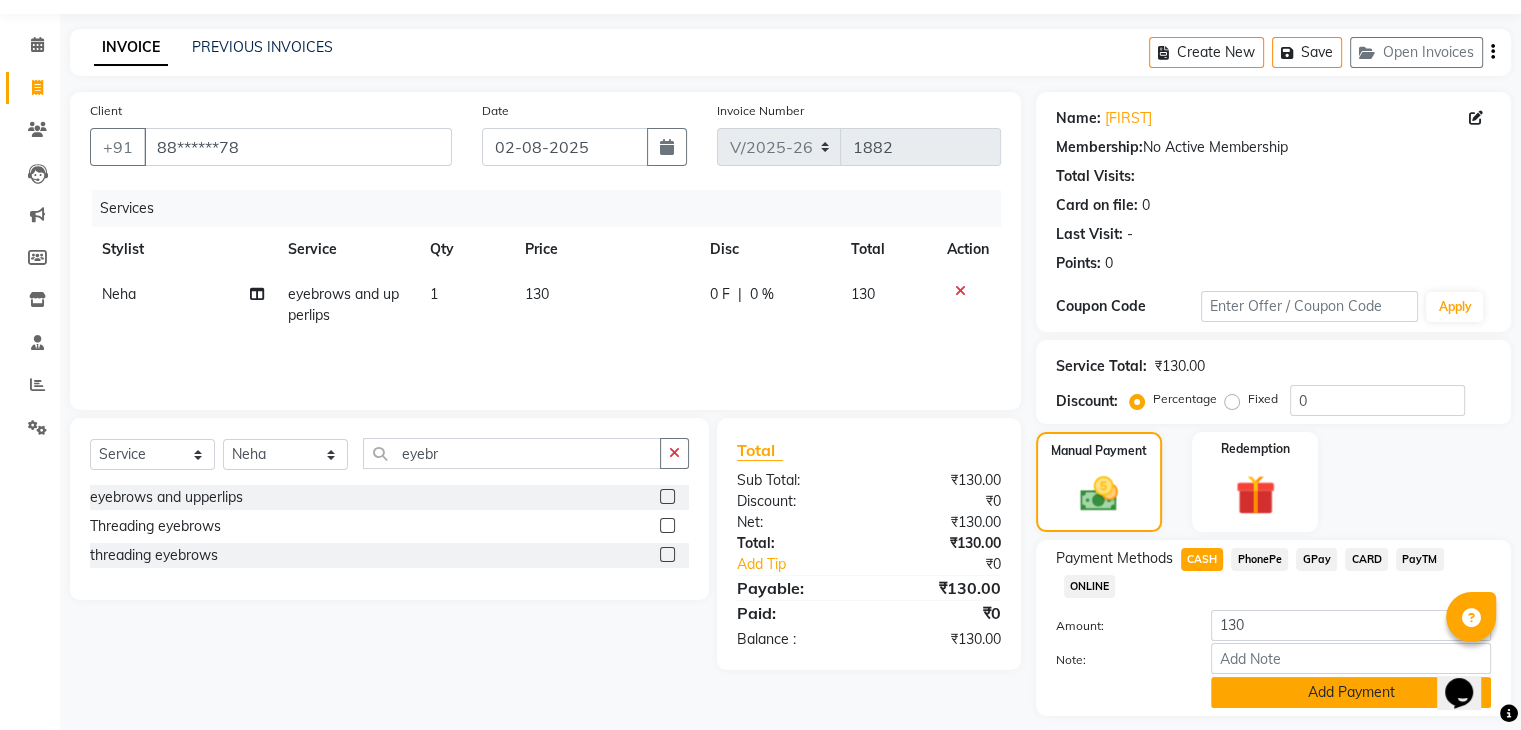 click on "Add Payment" 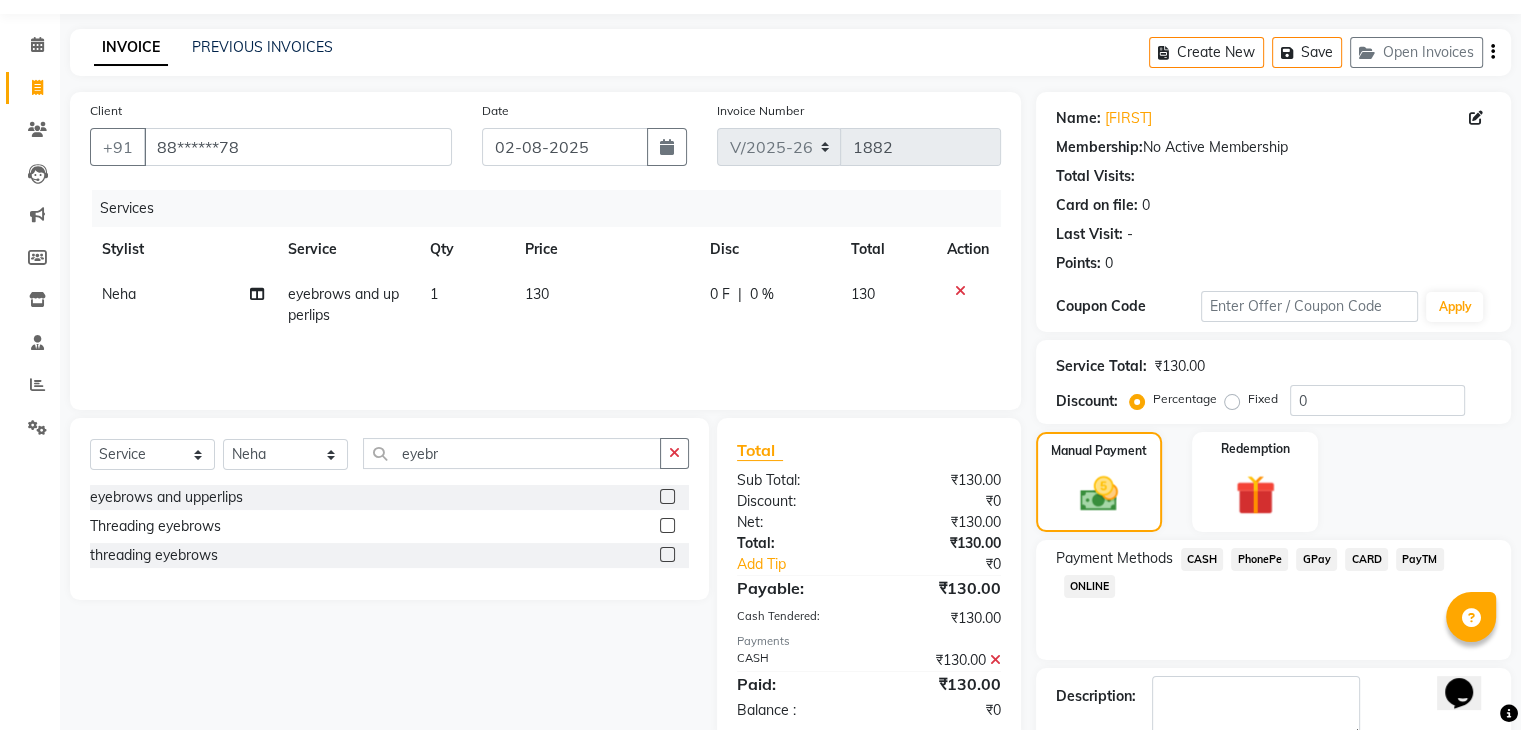 scroll, scrollTop: 171, scrollLeft: 0, axis: vertical 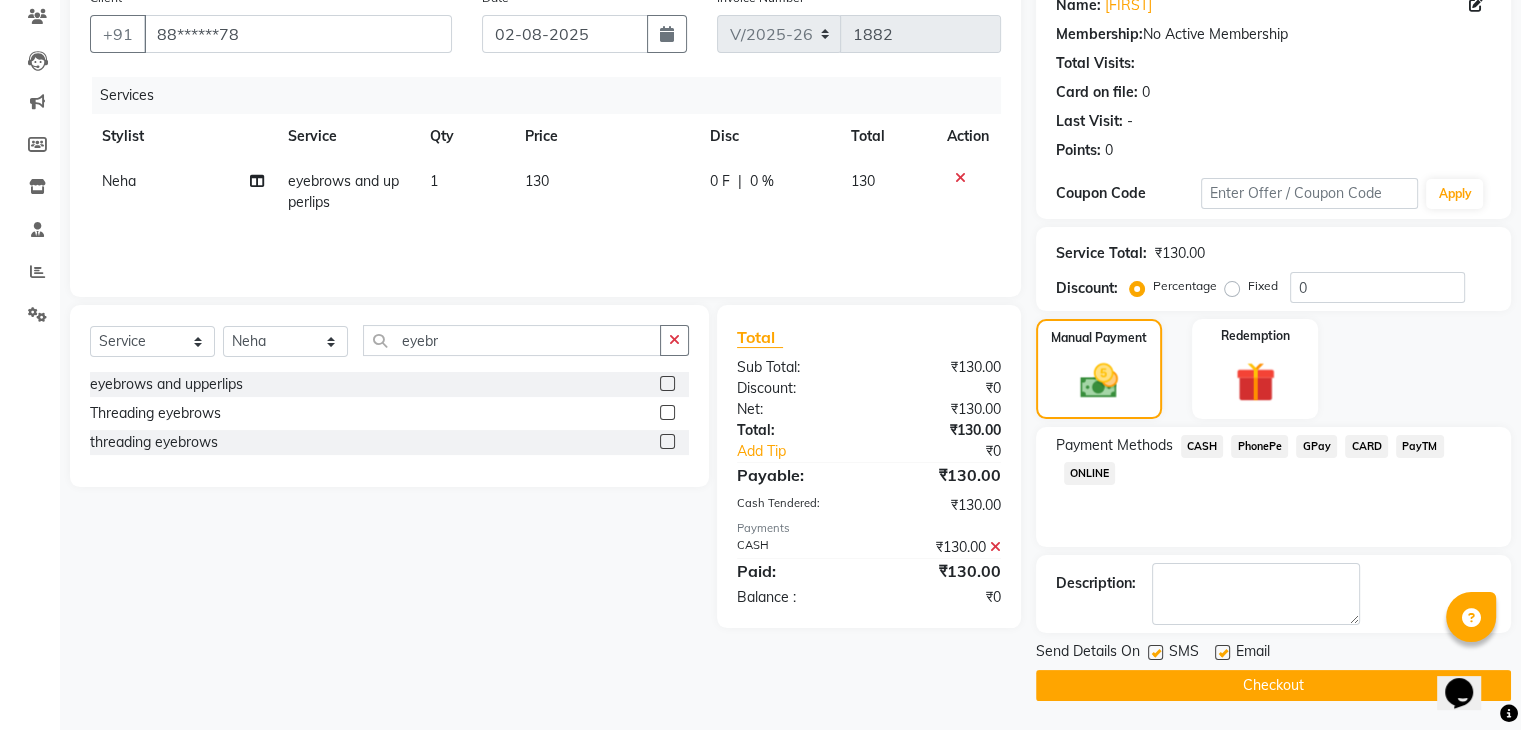 click 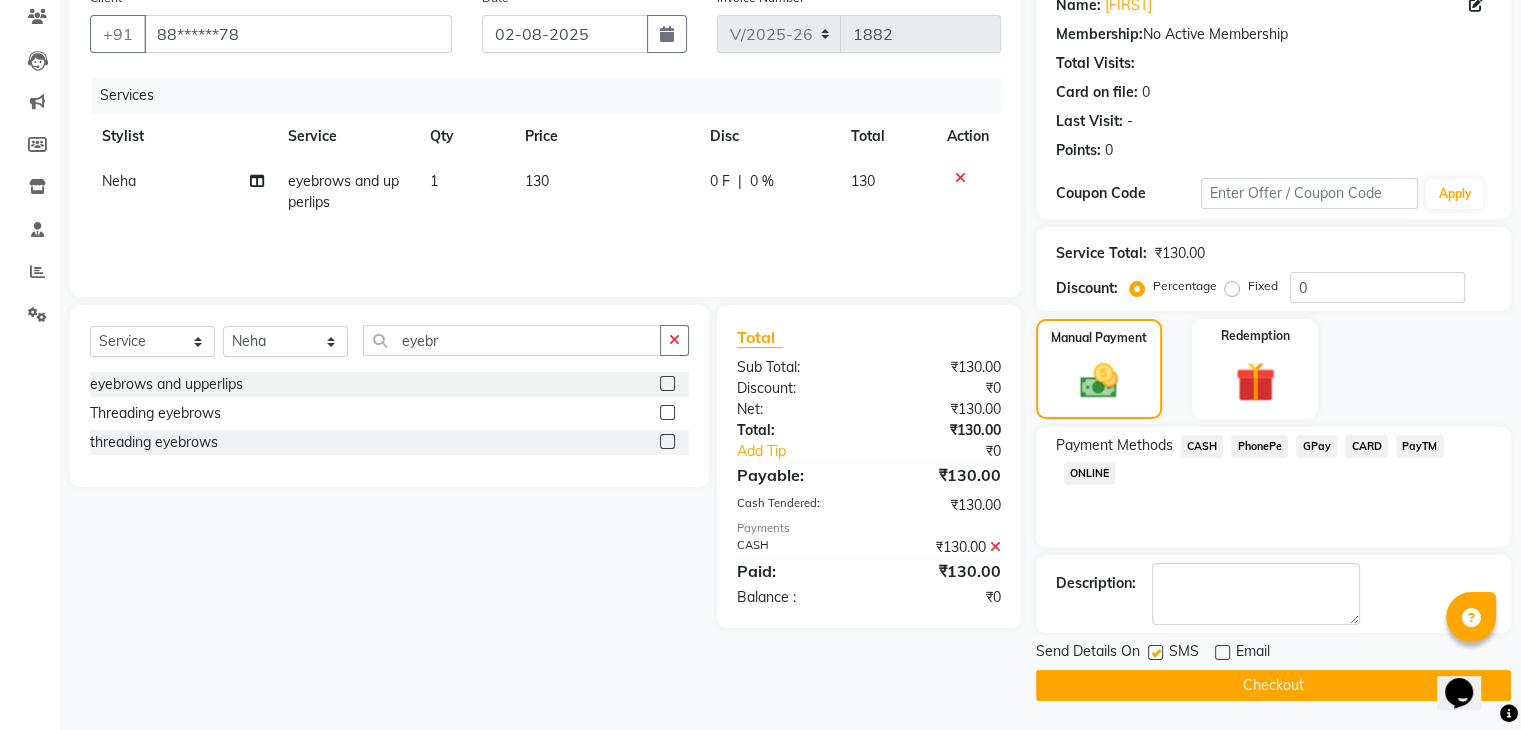 click 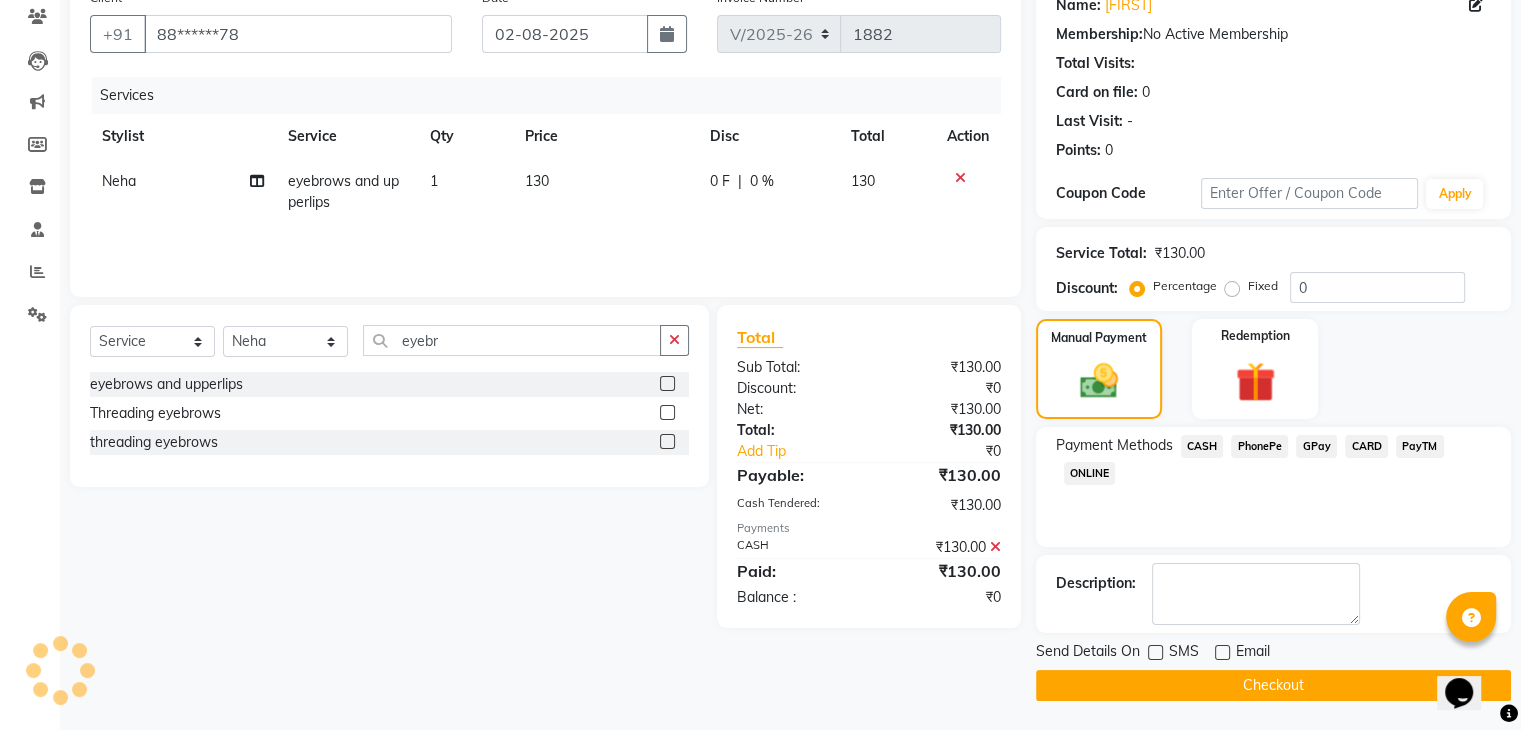 click on "Checkout" 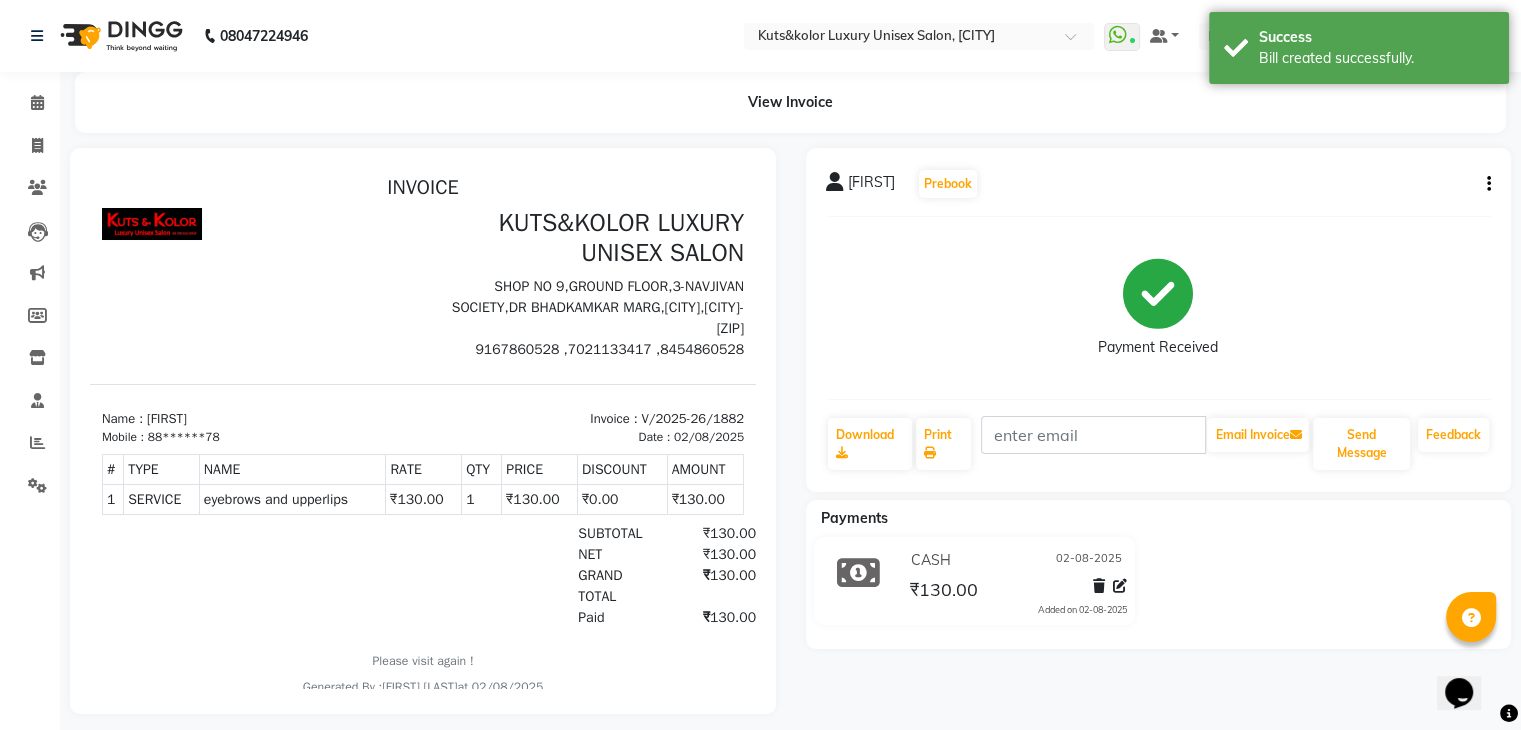 scroll, scrollTop: 0, scrollLeft: 0, axis: both 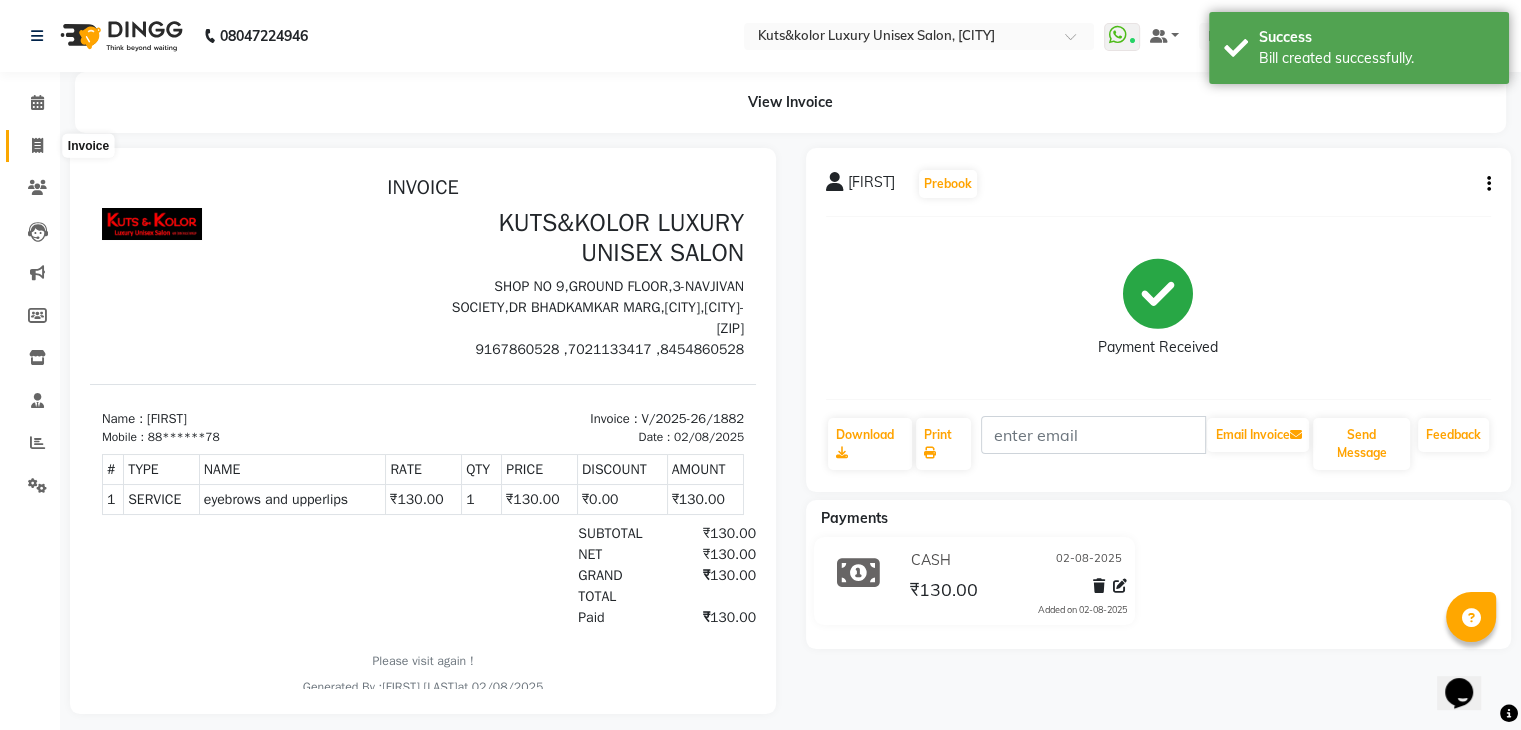 click 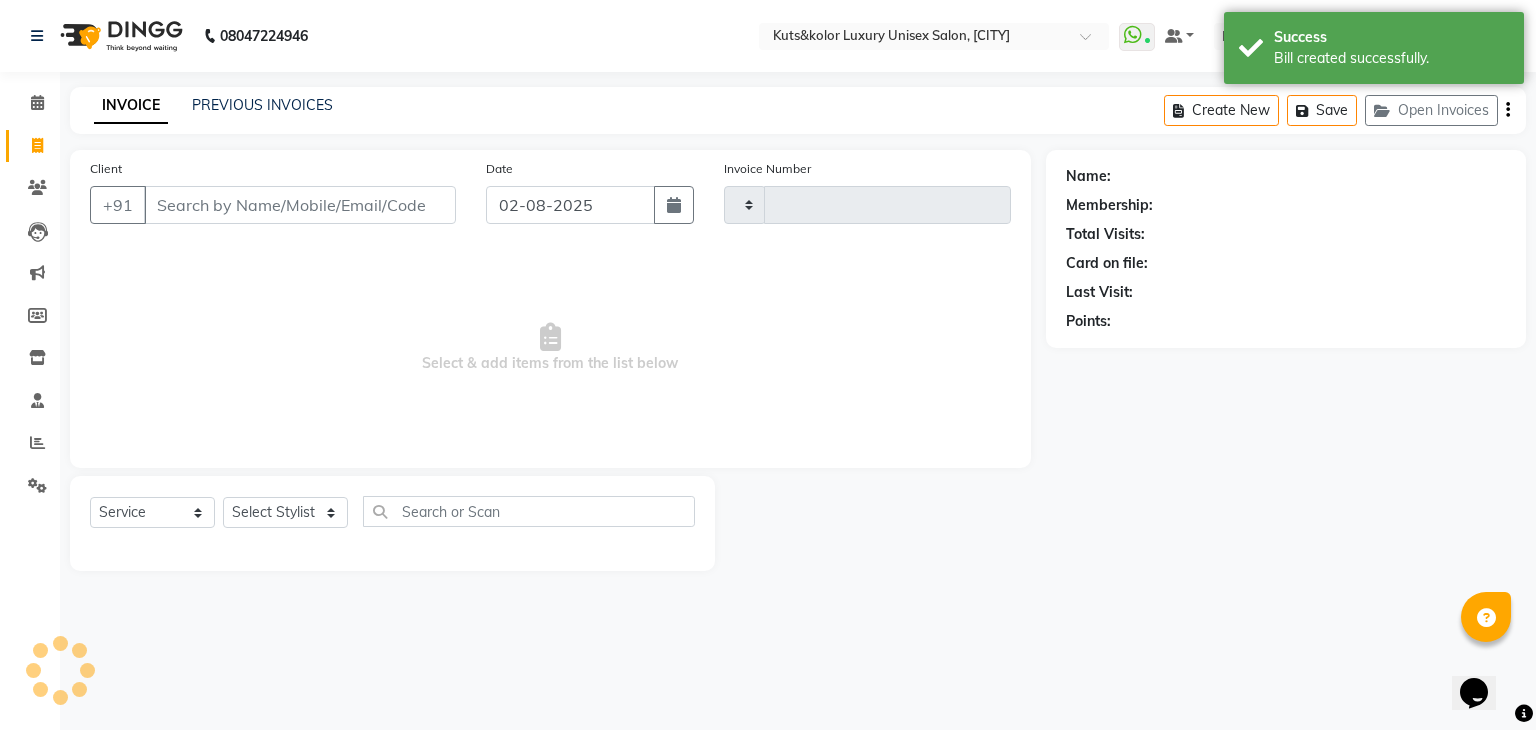 type on "1883" 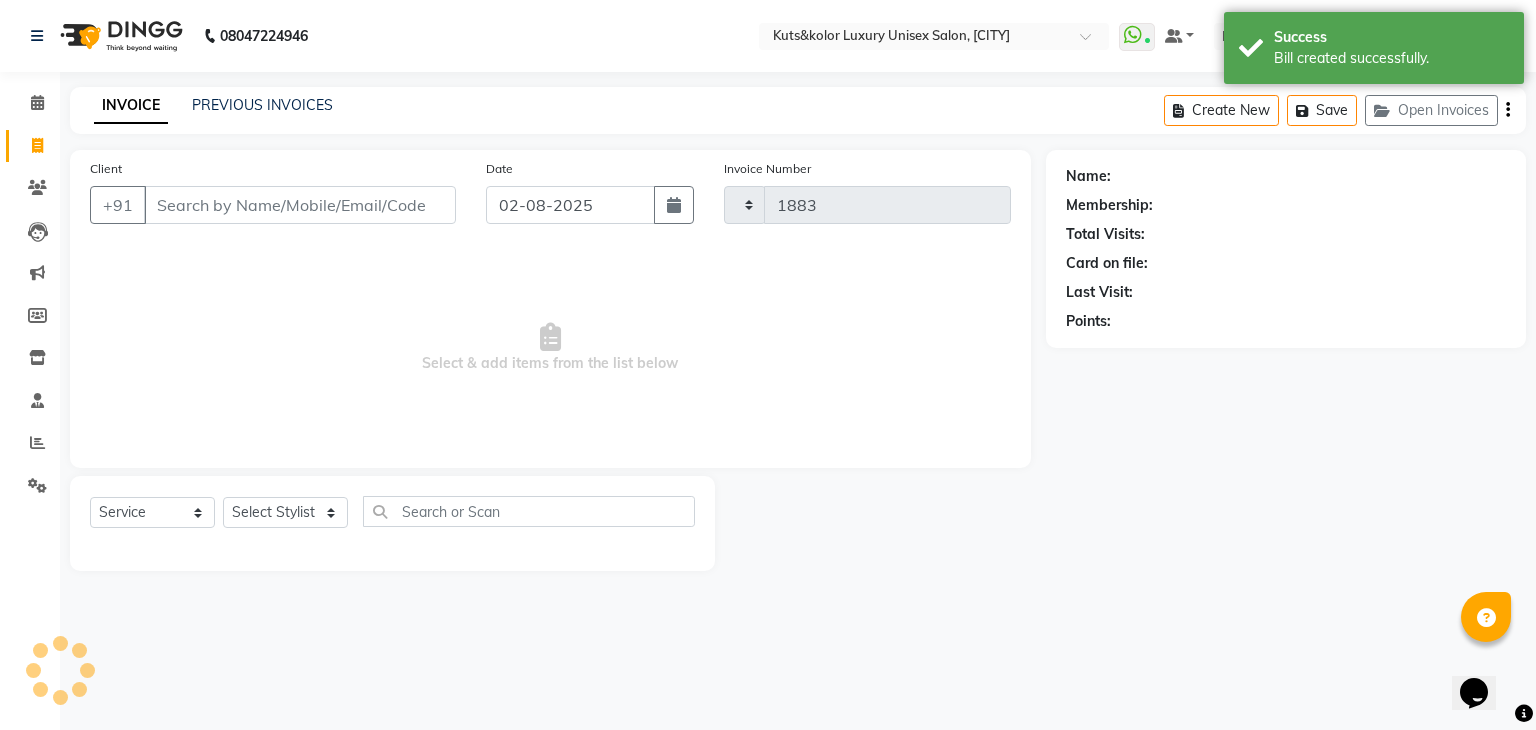 select on "4172" 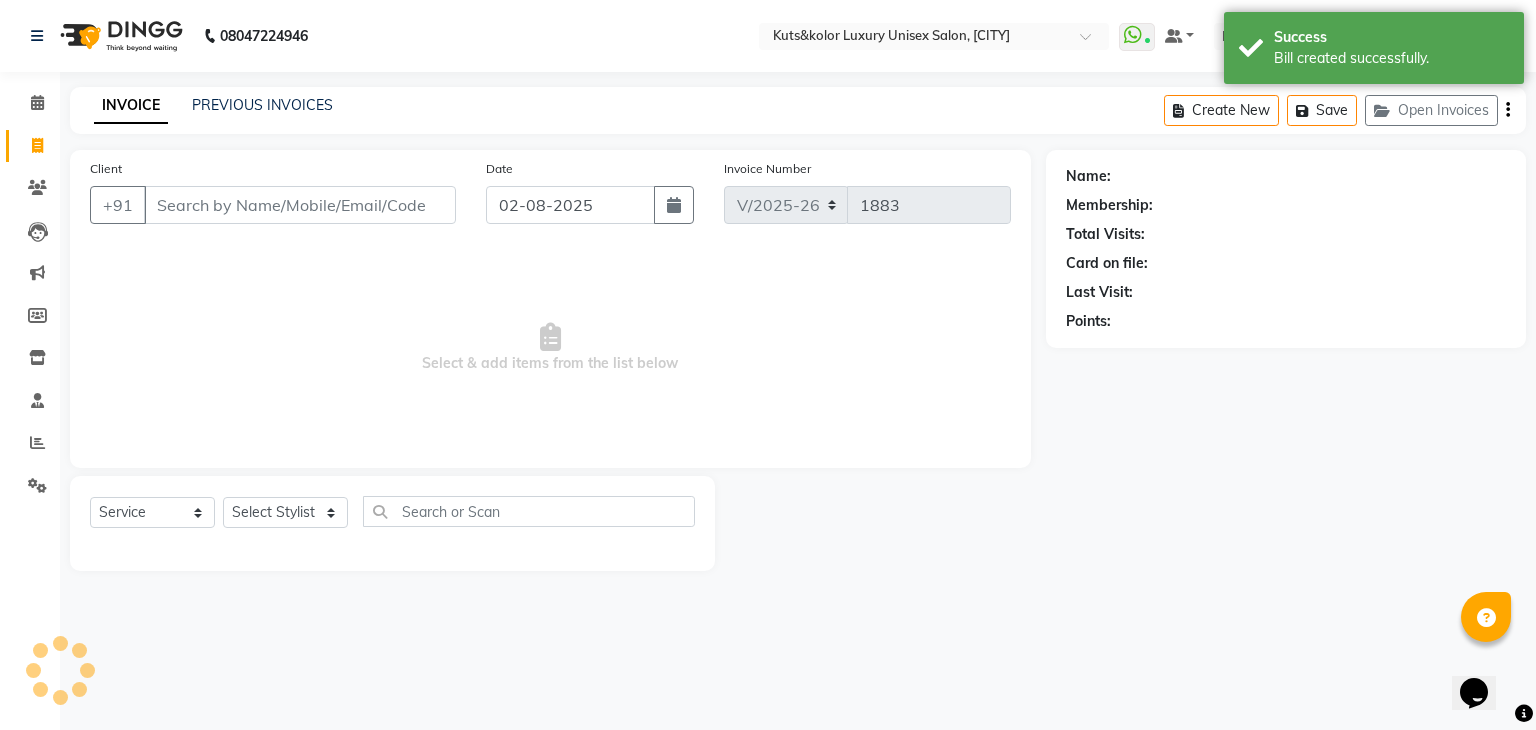 click on "Client" at bounding box center (300, 205) 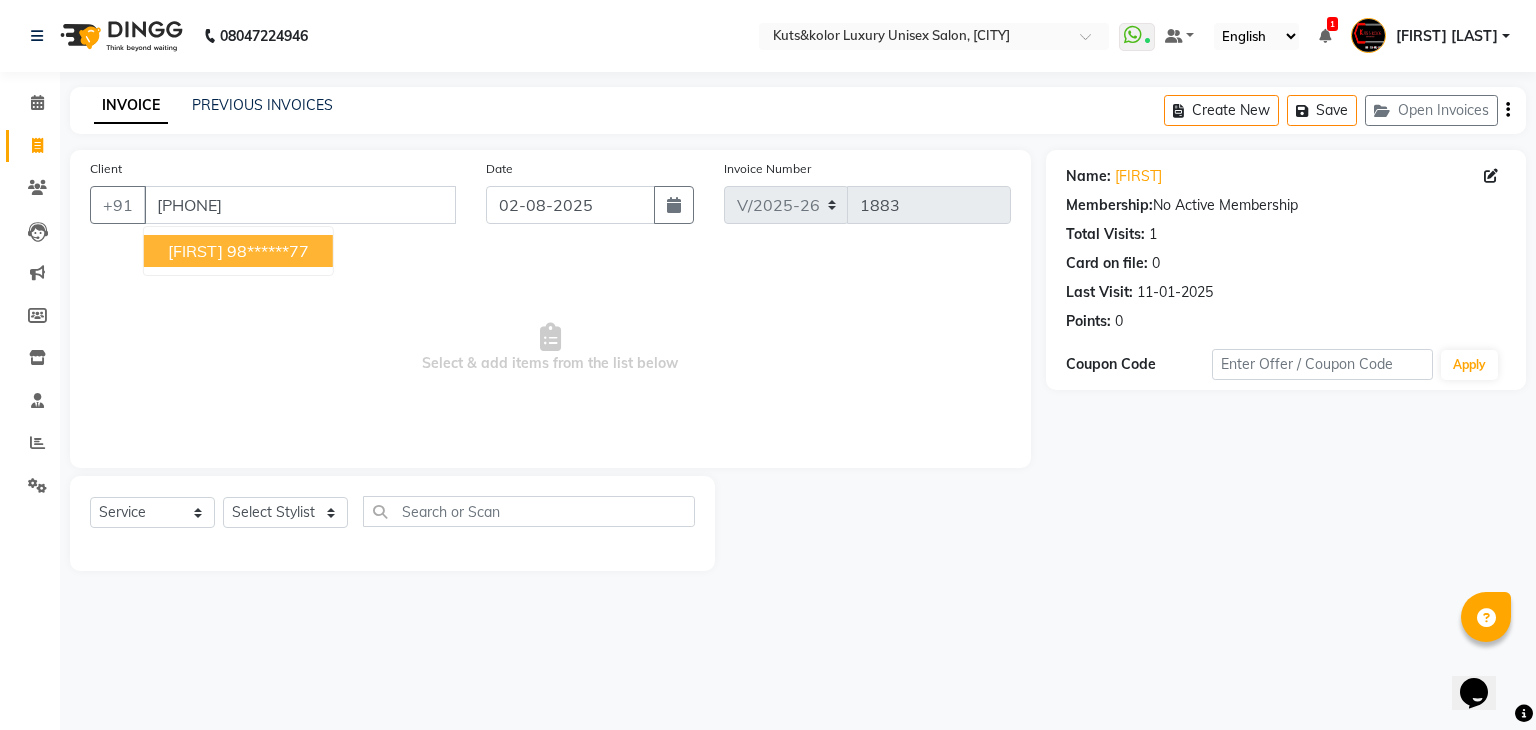 click on "[FIRST]" at bounding box center [195, 251] 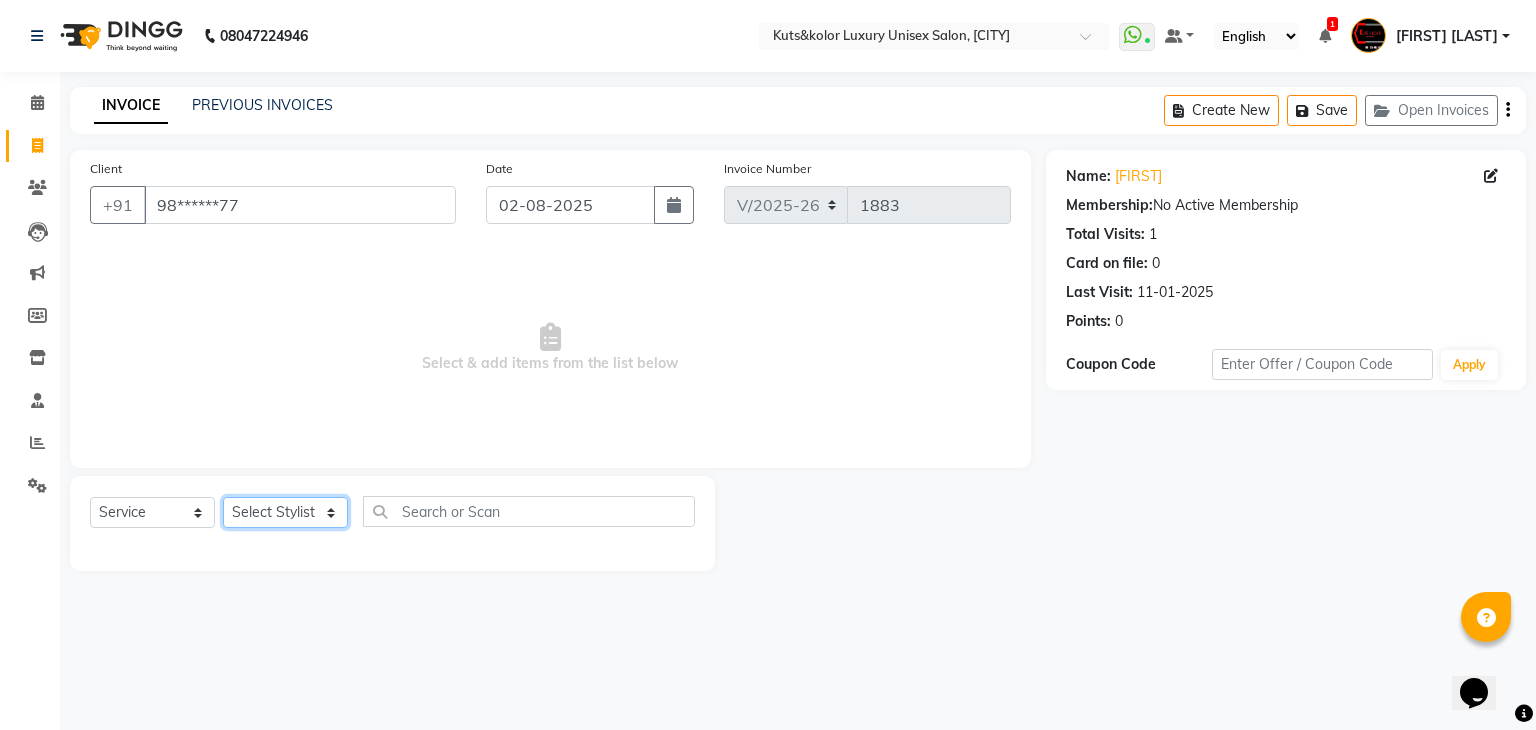 click on "Select Stylist [FIRST] [FIRST] [FIRST] [FIRST] [PERSON] [FIRST] [FIRST] [PERSON] [PERSON] [PERSON] [PERSON] [PERSON] [PERSON] [PERSON] [PERSON] [PERSON] [PERSON]" 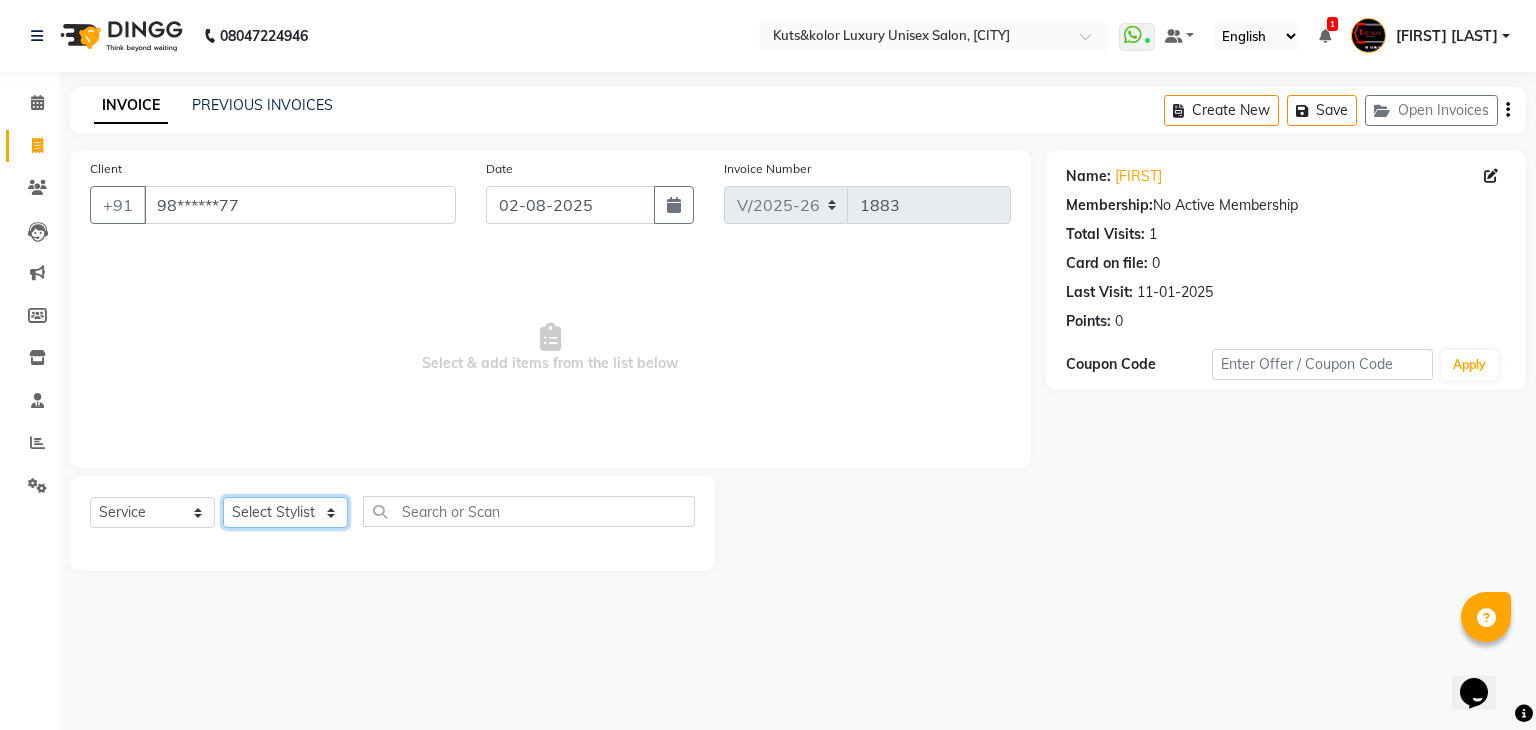 select on "86061" 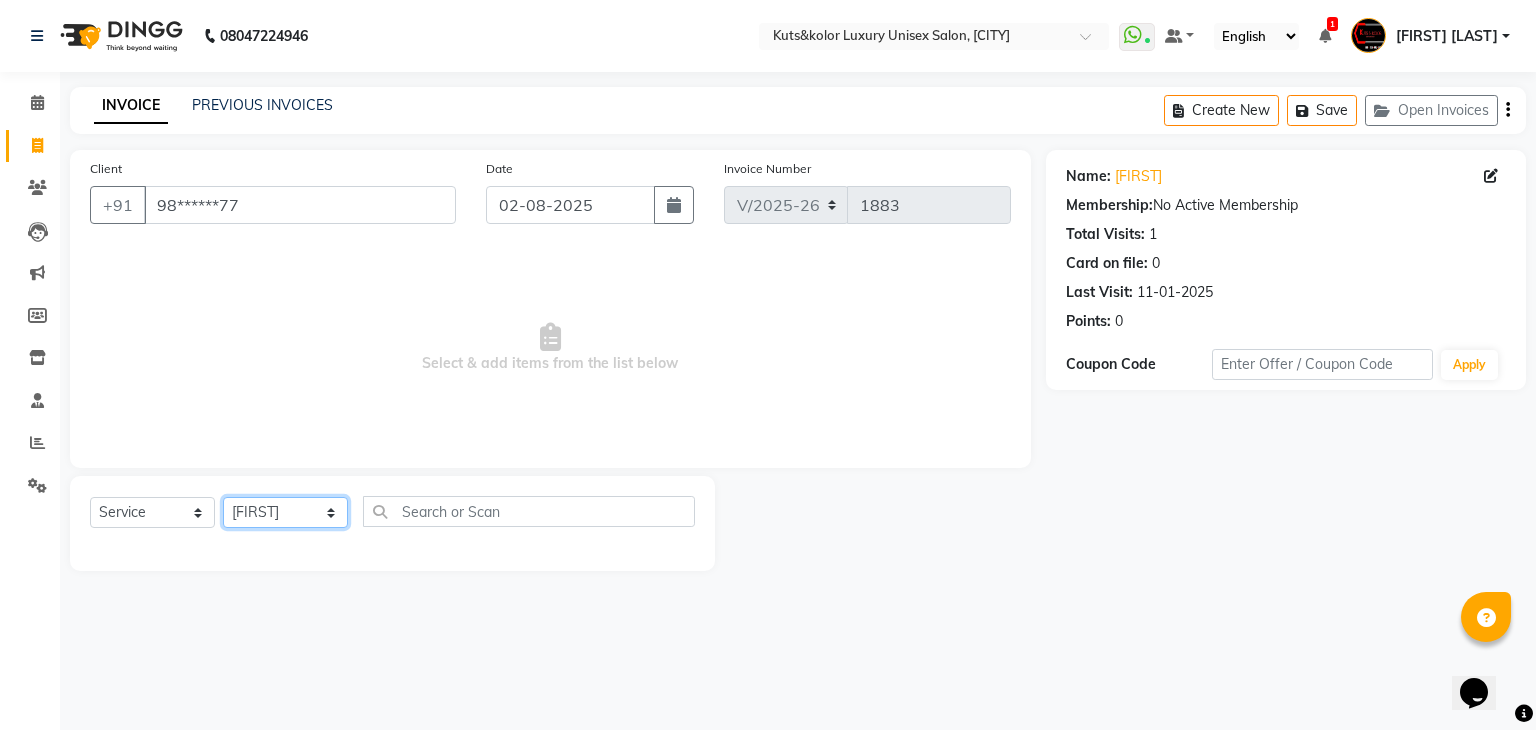 click on "Select Stylist [FIRST] [FIRST] [FIRST] [FIRST] [PERSON] [FIRST] [FIRST] [PERSON] [PERSON] [PERSON] [PERSON] [PERSON] [PERSON] [PERSON] [PERSON] [PERSON] [PERSON]" 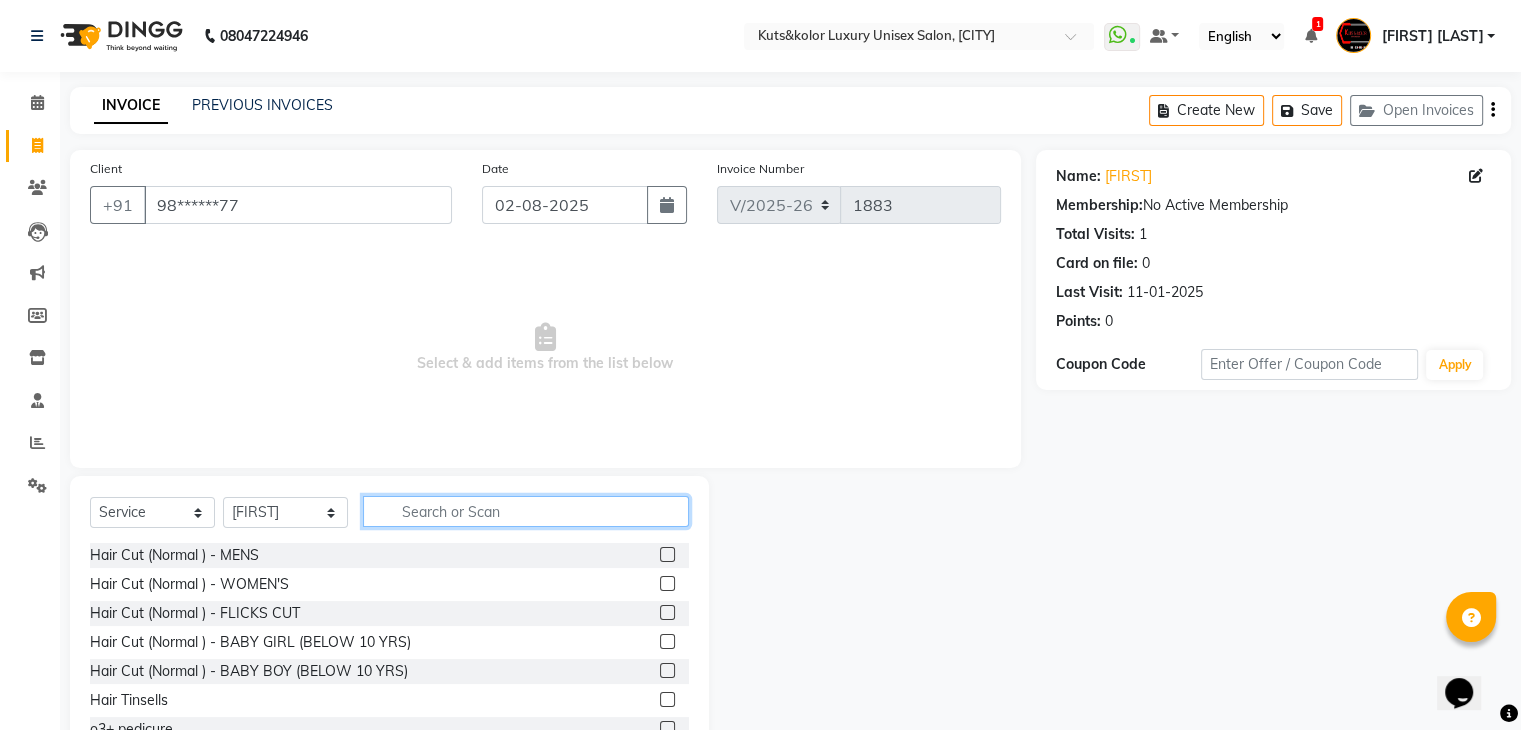 click 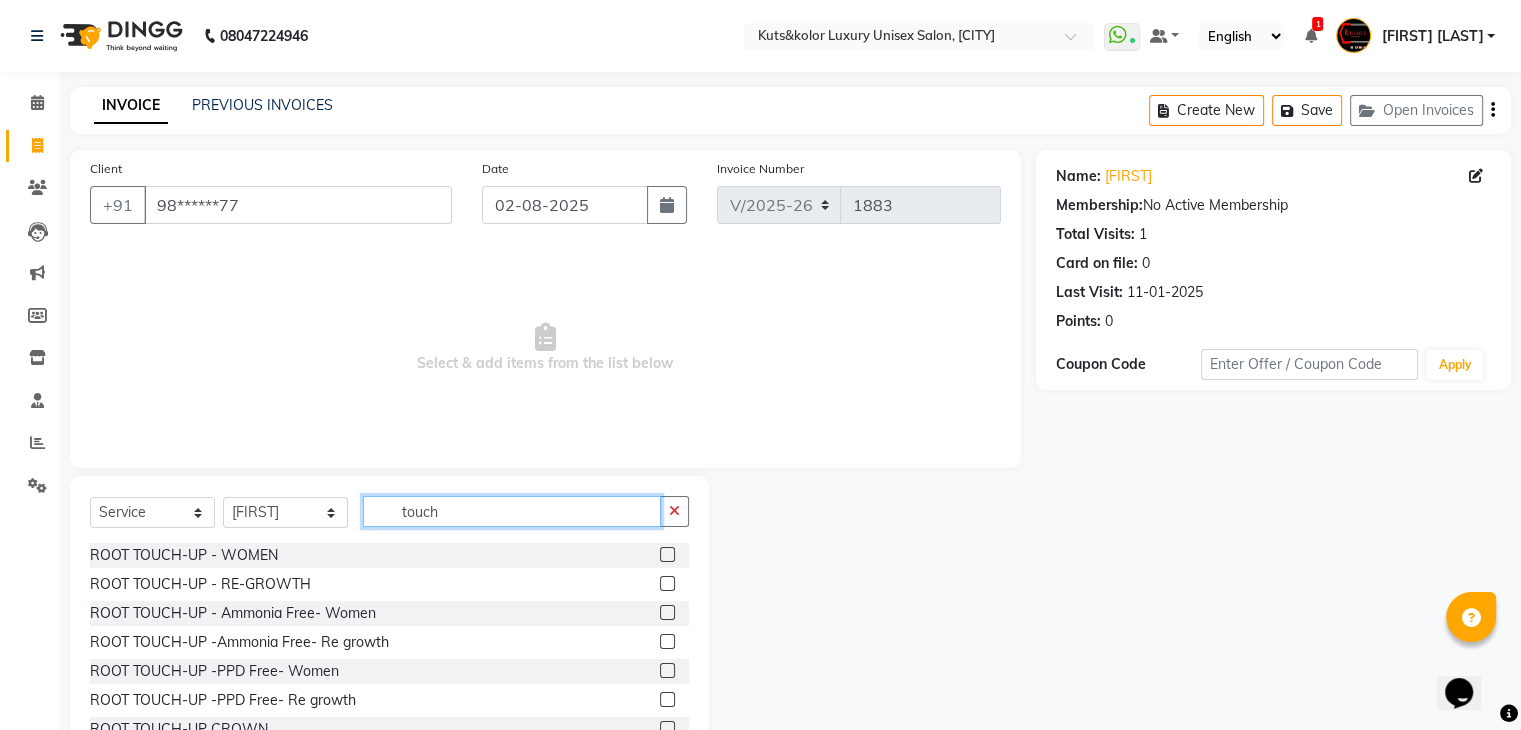 type on "touch" 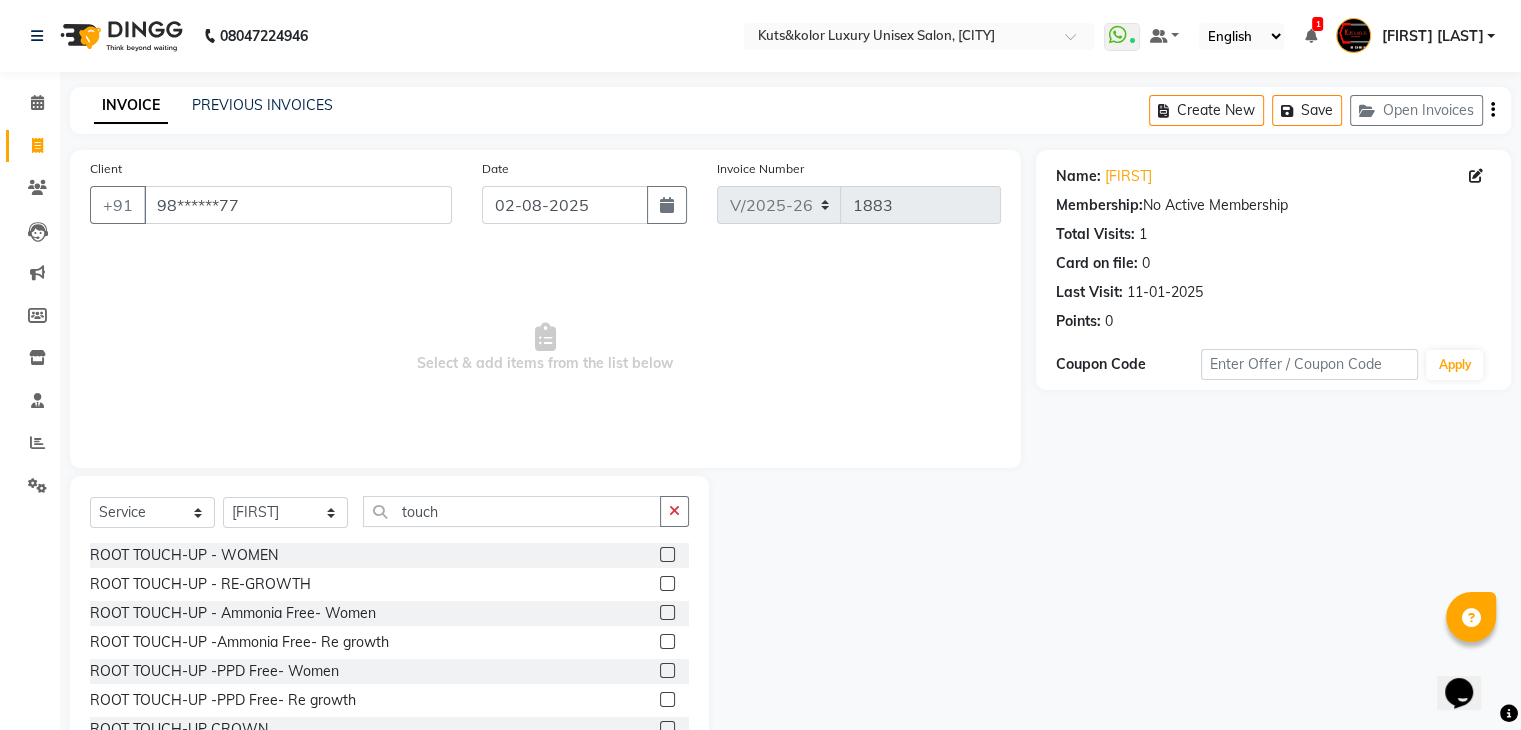 click 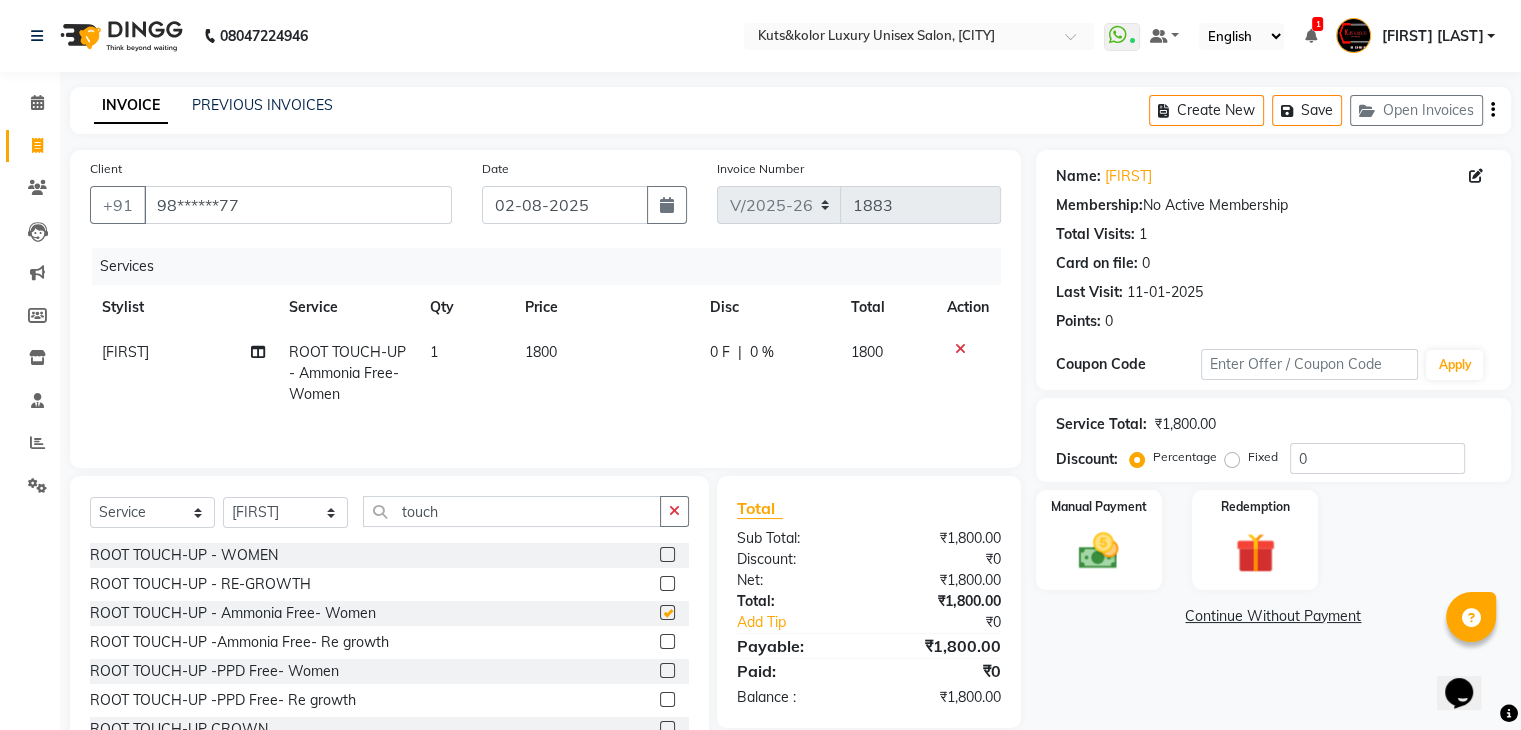 checkbox on "false" 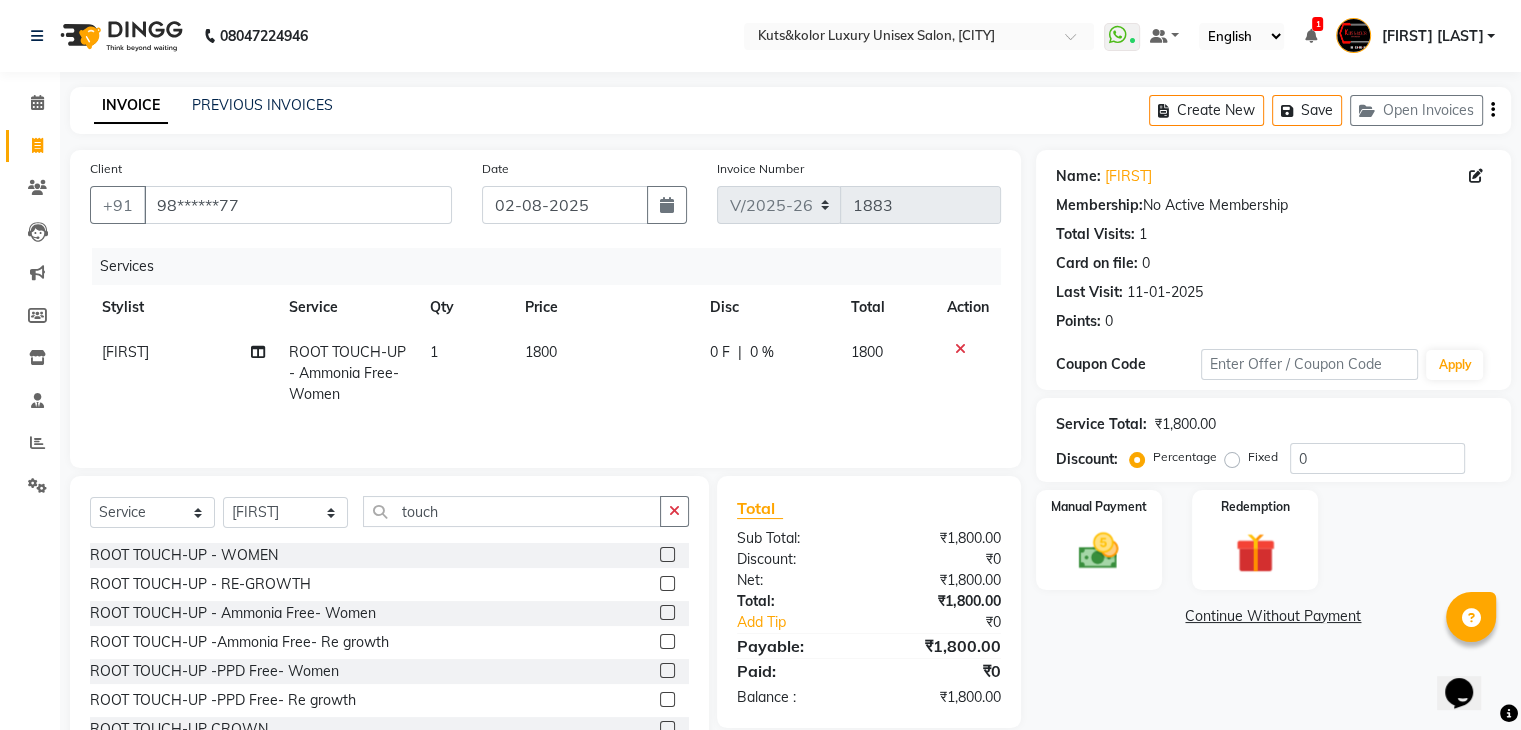 click 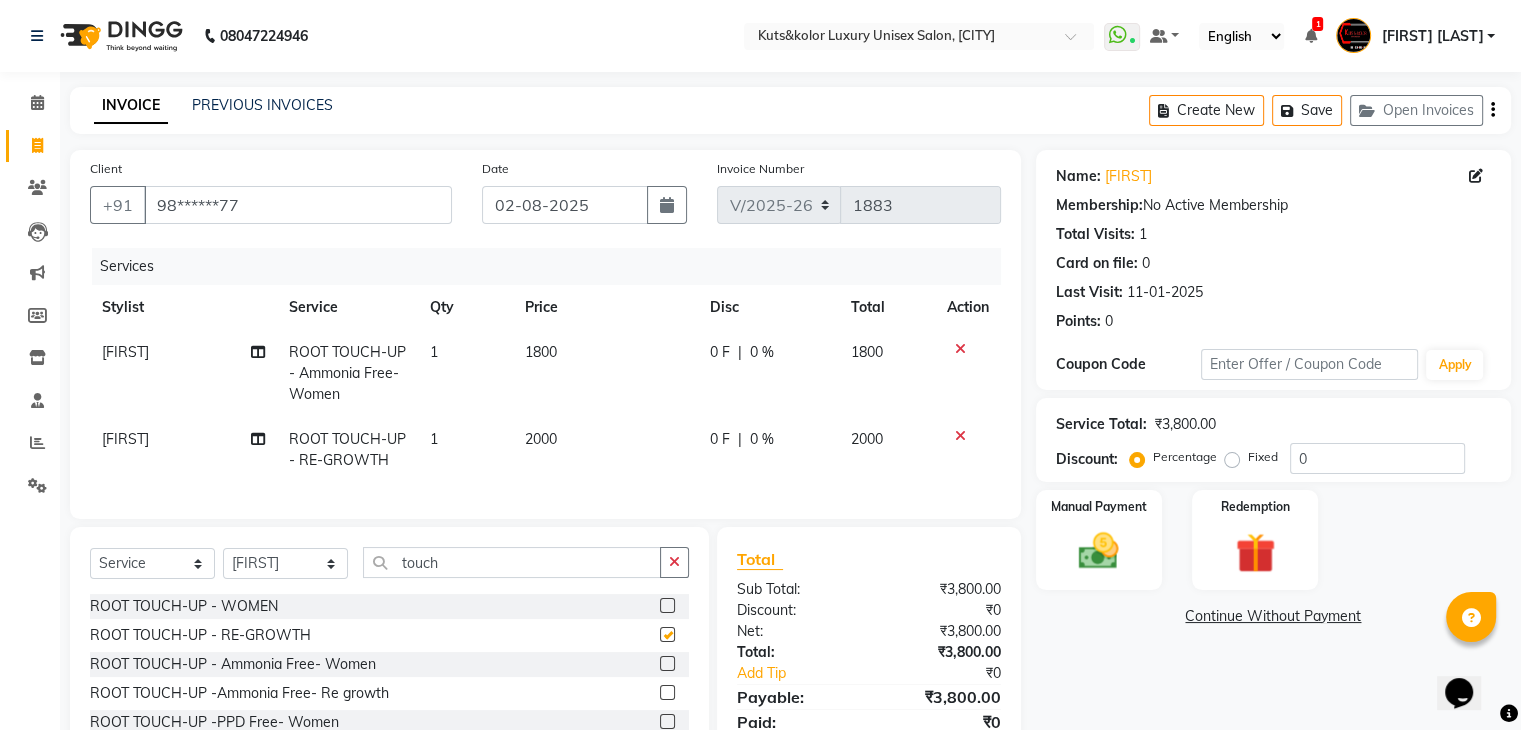 checkbox on "false" 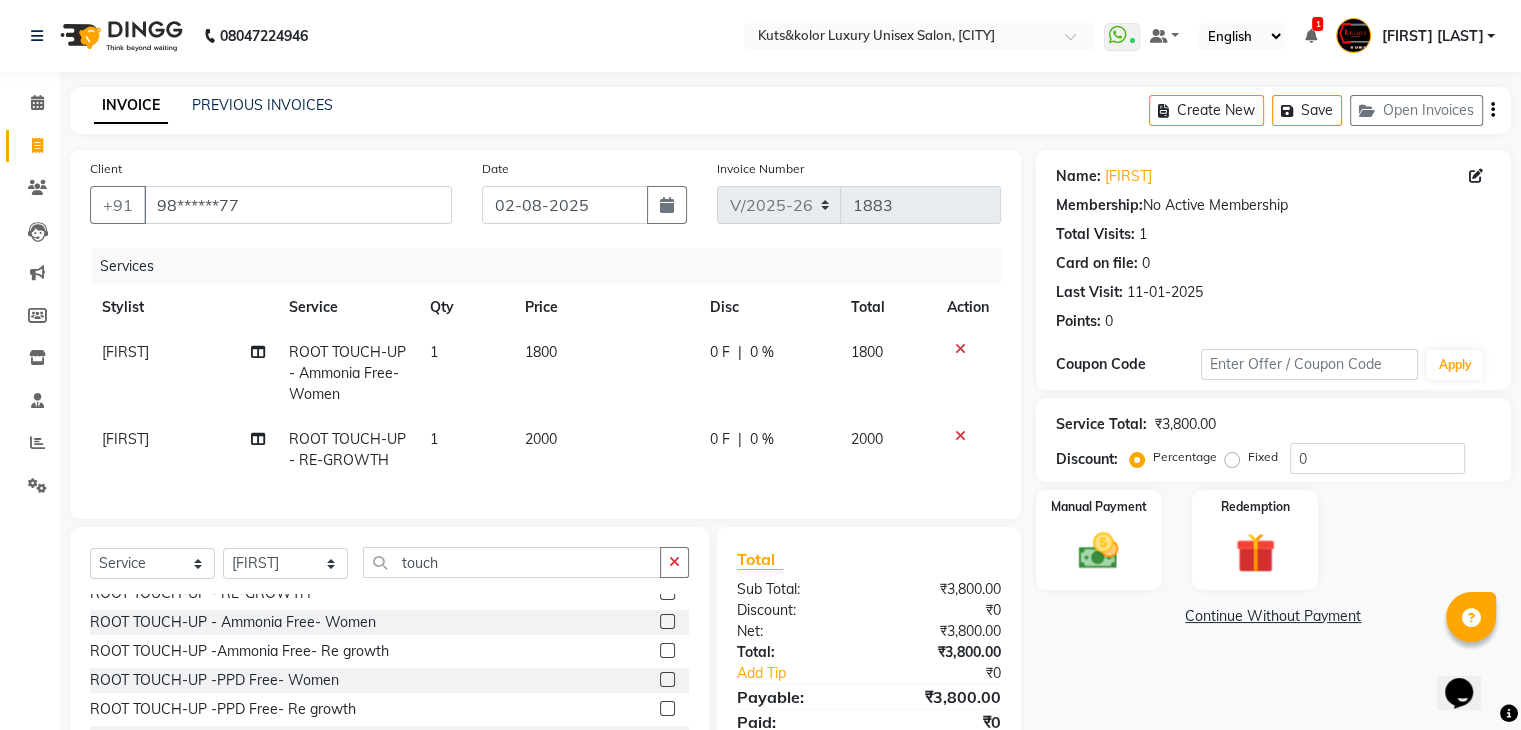 scroll, scrollTop: 47, scrollLeft: 0, axis: vertical 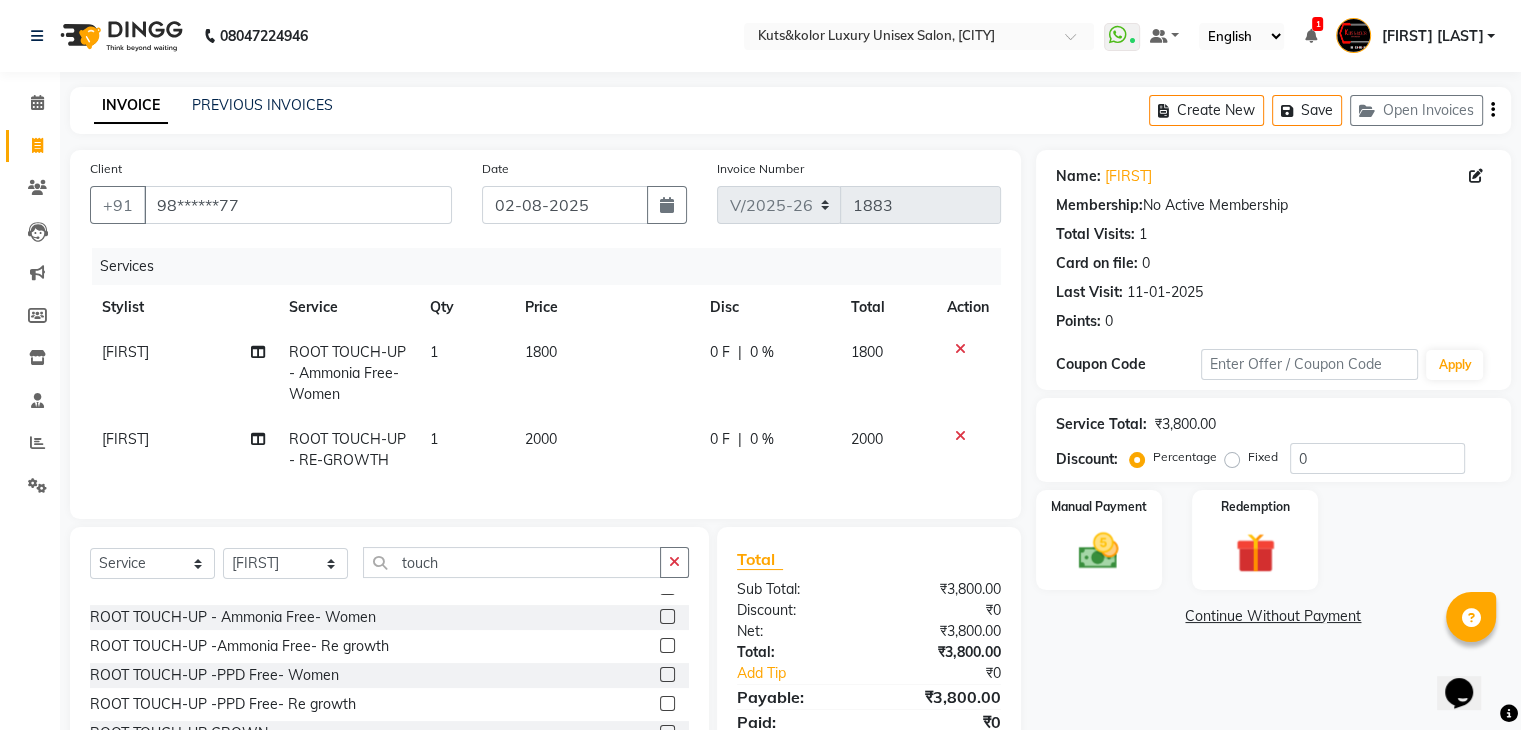 click 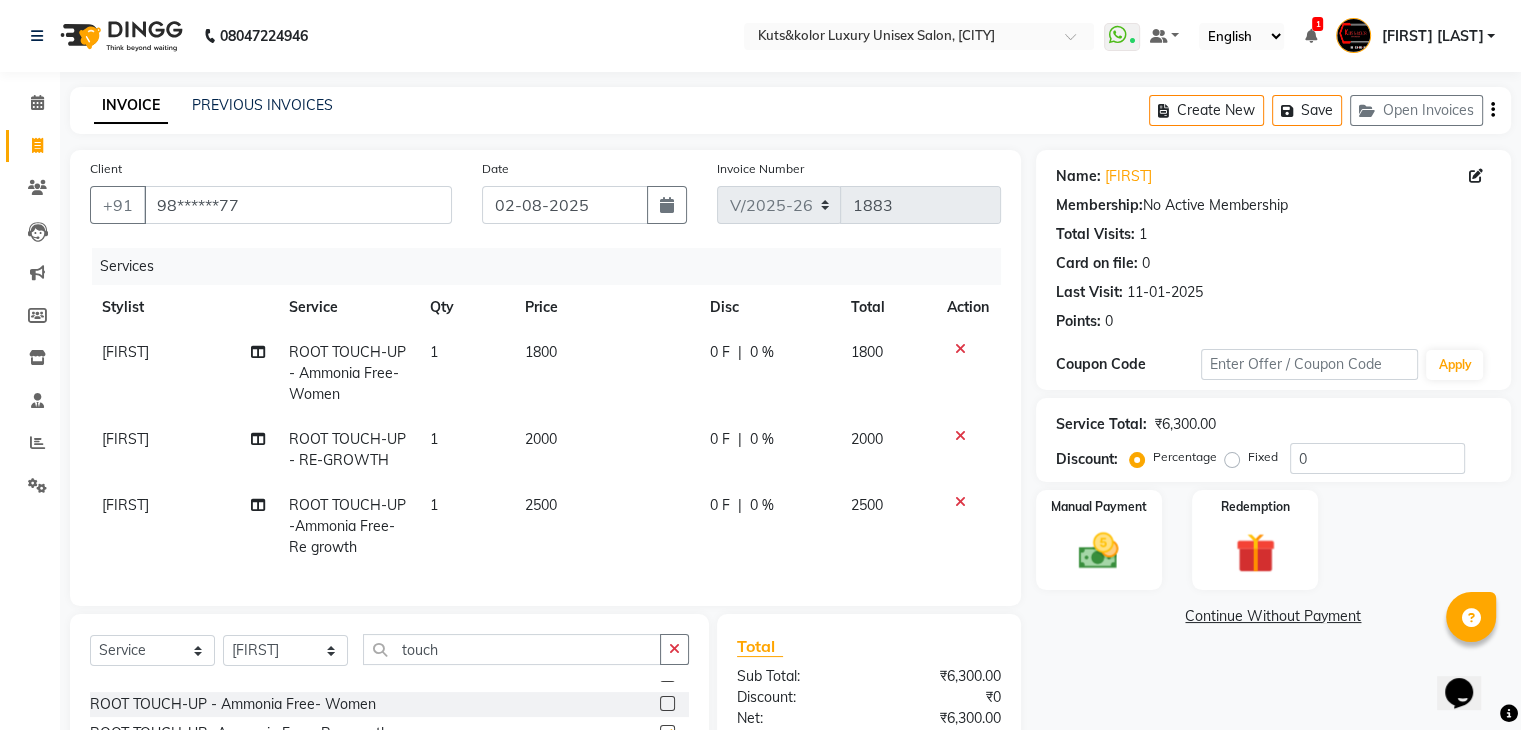 checkbox on "false" 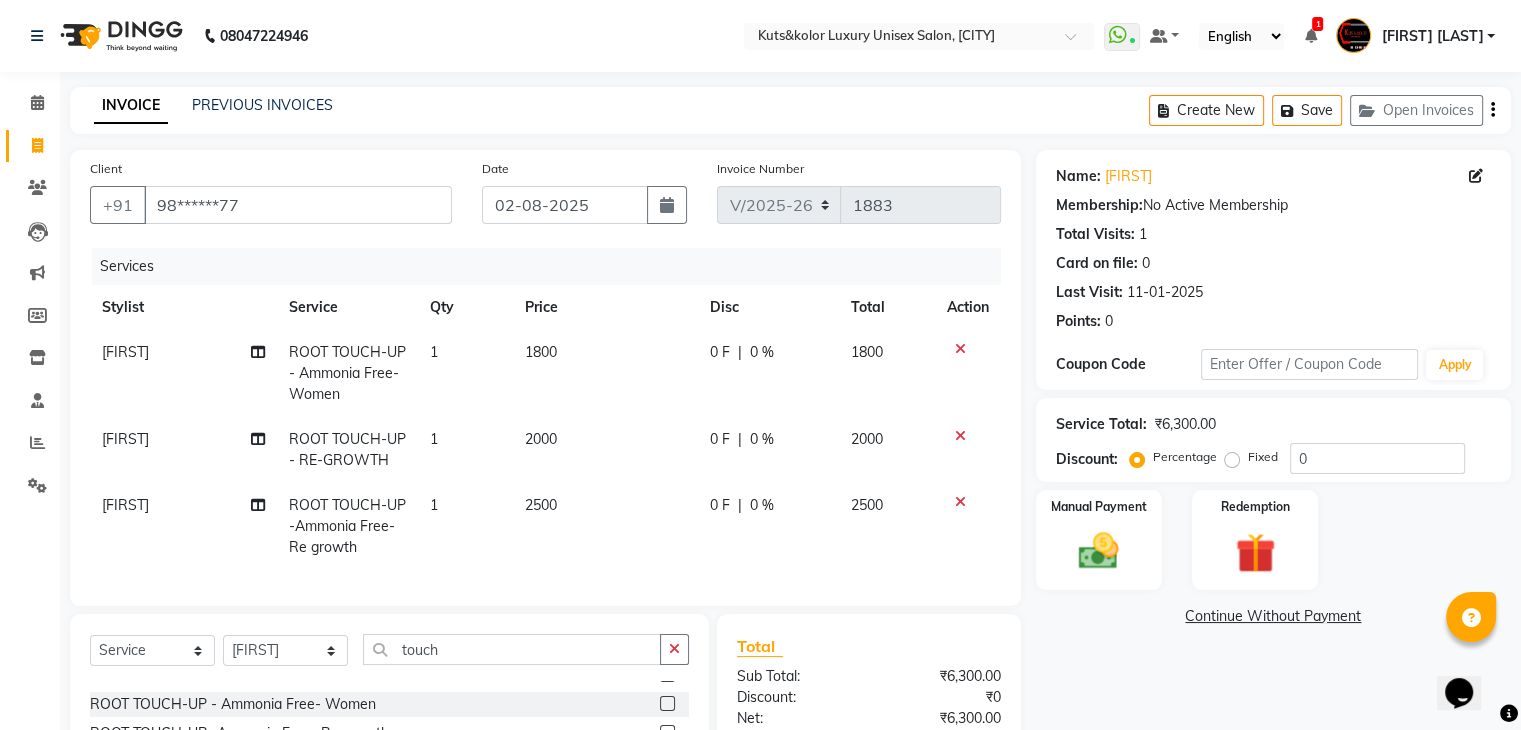 click 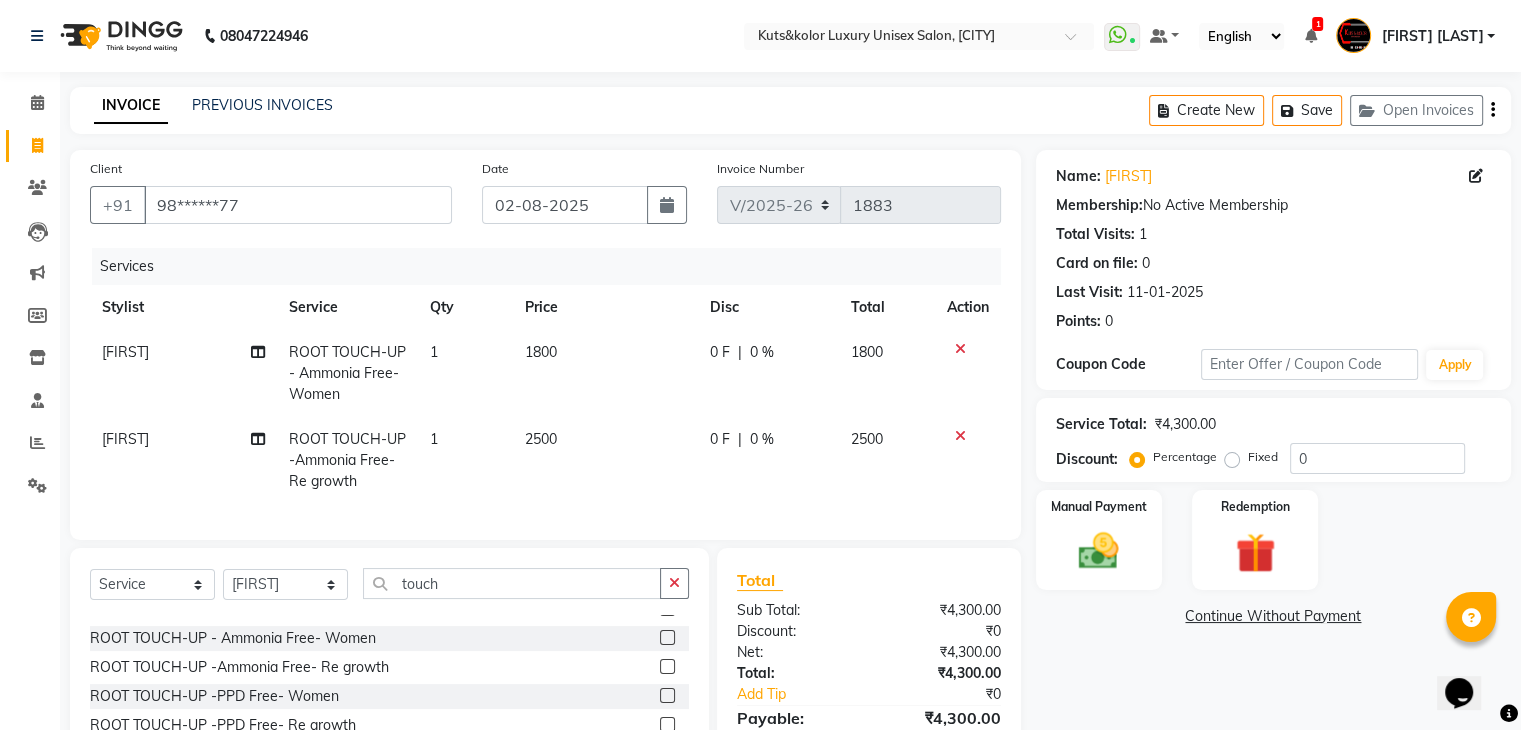click 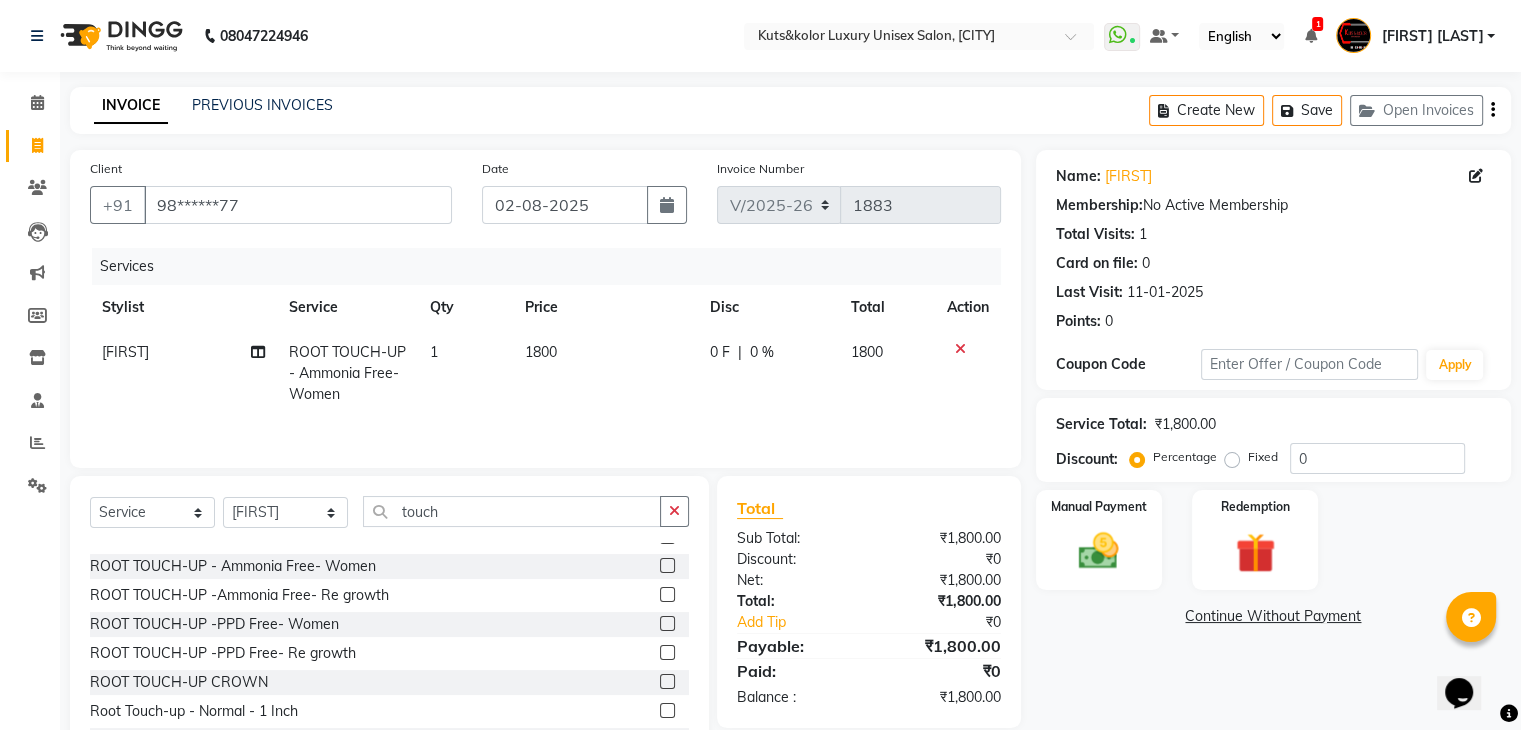 click on "0 F" 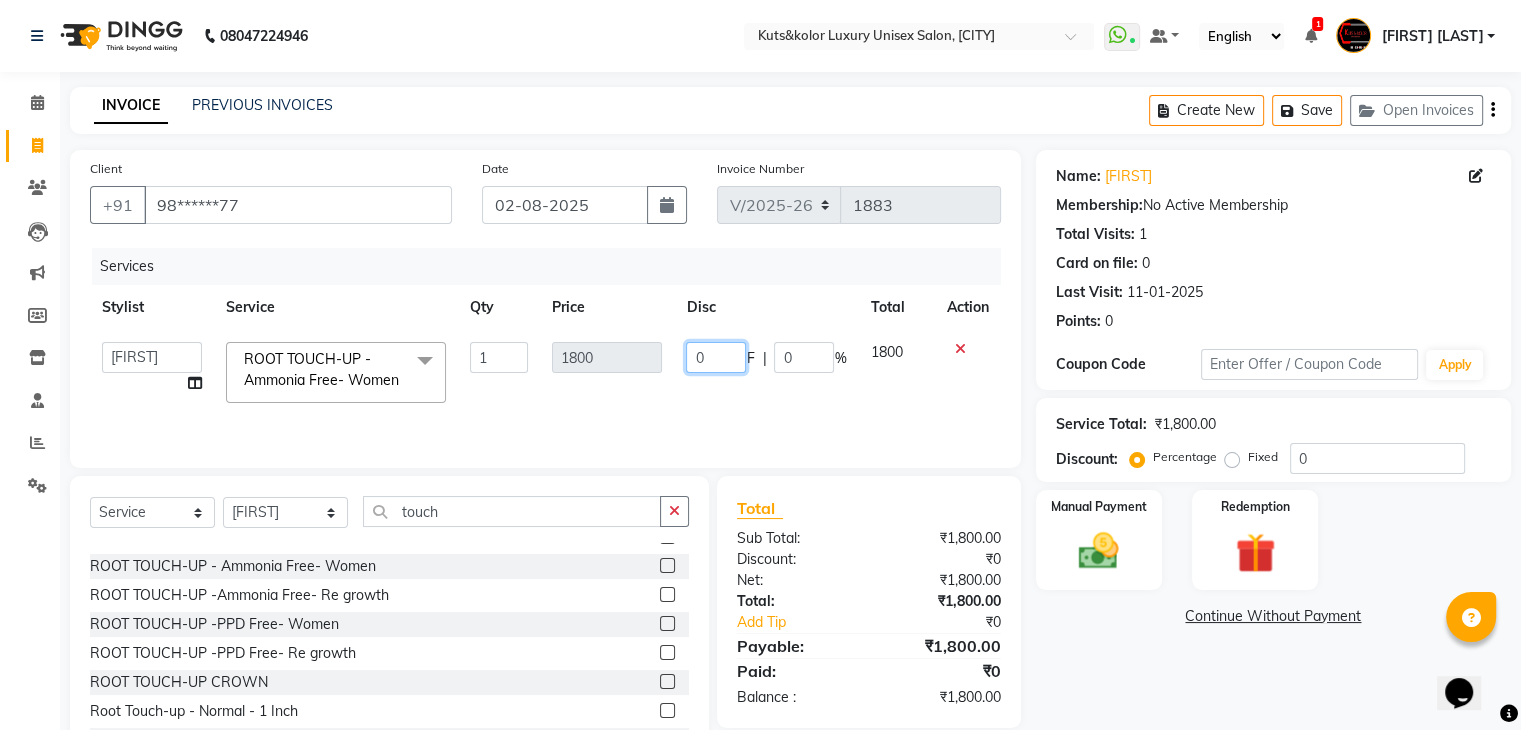 click on "0" 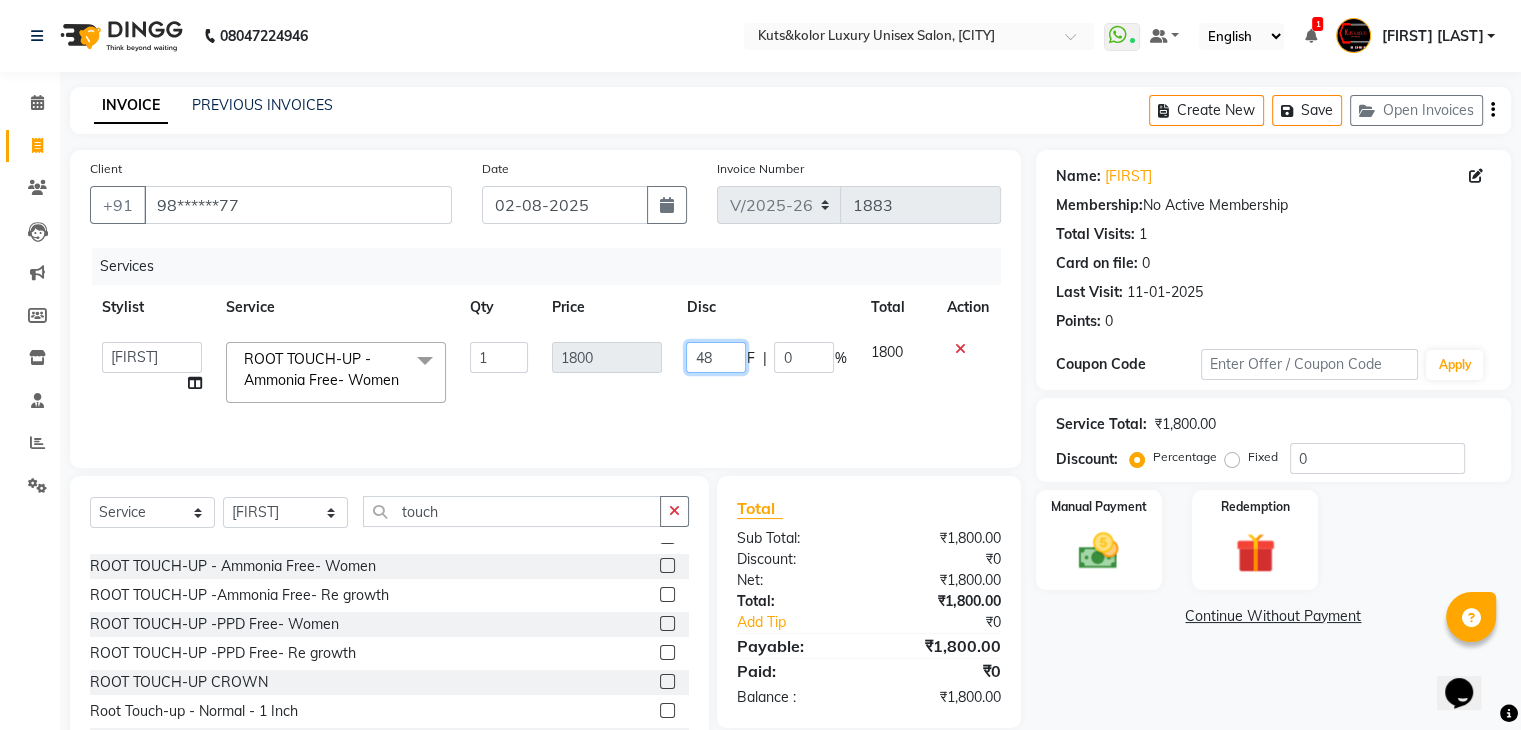 type on "480" 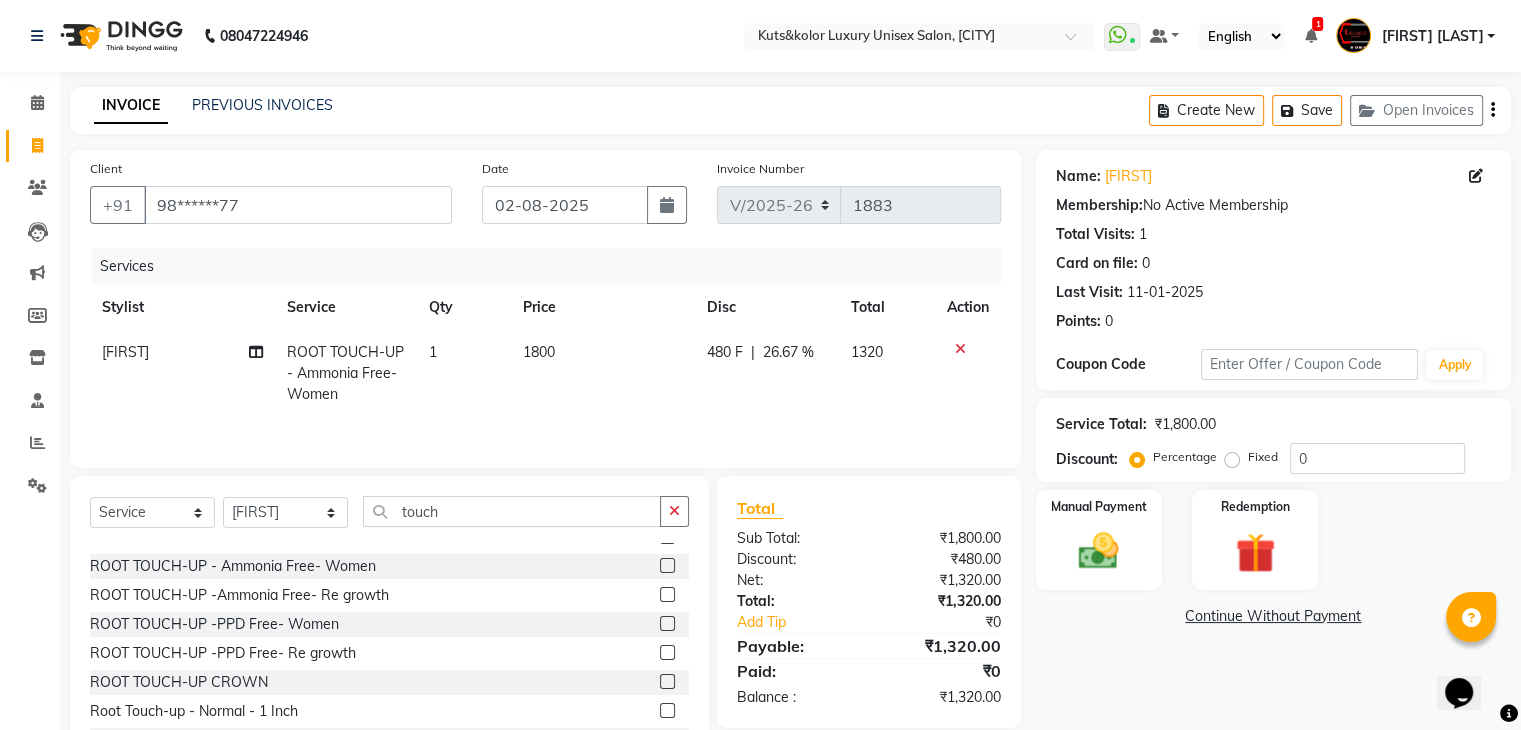 click on "Services Stylist Service Qty Price Disc Total Action [PERSON] ROOT TOUCH-UP - Ammonia Free- Women 1 1800 480 F | 26.67 % 1320" 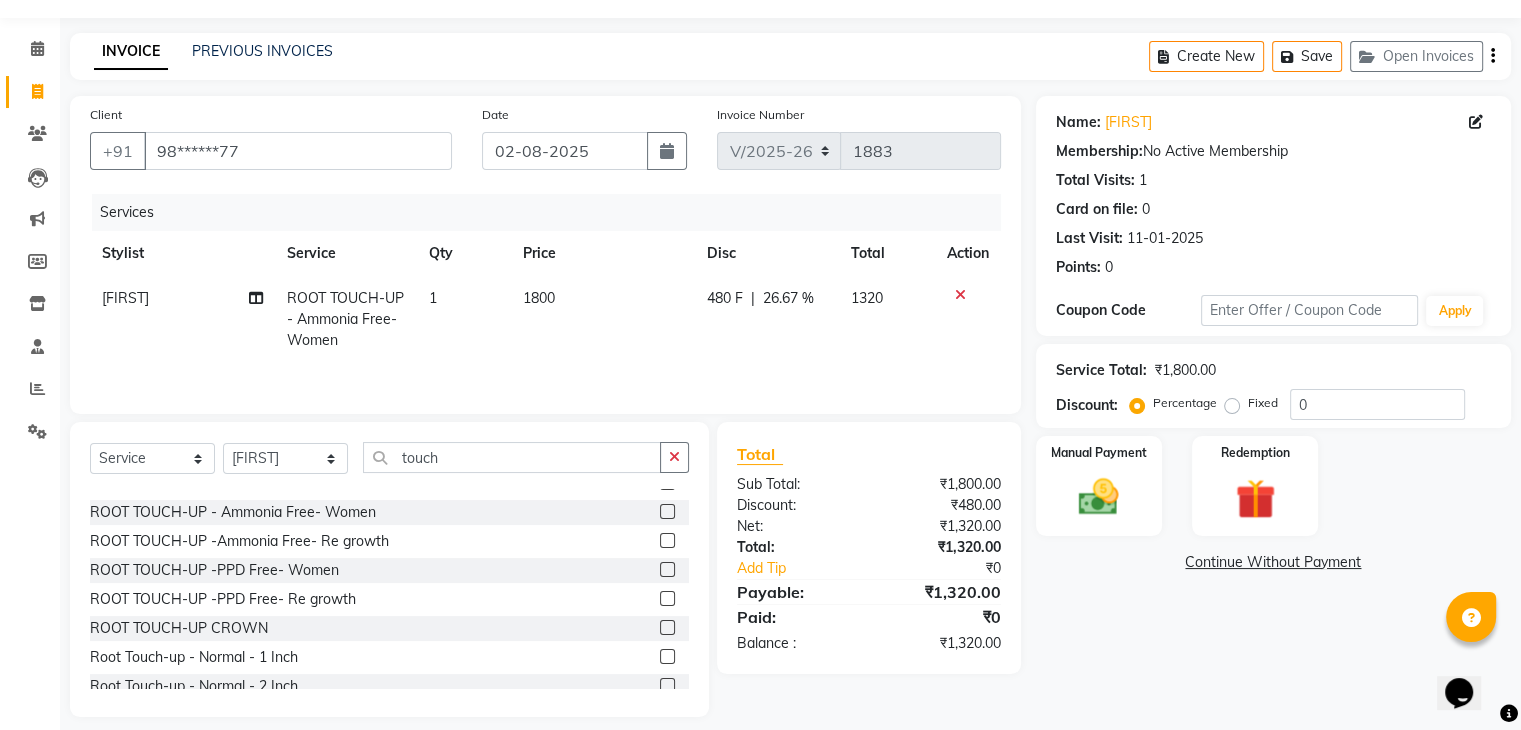 scroll, scrollTop: 72, scrollLeft: 0, axis: vertical 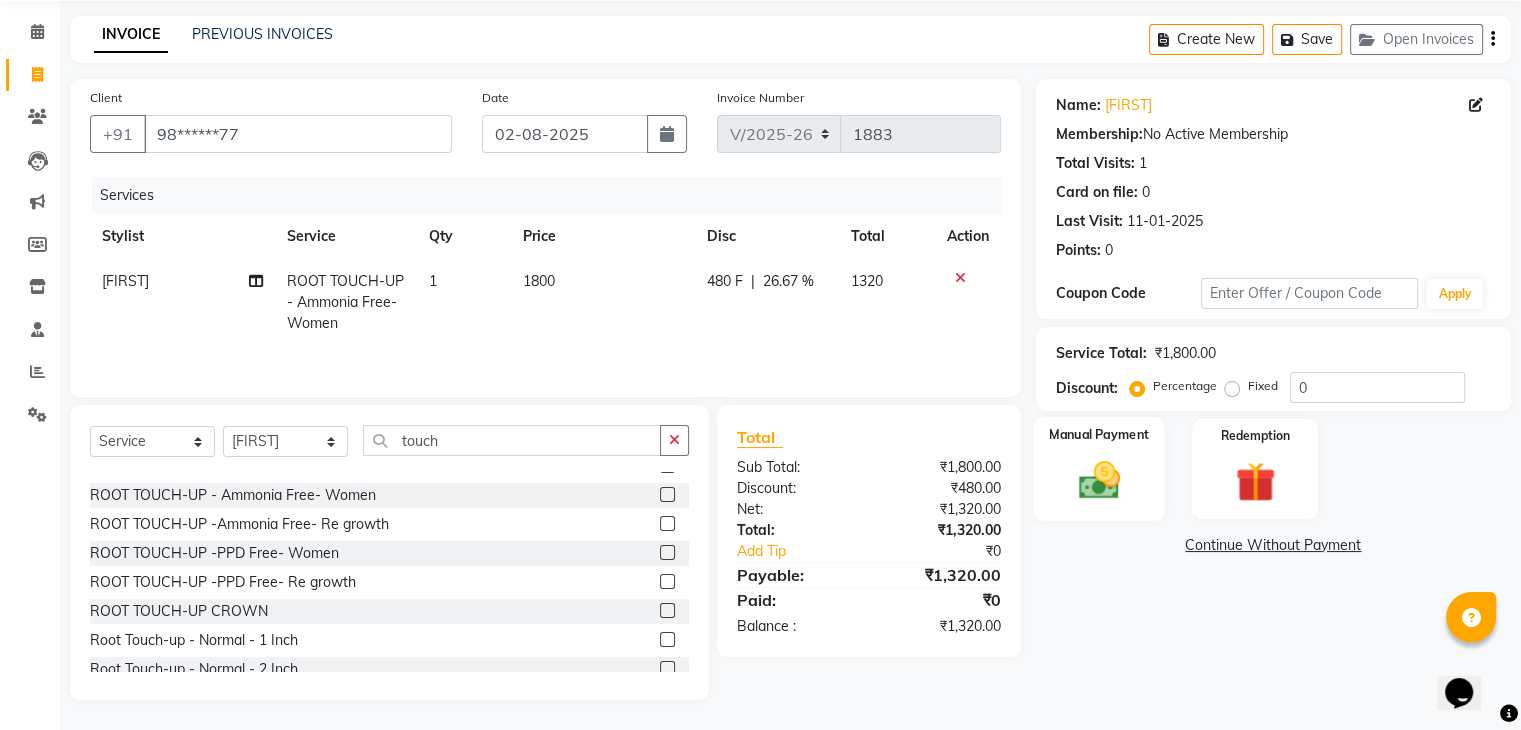 click 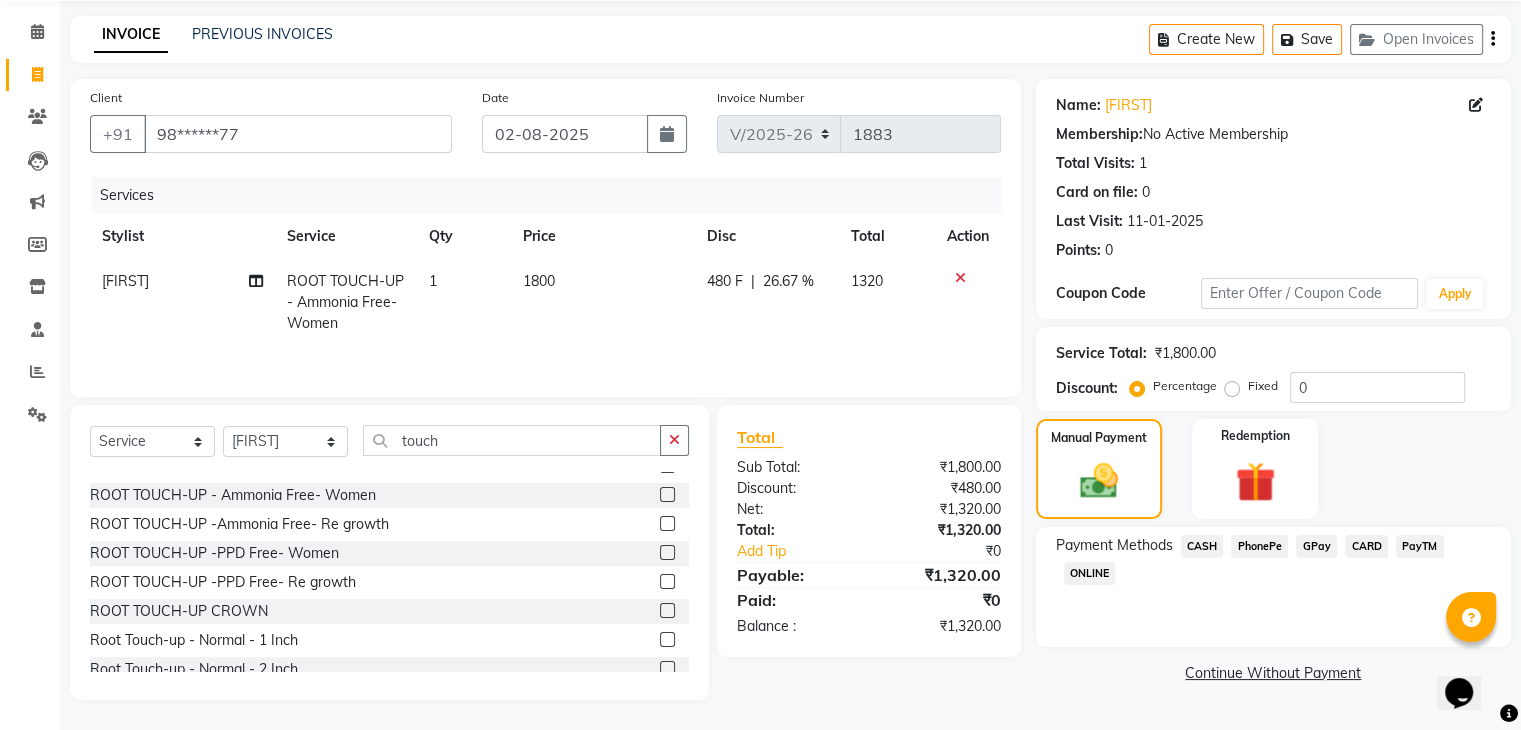 click on "GPay" 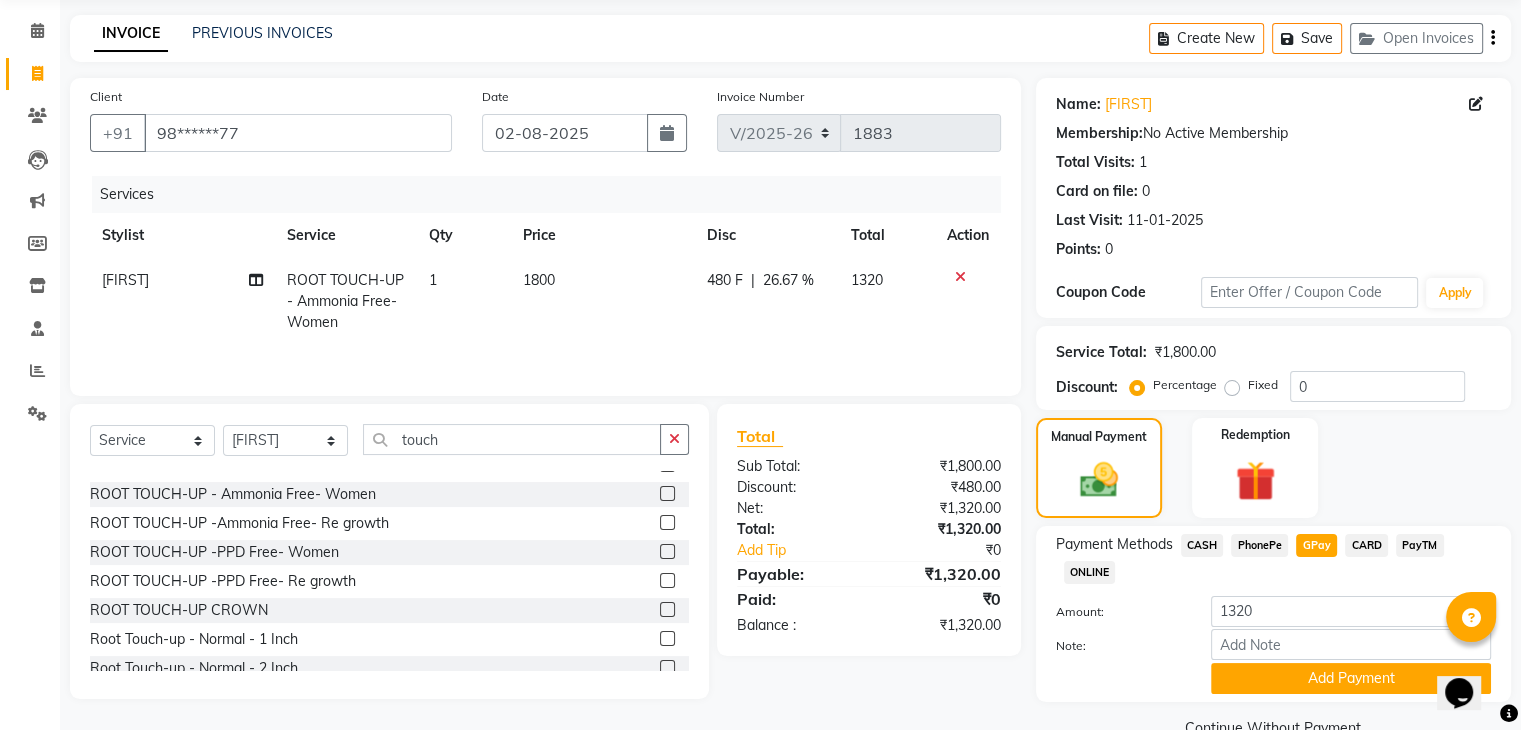 scroll, scrollTop: 117, scrollLeft: 0, axis: vertical 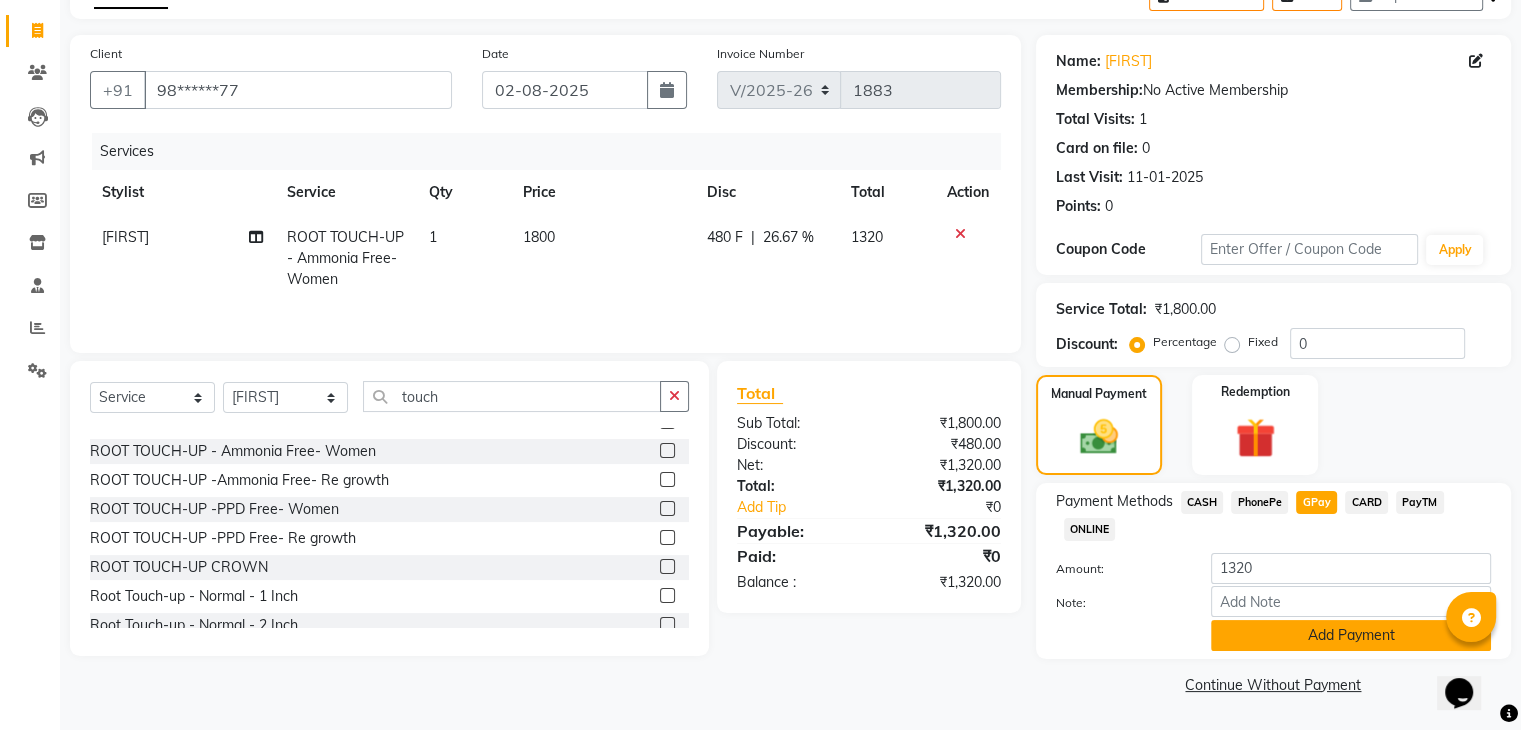 click on "Add Payment" 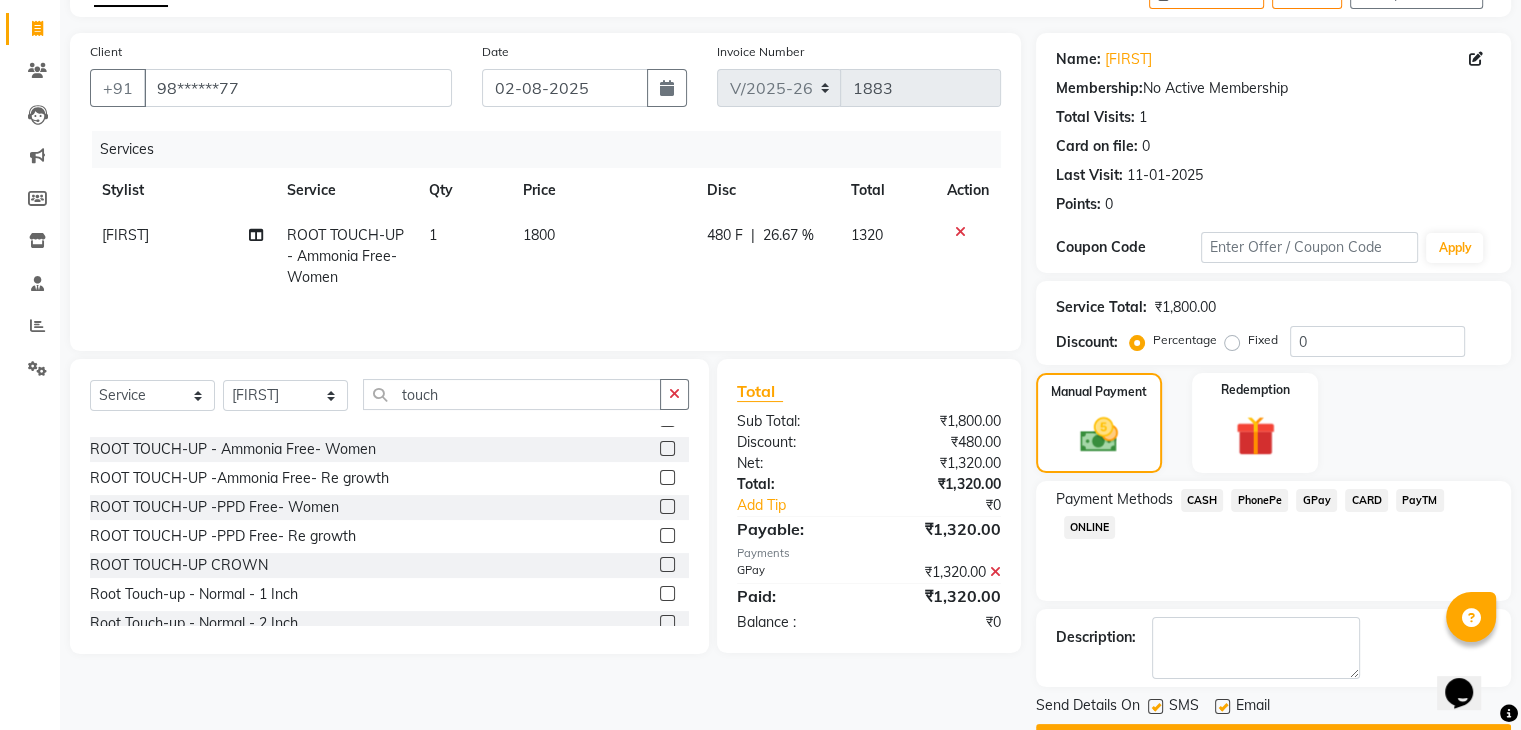 scroll, scrollTop: 171, scrollLeft: 0, axis: vertical 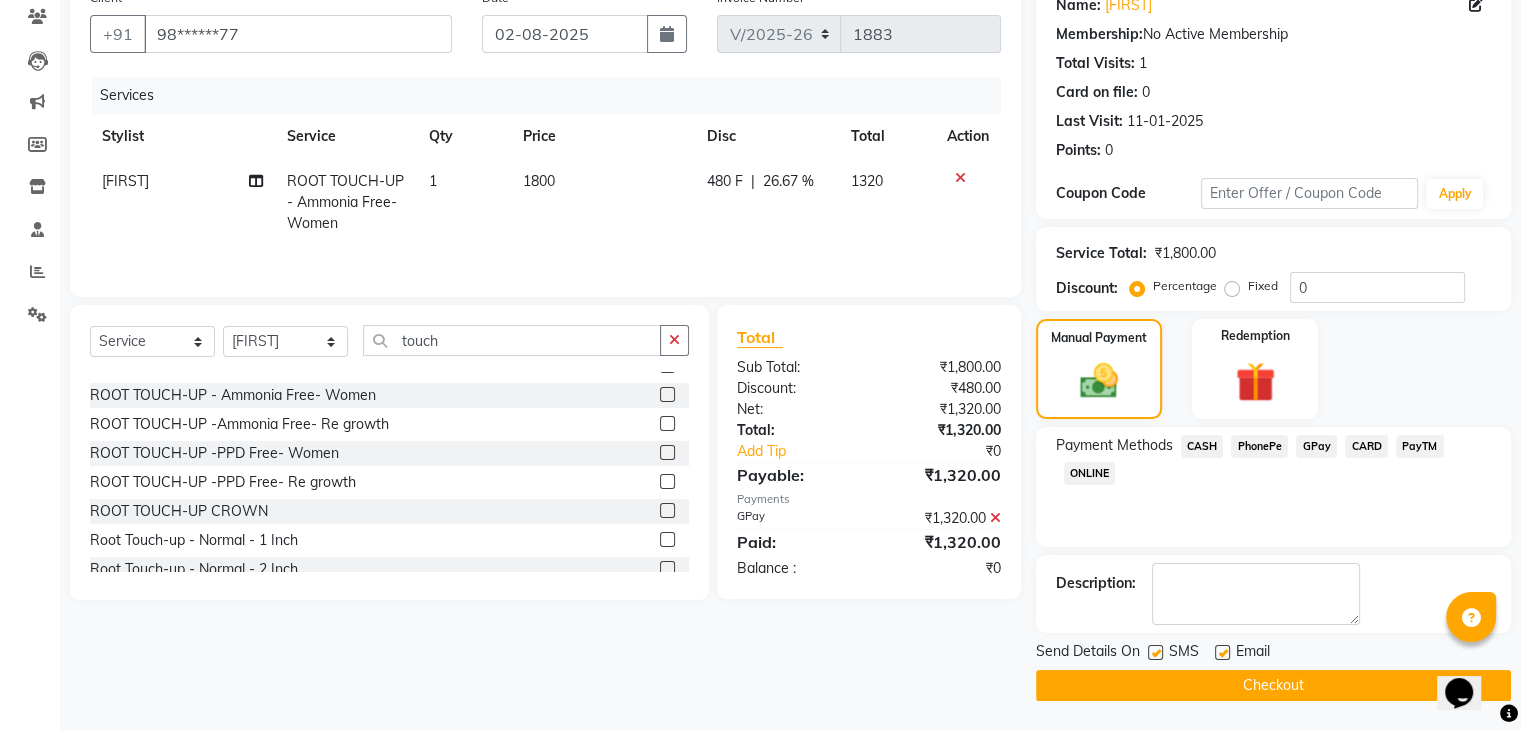 click 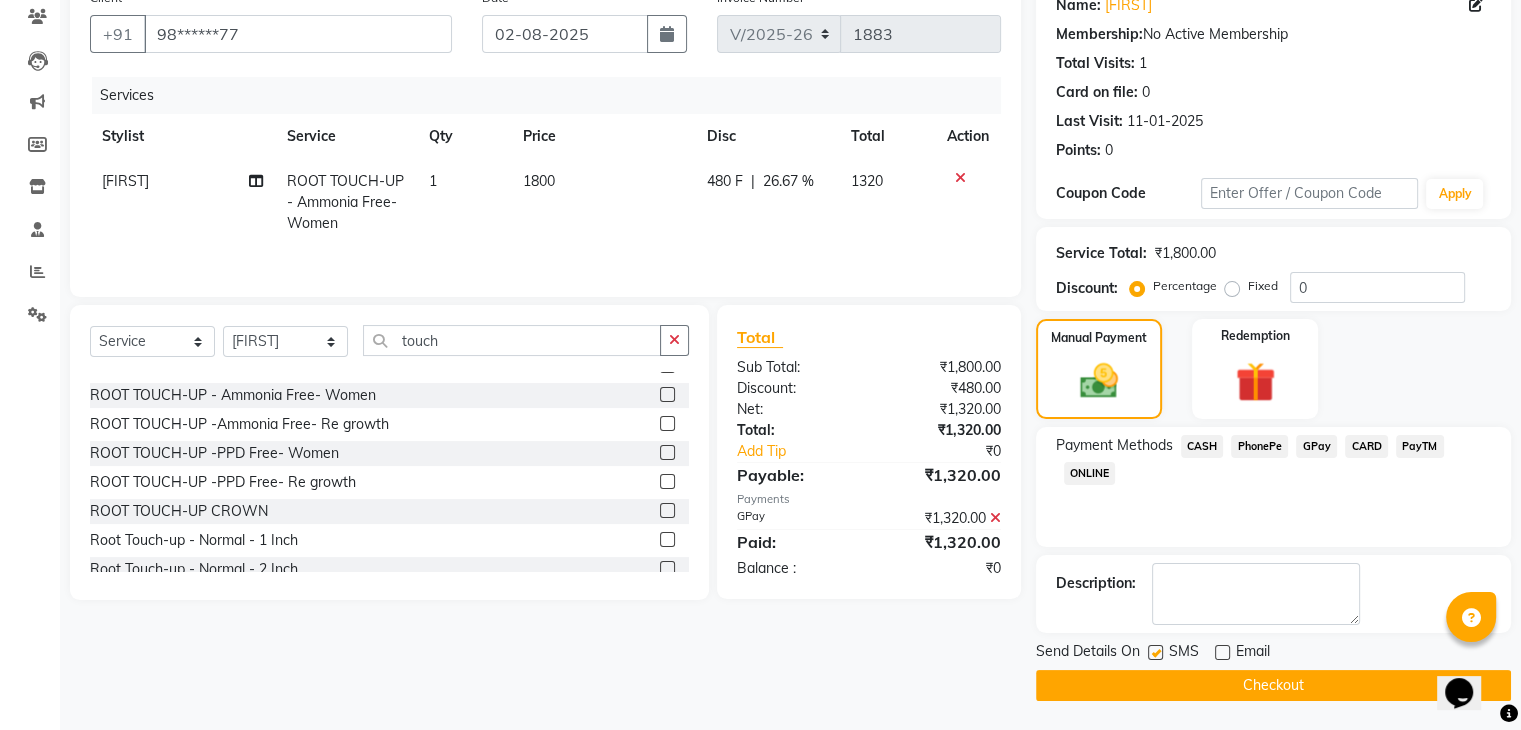 click 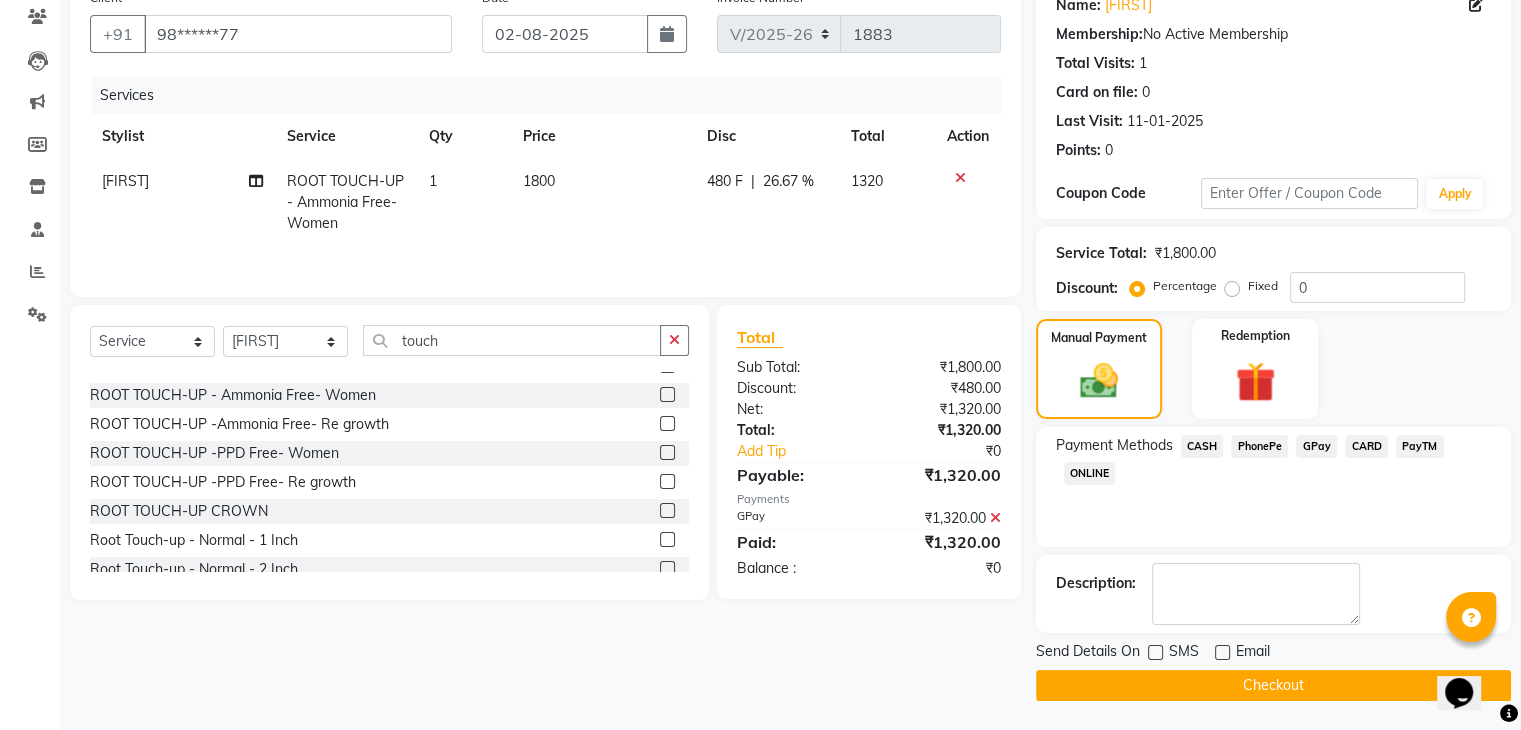 click on "Checkout" 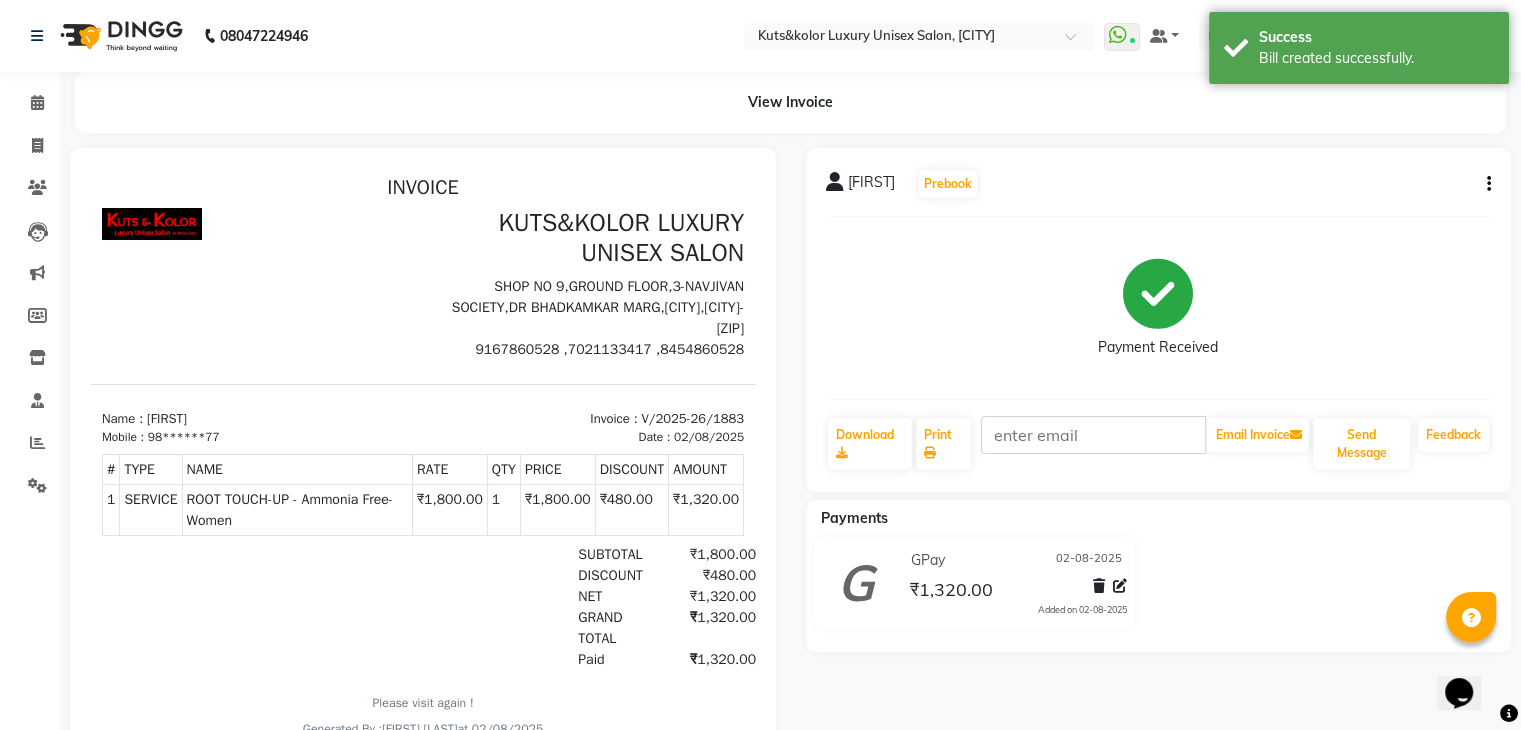 scroll, scrollTop: 0, scrollLeft: 0, axis: both 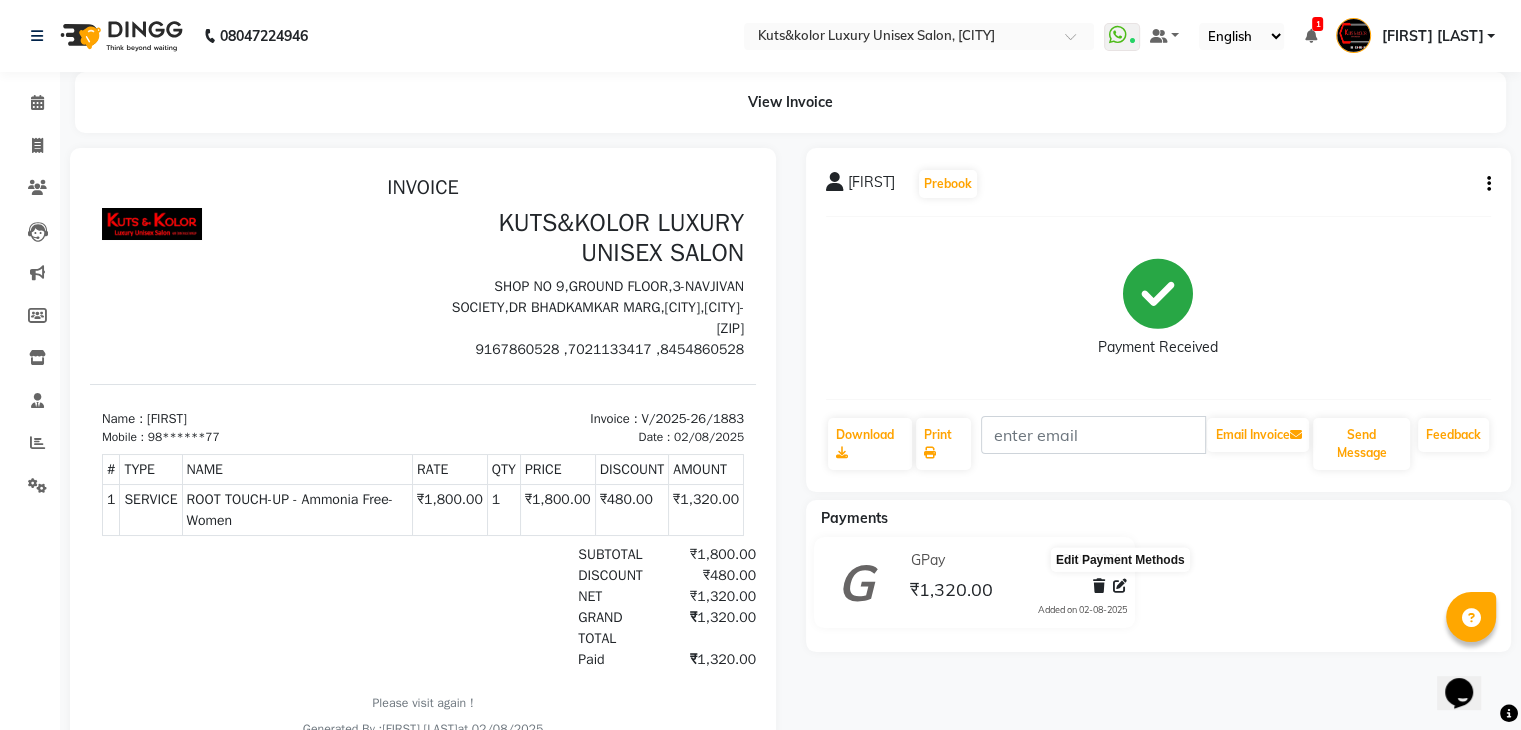 click 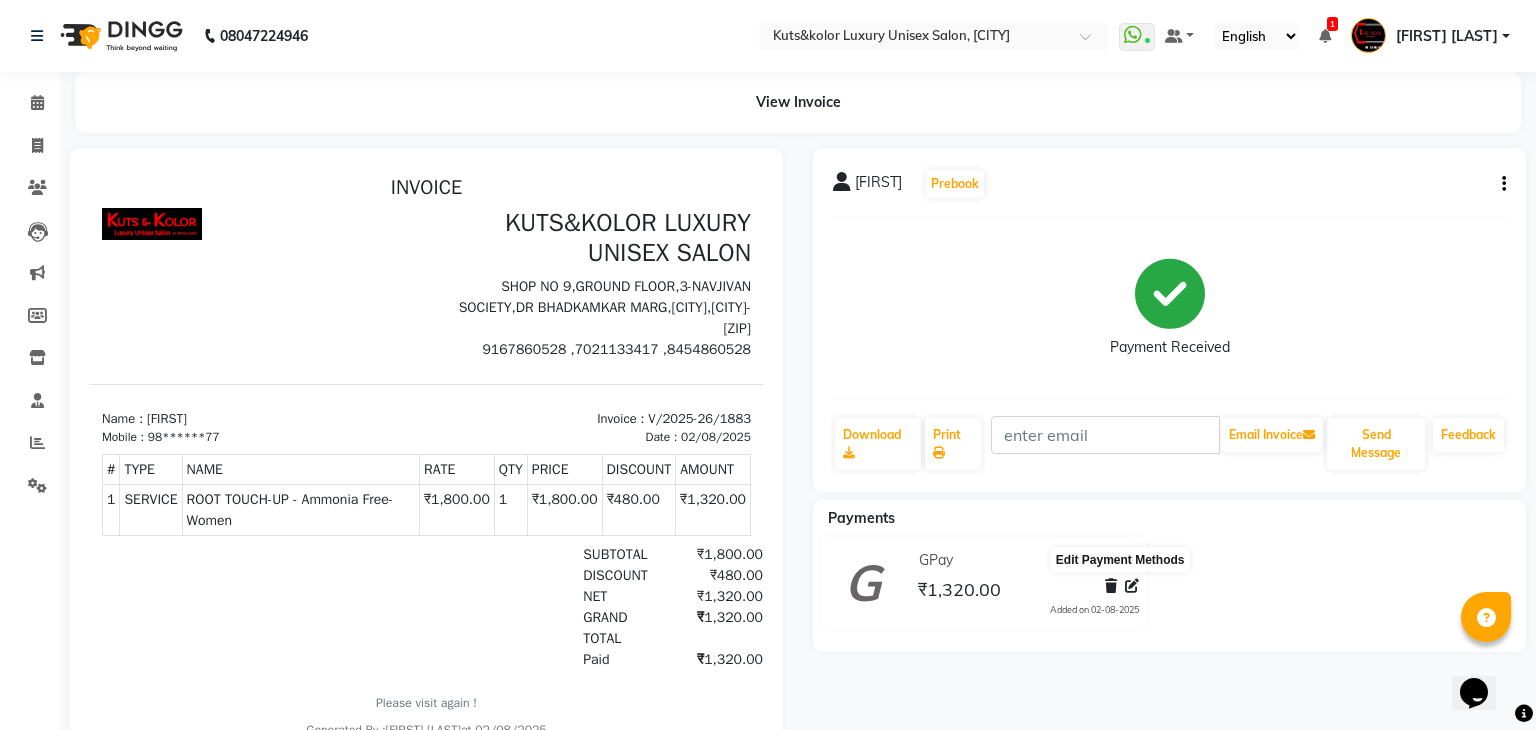 select on "5" 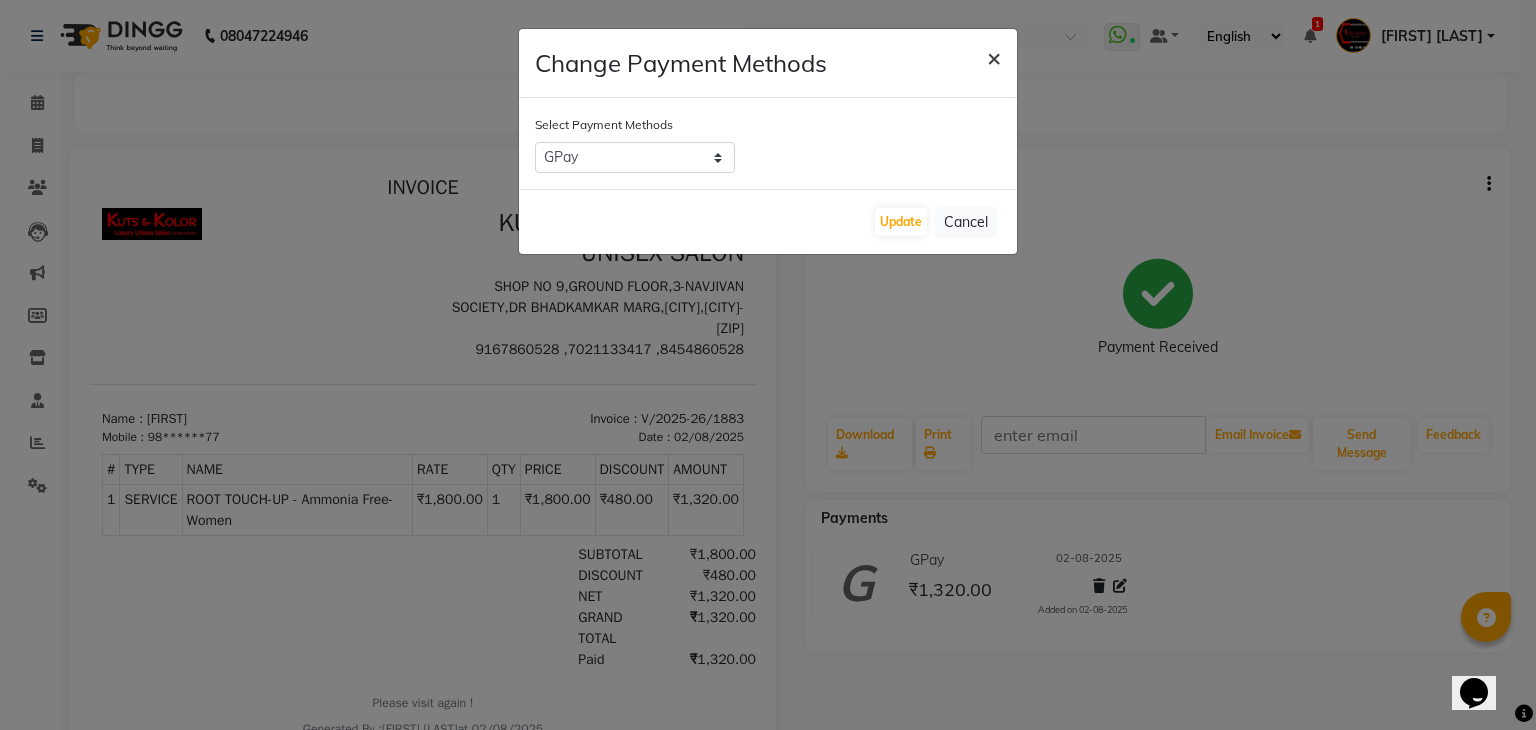 click on "×" 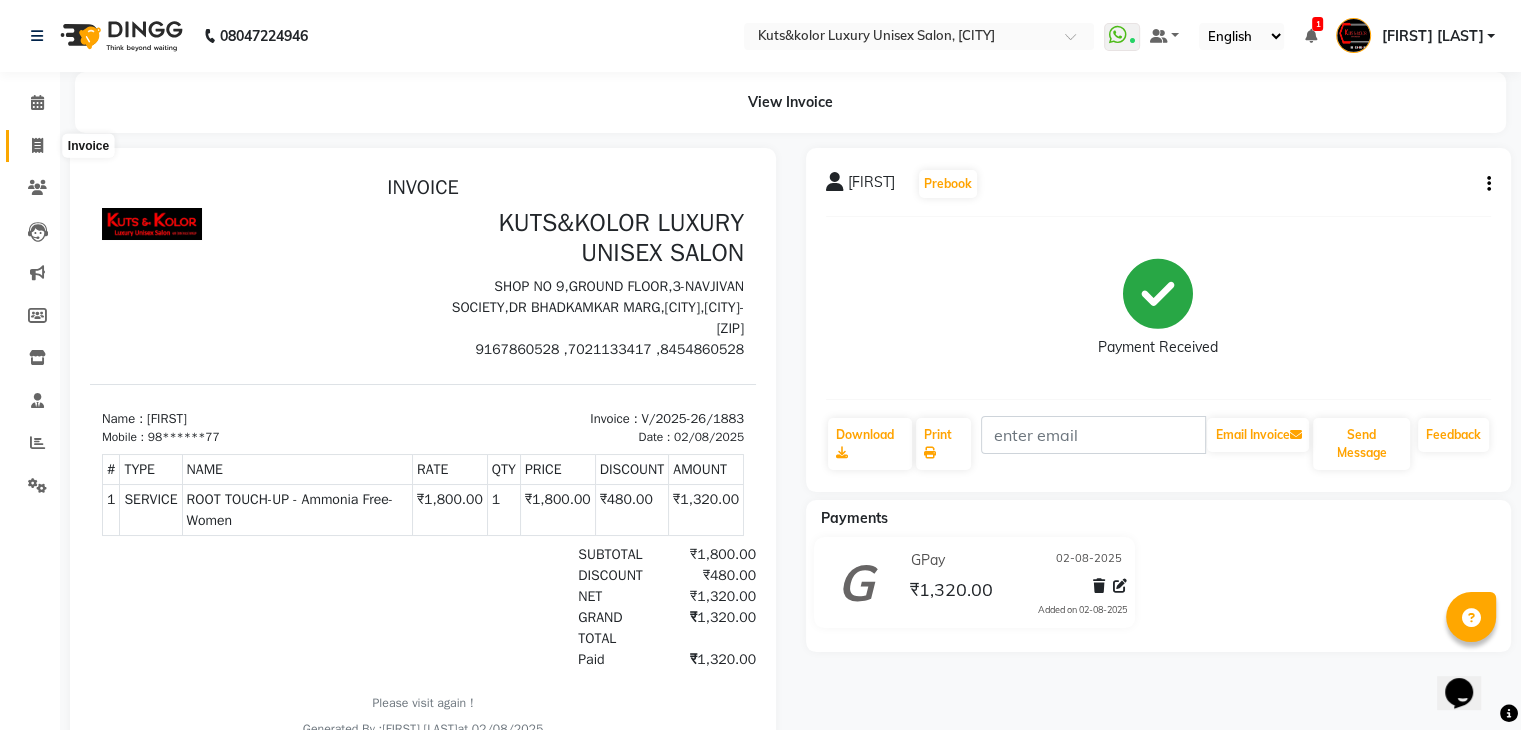 click 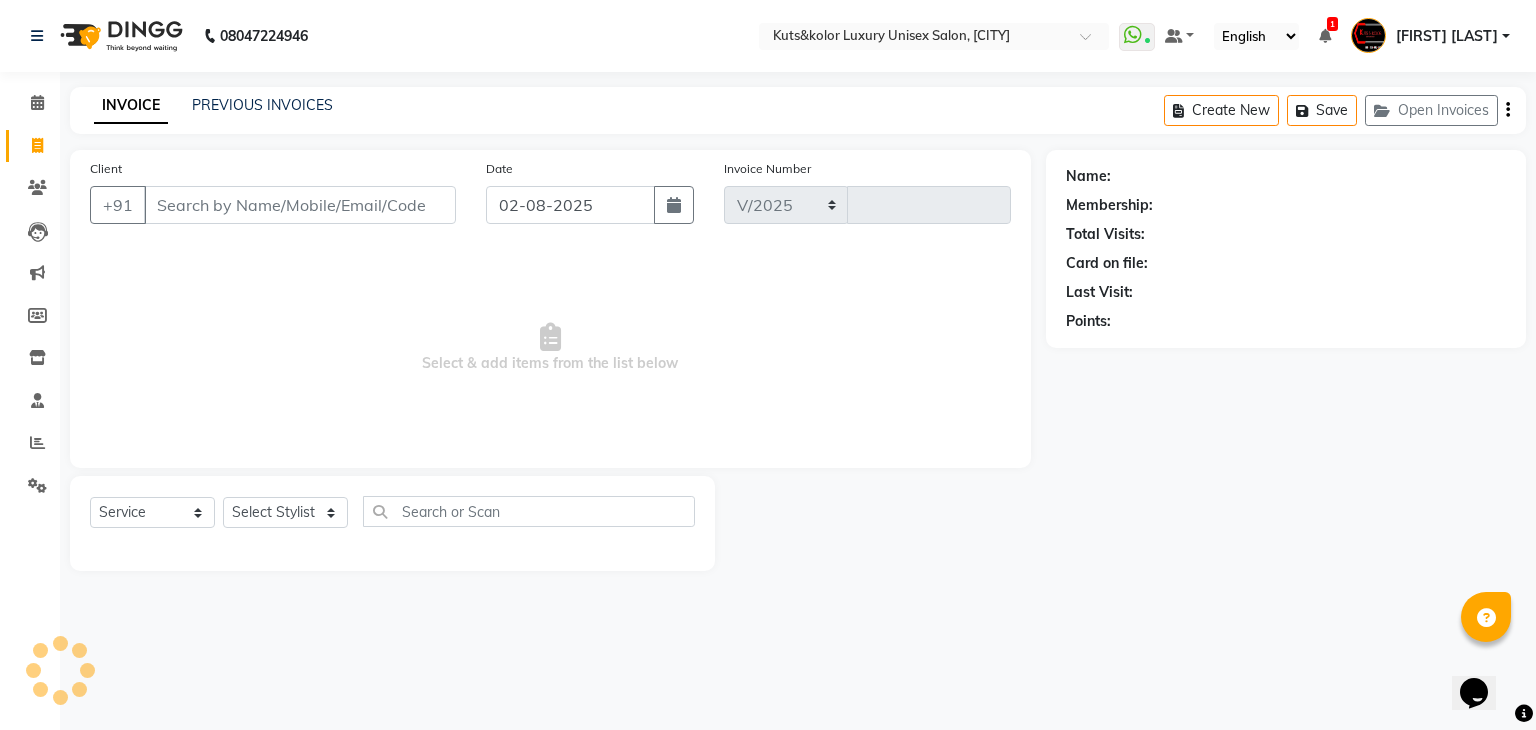 select on "4172" 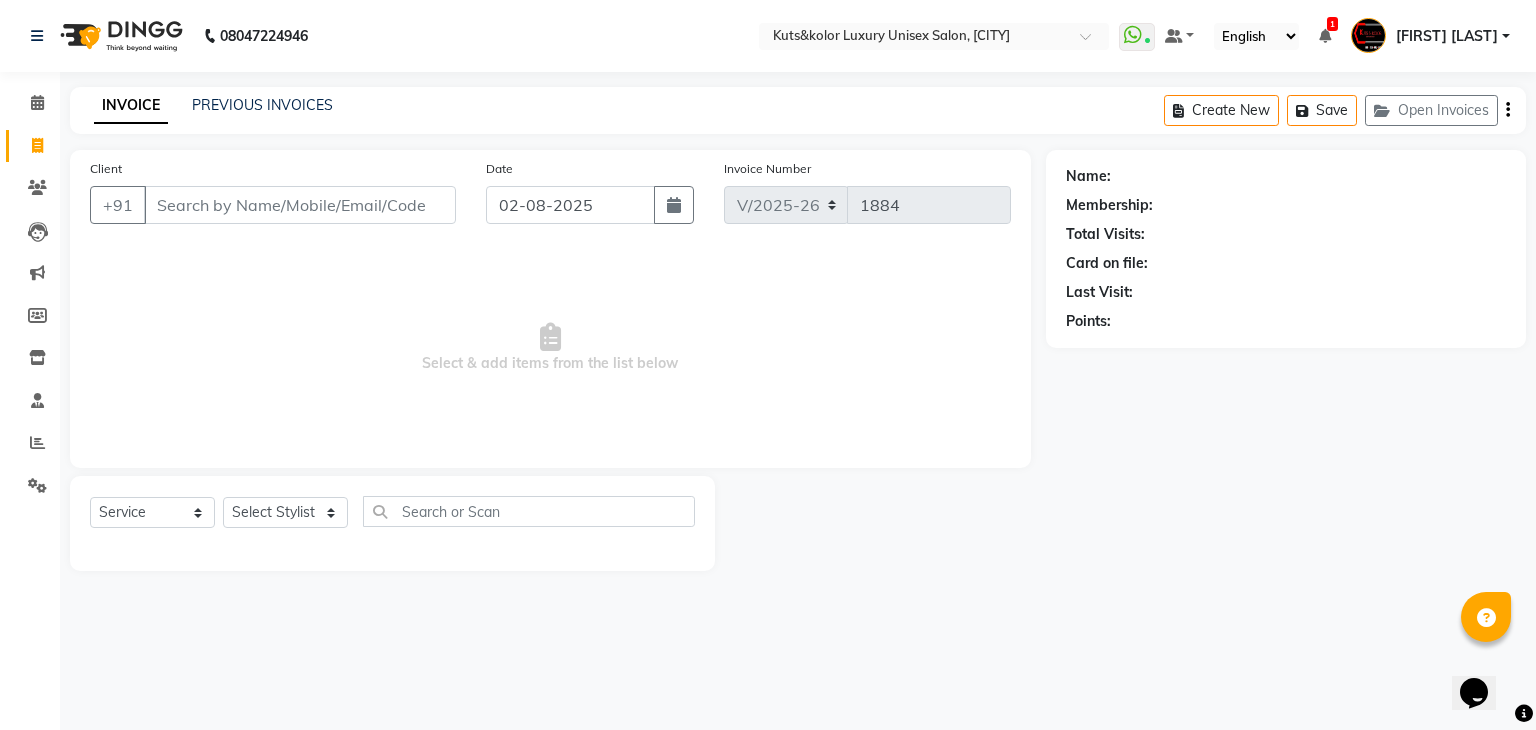 click on "Client" at bounding box center (300, 205) 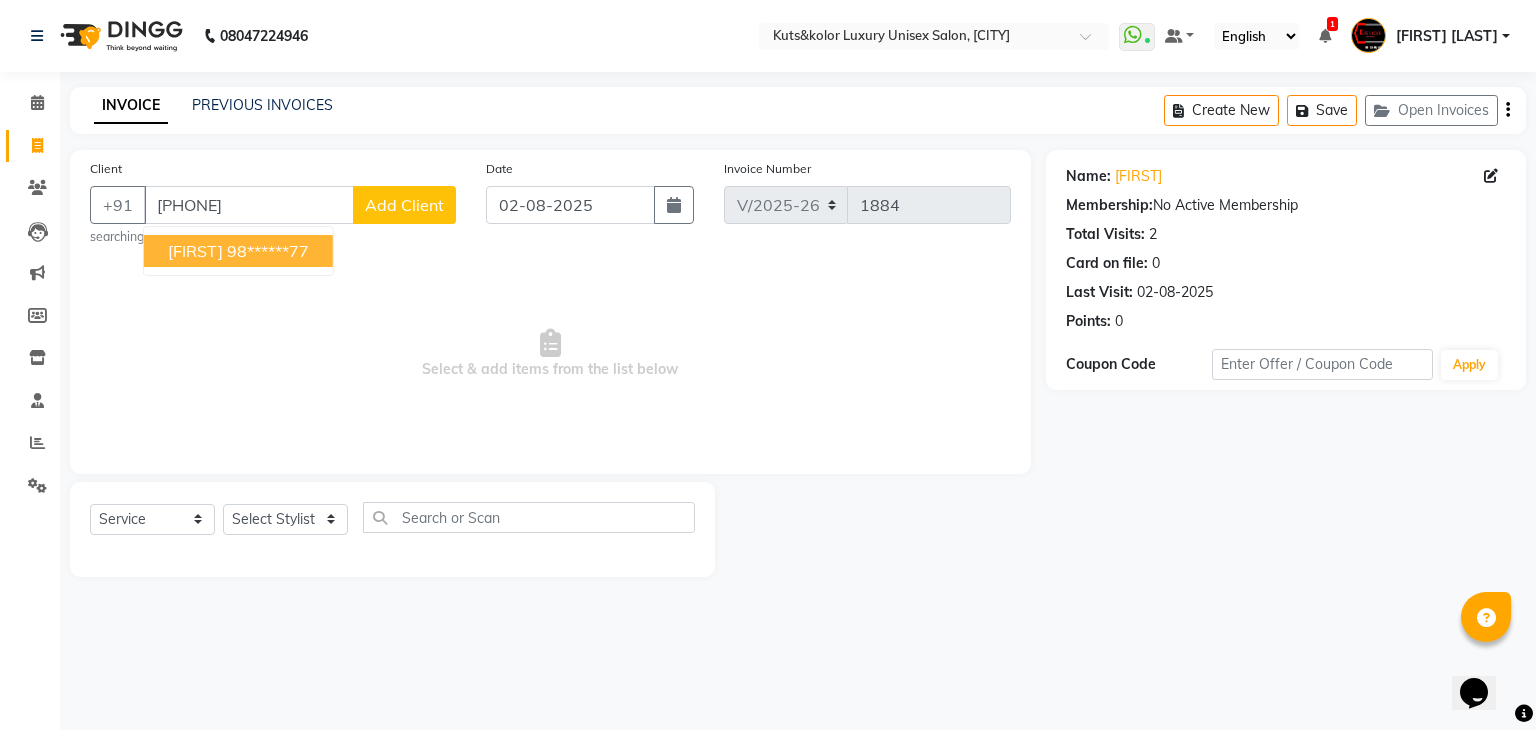 click on "[FIRST]" at bounding box center (195, 251) 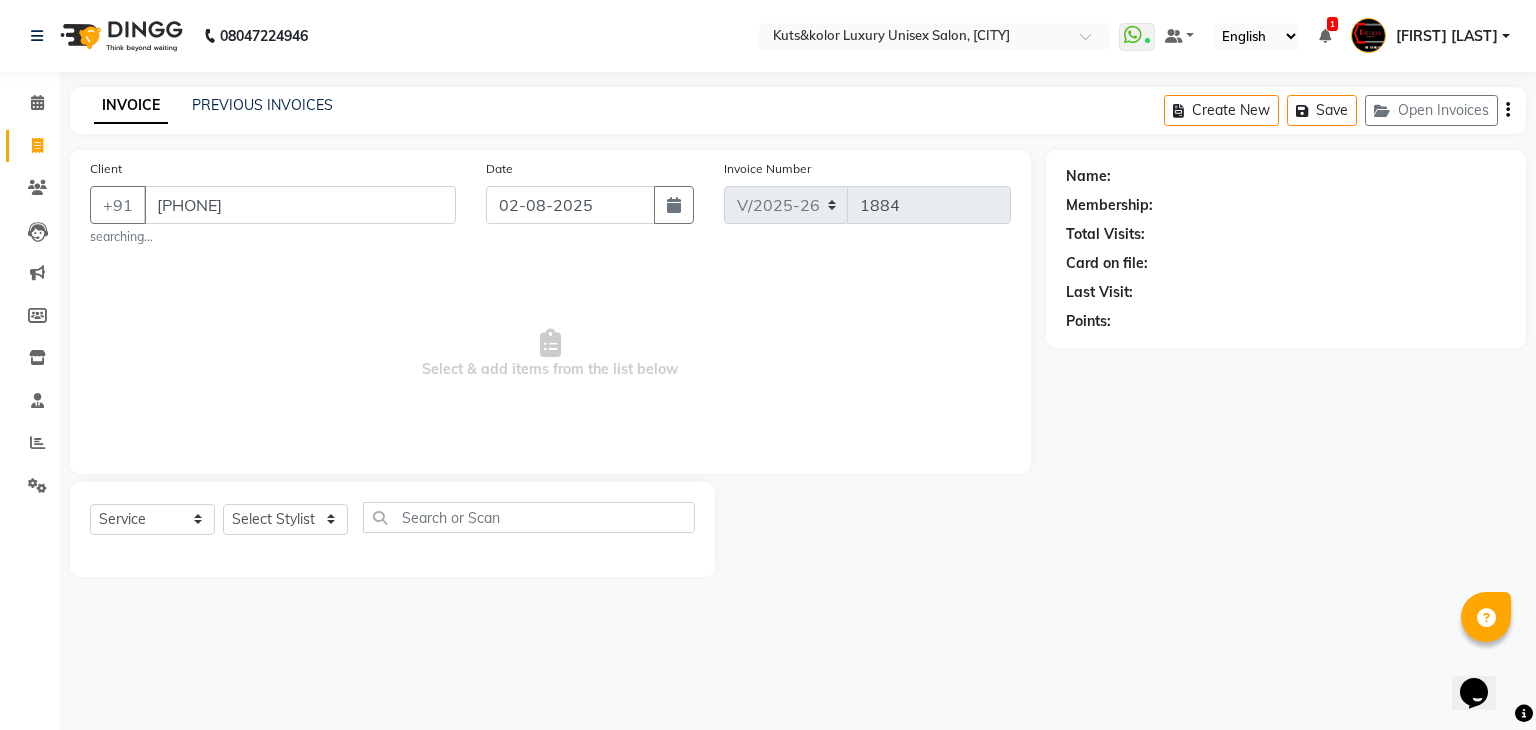 type on "98******77" 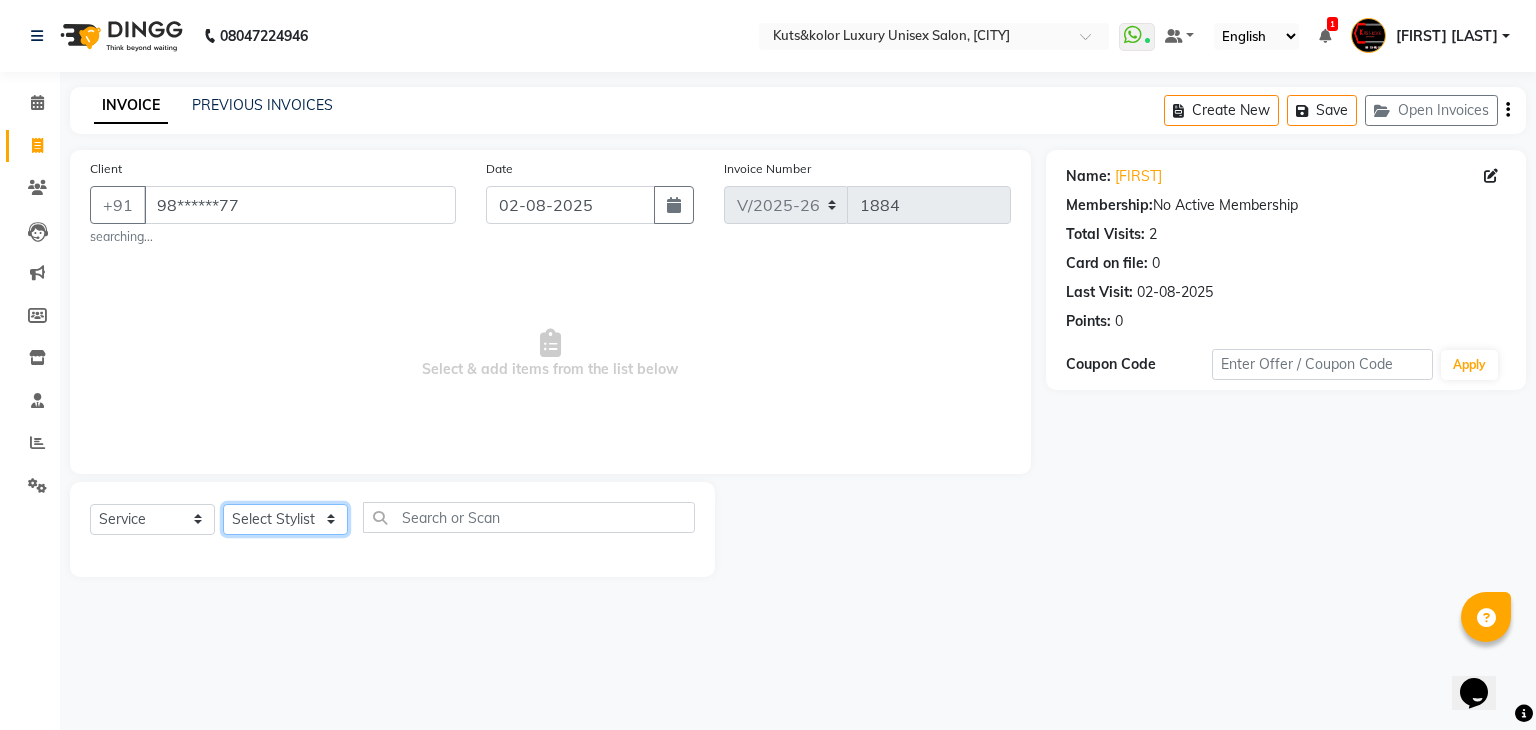 click on "Select Stylist [FIRST] [FIRST] [FIRST] [FIRST] [PERSON] [FIRST] [FIRST] [PERSON] [PERSON] [PERSON] [PERSON] [PERSON] [PERSON] [PERSON] [PERSON] [PERSON] [PERSON]" 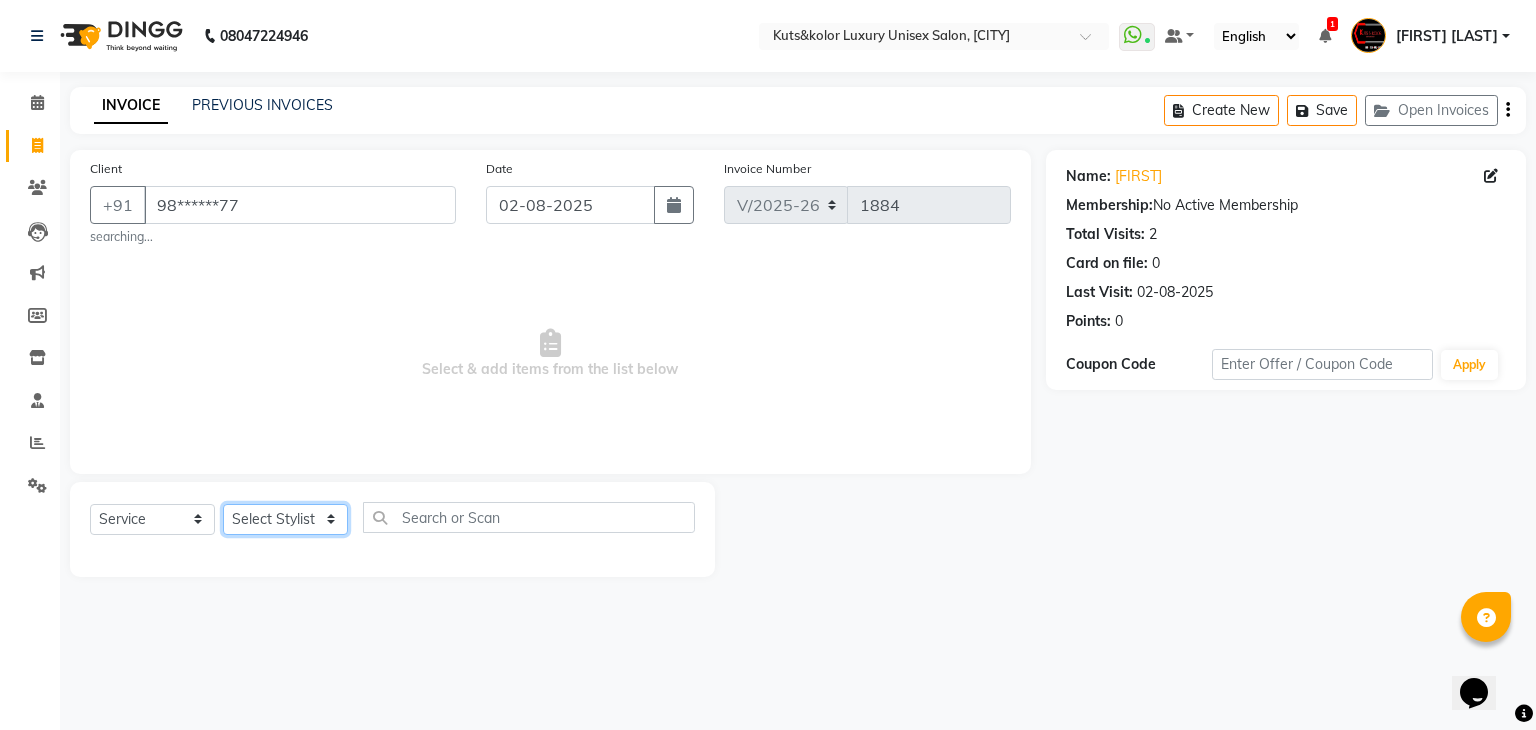 select on "86061" 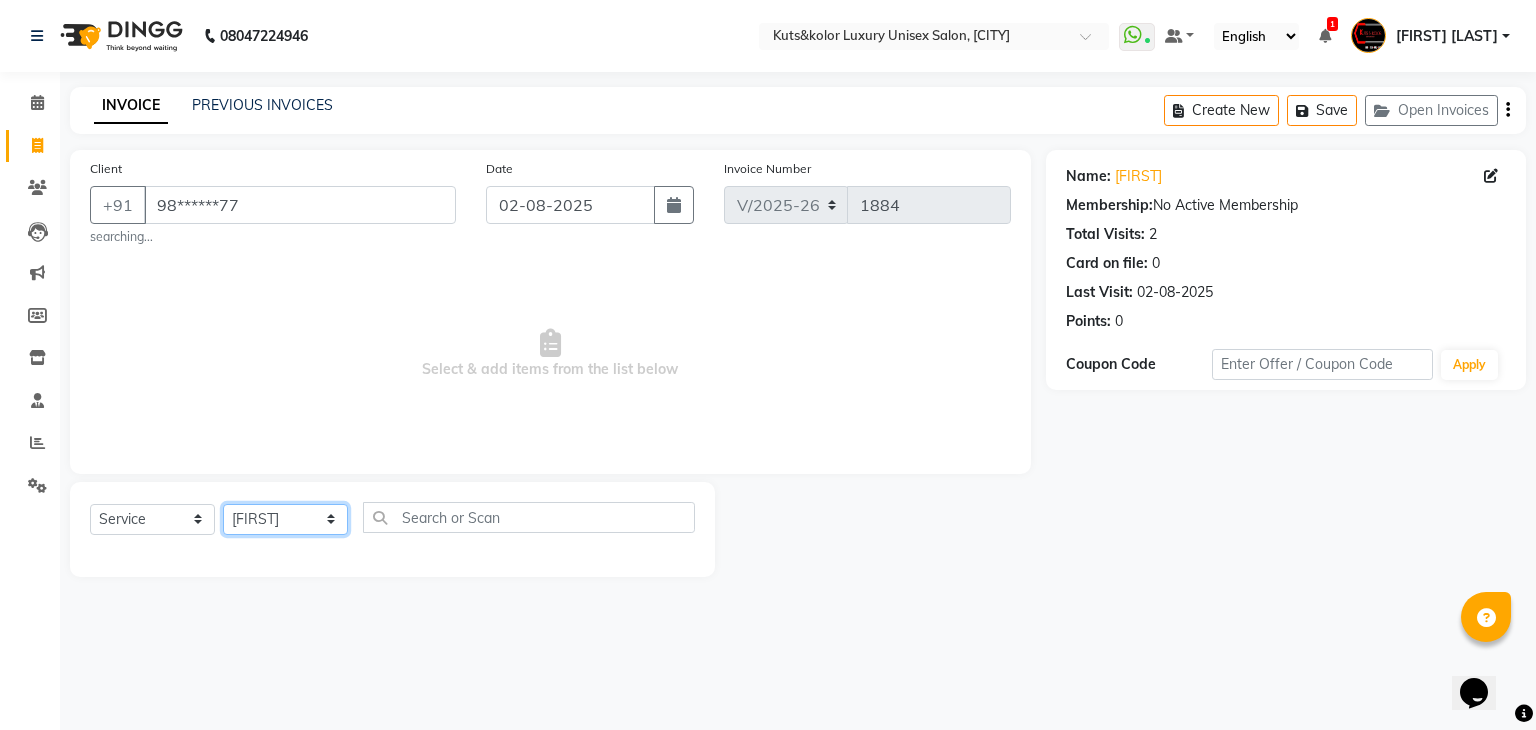 click on "Select Stylist [FIRST] [FIRST] [FIRST] [FIRST] [PERSON] [FIRST] [FIRST] [PERSON] [PERSON] [PERSON] [PERSON] [PERSON] [PERSON] [PERSON] [PERSON] [PERSON] [PERSON]" 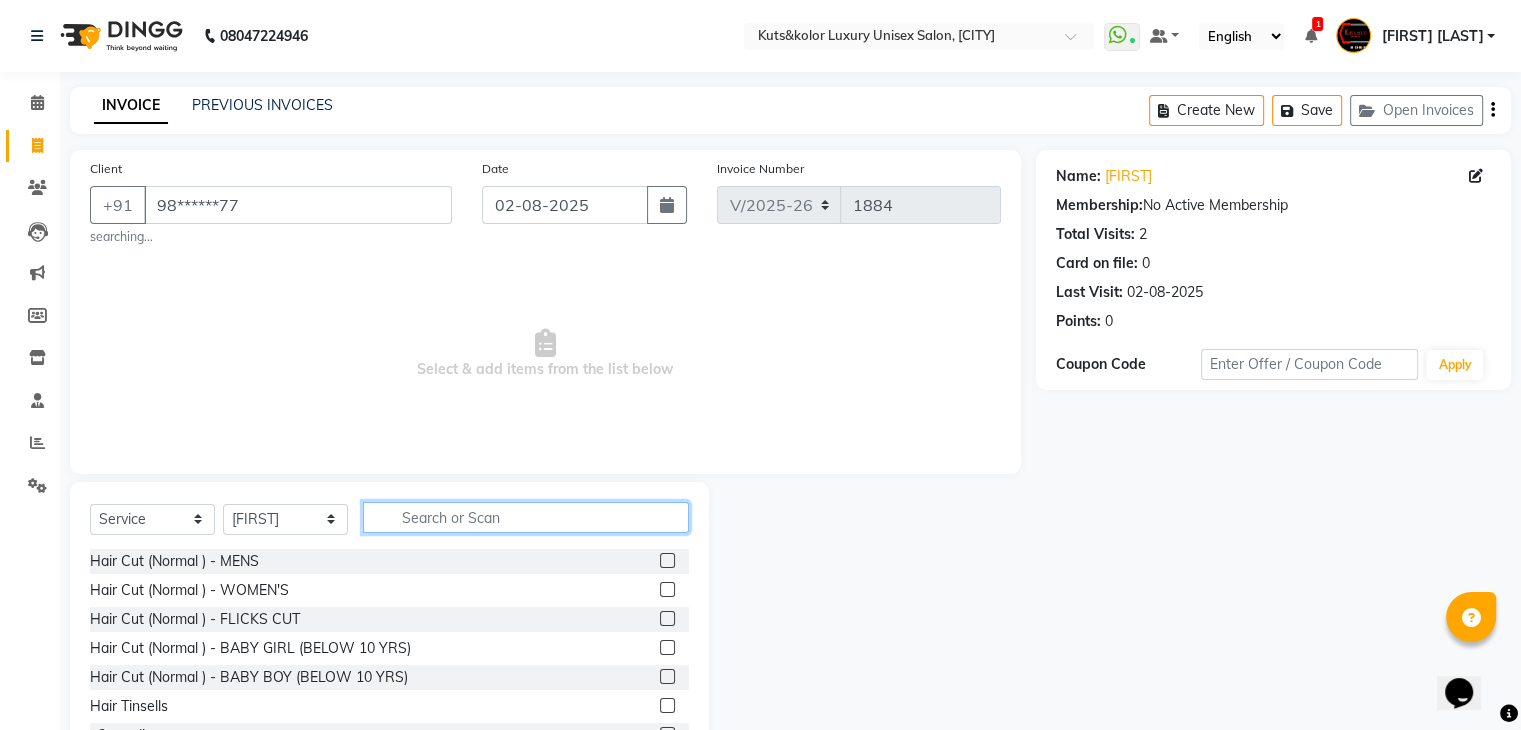 click 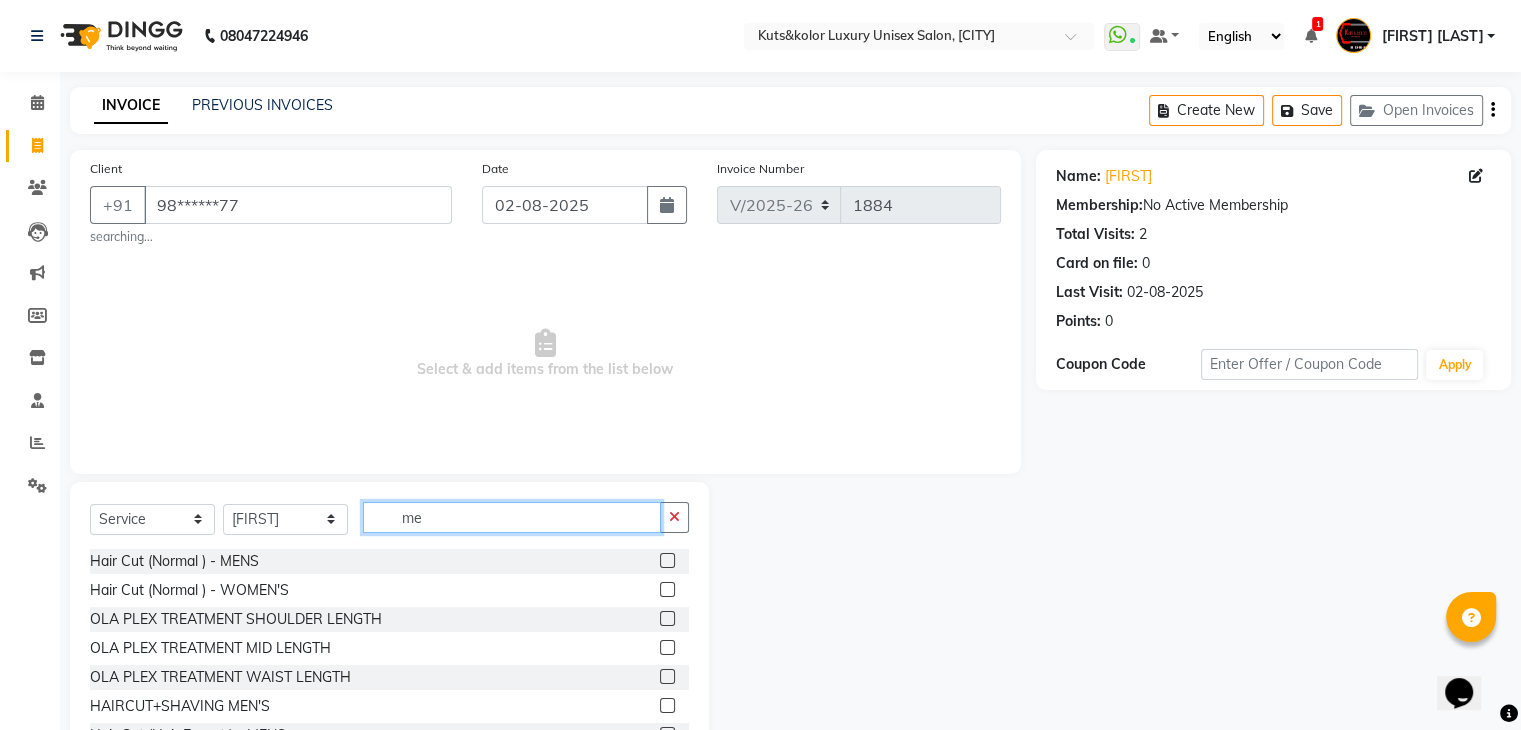 type on "me" 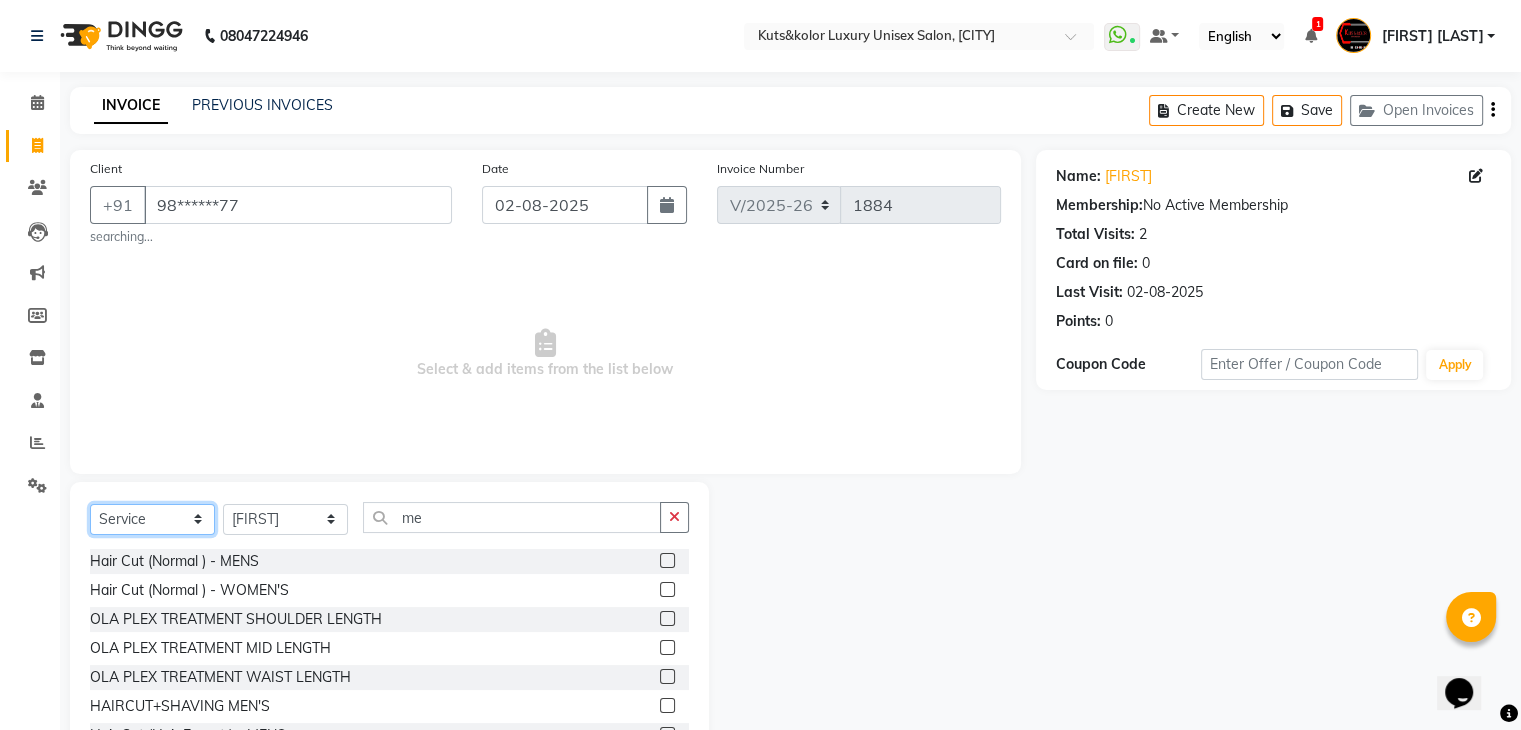 click on "Select  Service  Product  Membership  Package Voucher Prepaid Gift Card" 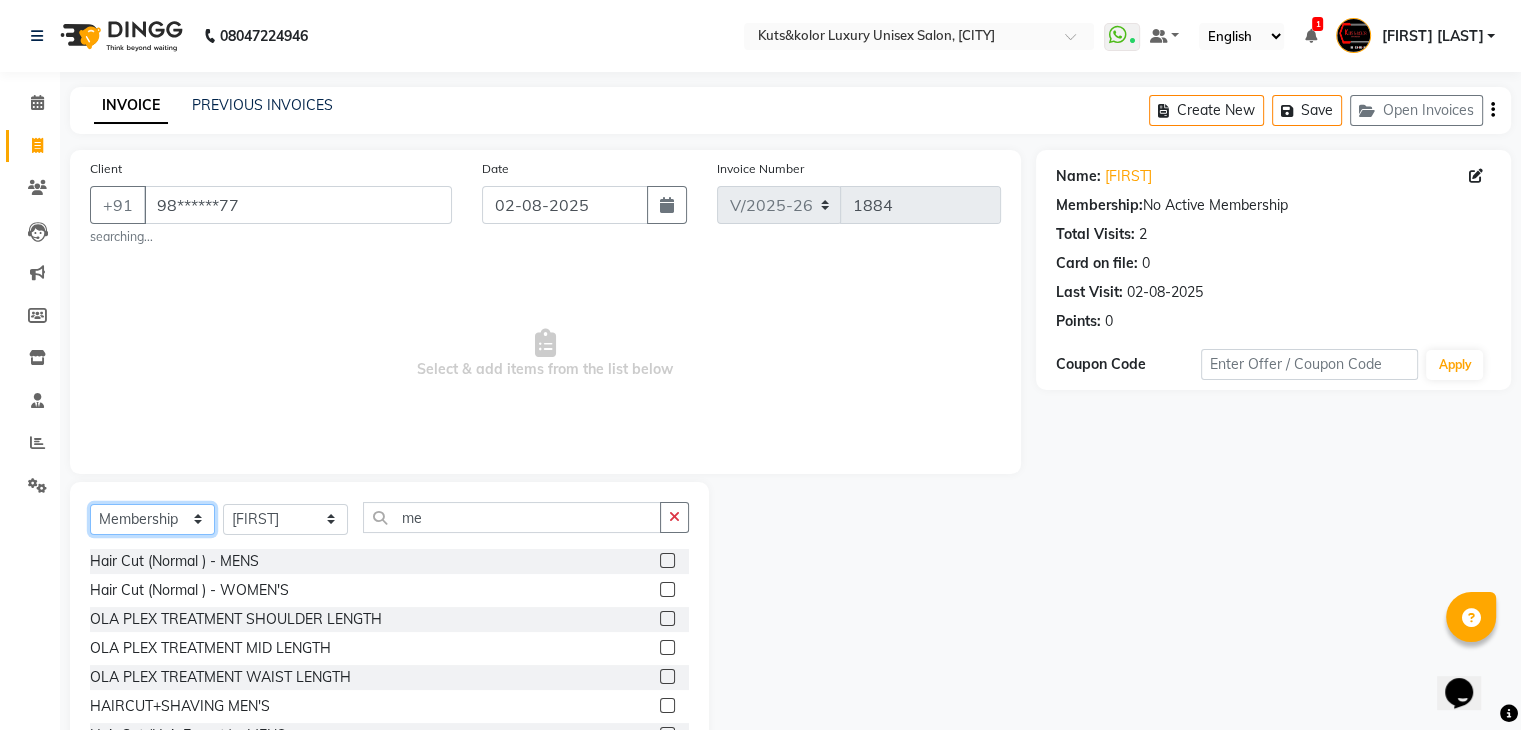 click on "Select  Service  Product  Membership  Package Voucher Prepaid Gift Card" 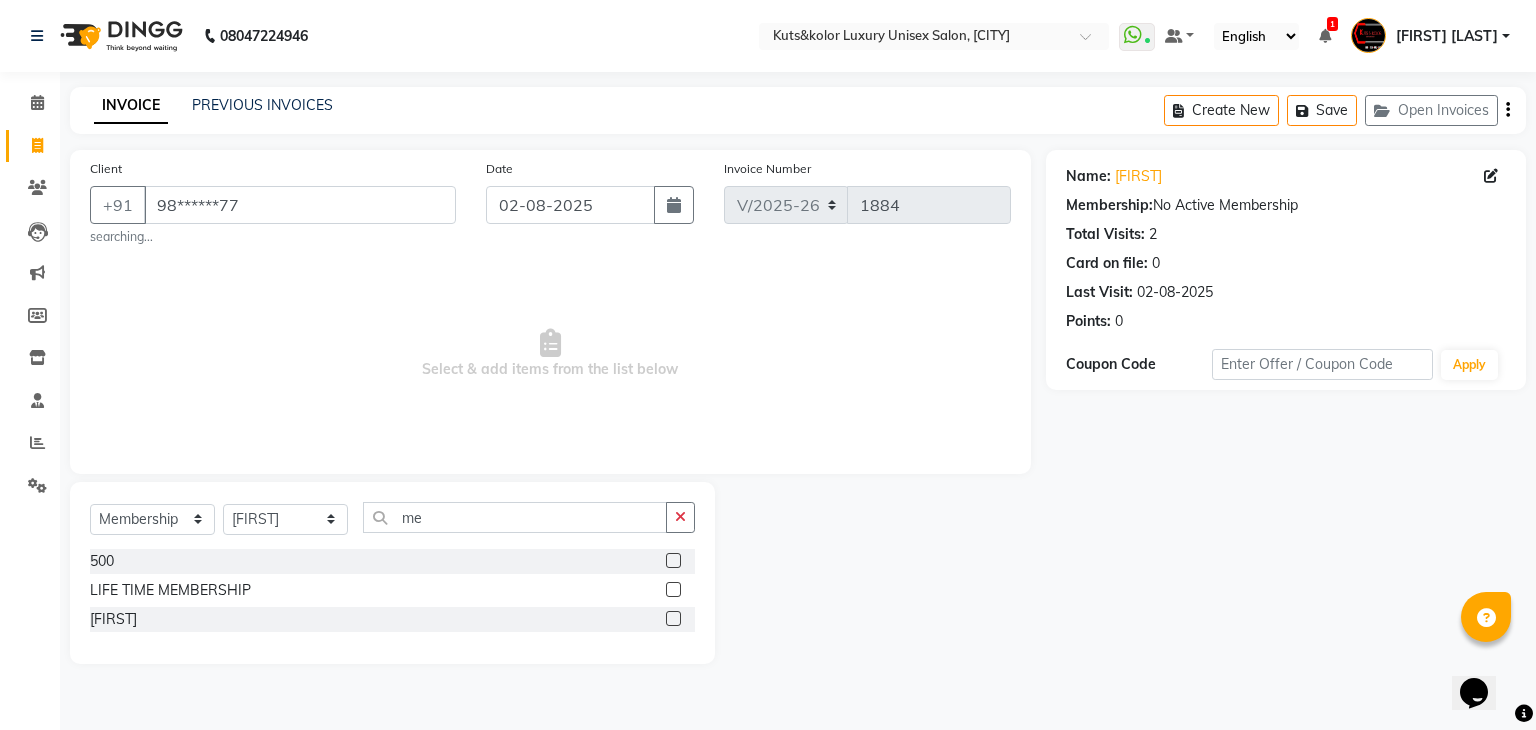 click 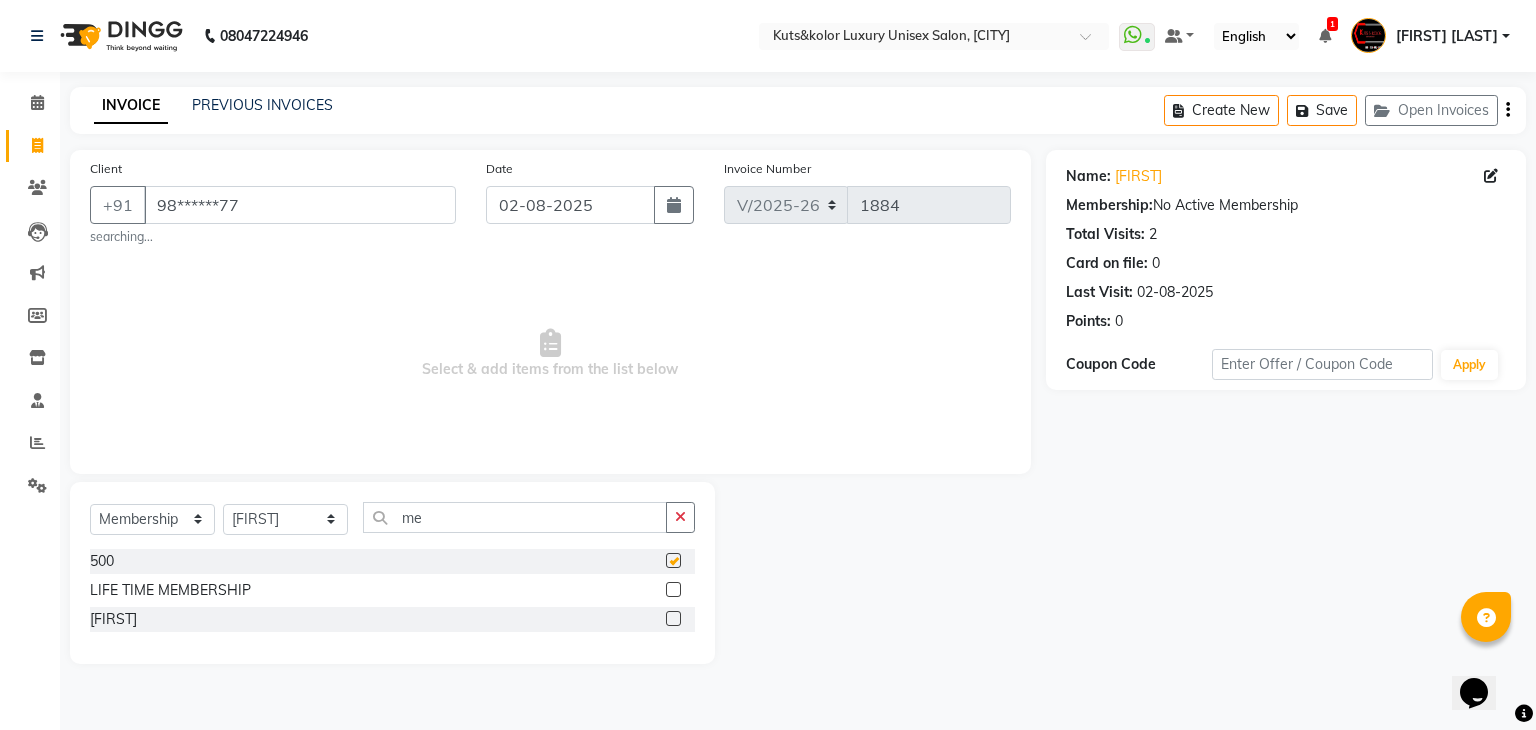 select on "select" 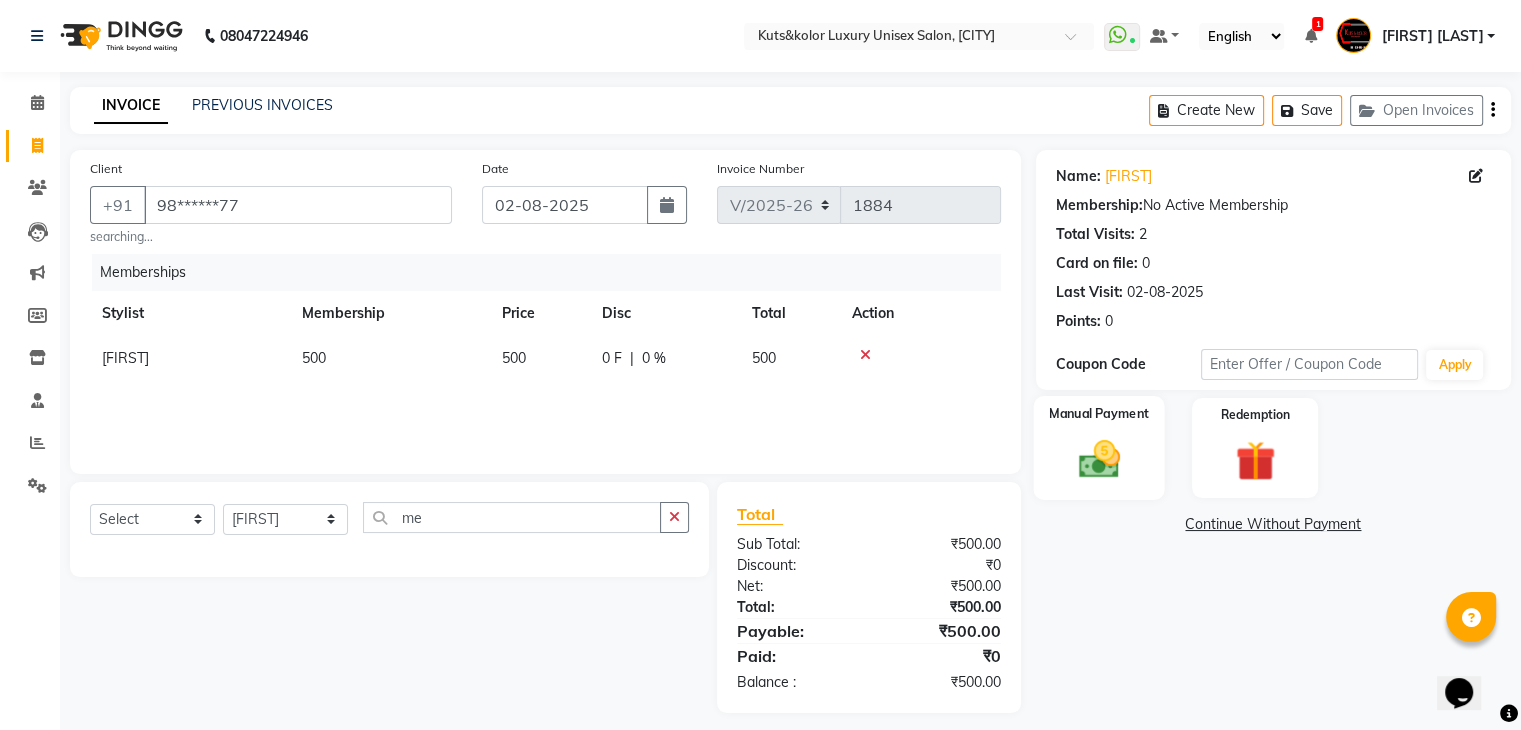 click 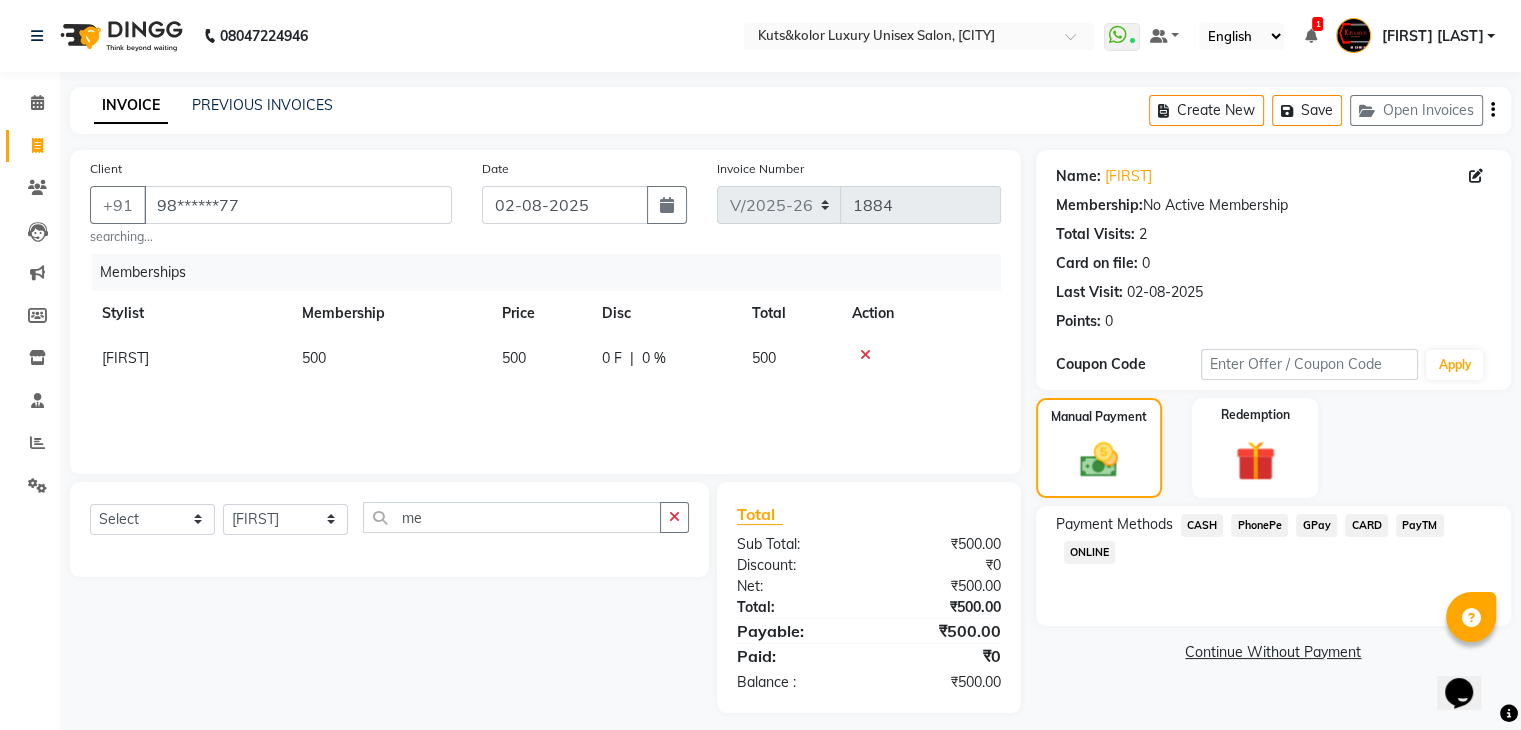 click on "GPay" 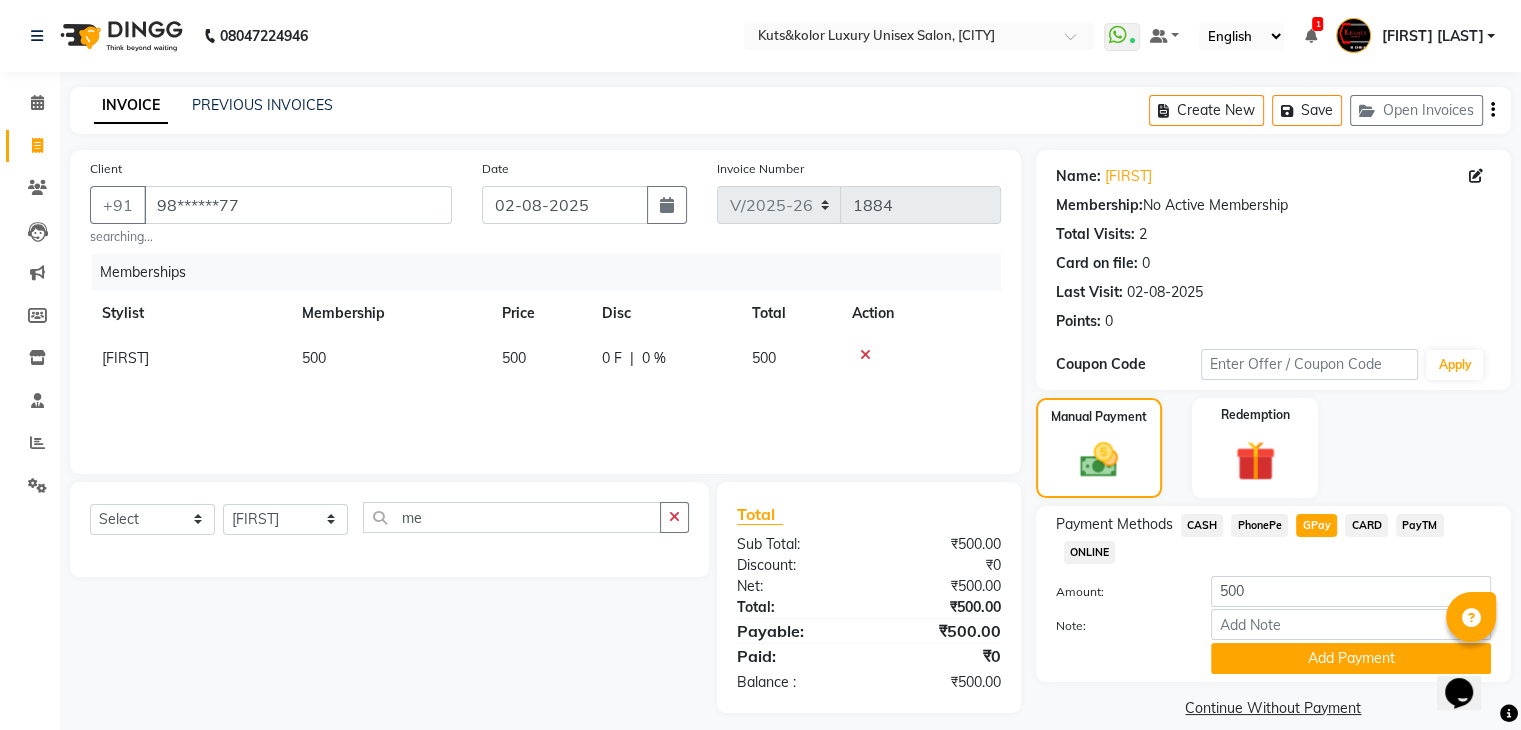 scroll, scrollTop: 25, scrollLeft: 0, axis: vertical 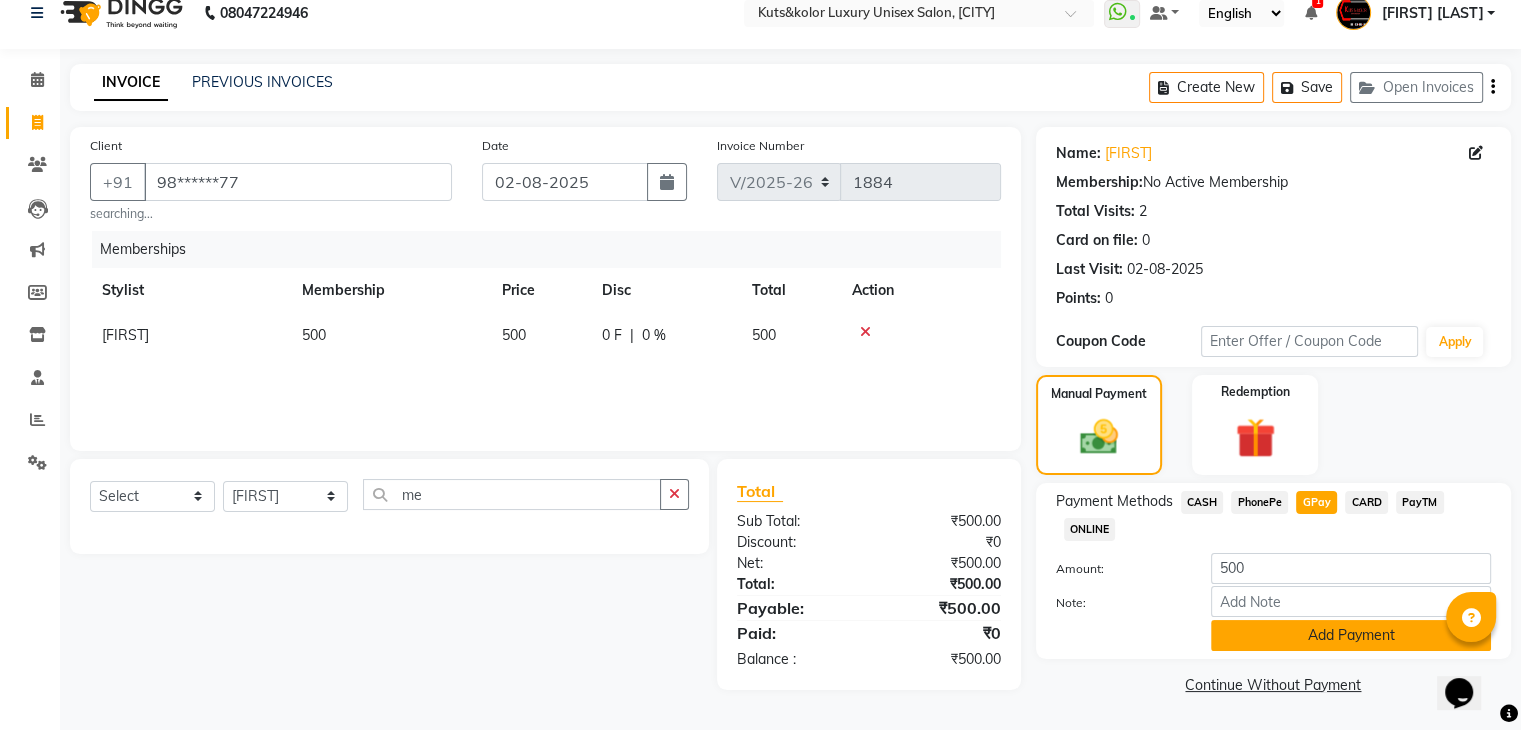 click on "Add Payment" 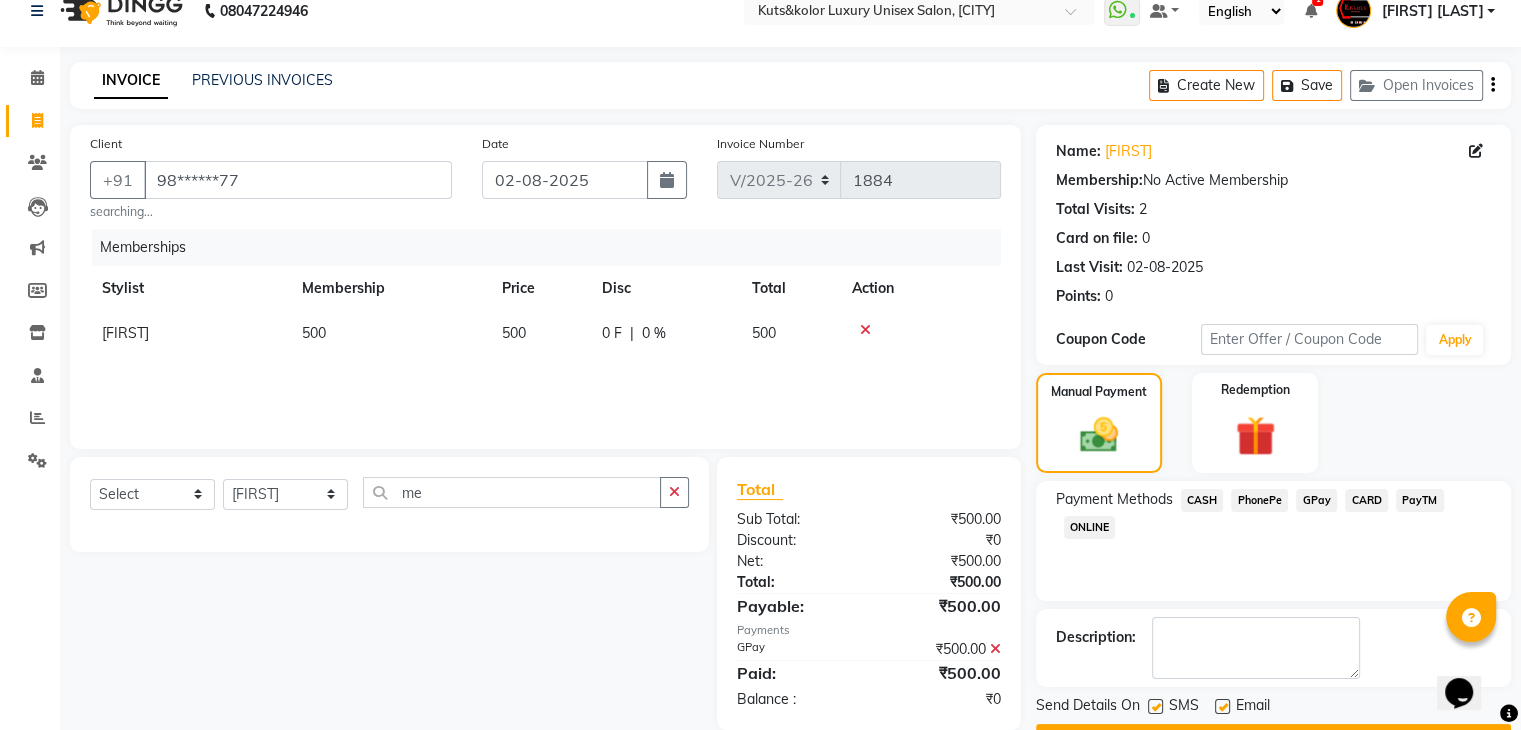 scroll, scrollTop: 79, scrollLeft: 0, axis: vertical 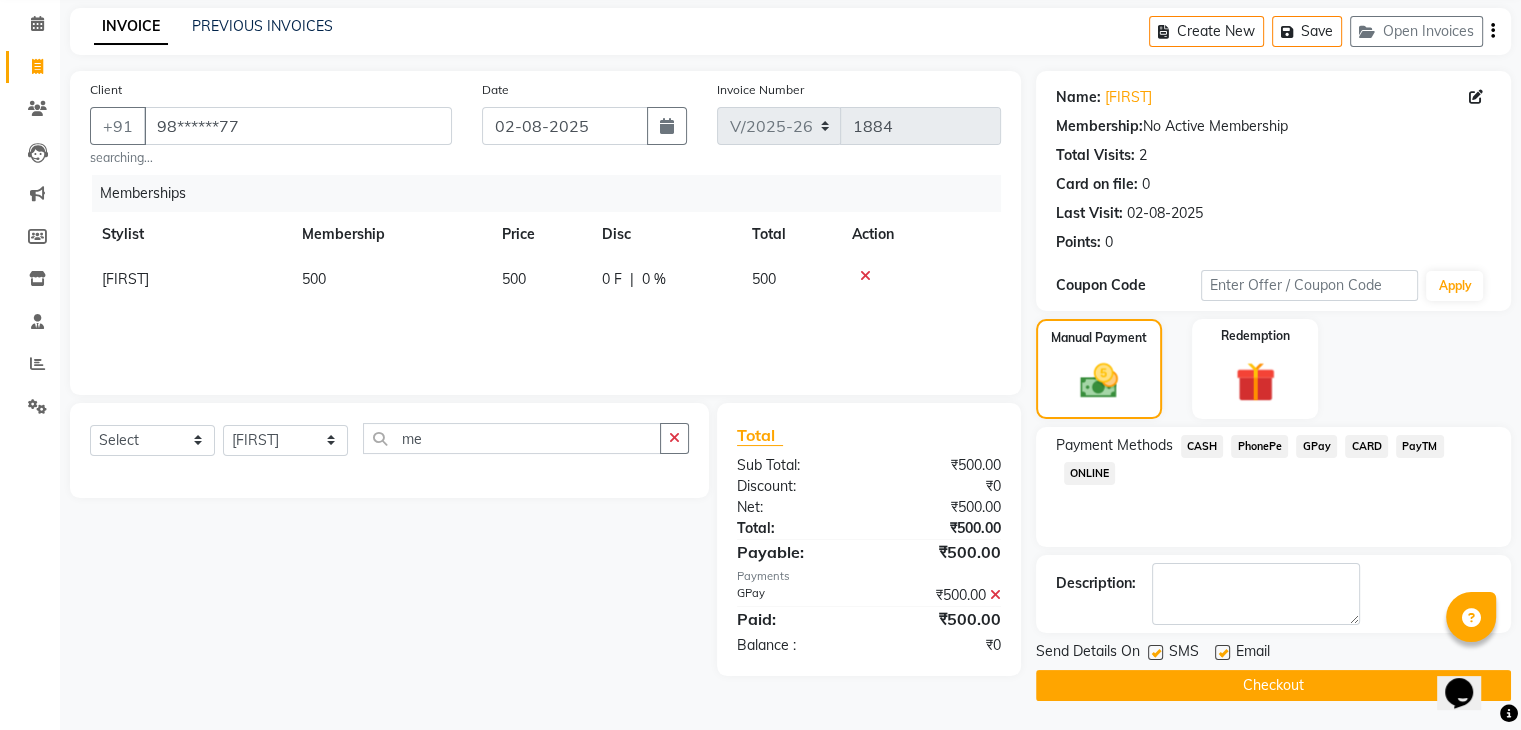 click 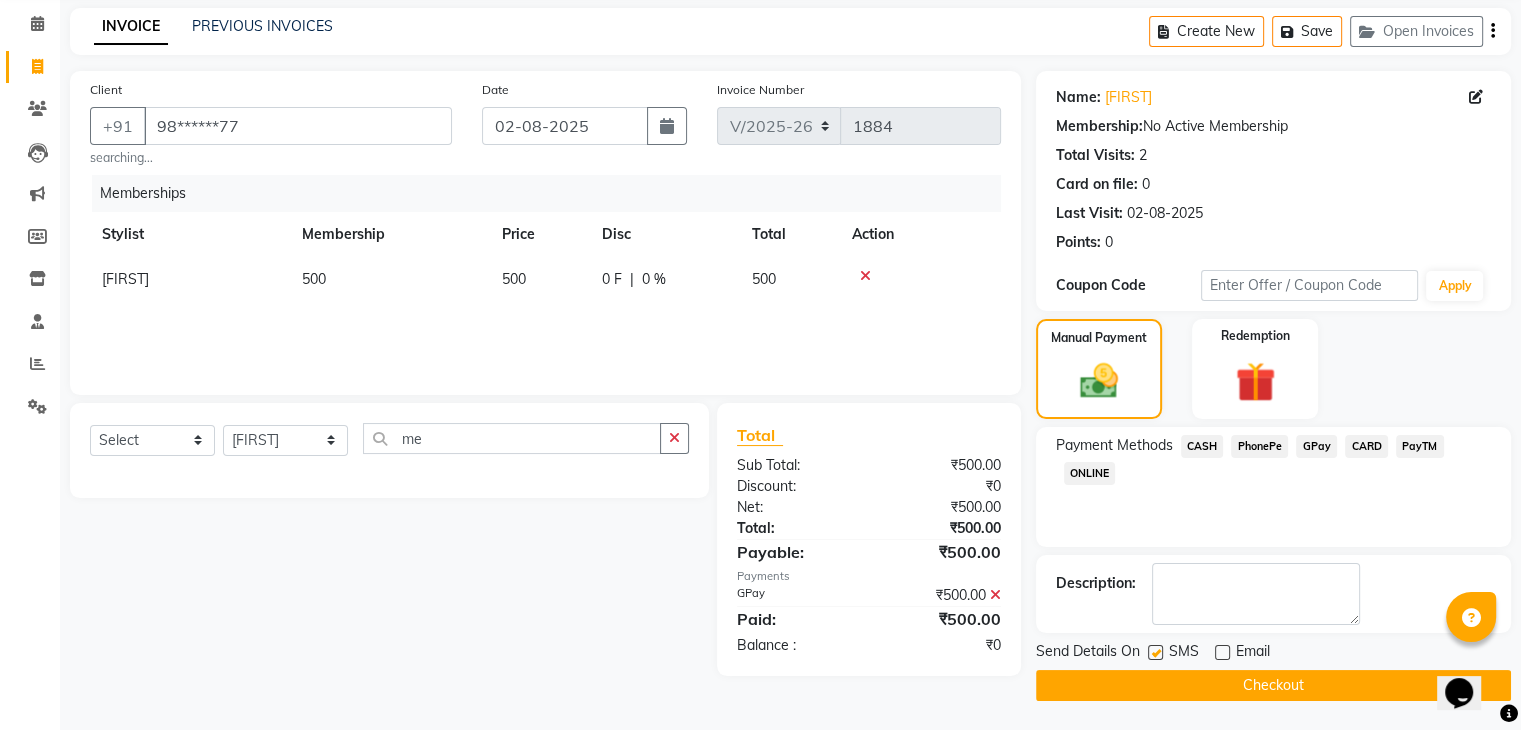 click 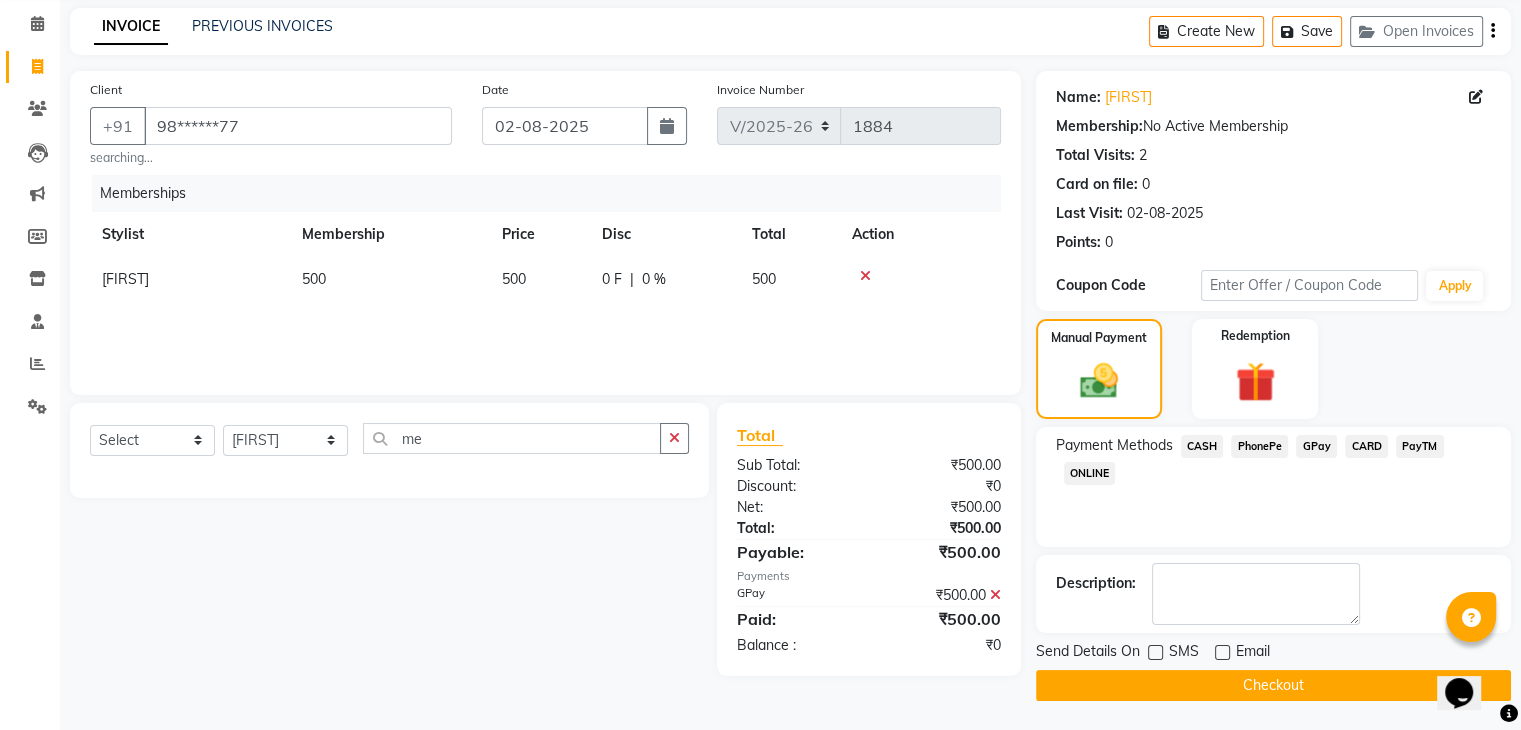 click on "Checkout" 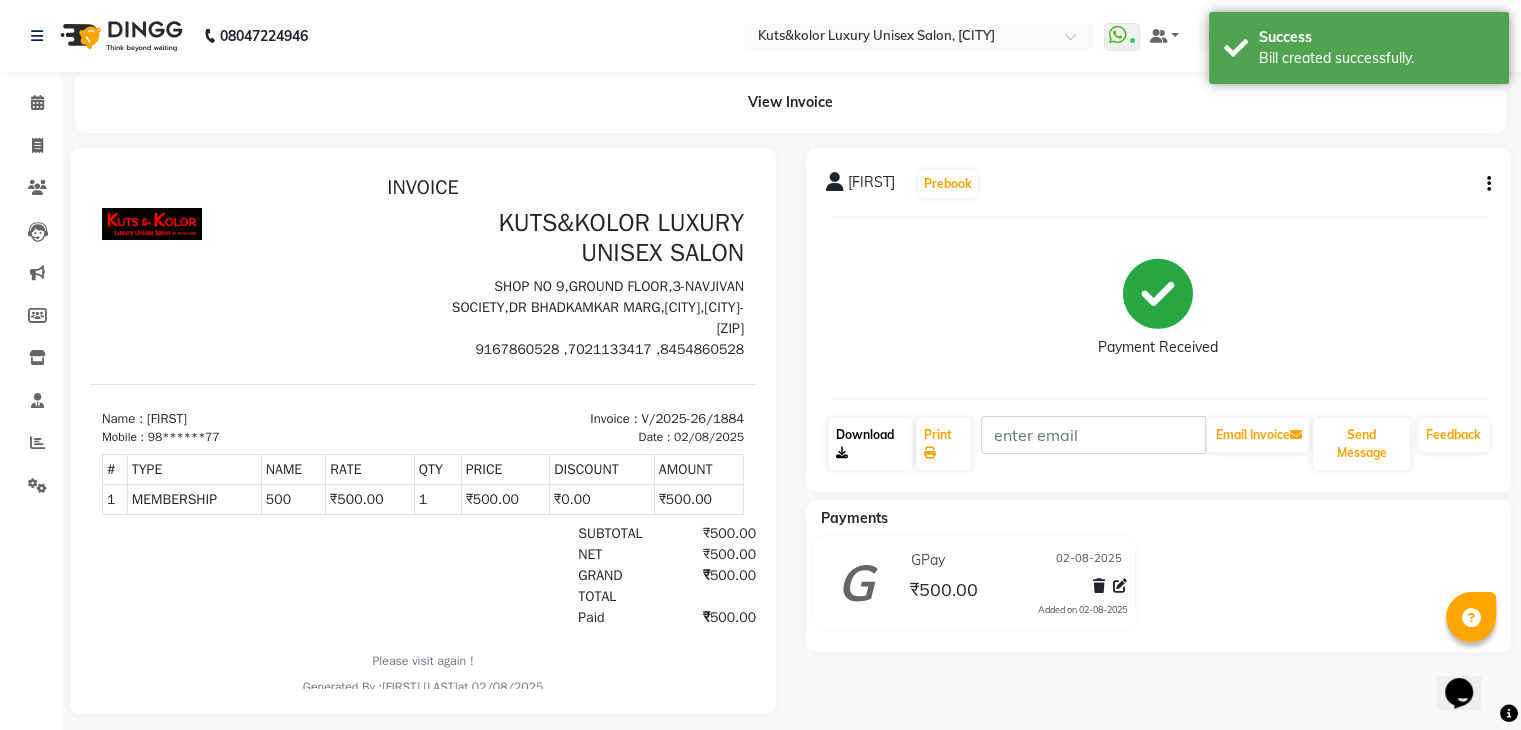 scroll, scrollTop: 0, scrollLeft: 0, axis: both 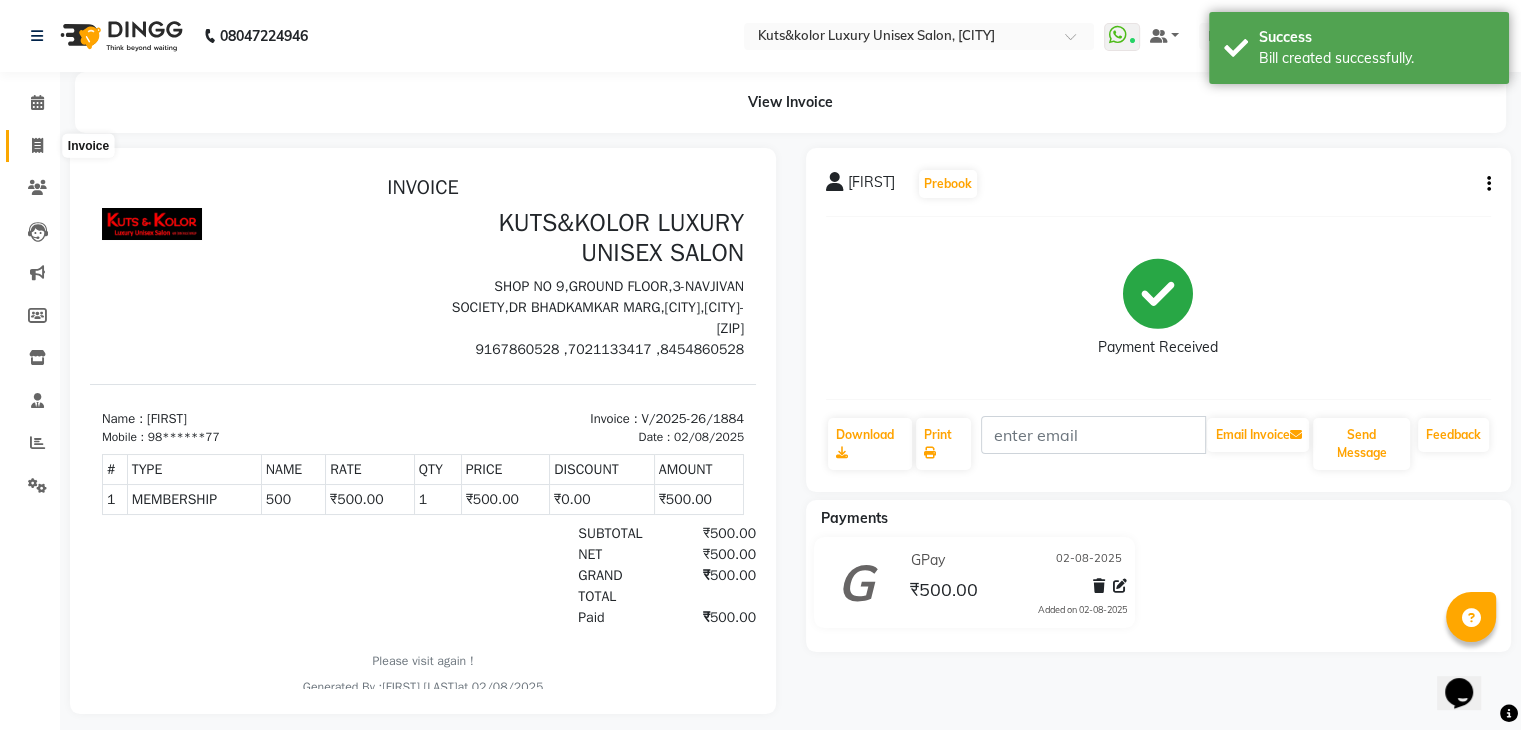 click 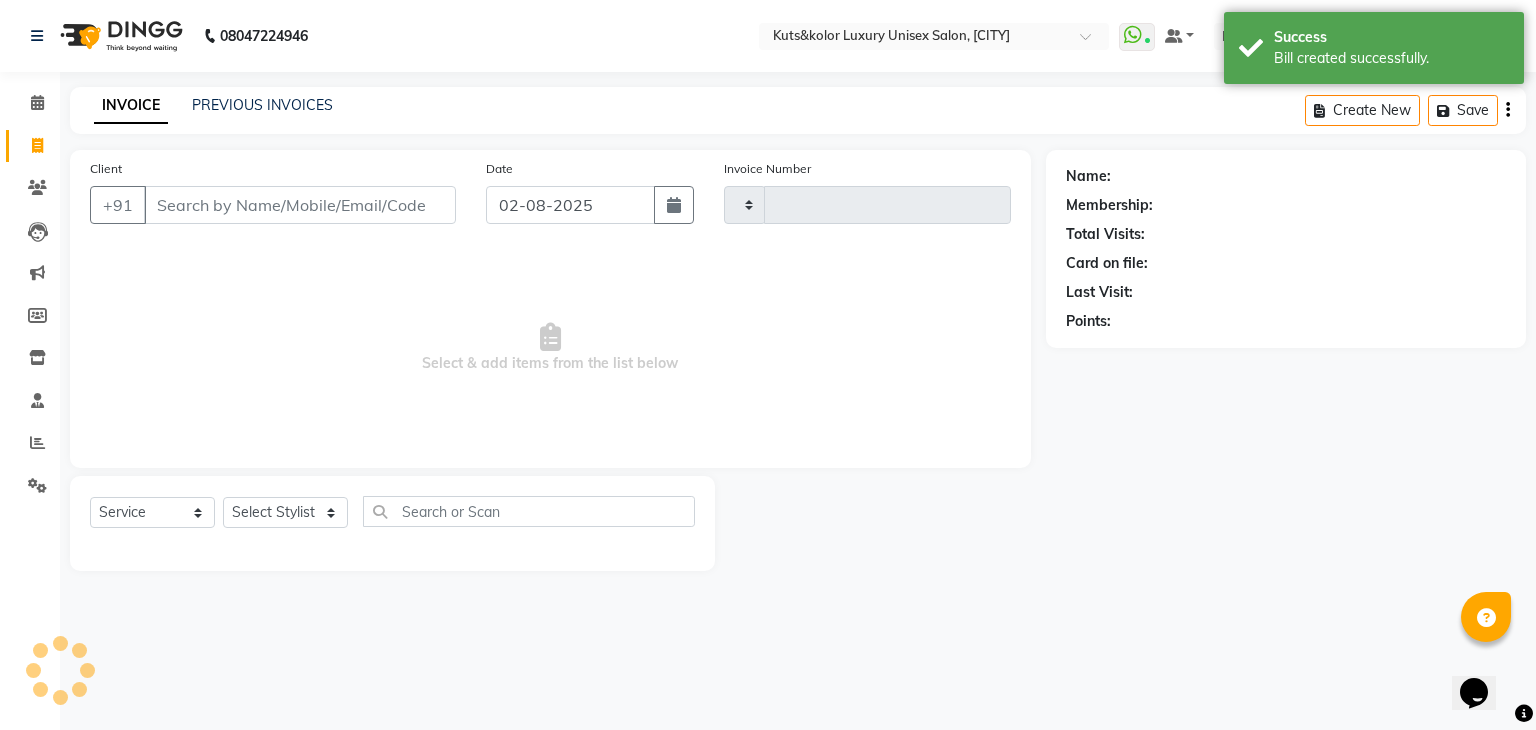 type on "1885" 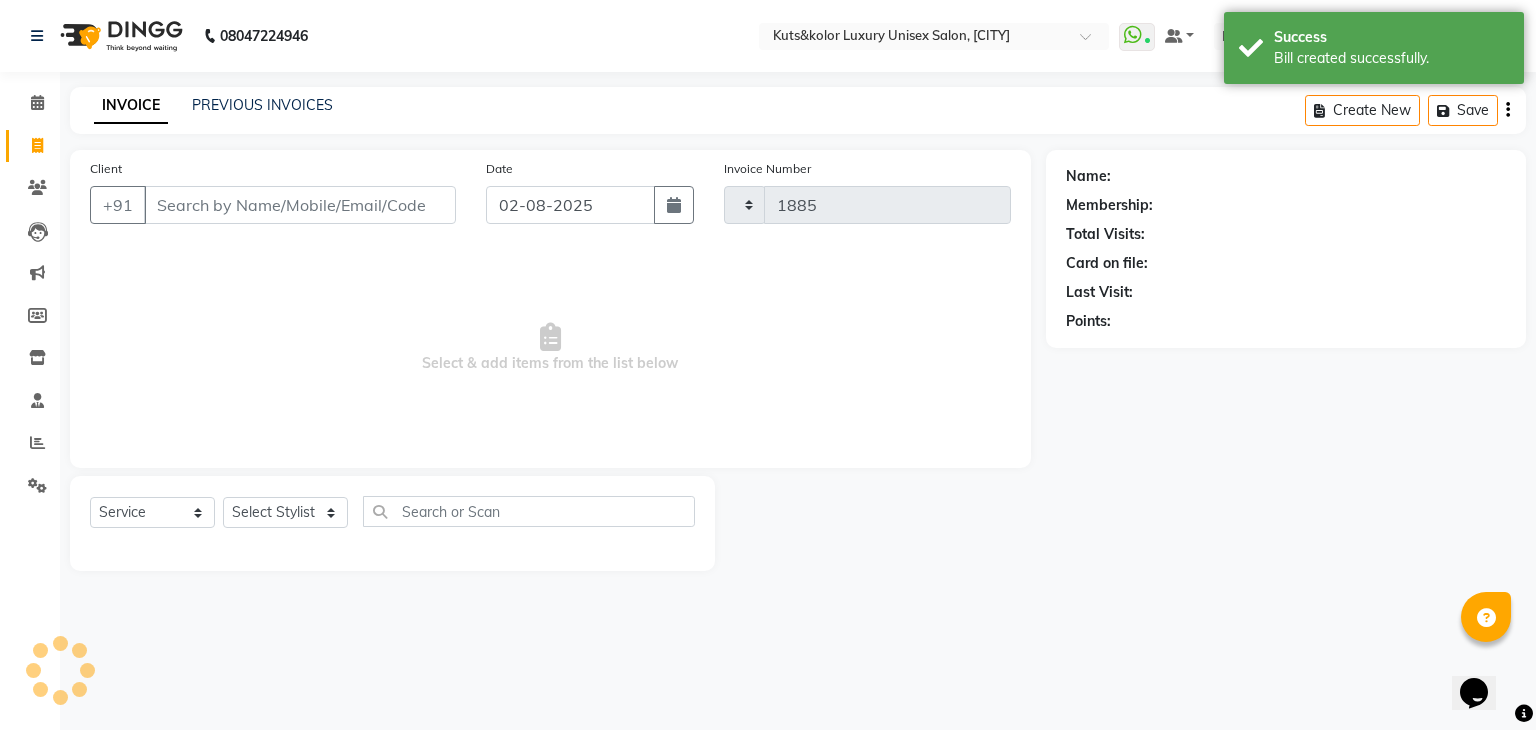 select on "4172" 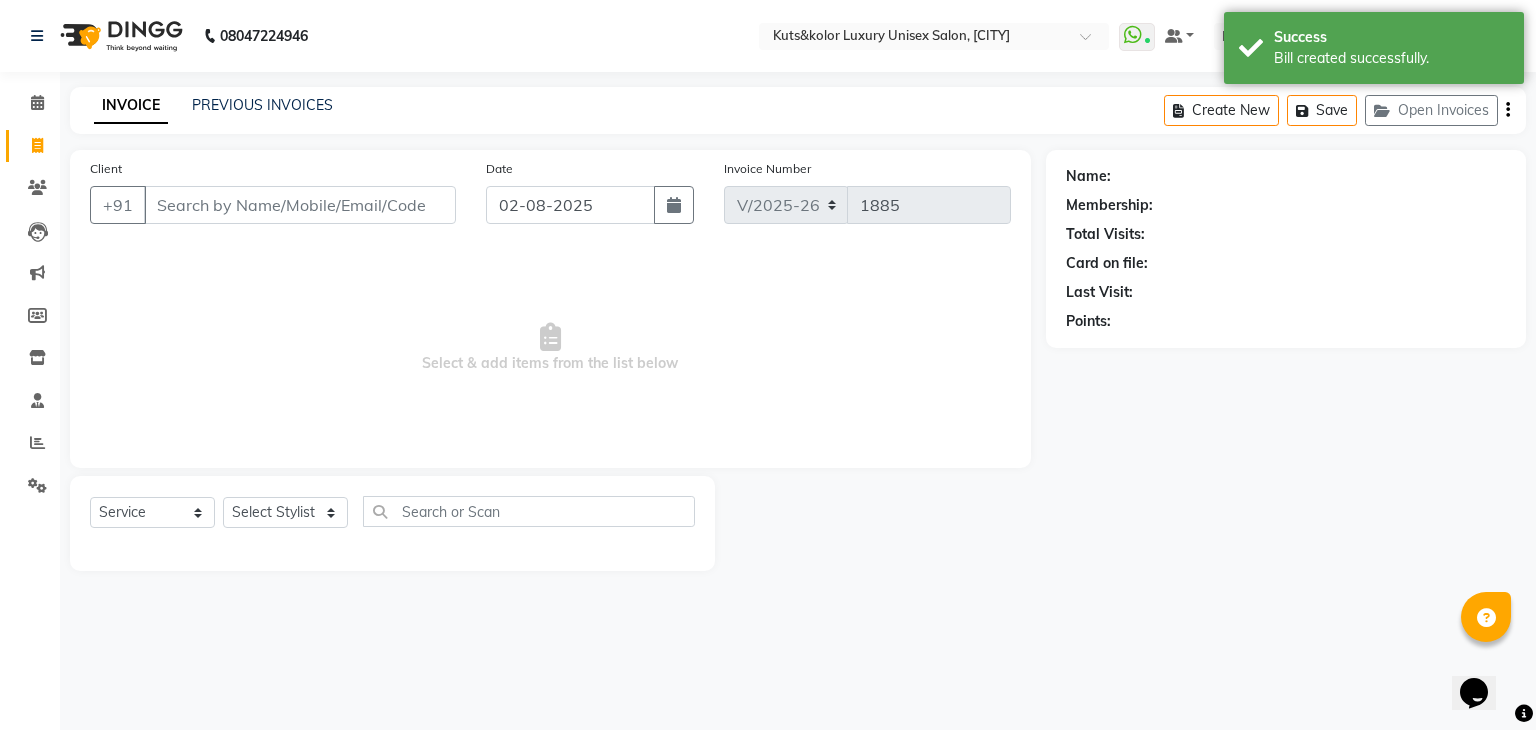 click on "Client" at bounding box center (300, 205) 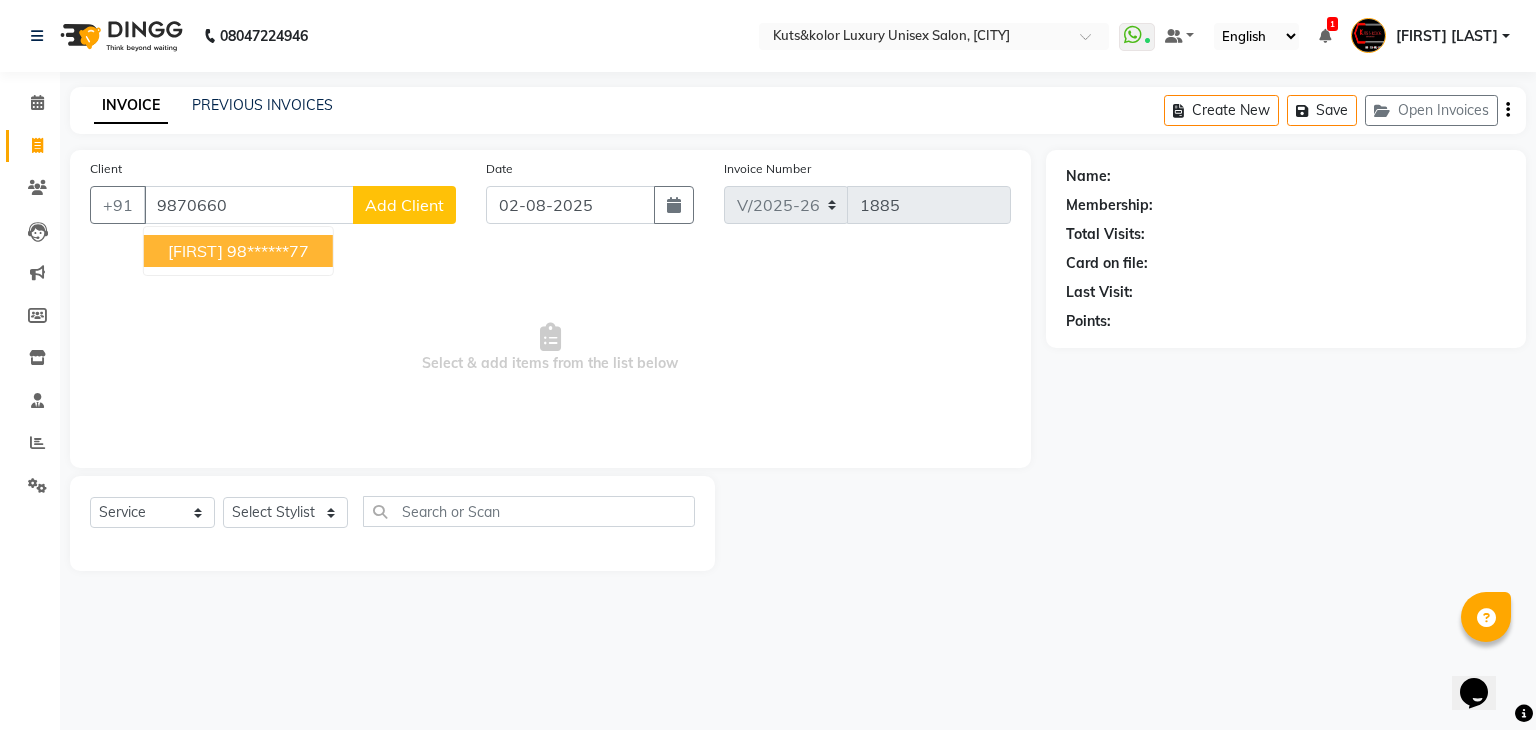 click on "[FIRST]" at bounding box center (195, 251) 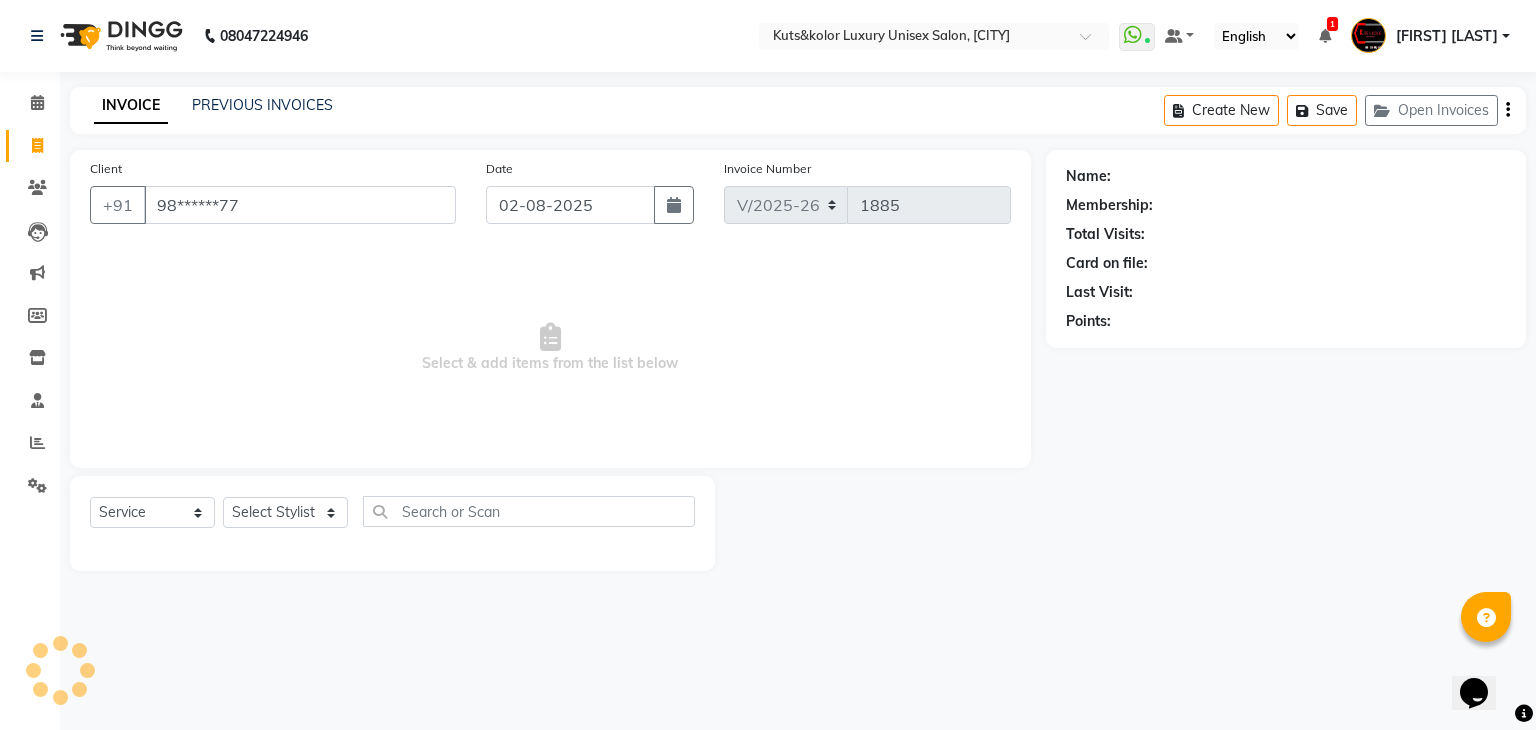 type on "98******77" 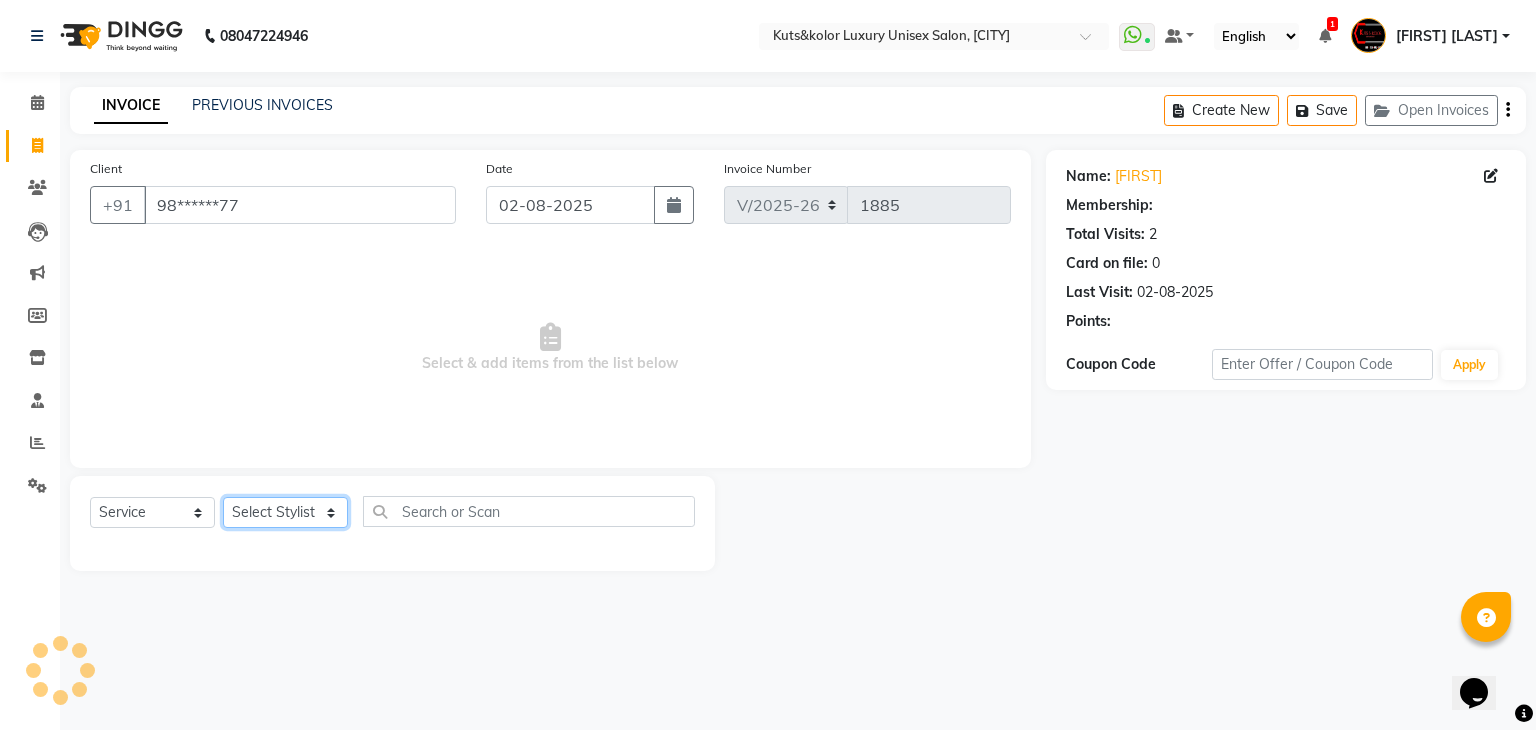 select on "1: Object" 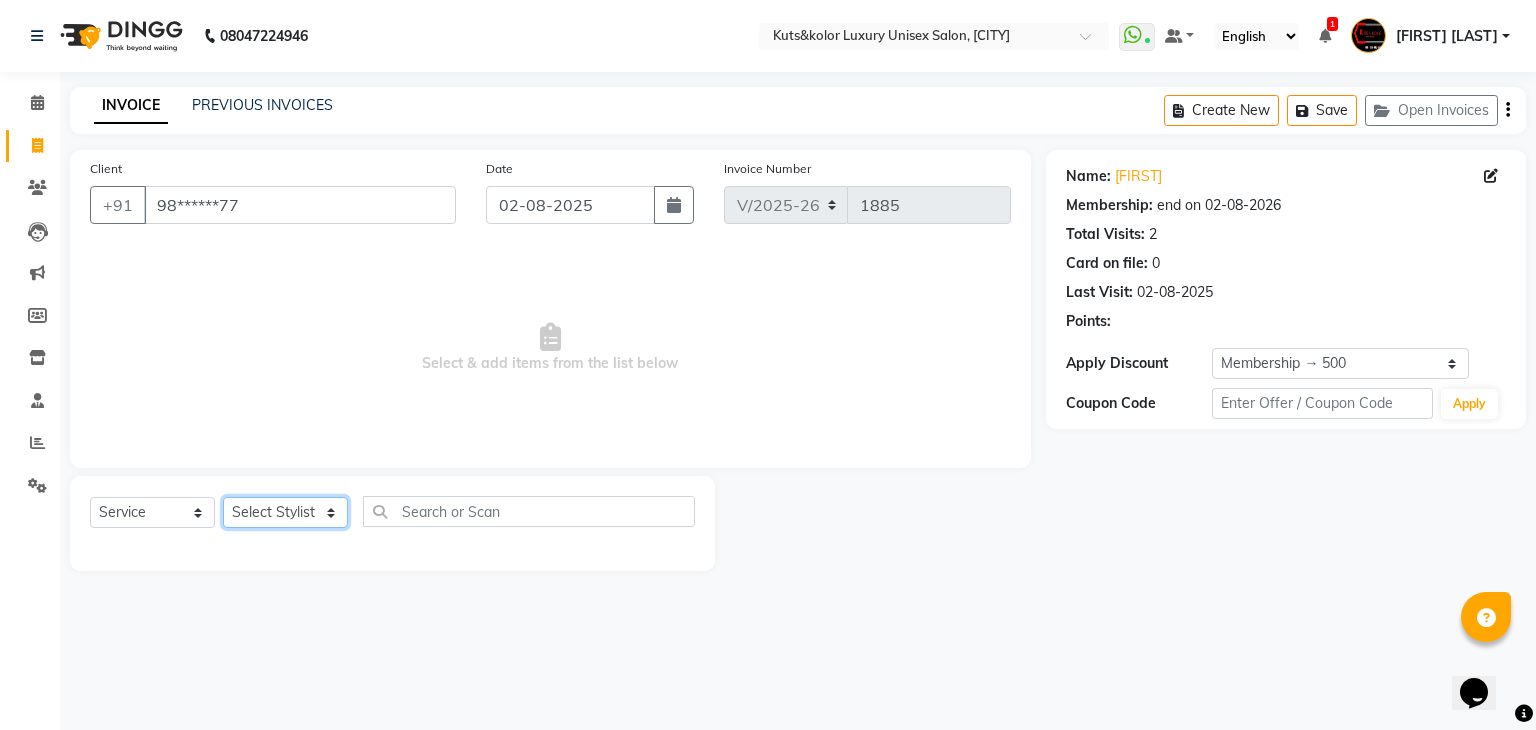 click on "Select Stylist [FIRST] [FIRST] [FIRST] [FIRST] [PERSON] [FIRST] [FIRST] [PERSON] [PERSON] [PERSON] [PERSON] [PERSON] [PERSON] [PERSON] [PERSON] [PERSON] [PERSON]" 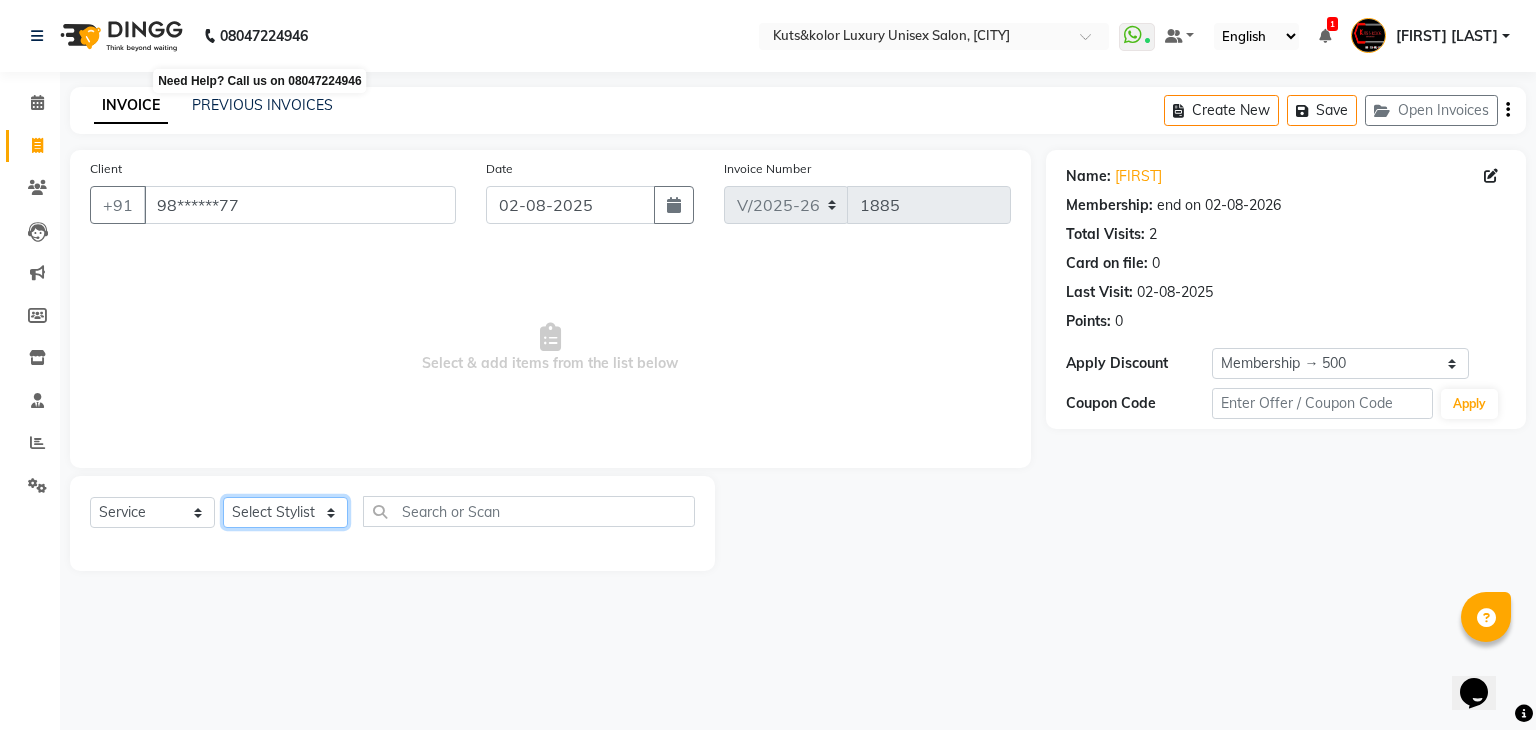 select on "87418" 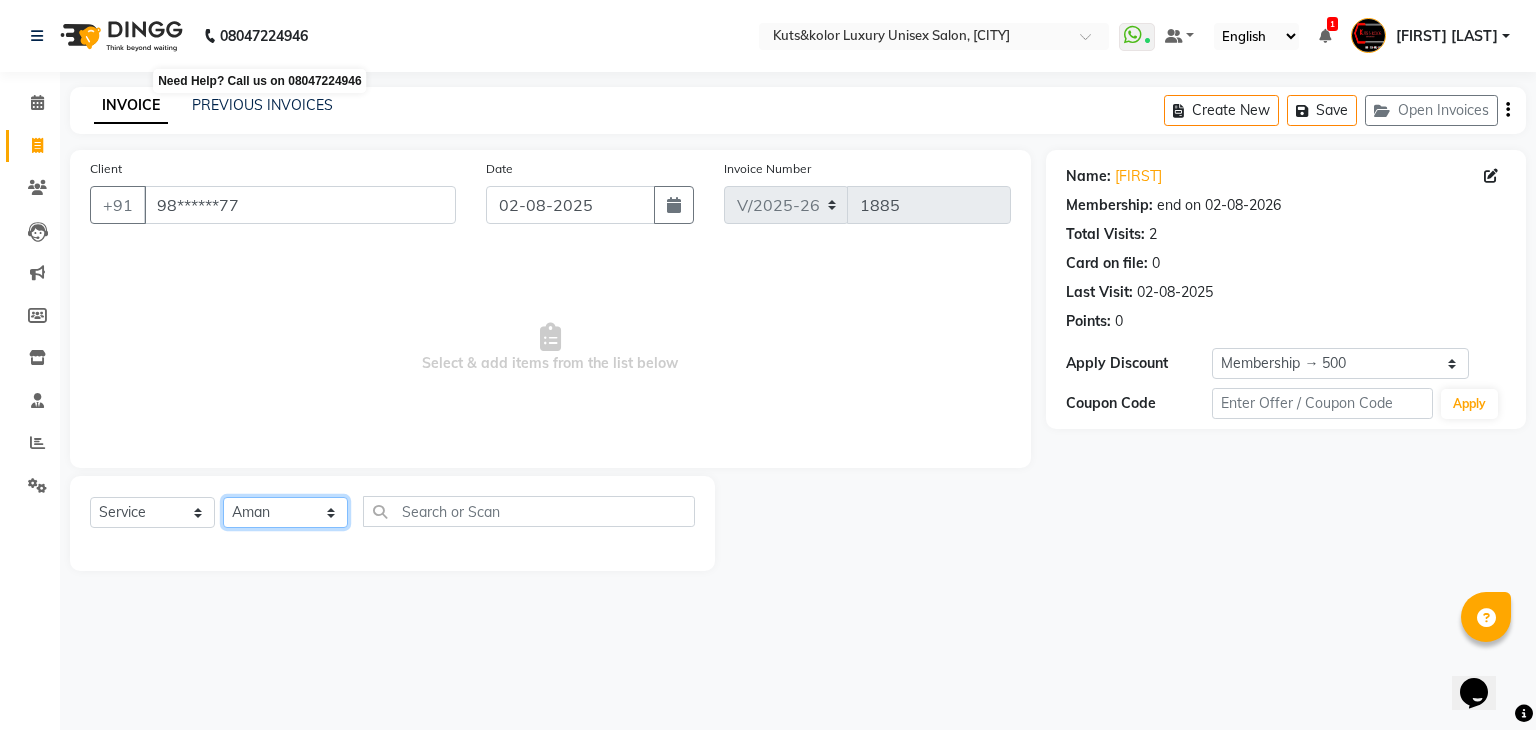 click on "Select Stylist [FIRST] [FIRST] [FIRST] [FIRST] [PERSON] [FIRST] [FIRST] [PERSON] [PERSON] [PERSON] [PERSON] [PERSON] [PERSON] [PERSON] [PERSON] [PERSON] [PERSON]" 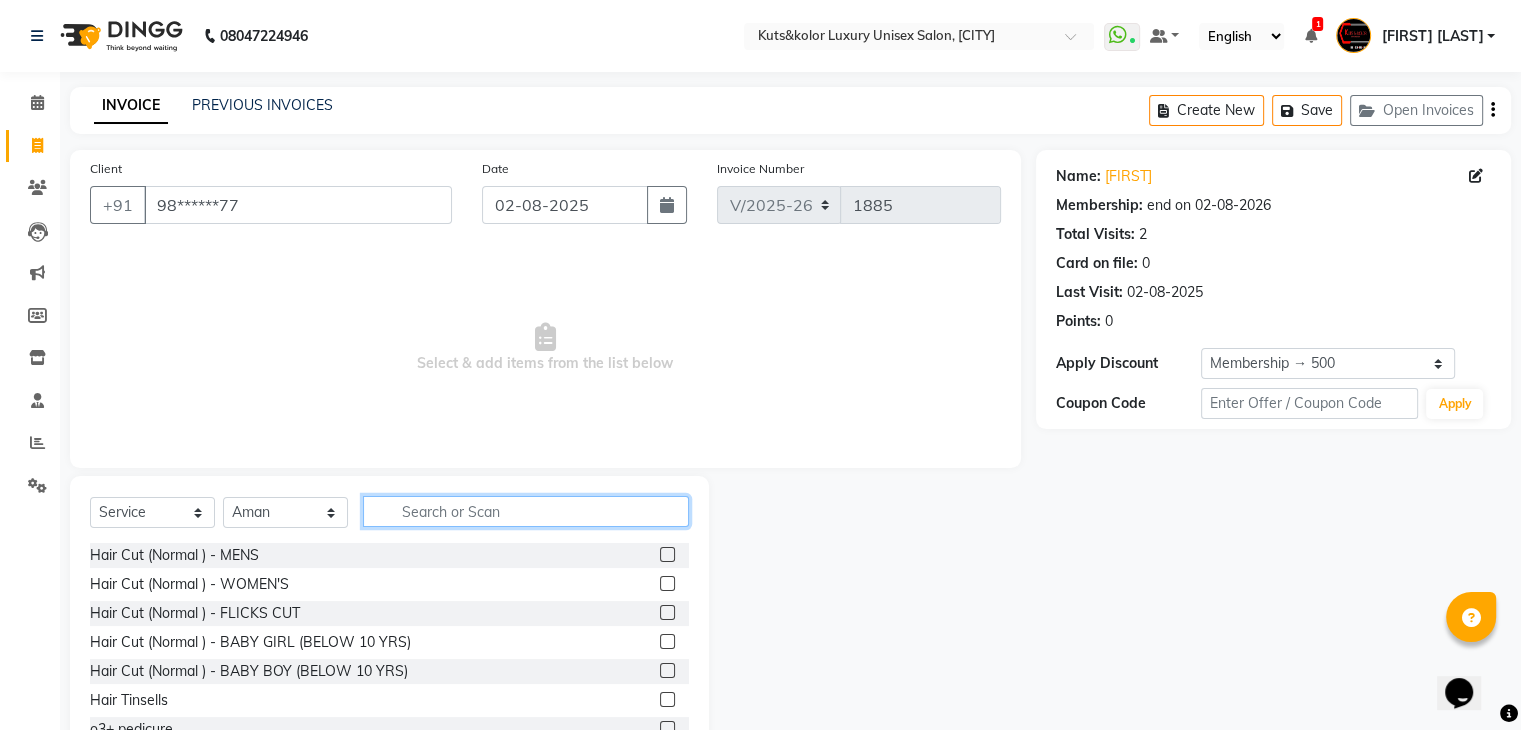 click 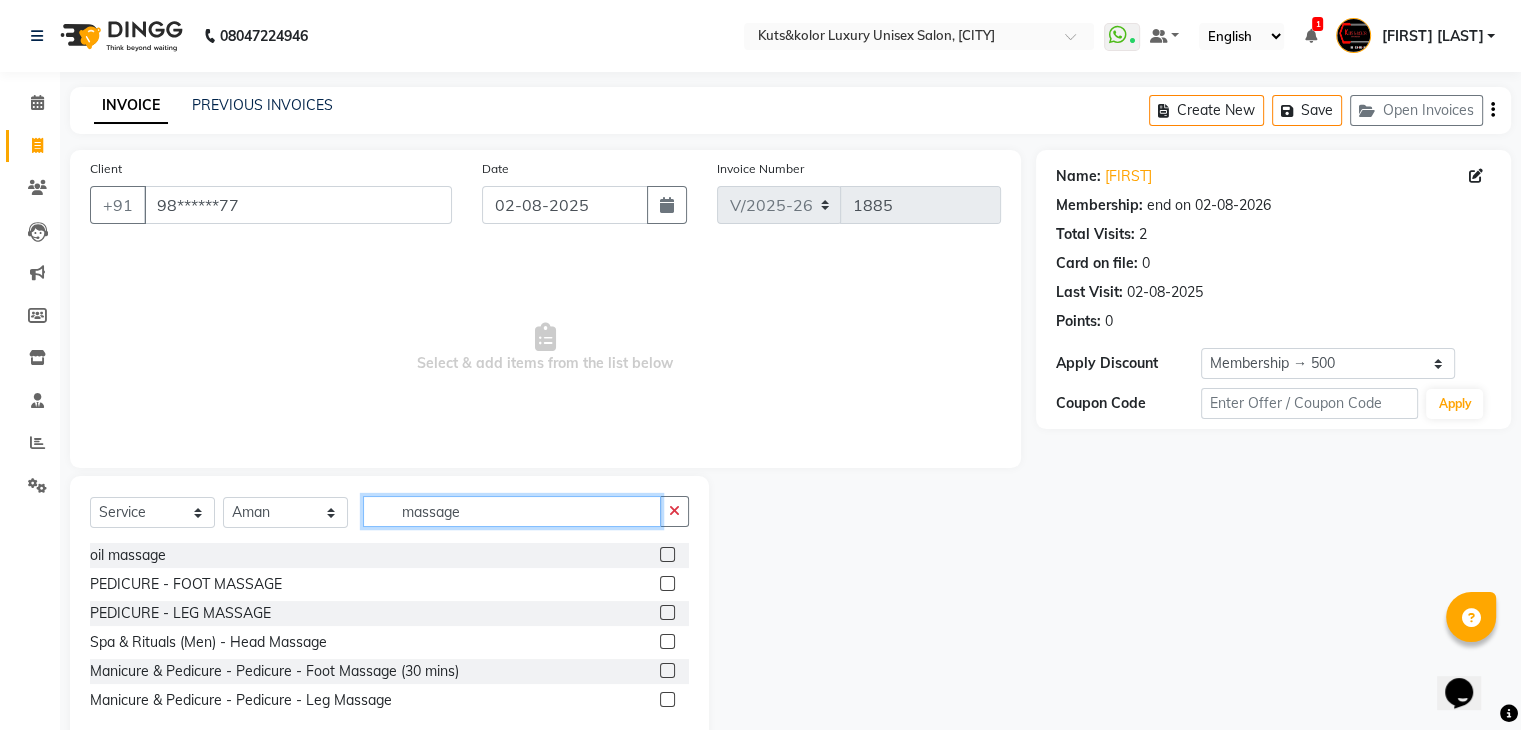 type on "massage" 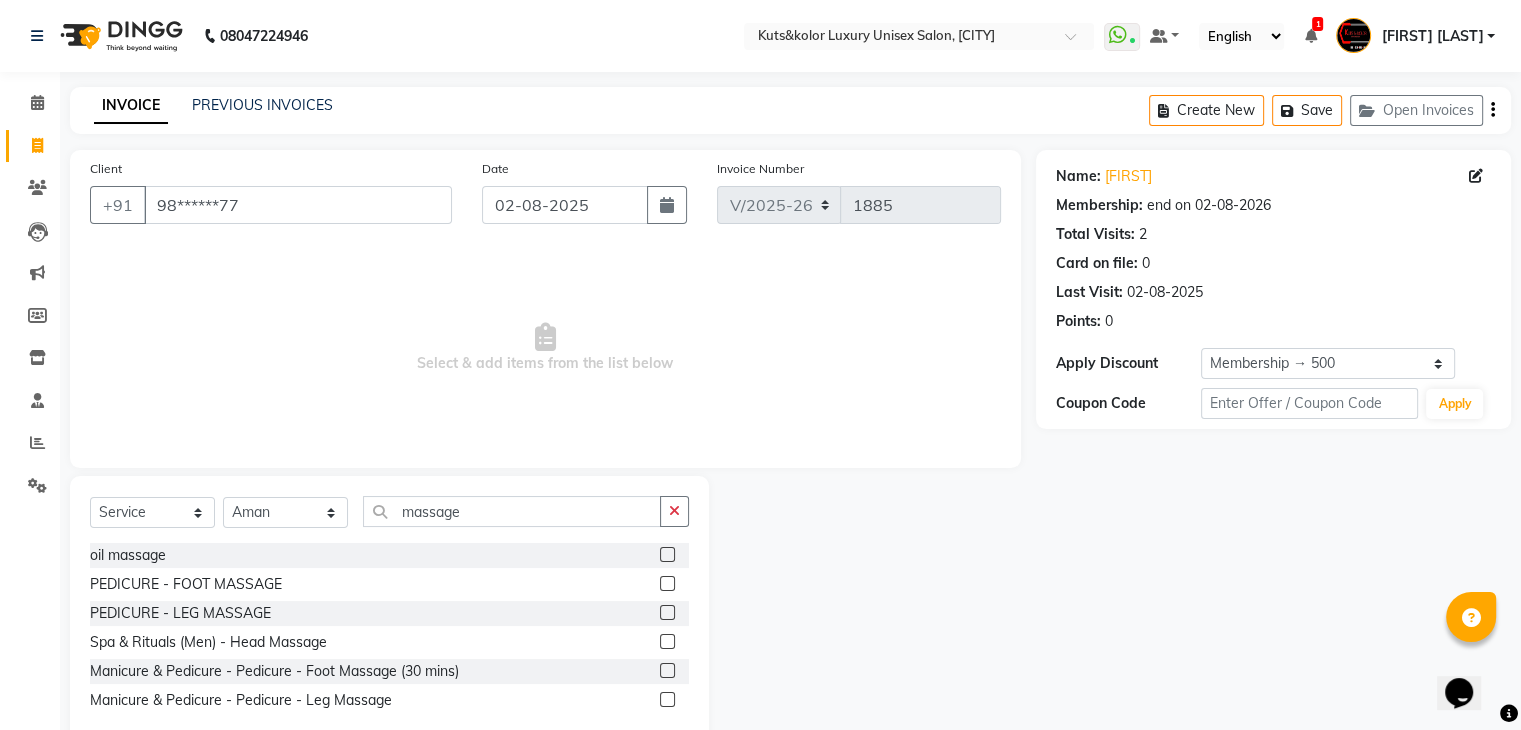 click 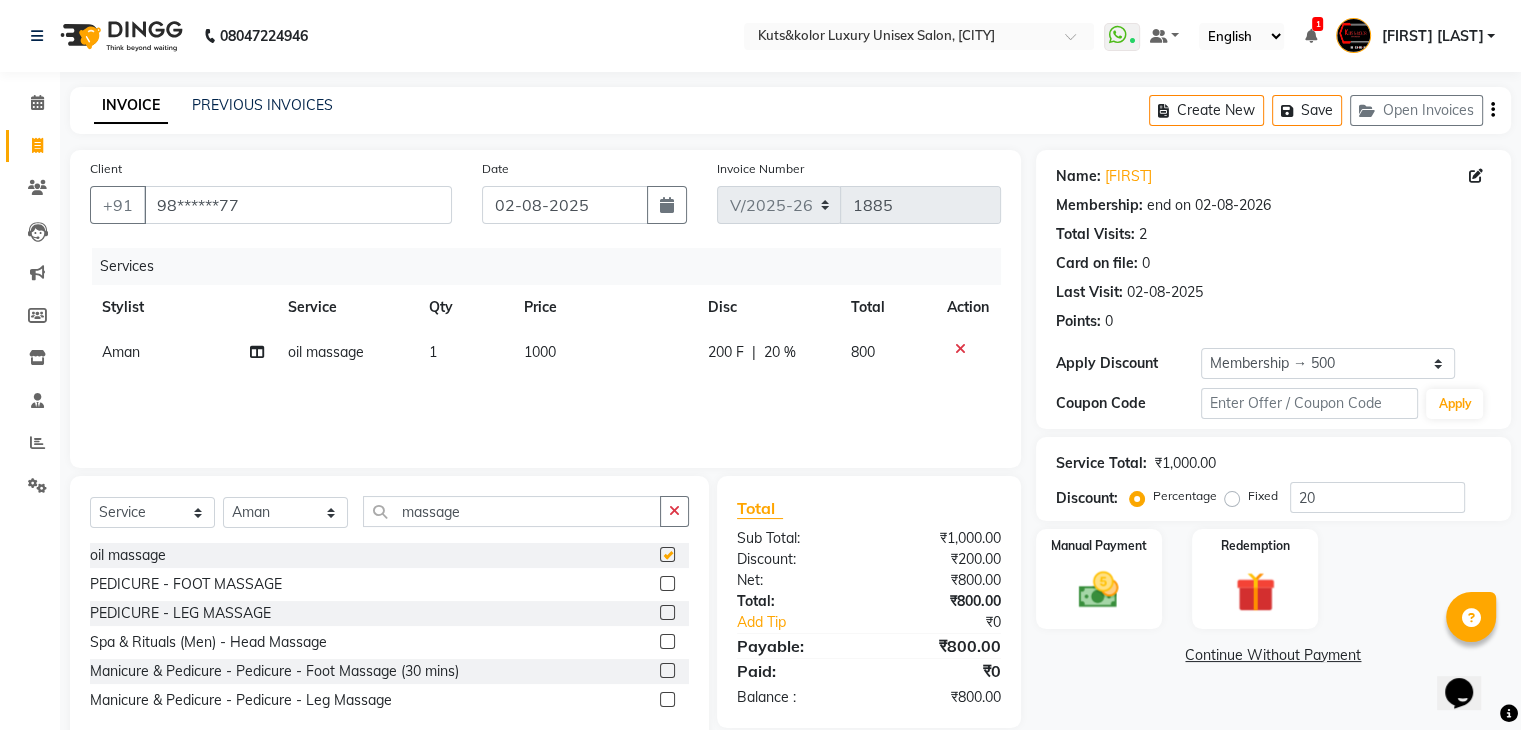 checkbox on "false" 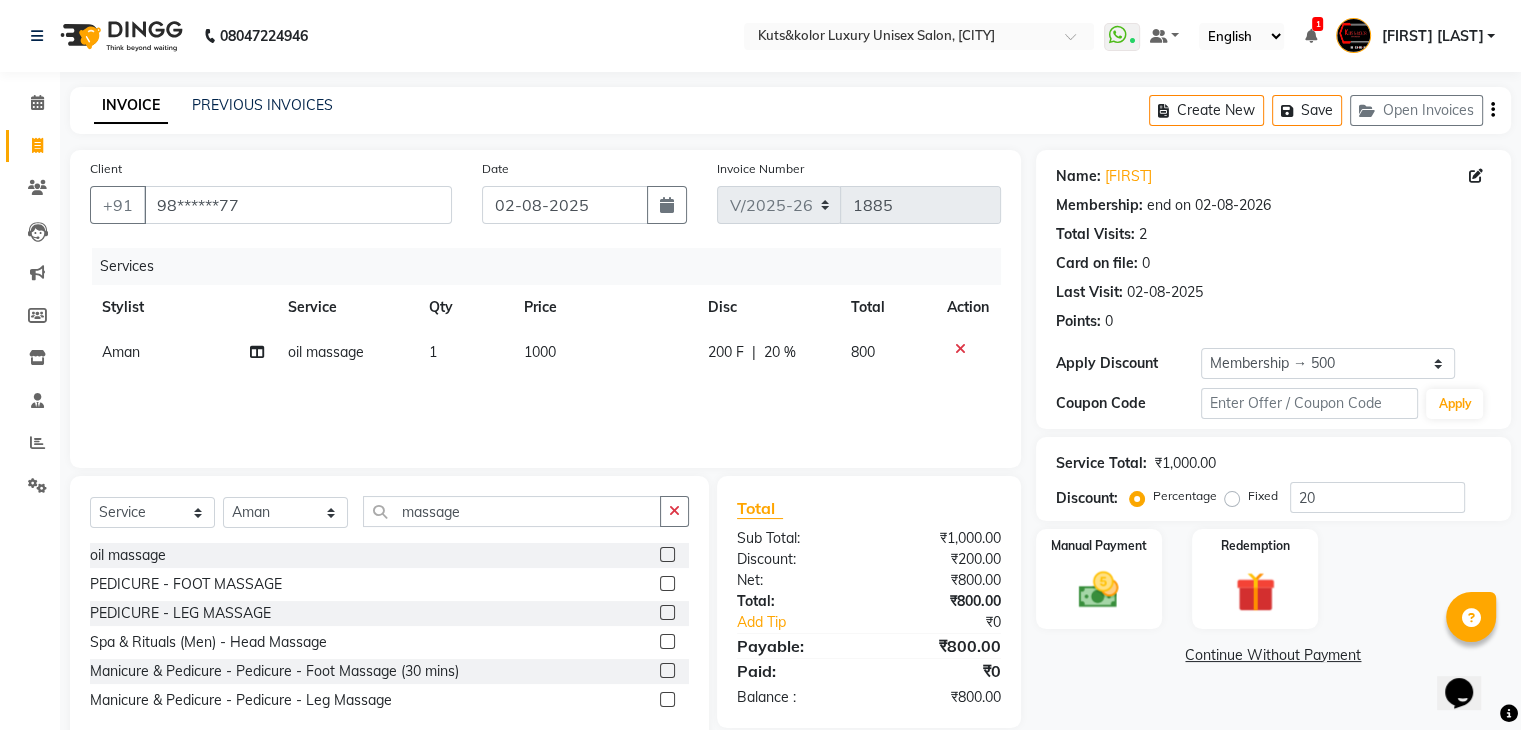 click on "200 F" 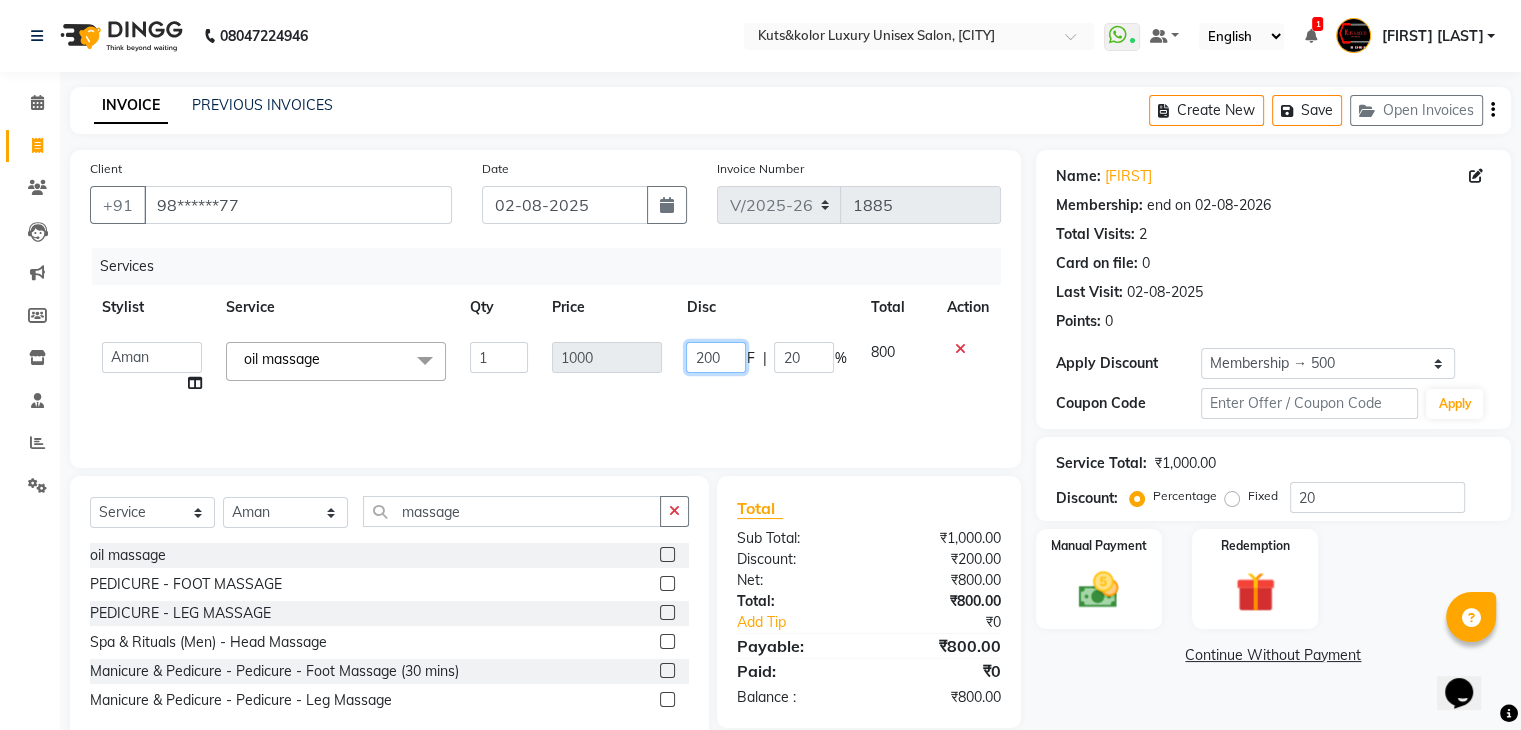 click on "200" 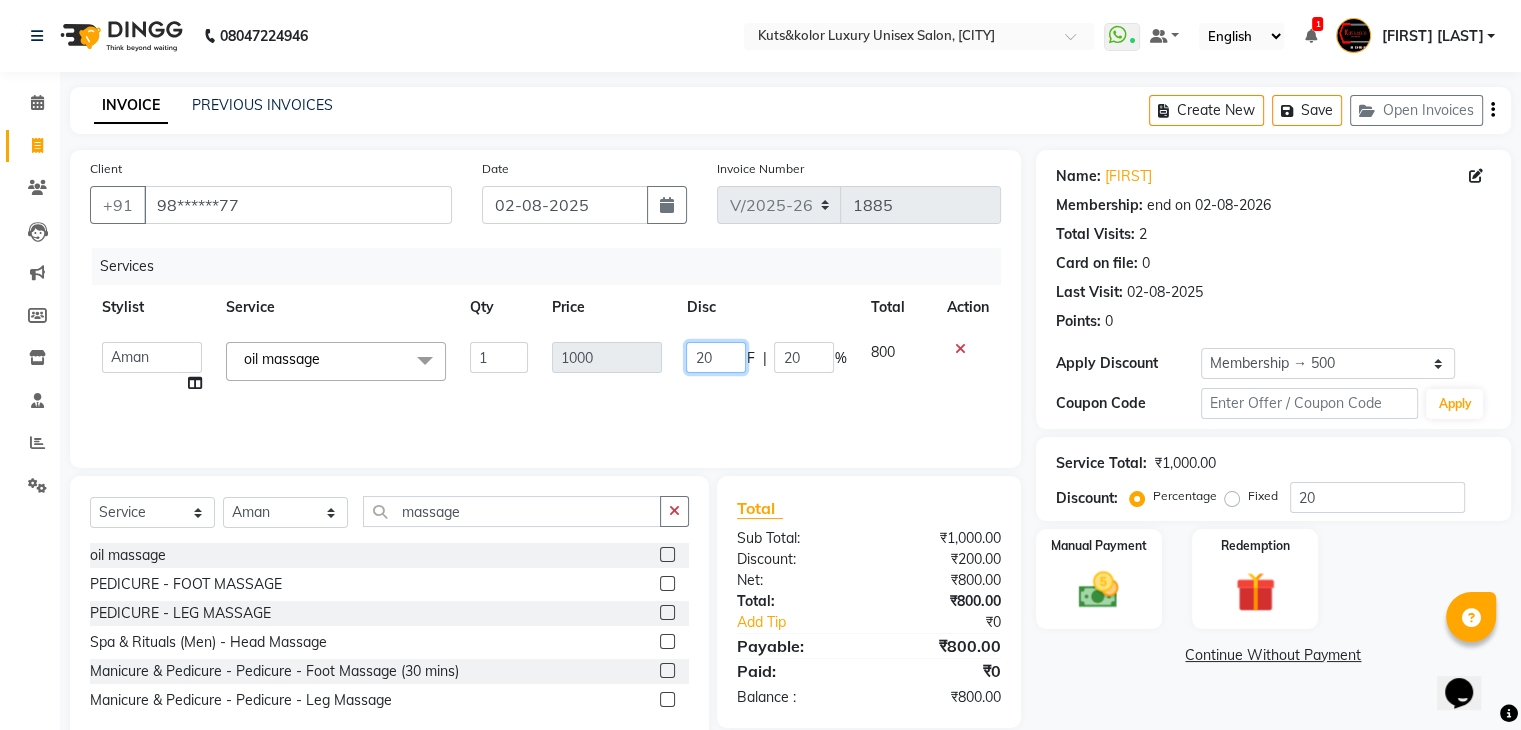 type on "2" 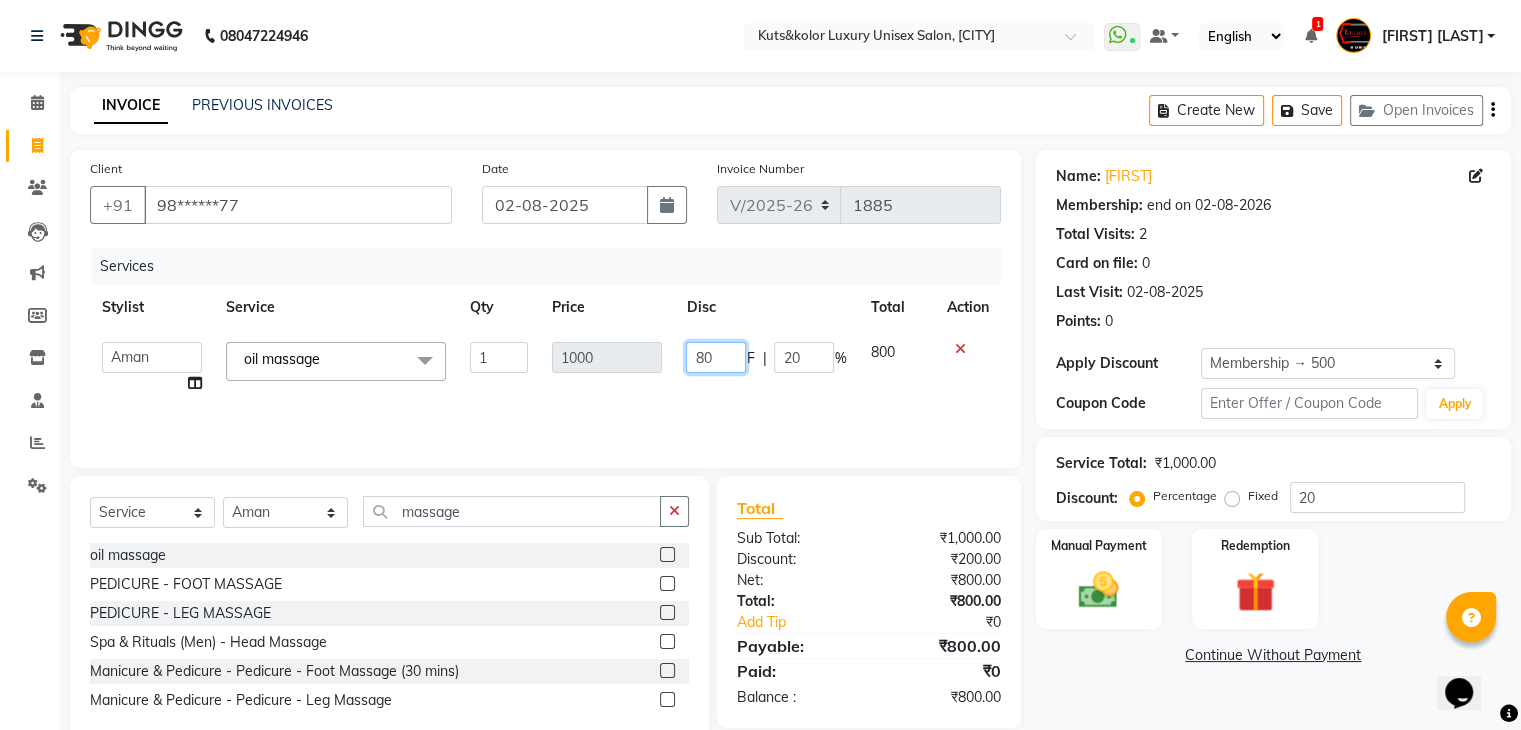 type on "800" 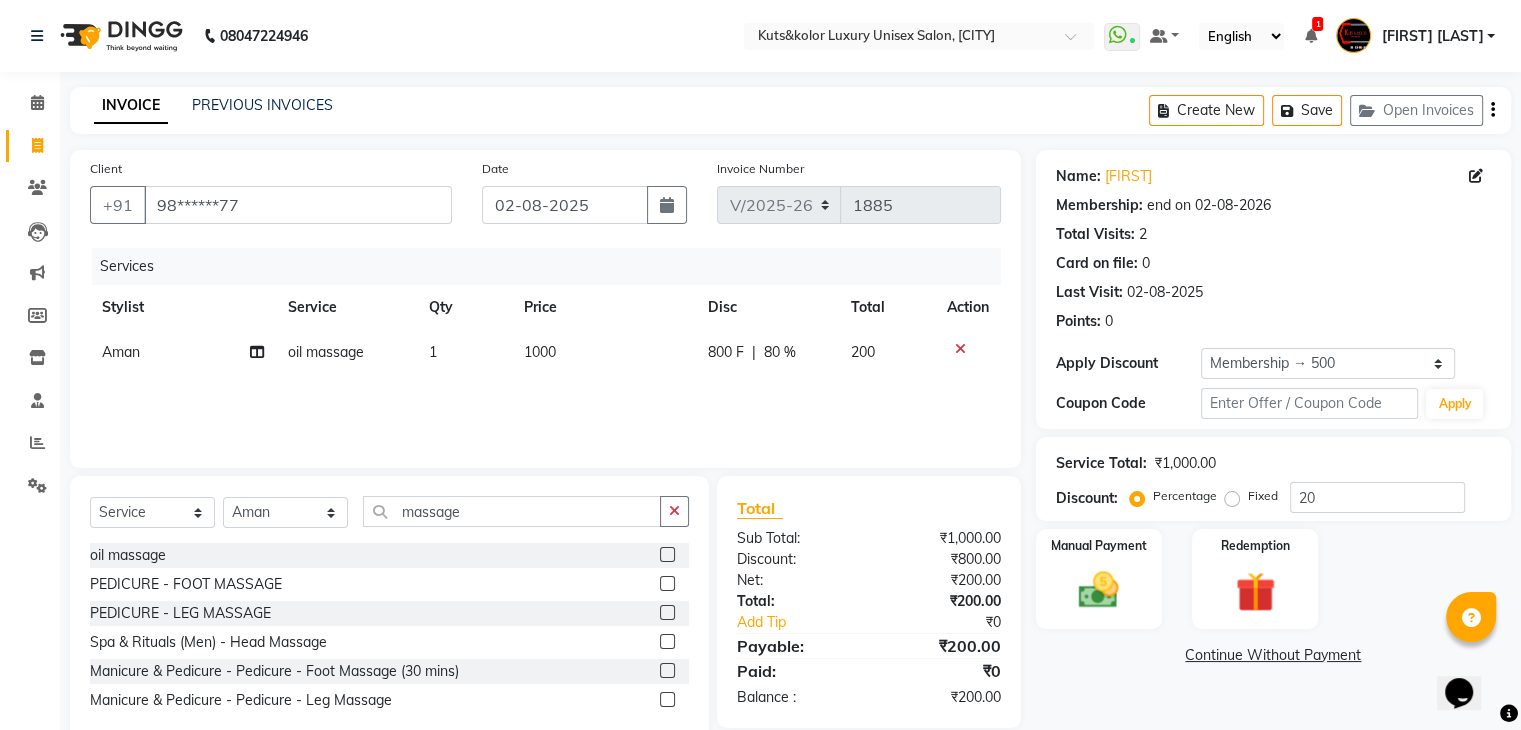 click on "Services Stylist Service Qty Price Disc Total Action [PERSON] oil massage 1 1000 800 F | 80 % 200" 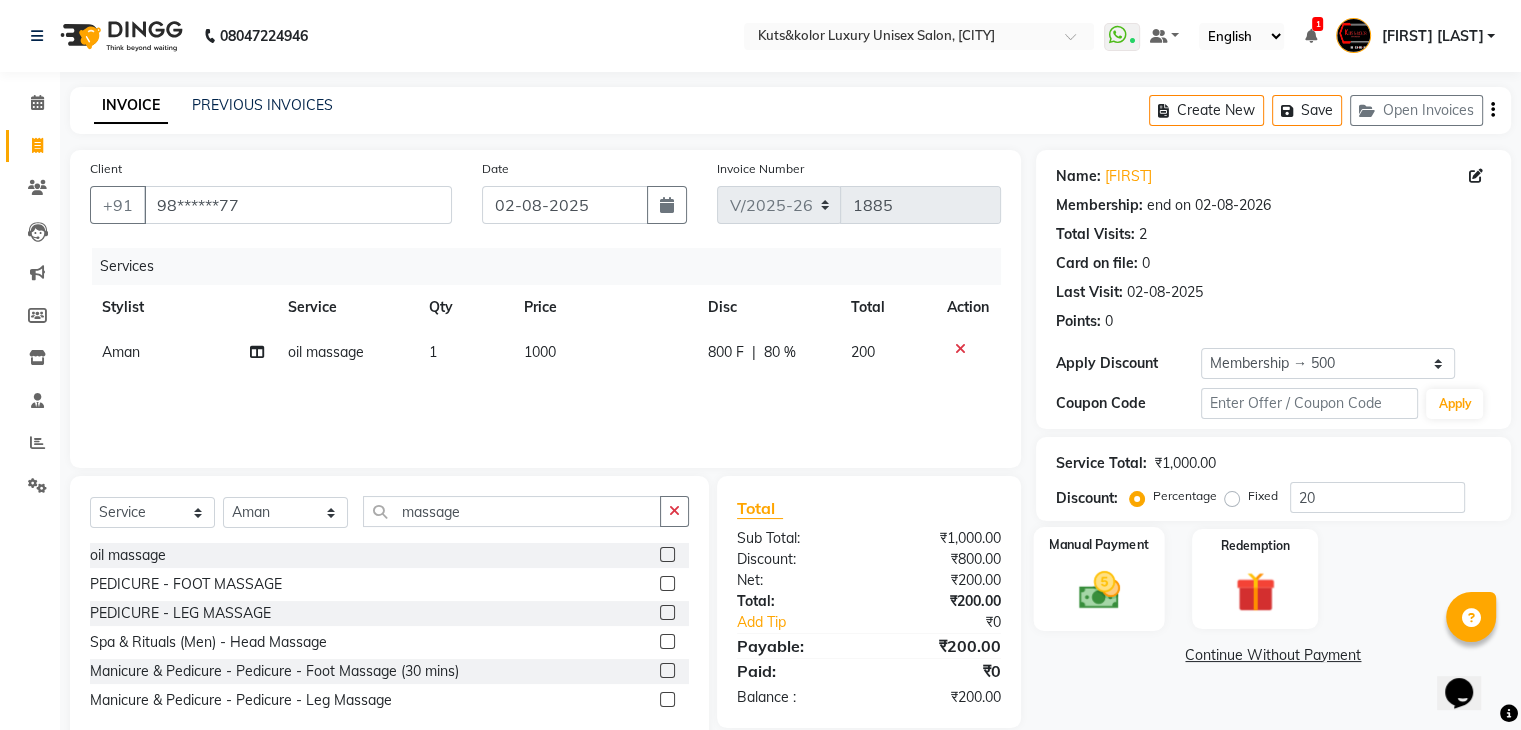 click 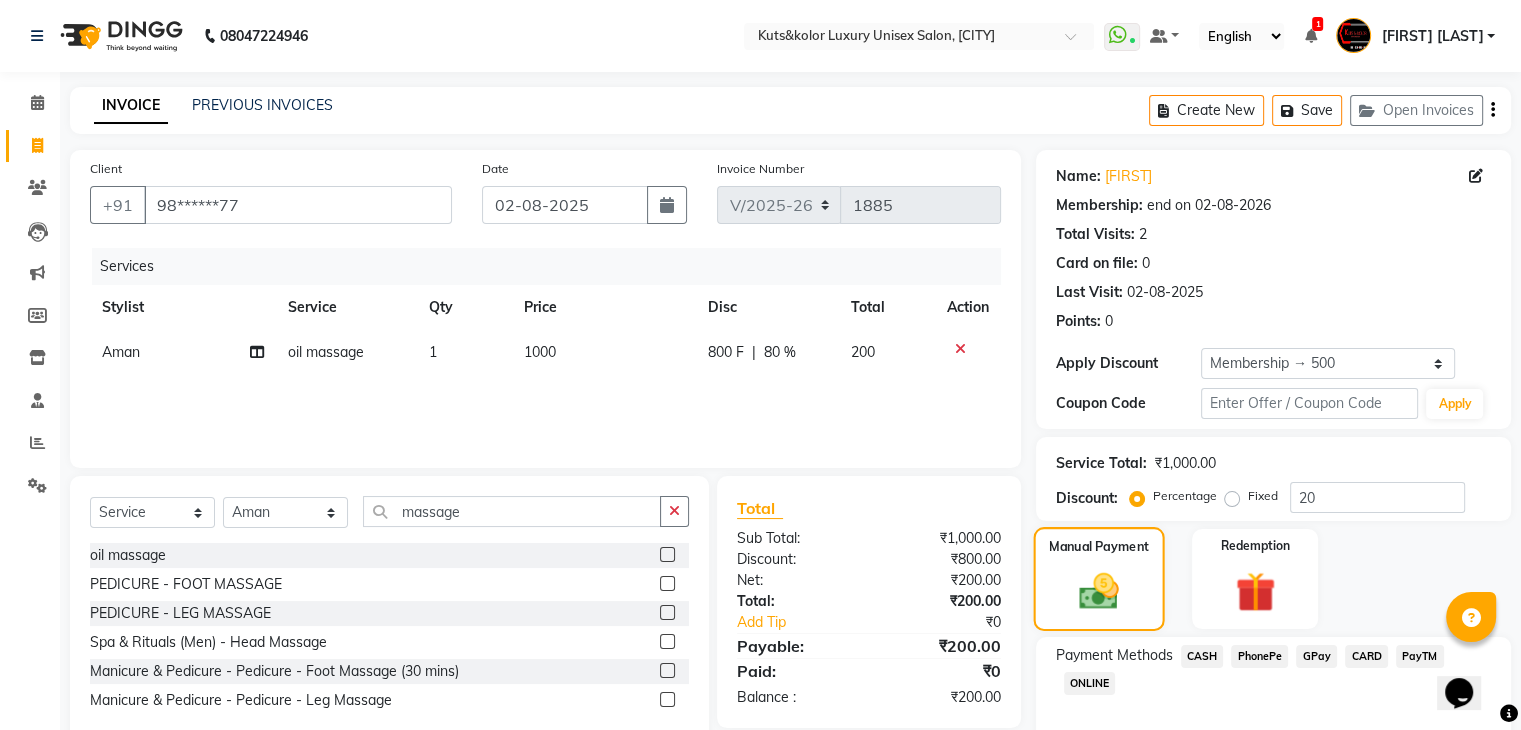 scroll, scrollTop: 97, scrollLeft: 0, axis: vertical 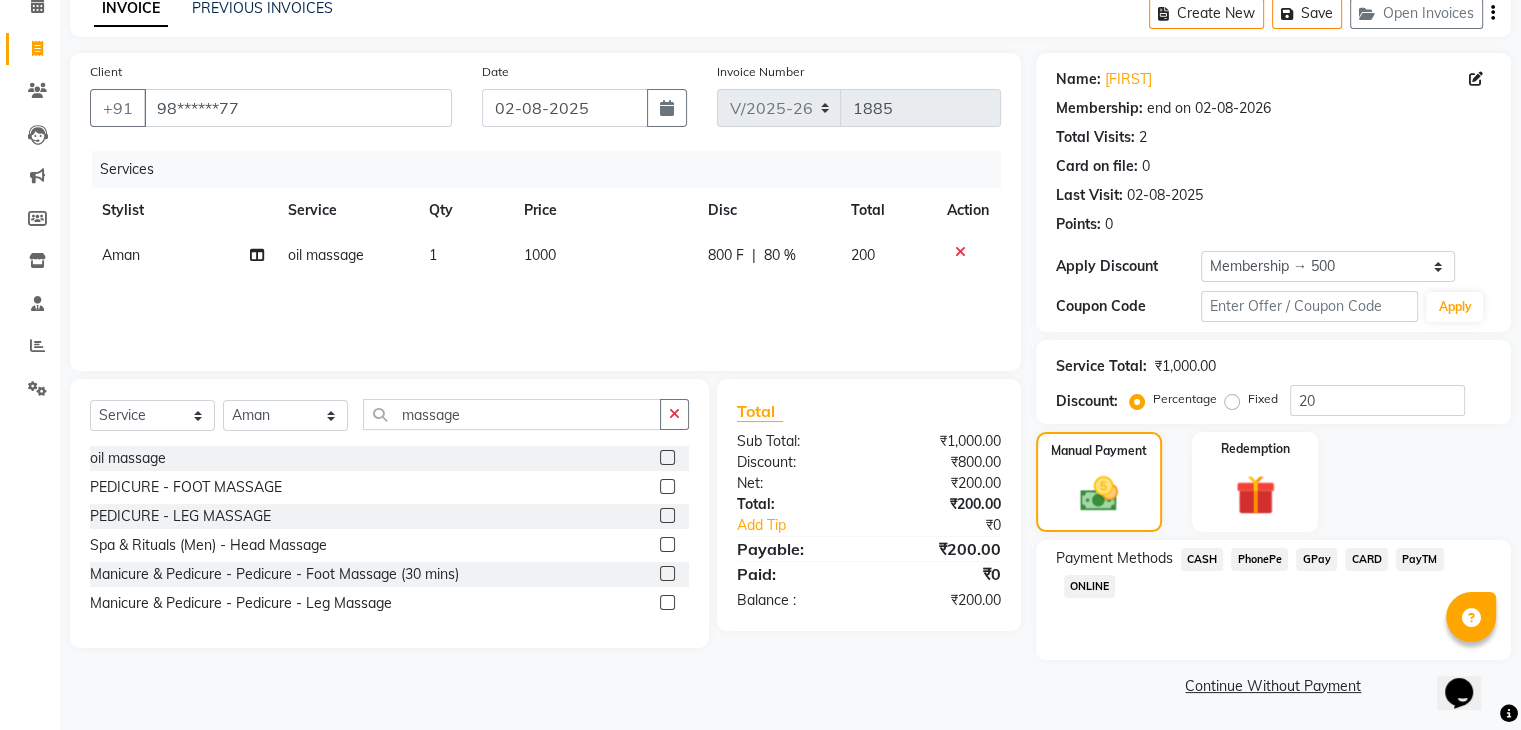 click on "GPay" 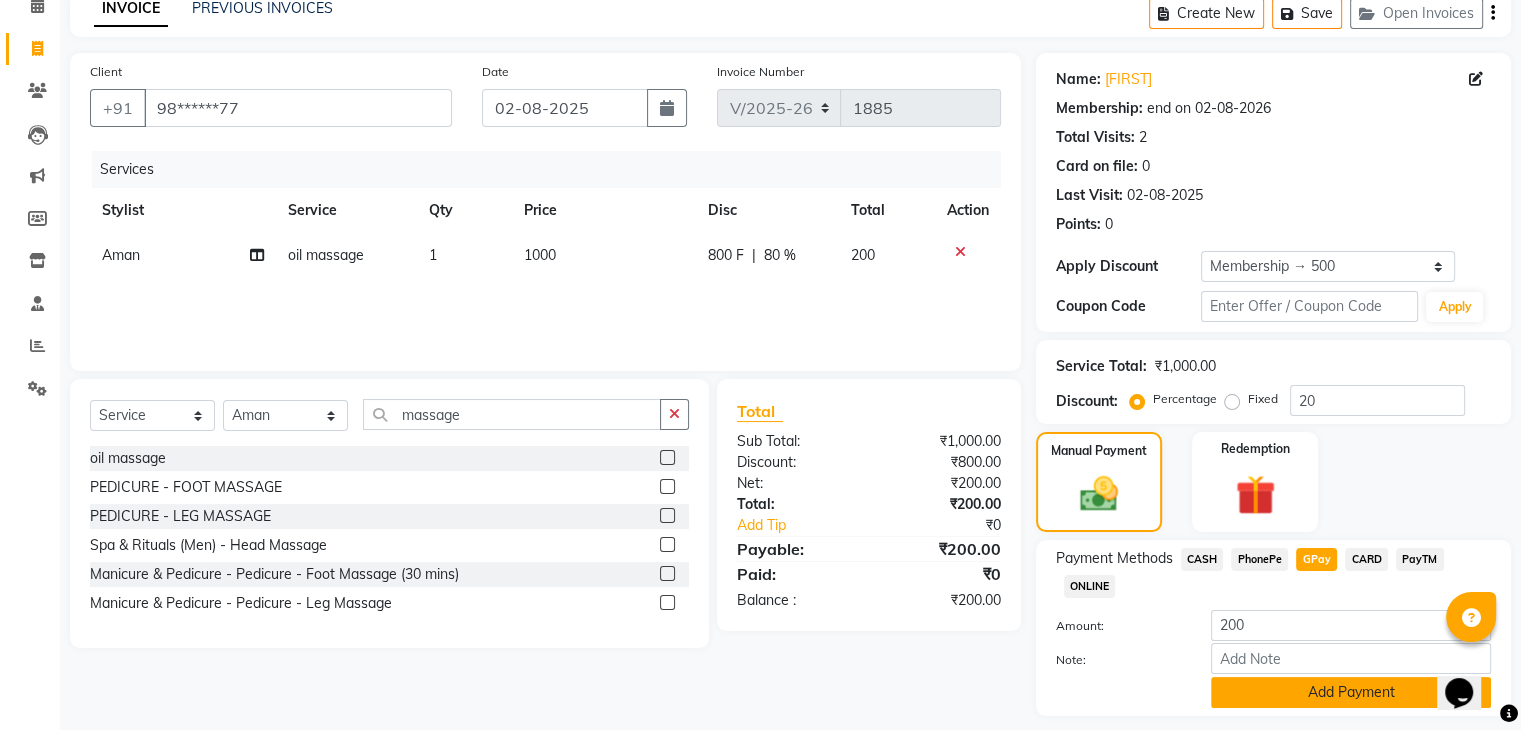 scroll, scrollTop: 156, scrollLeft: 0, axis: vertical 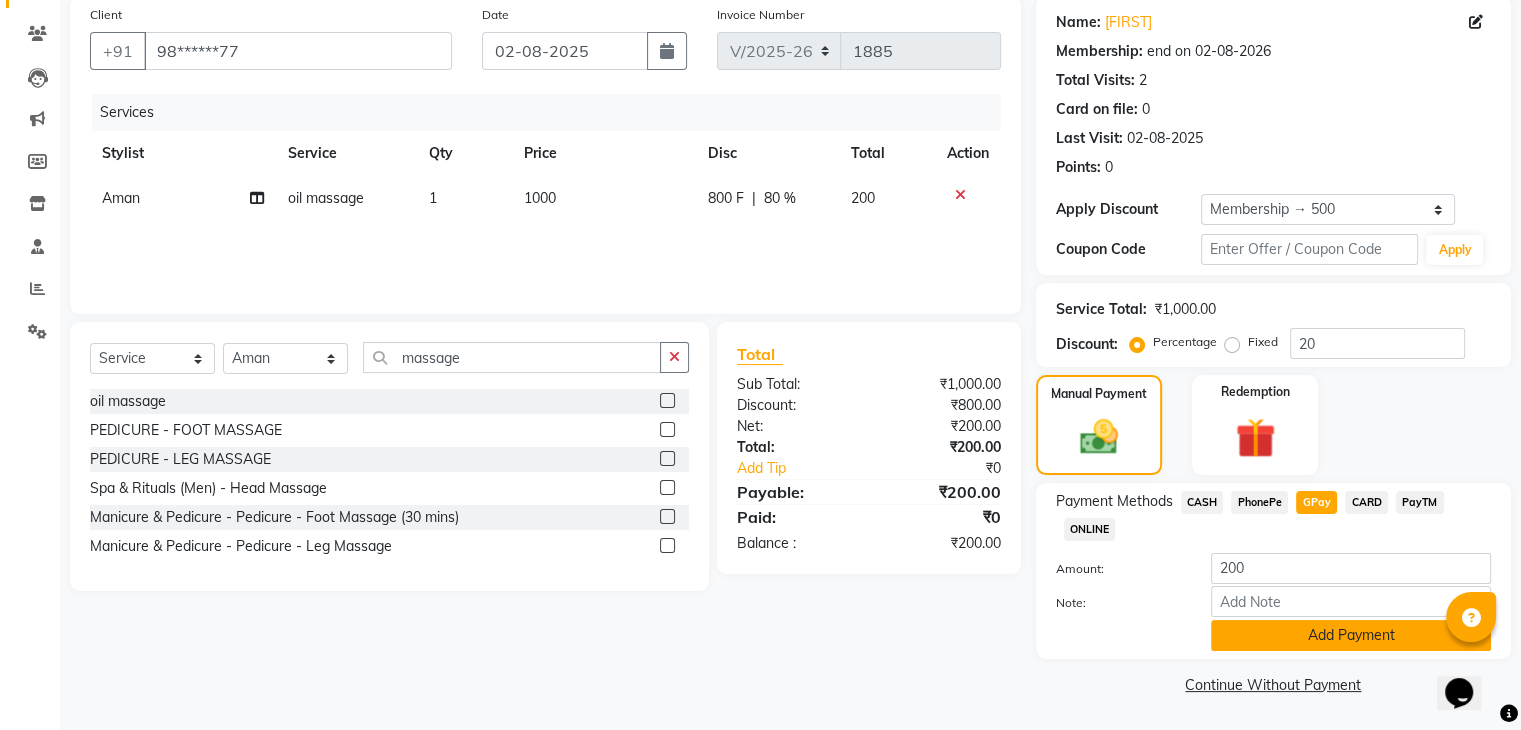 click on "Add Payment" 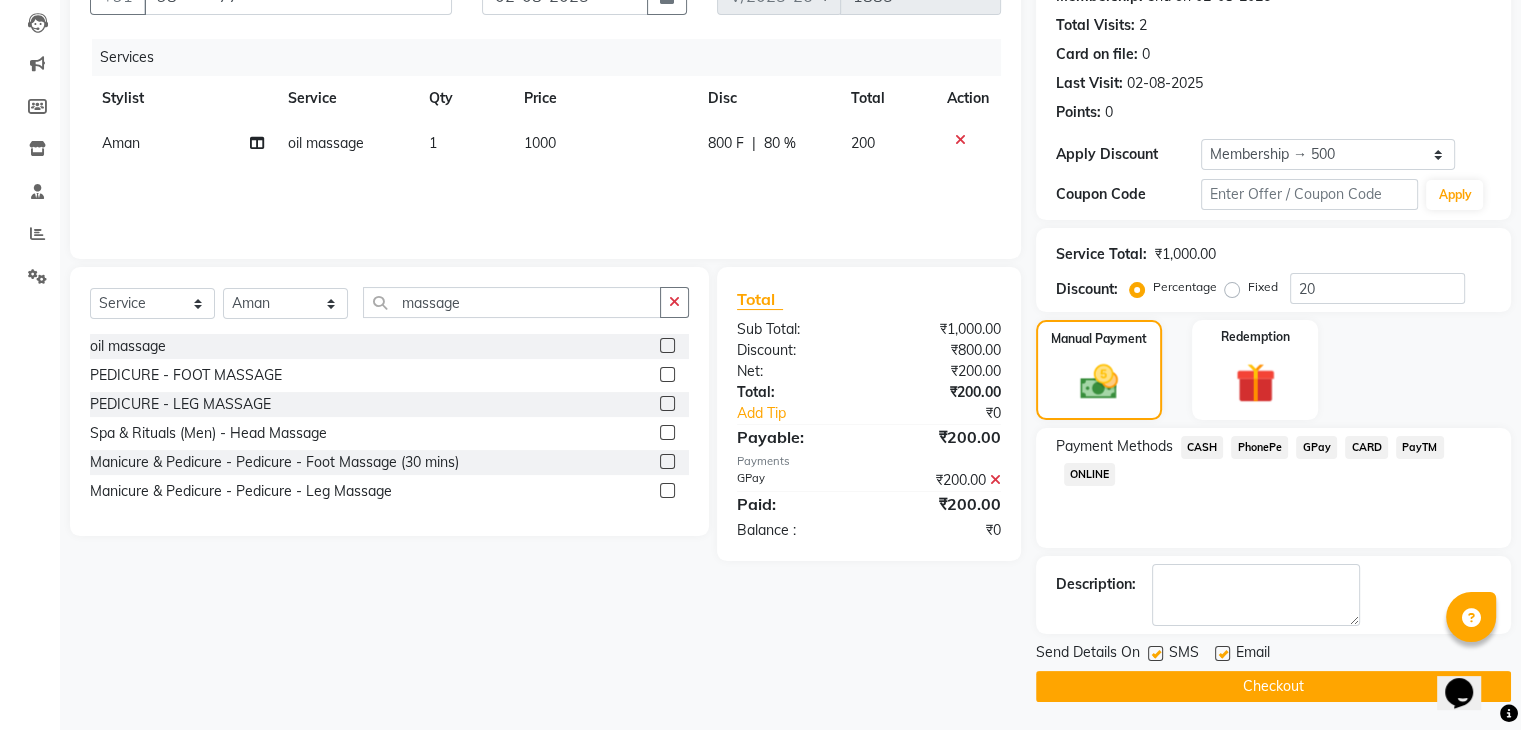 scroll, scrollTop: 208, scrollLeft: 0, axis: vertical 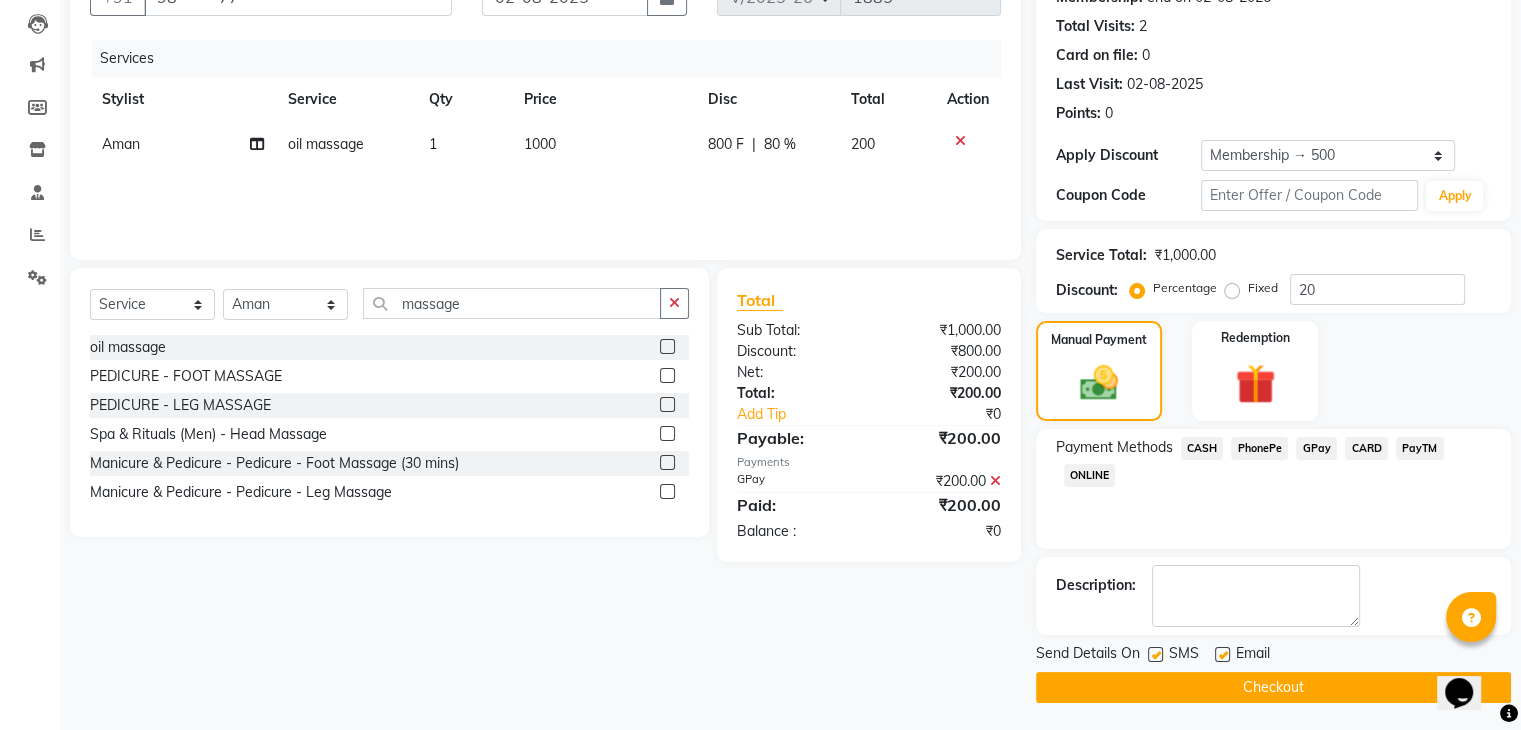 click 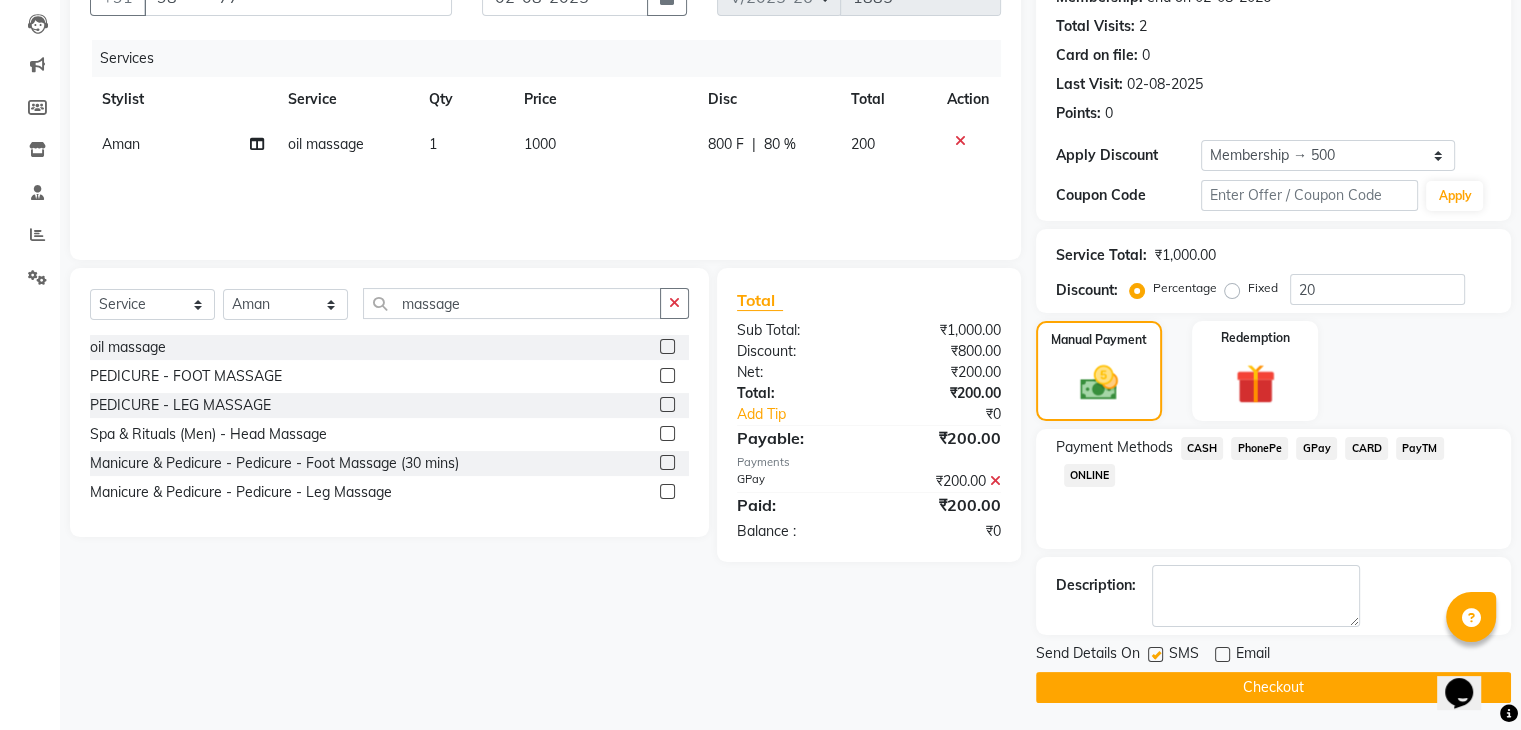 click 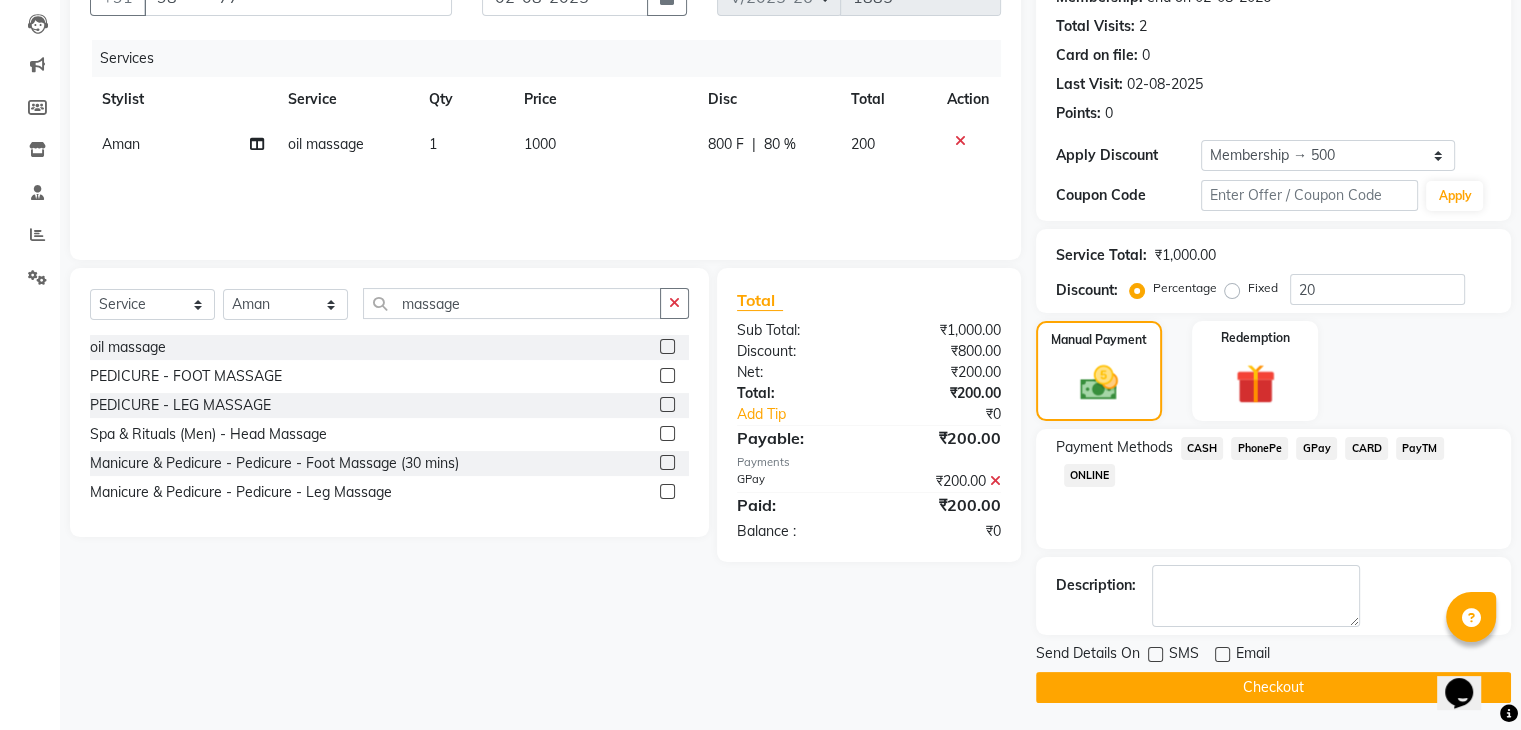 click on "Checkout" 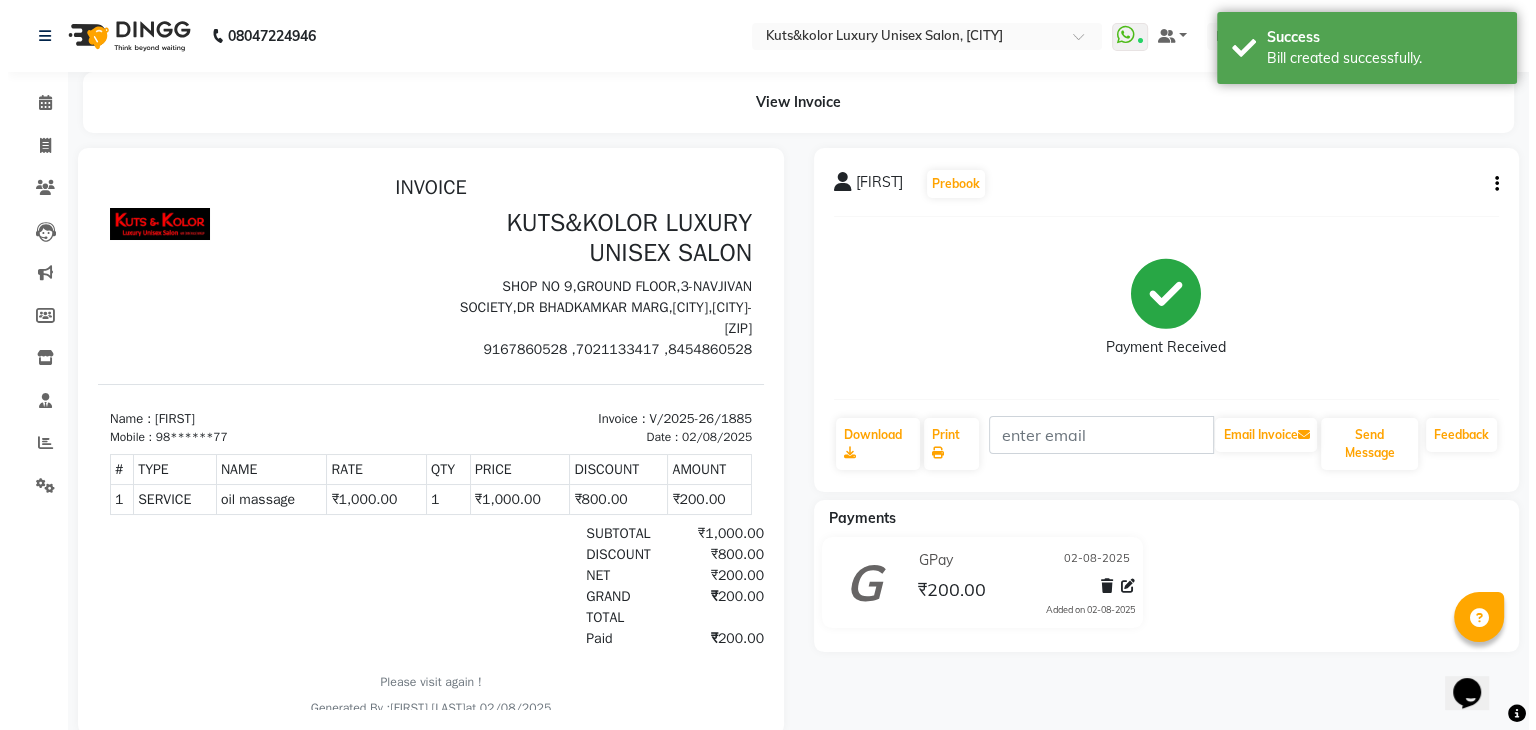 scroll, scrollTop: 0, scrollLeft: 0, axis: both 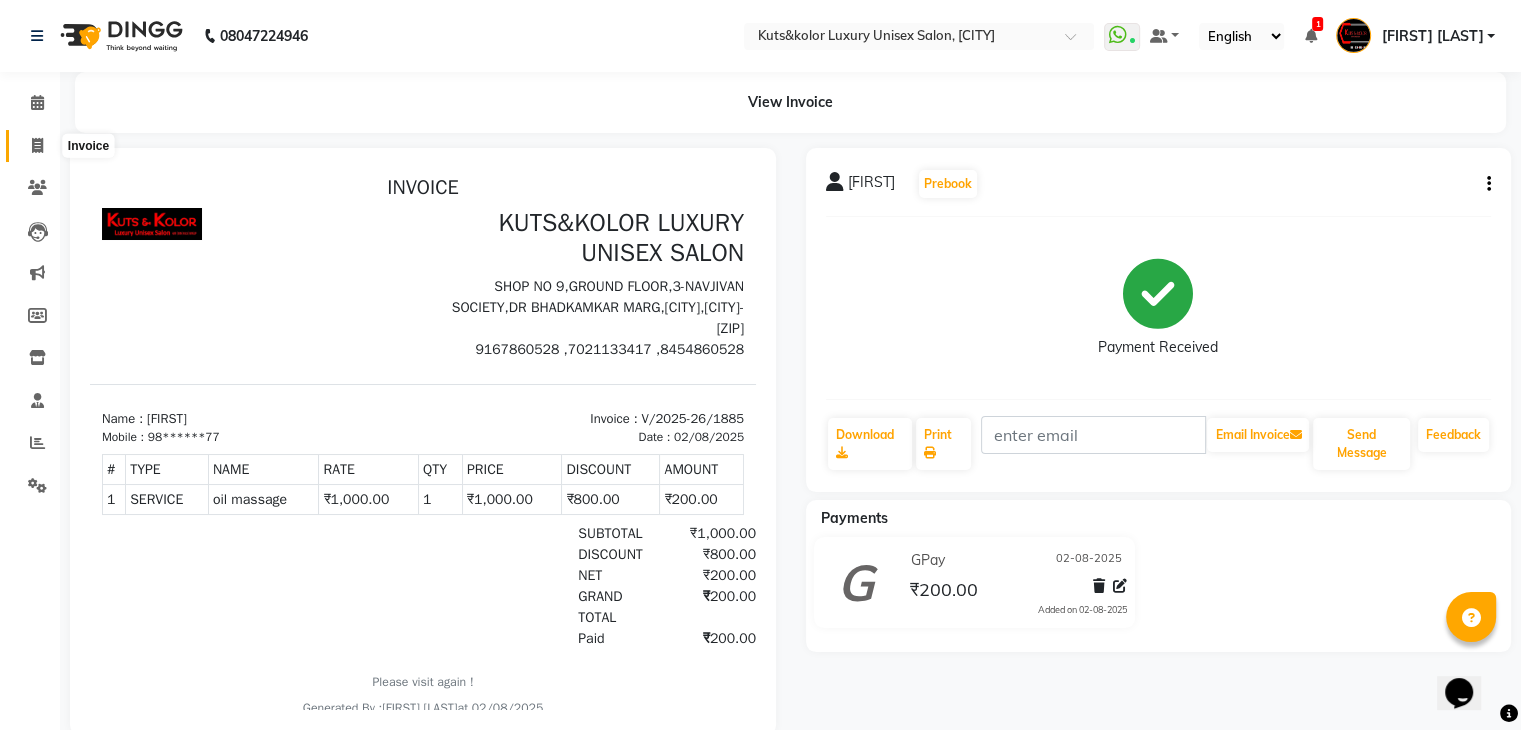 click 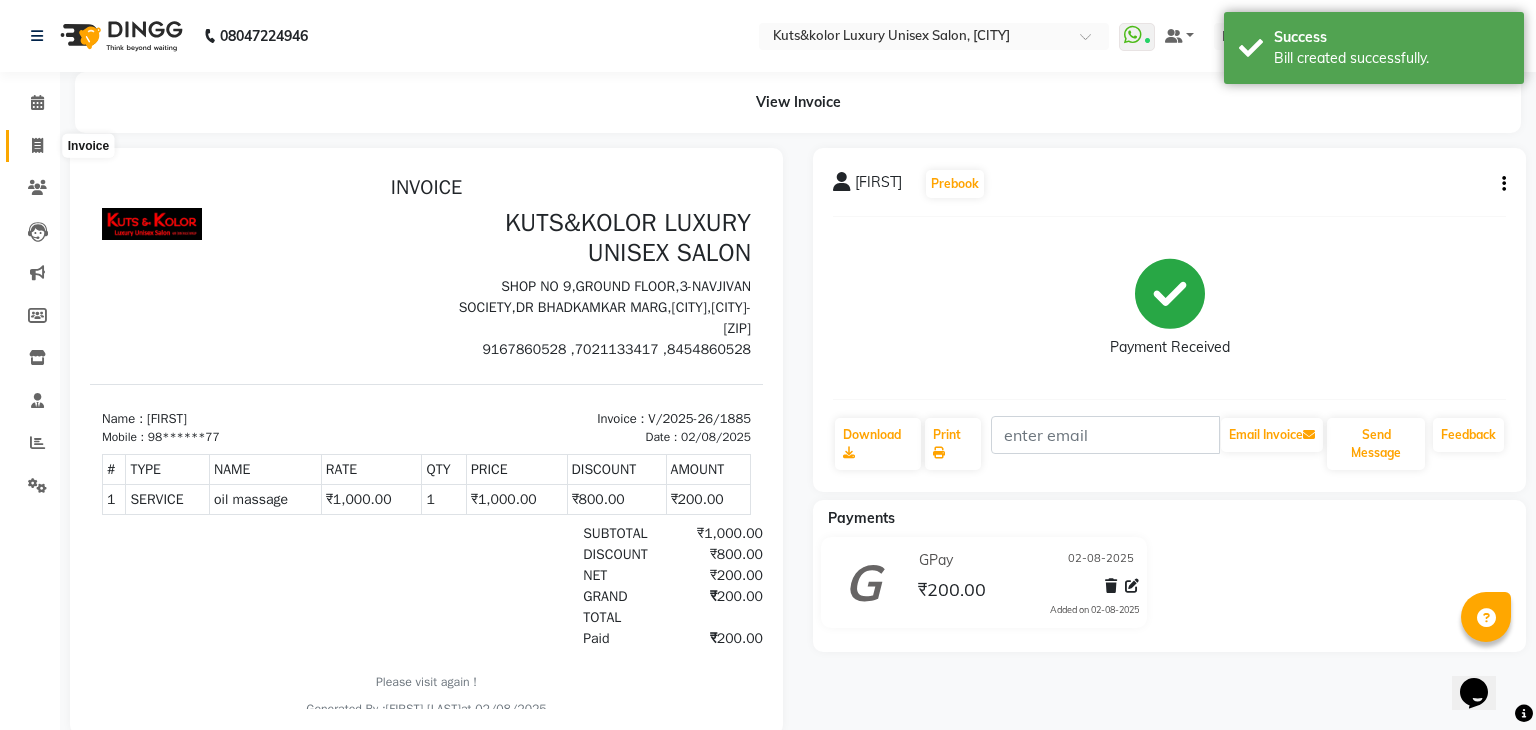 select on "service" 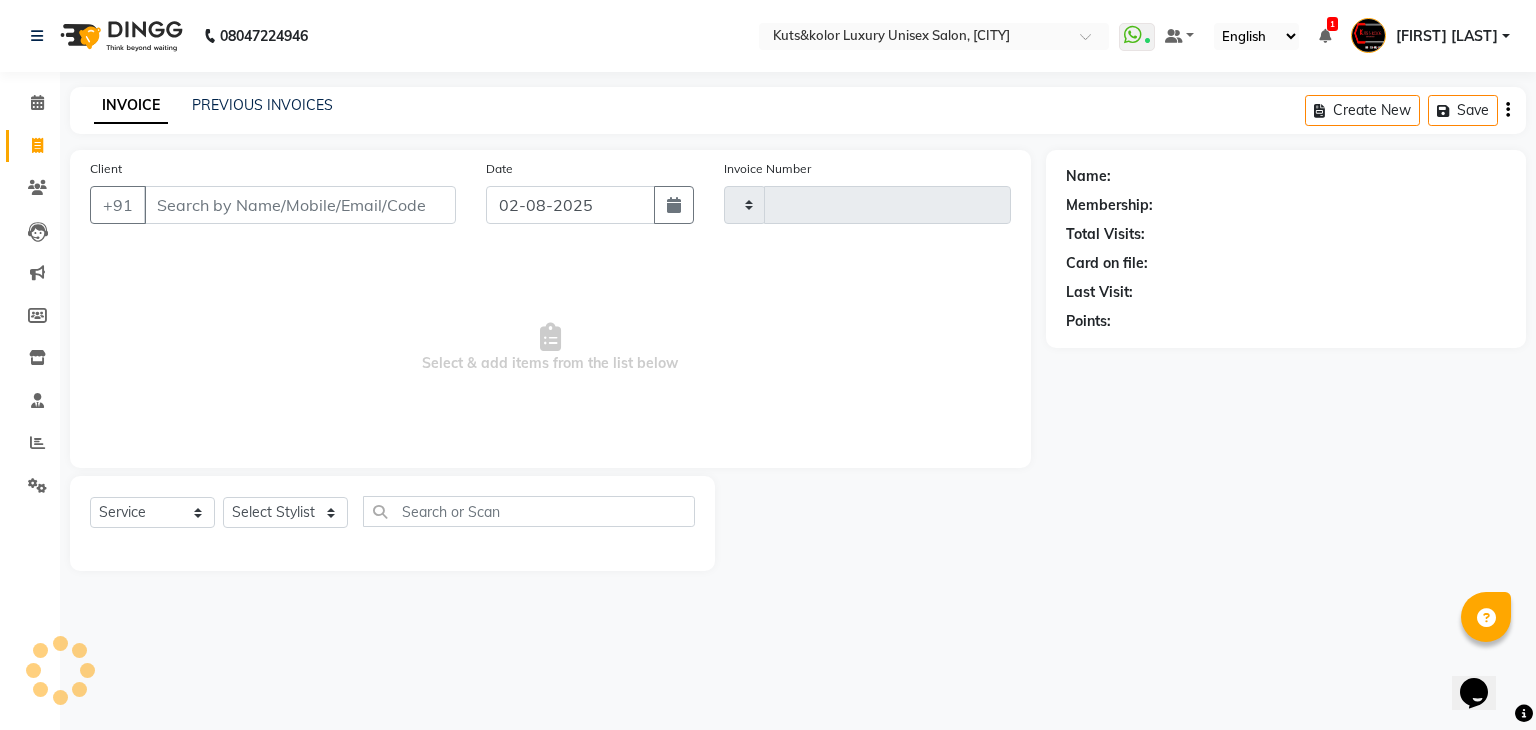 type on "1886" 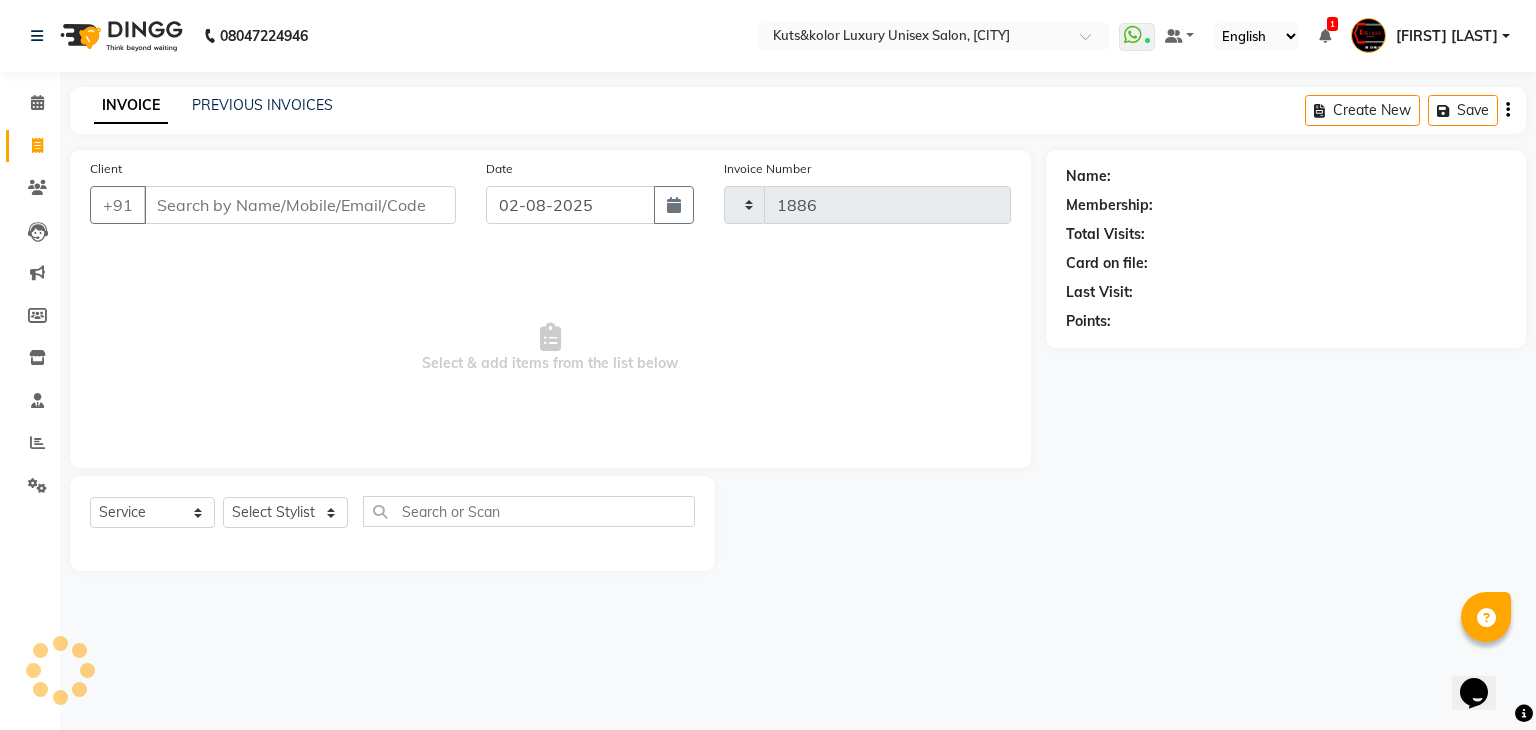 select on "4172" 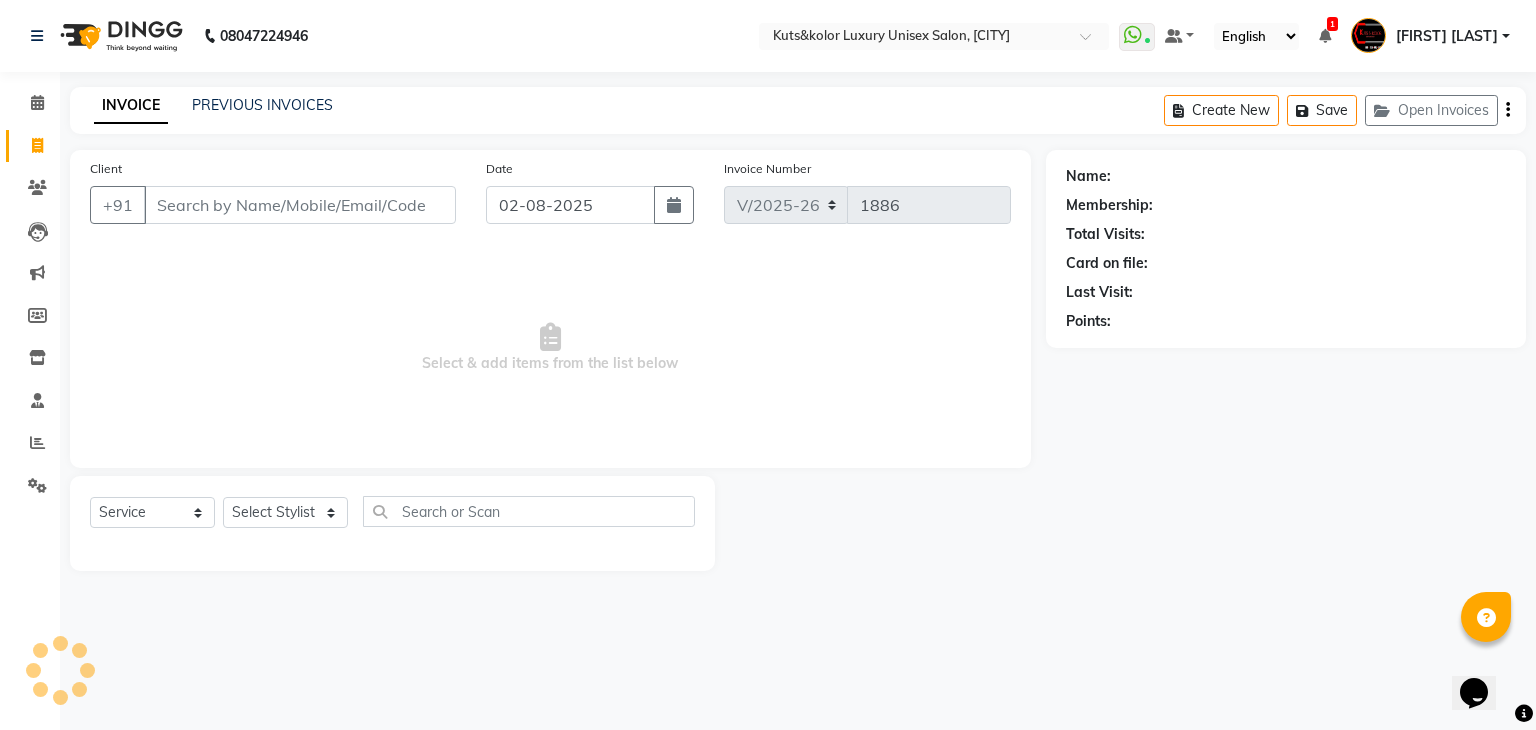click on "Client" at bounding box center [300, 205] 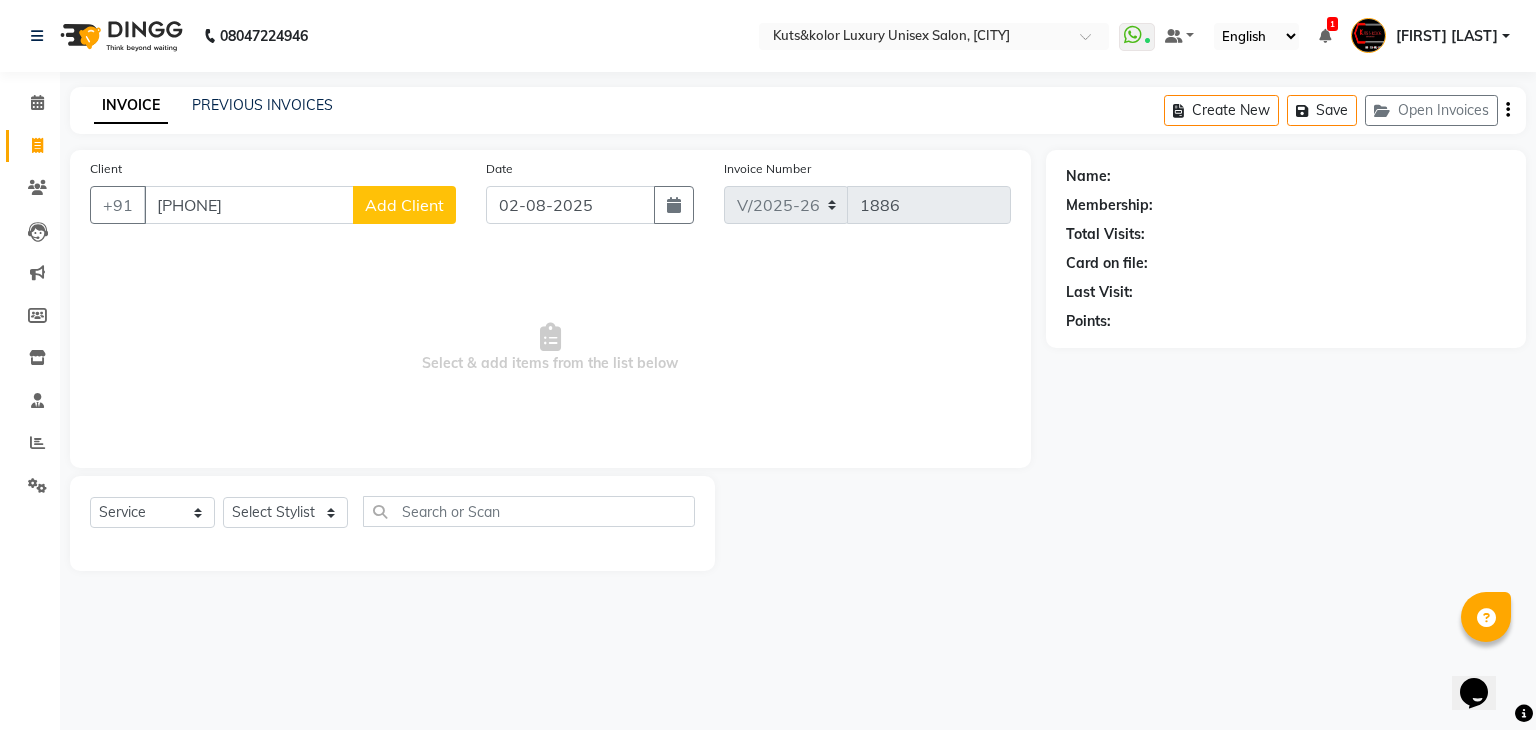 type on "[PHONE]" 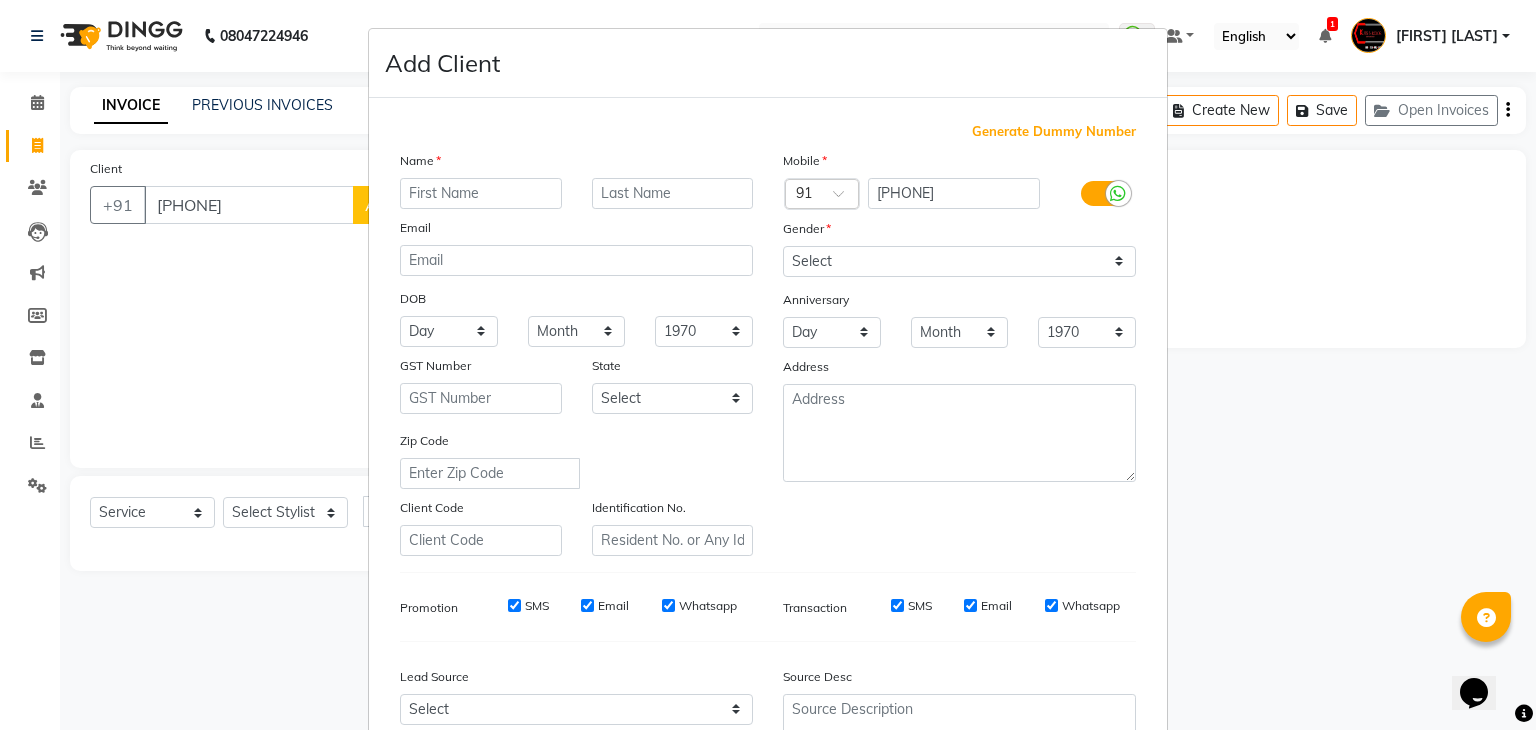 click at bounding box center [481, 193] 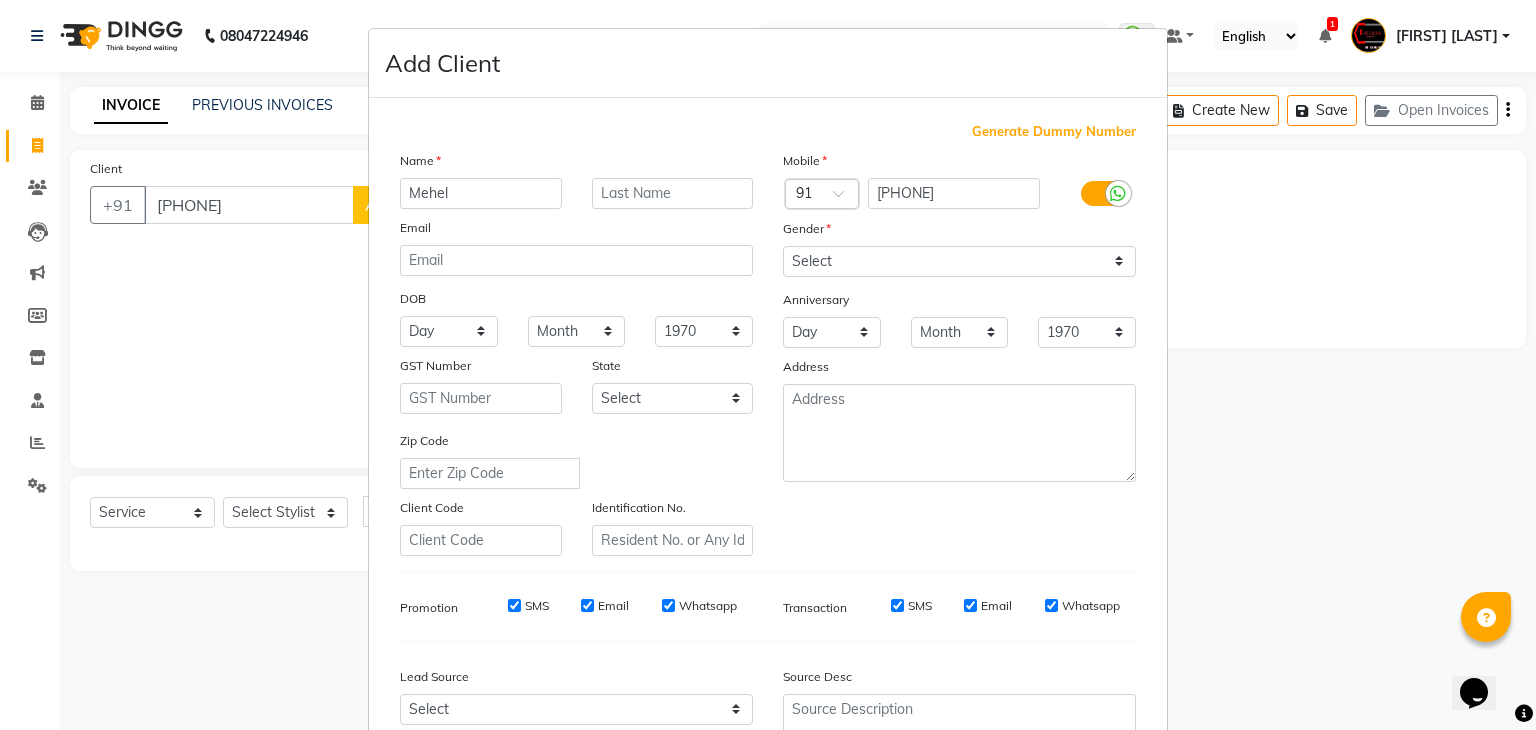 type on "Mehel" 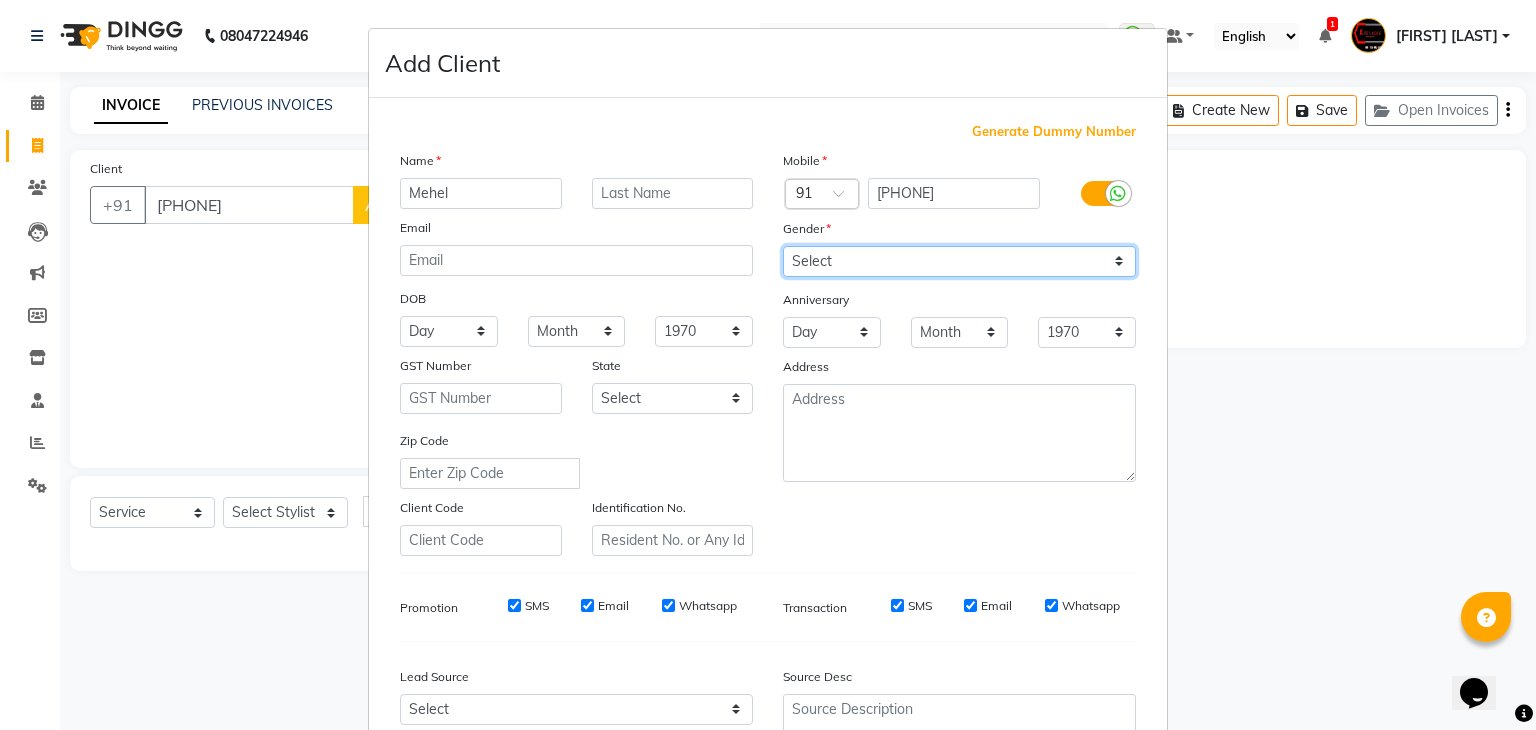 click on "Select Male Female Other Prefer Not To Say" at bounding box center (959, 261) 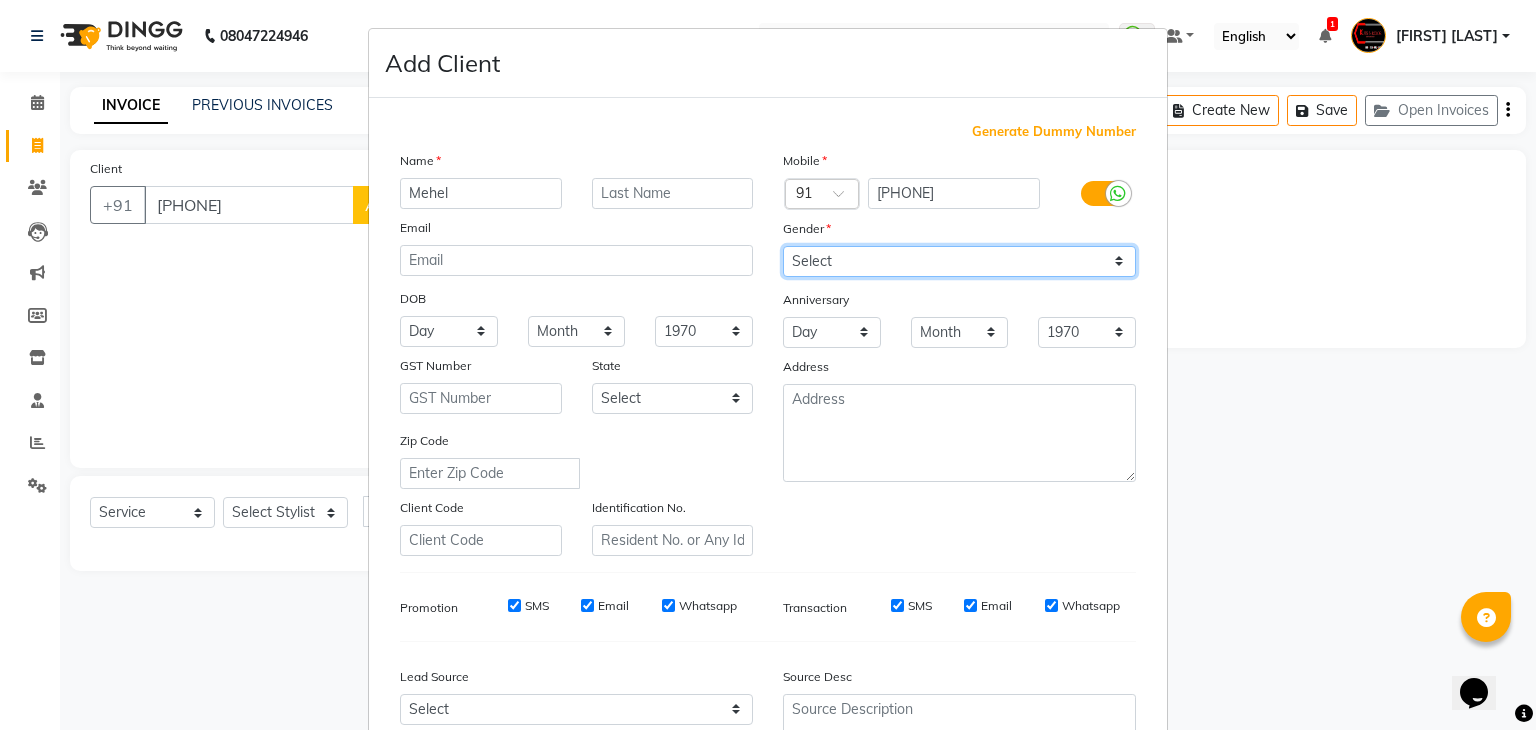 select on "female" 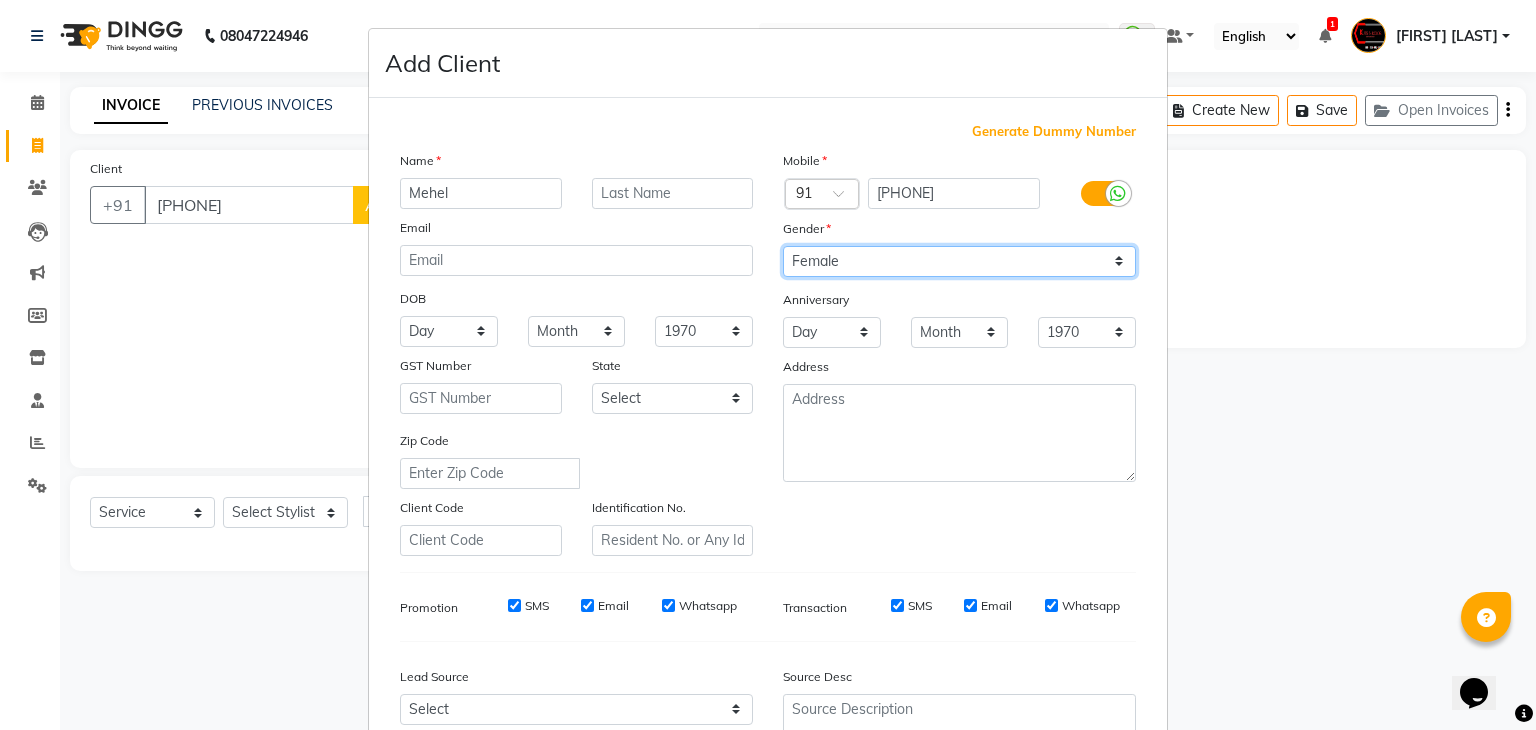 click on "Select Male Female Other Prefer Not To Say" at bounding box center [959, 261] 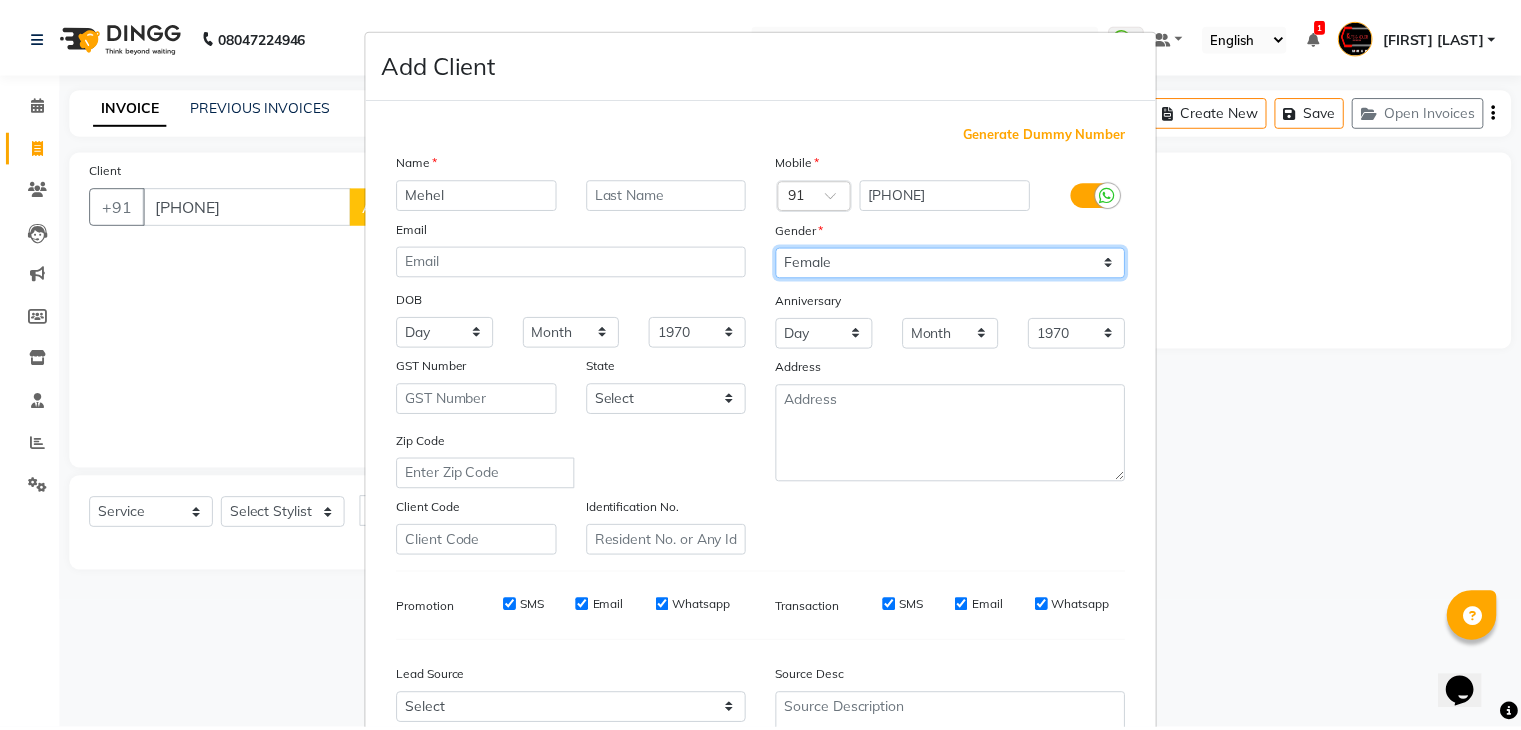 scroll, scrollTop: 203, scrollLeft: 0, axis: vertical 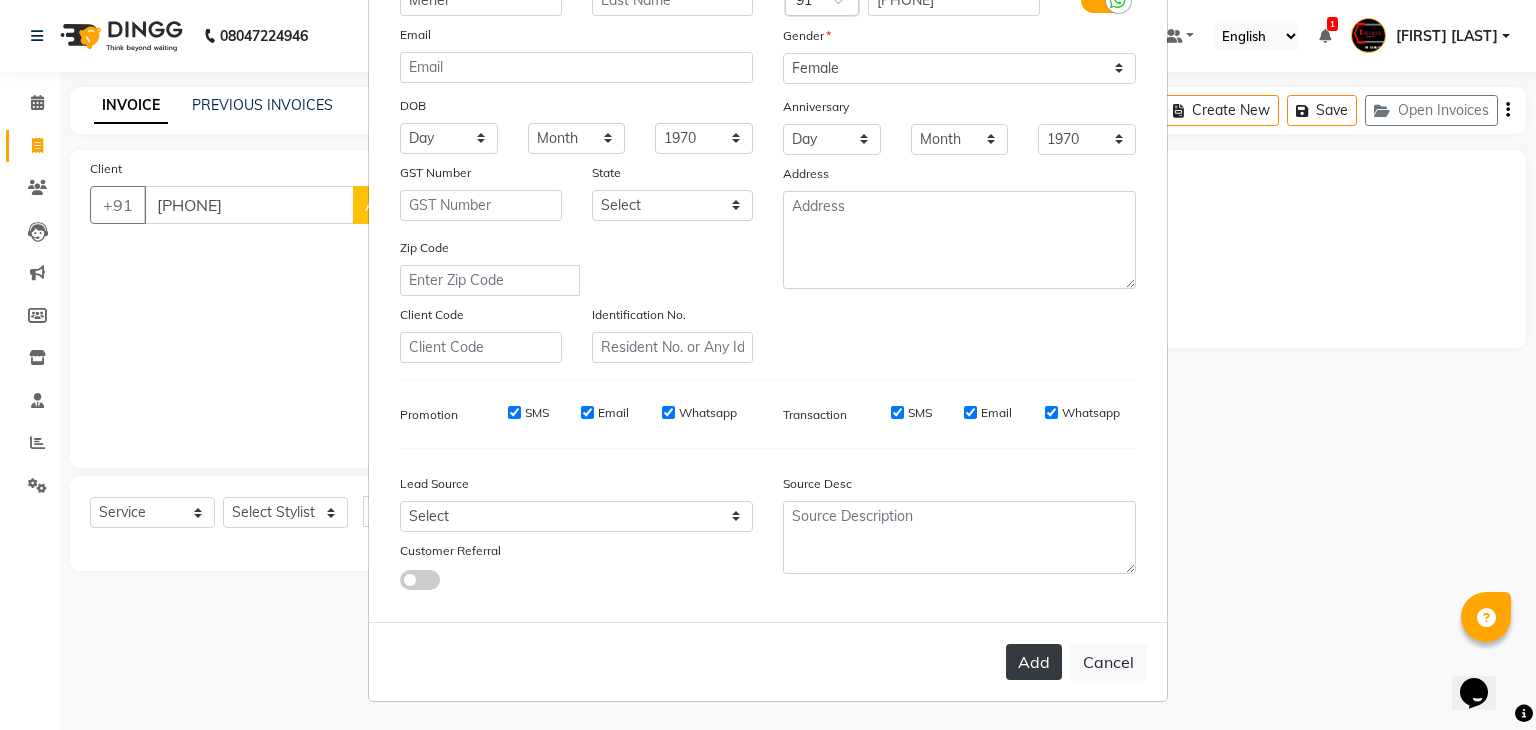 click on "Add" at bounding box center [1034, 662] 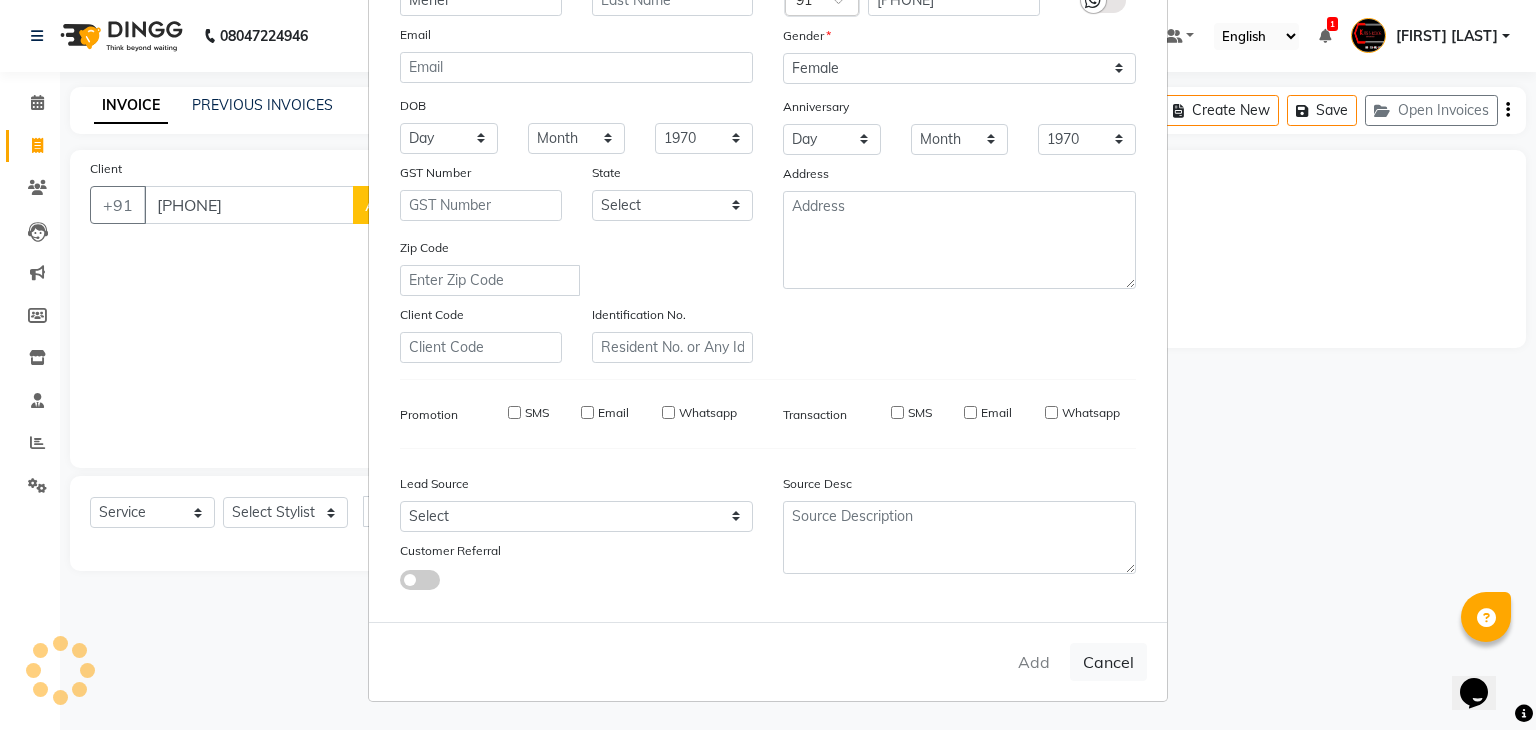type on "97******37" 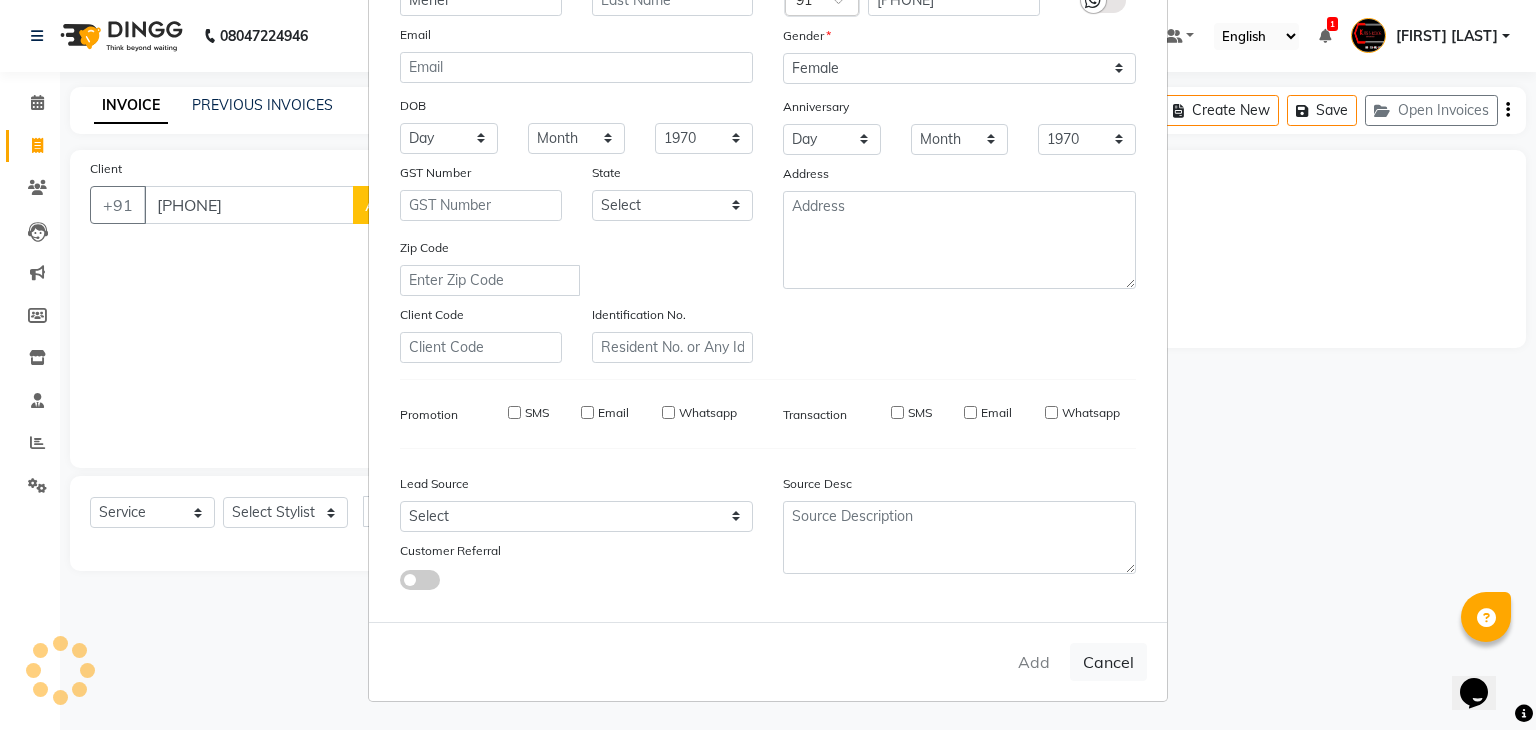 type 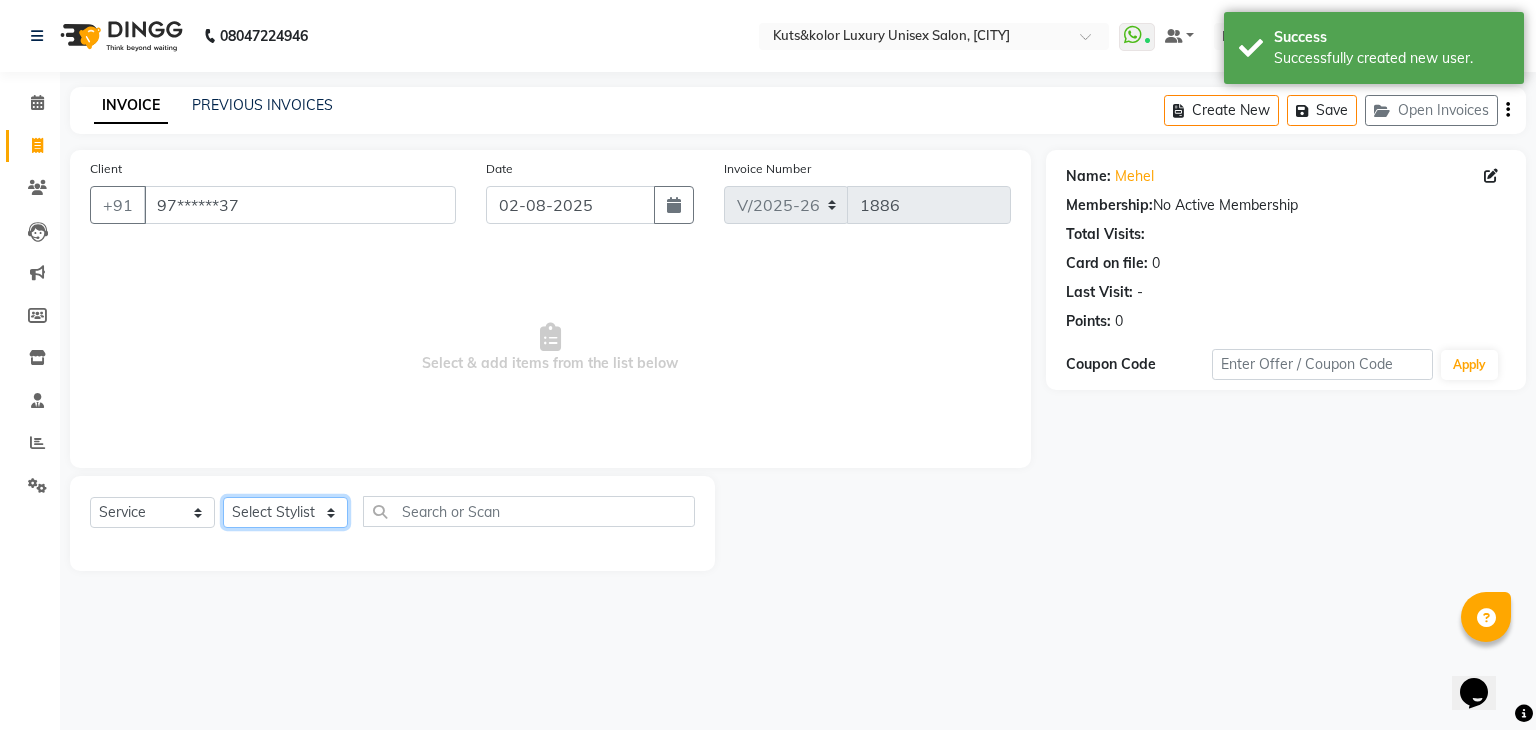 click on "Select Stylist [FIRST] [FIRST] [FIRST] [FIRST] [PERSON] [FIRST] [FIRST] [PERSON] [PERSON] [PERSON] [PERSON] [PERSON] [PERSON] [PERSON] [PERSON] [PERSON] [PERSON]" 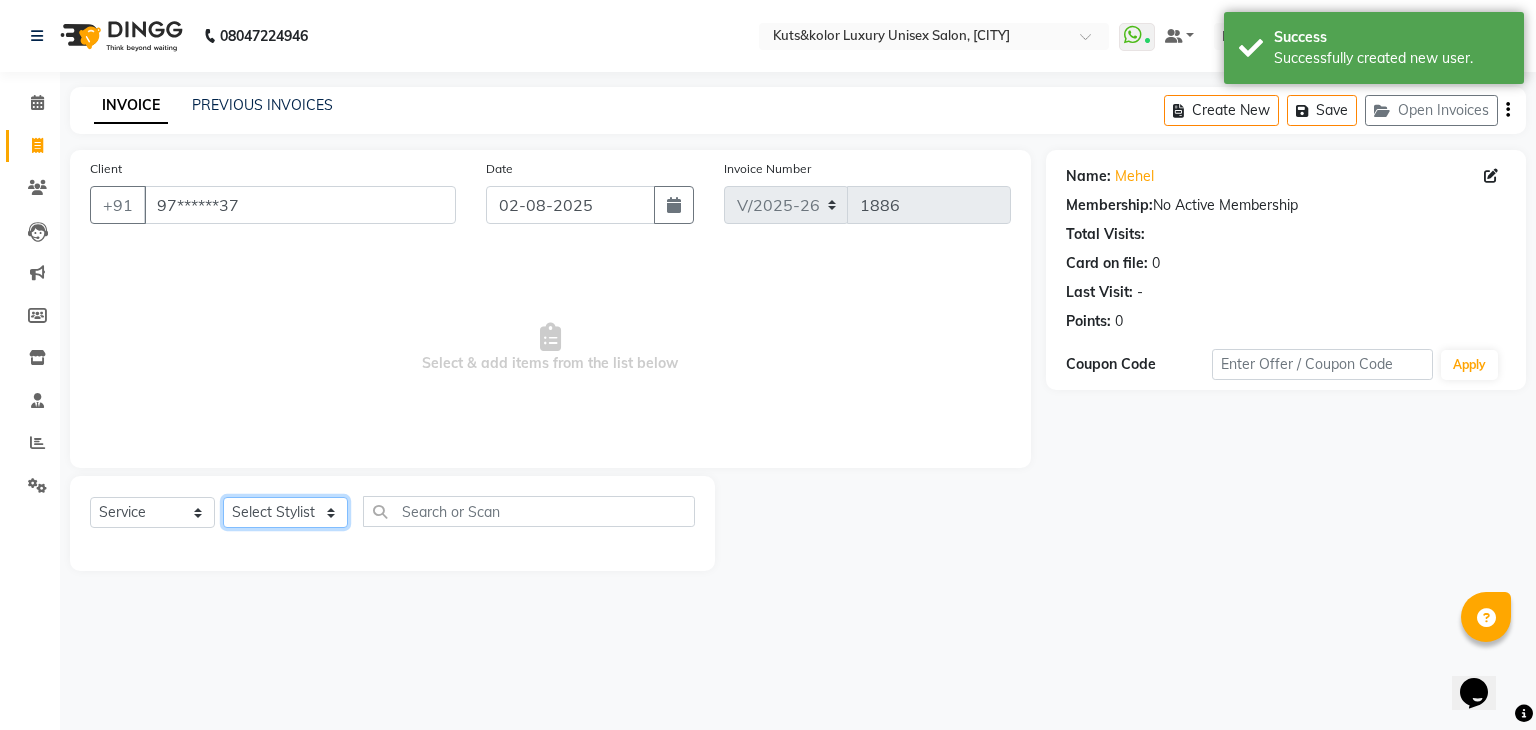 select on "75468" 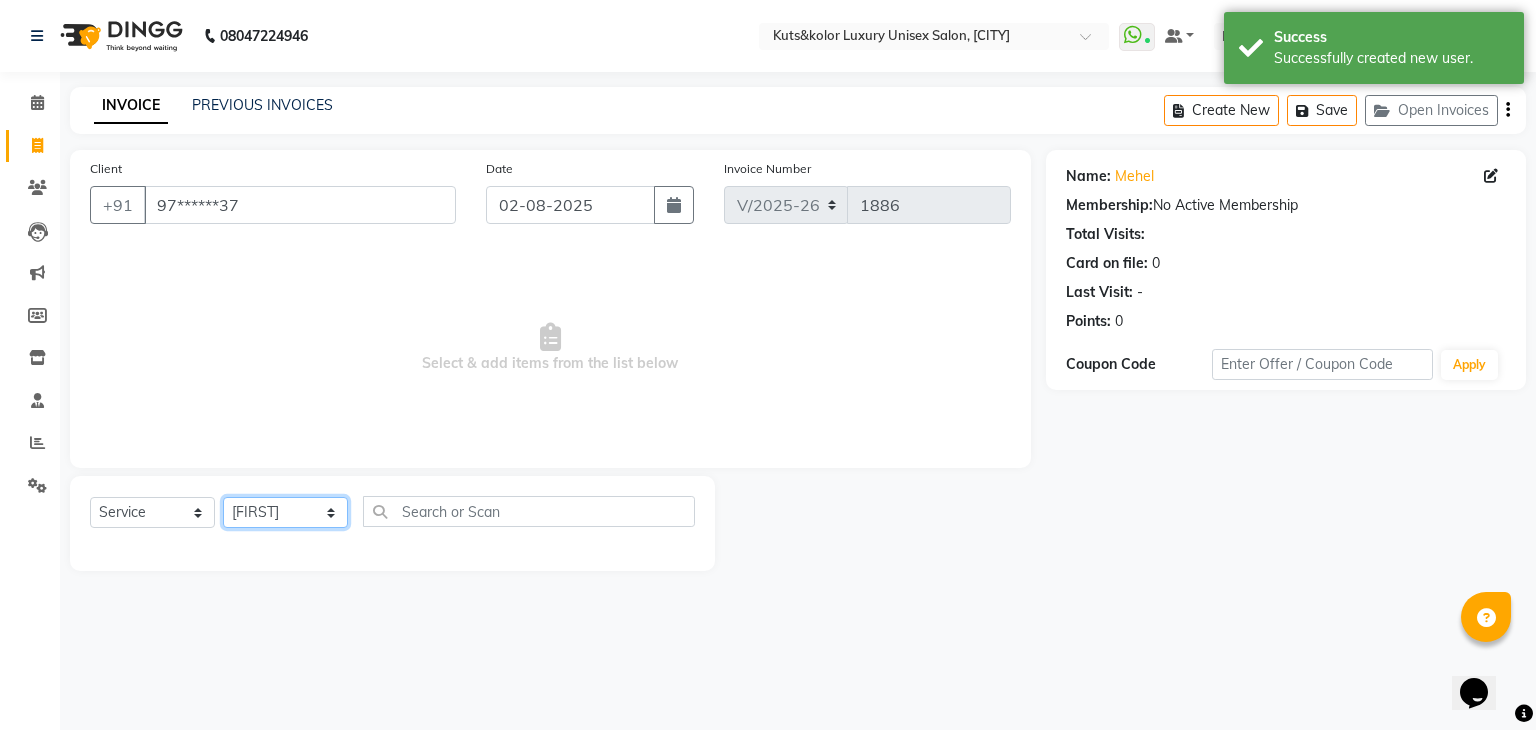 click on "Select Stylist [FIRST] [FIRST] [FIRST] [FIRST] [PERSON] [FIRST] [FIRST] [PERSON] [PERSON] [PERSON] [PERSON] [PERSON] [PERSON] [PERSON] [PERSON] [PERSON] [PERSON]" 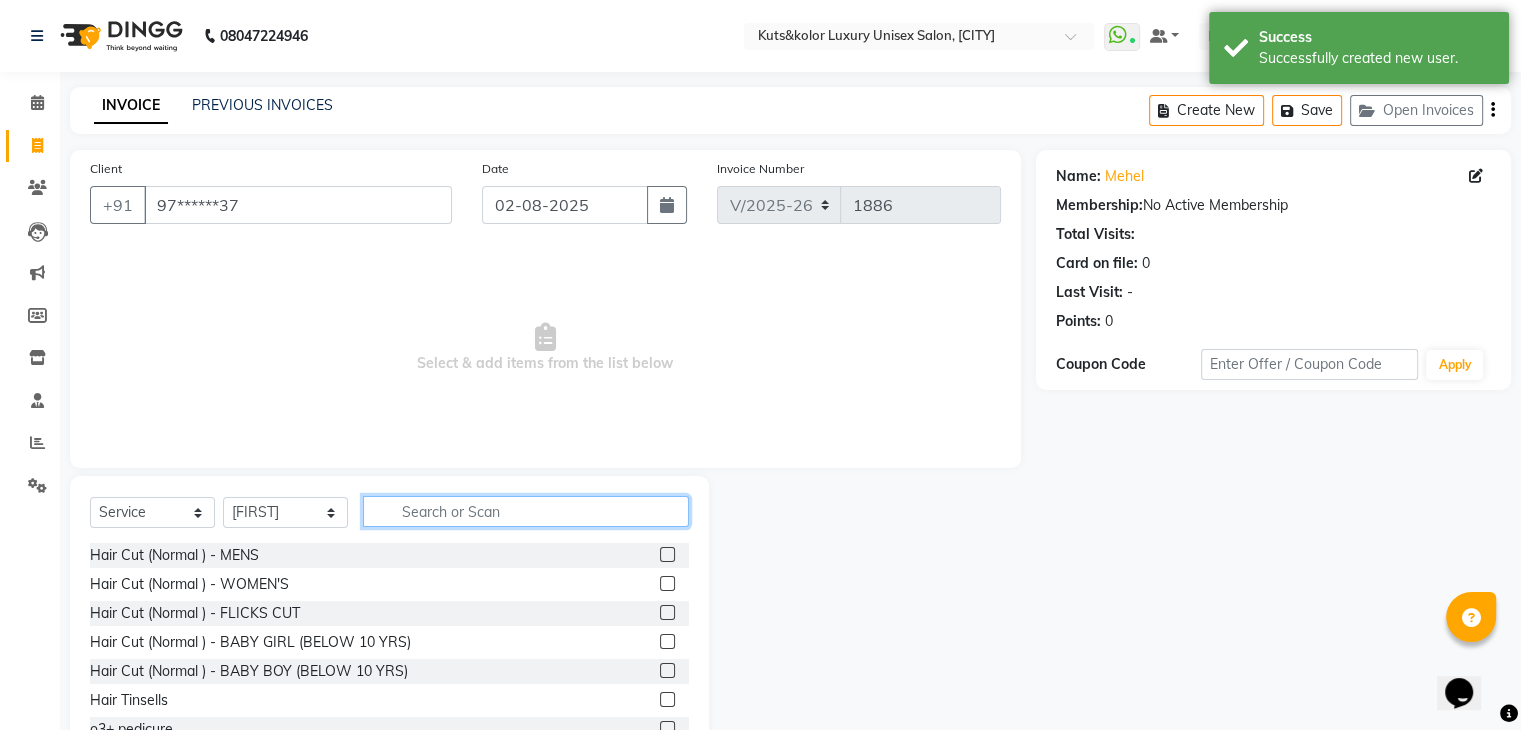 click 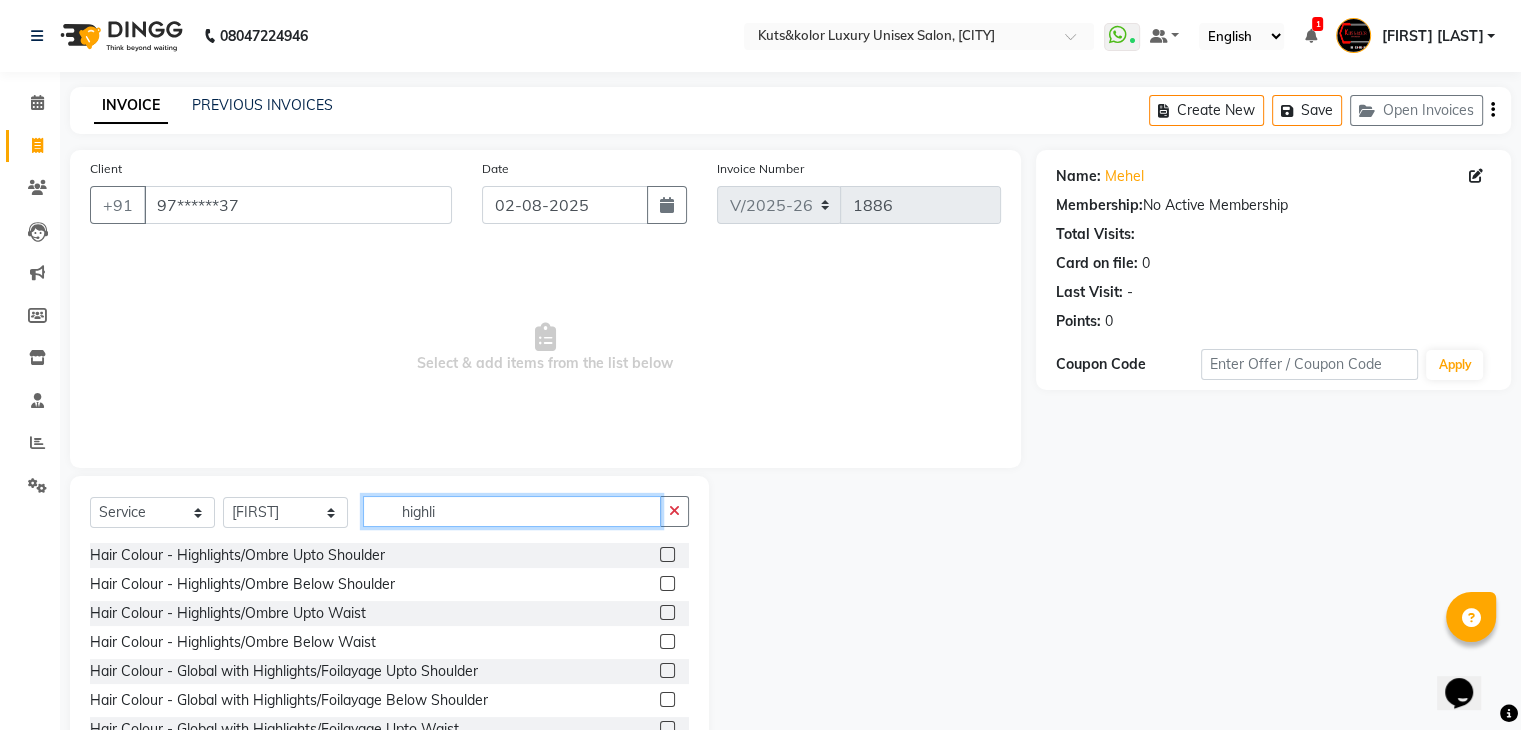 type on "highli" 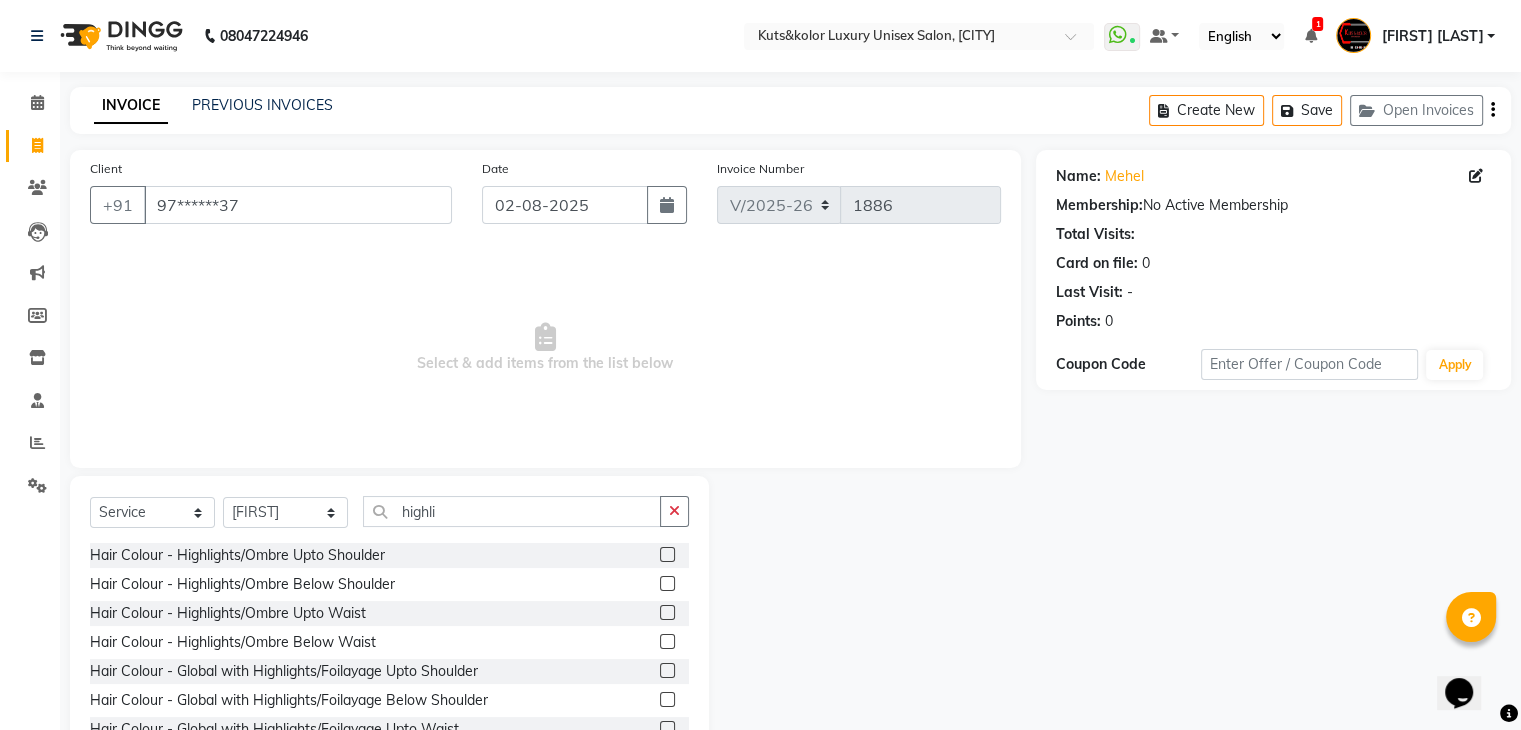 click 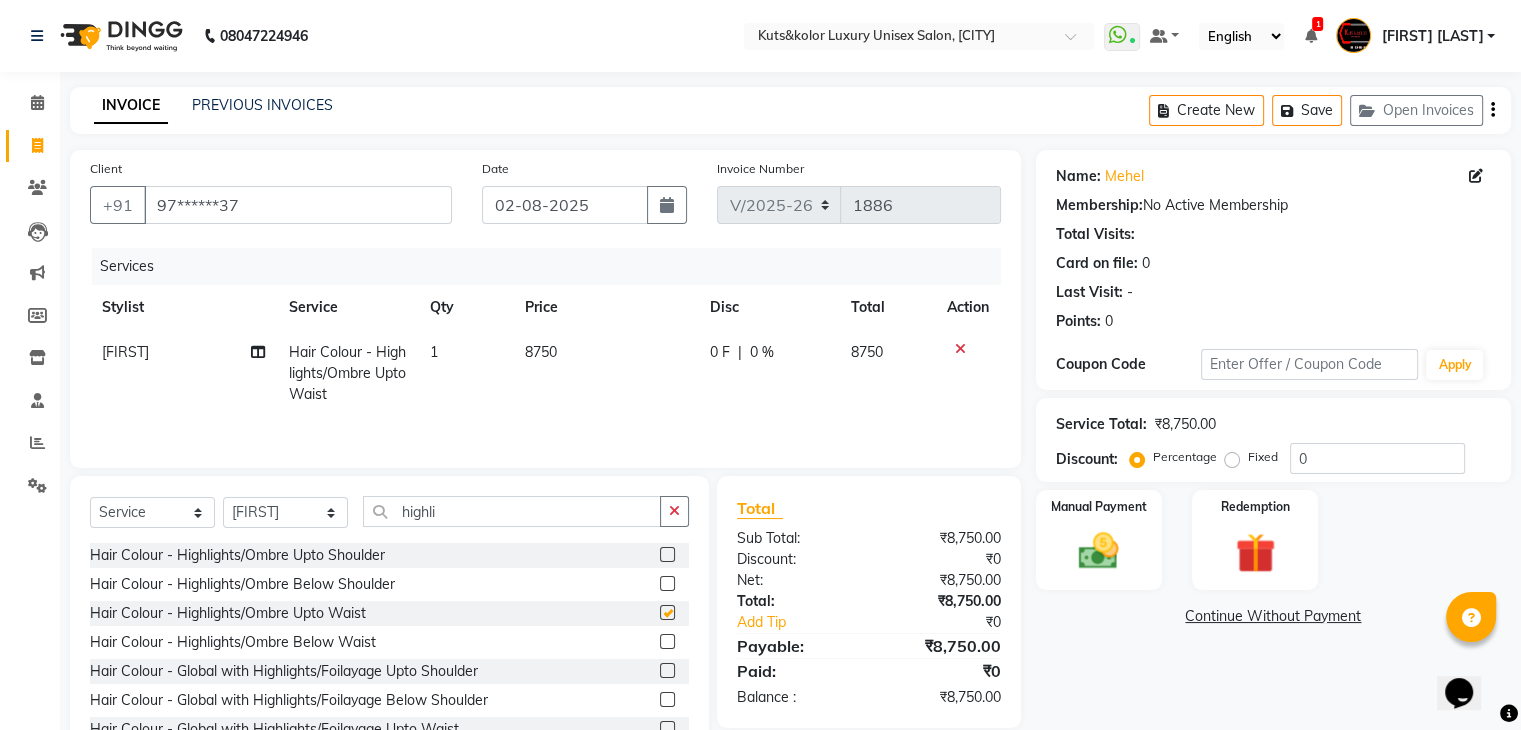 checkbox on "false" 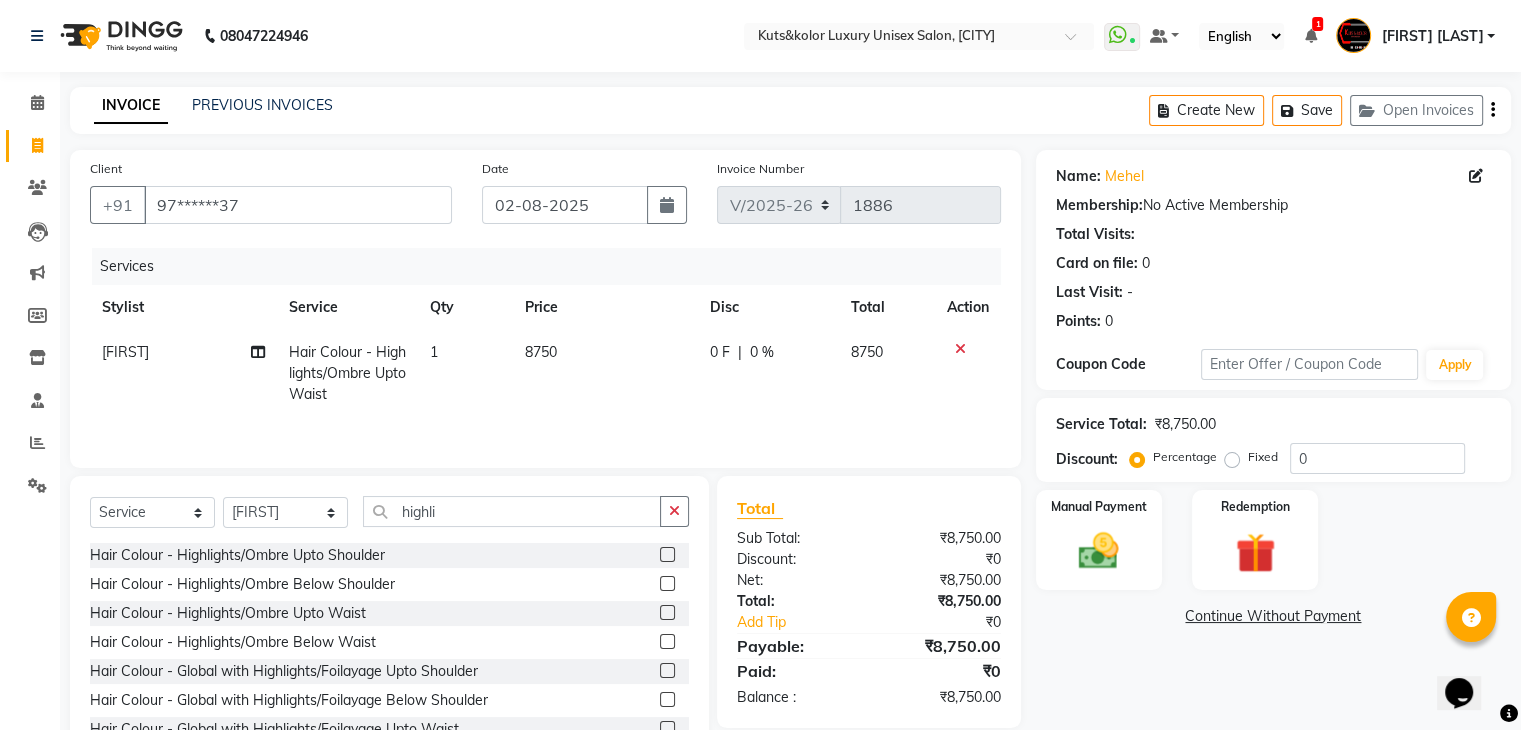 click 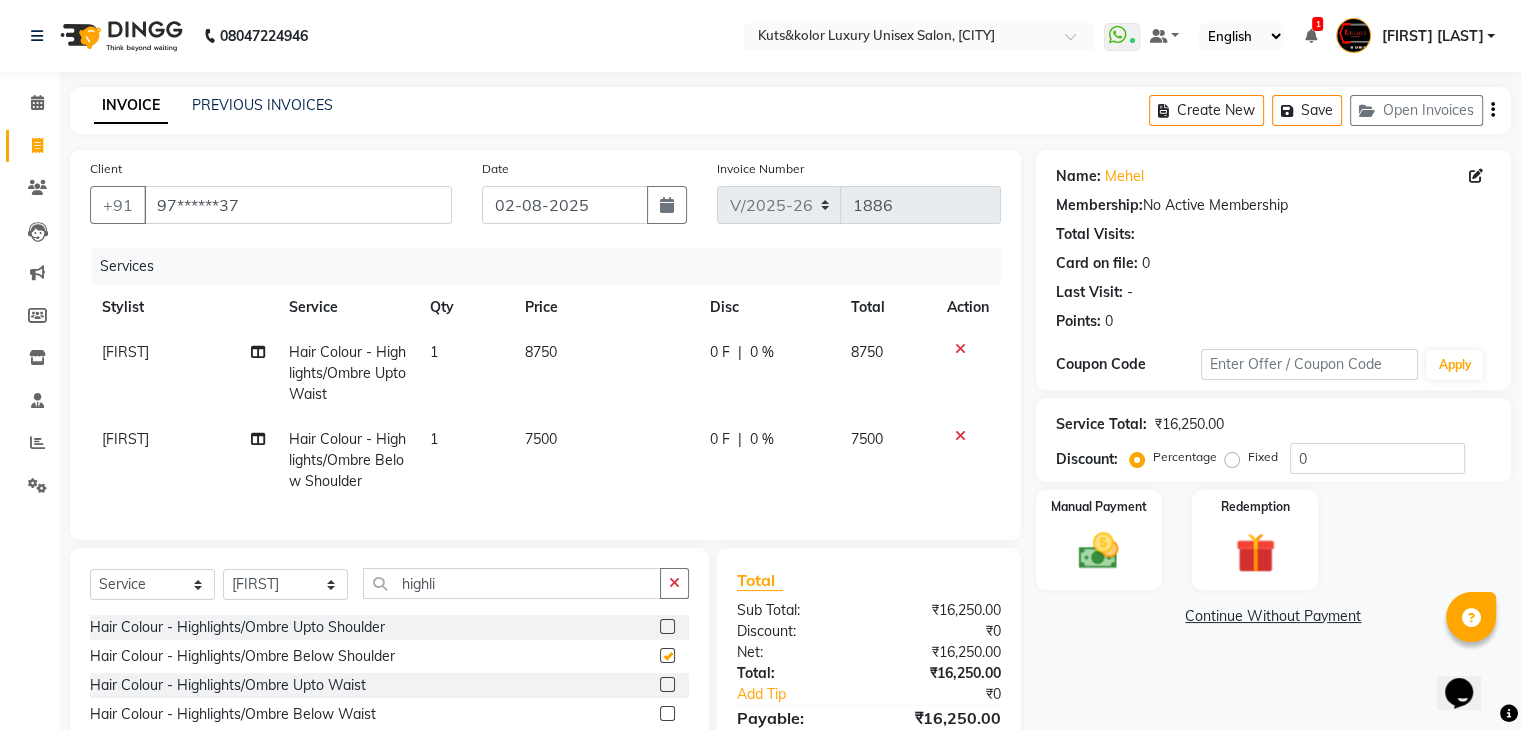 checkbox on "false" 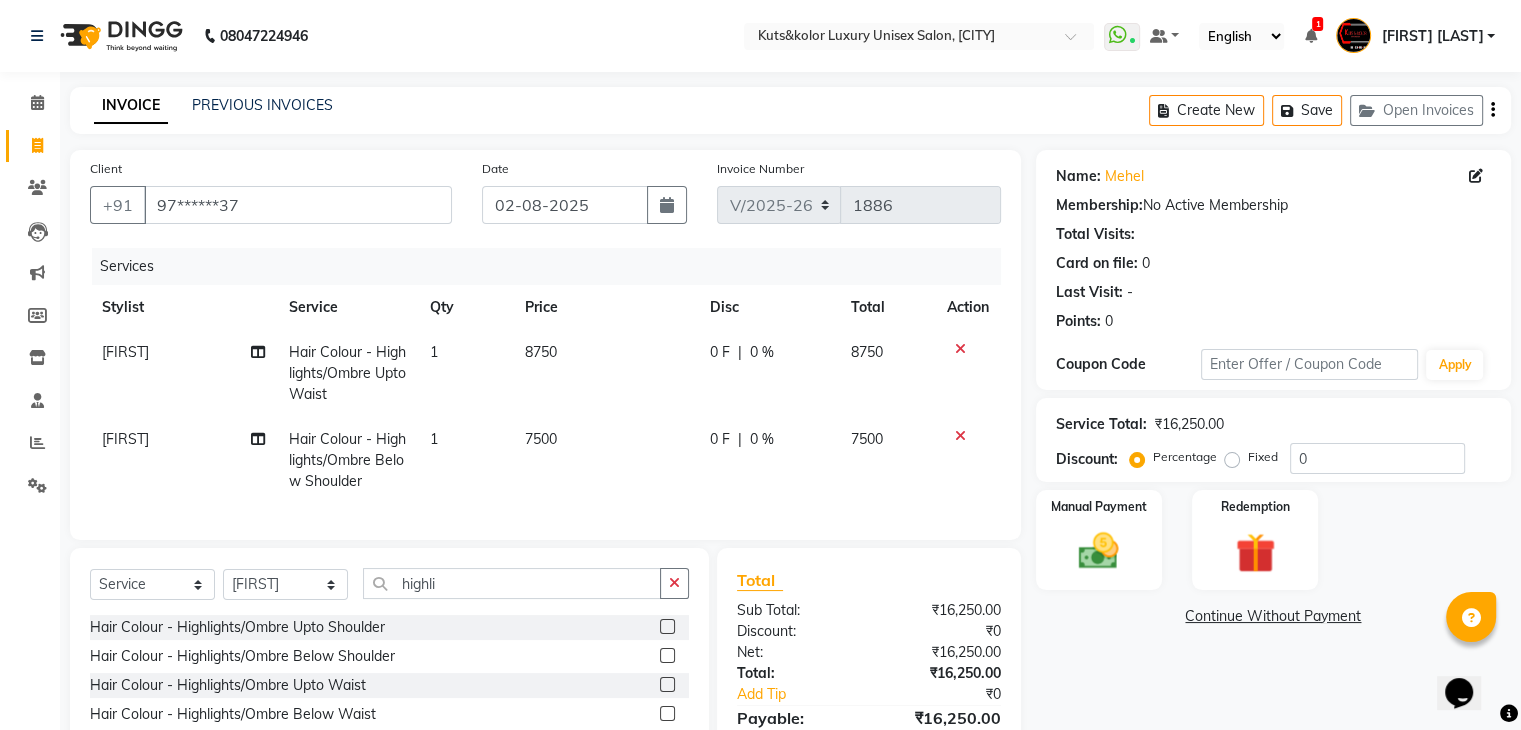 click 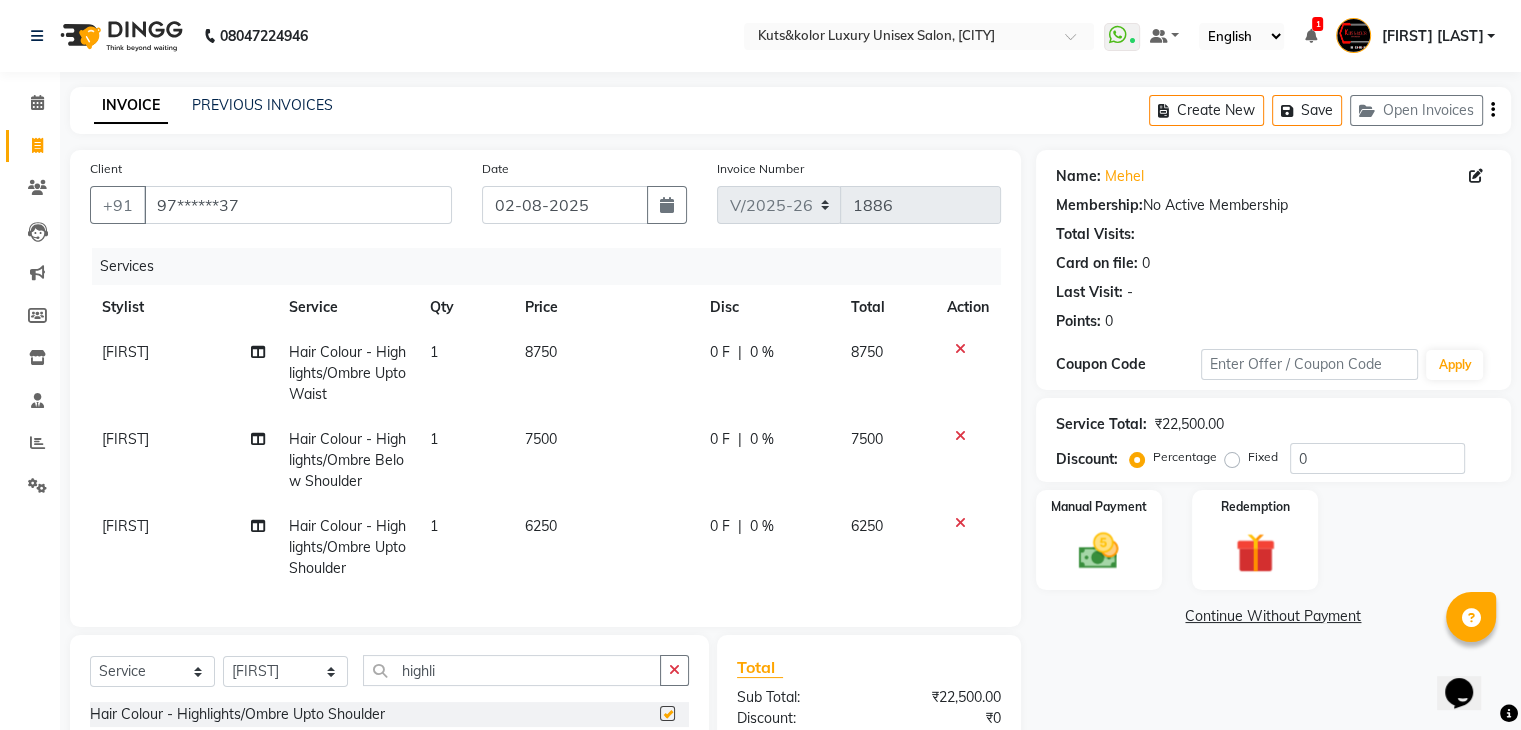 checkbox on "false" 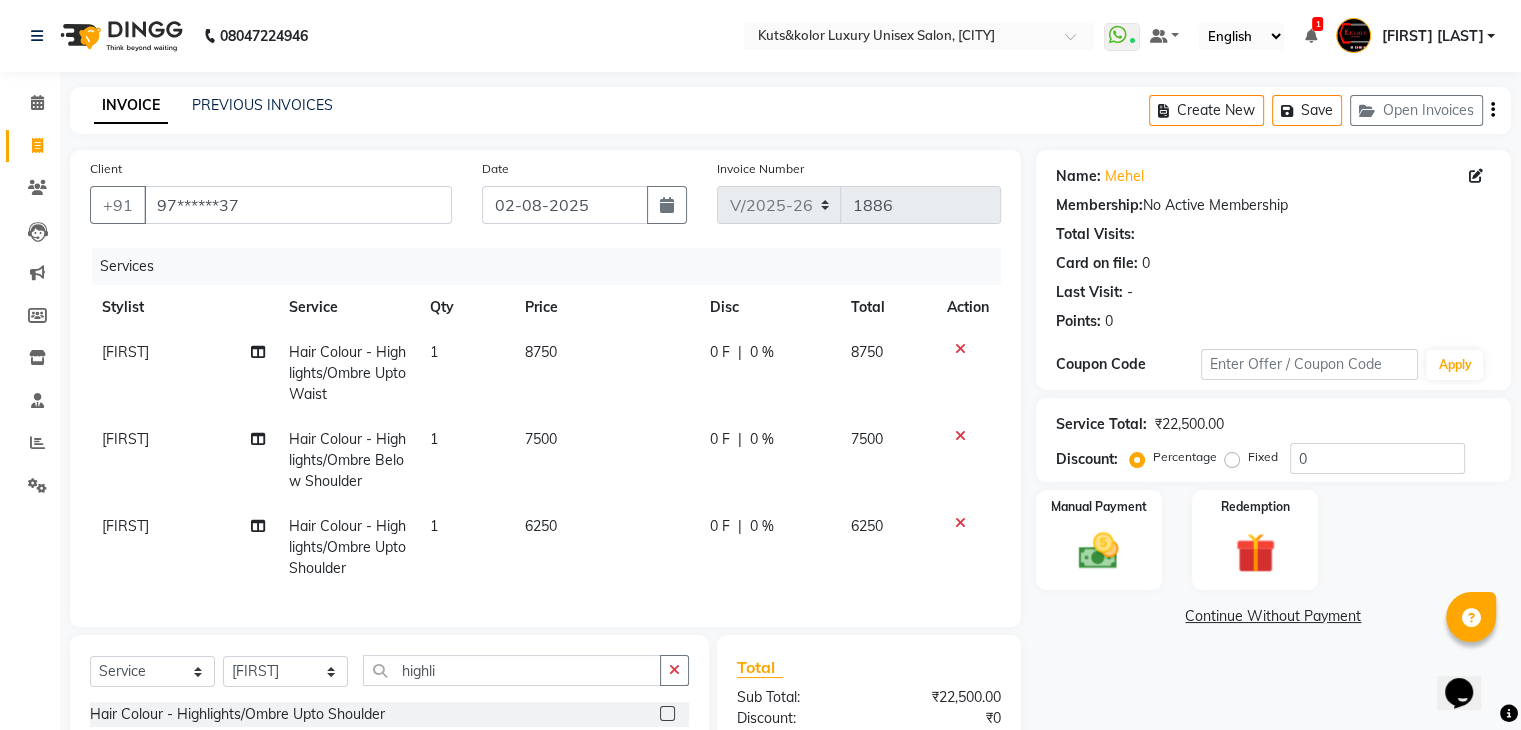 click 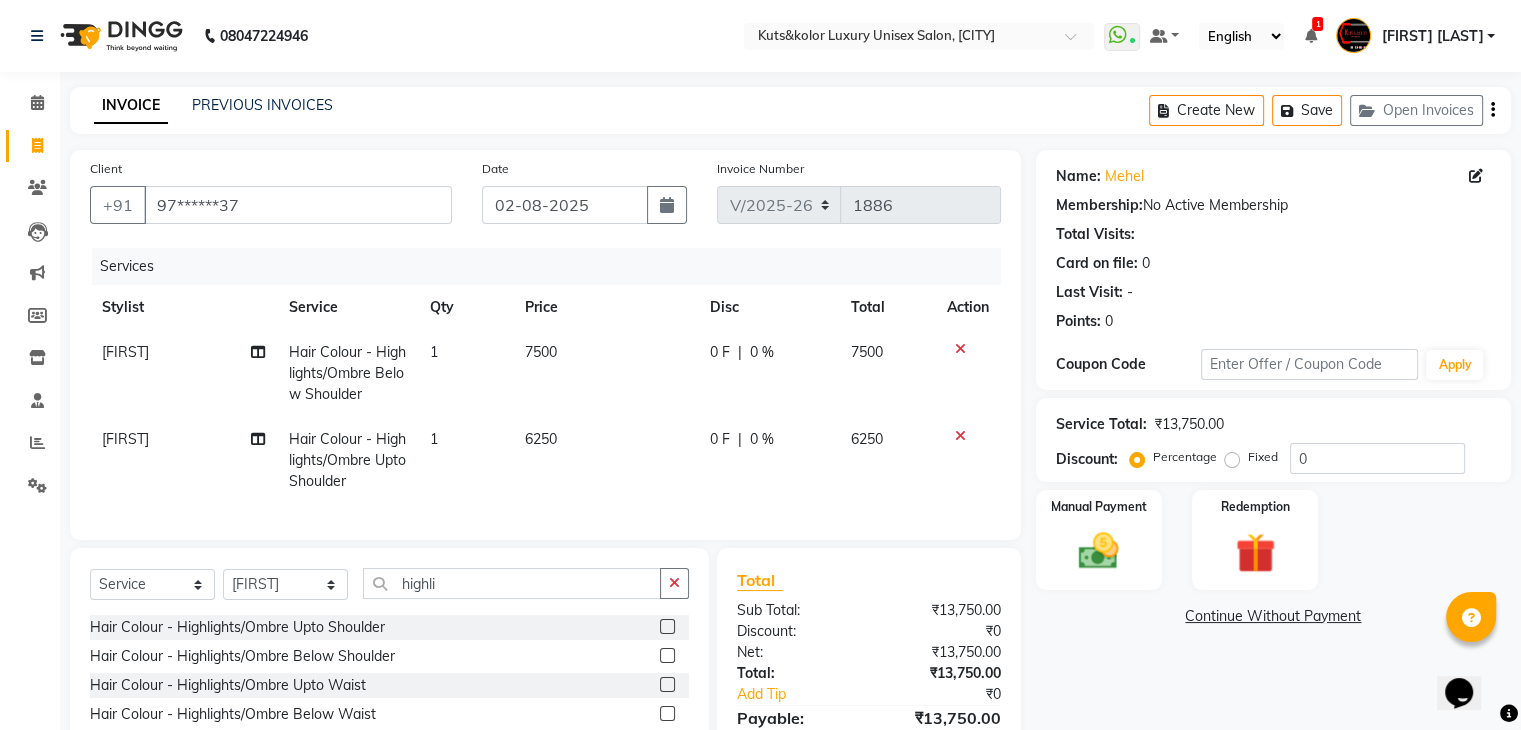 click 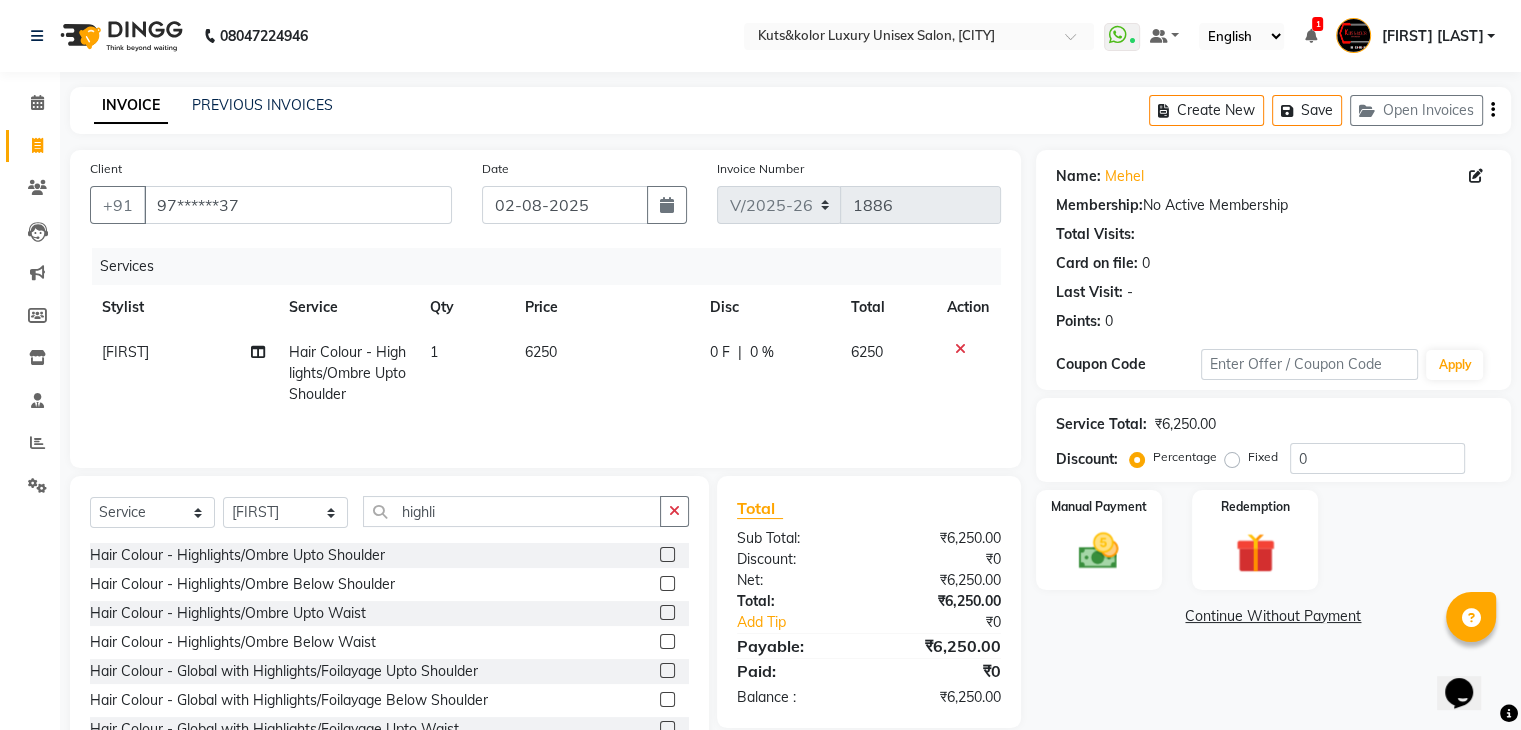 click on "0 F" 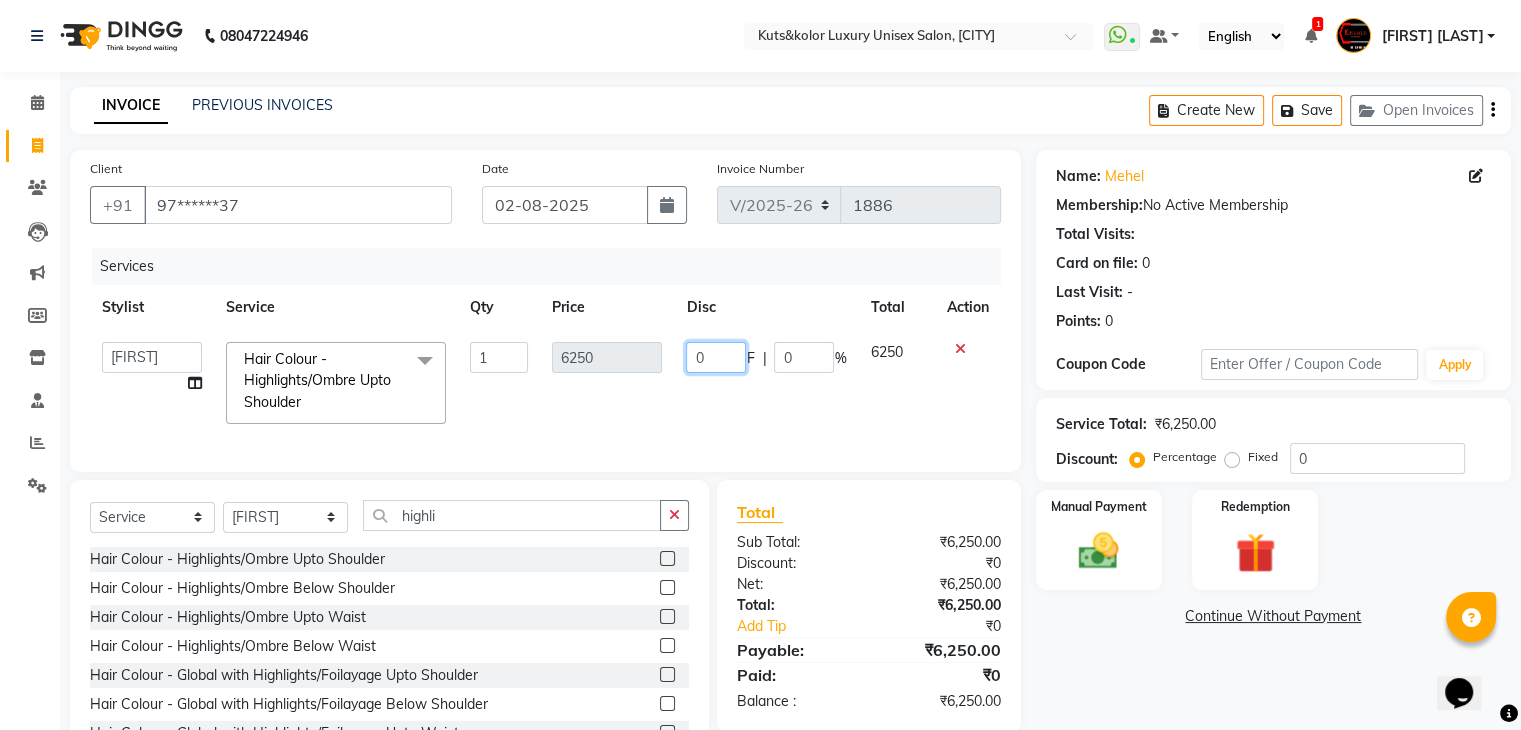 click on "0" 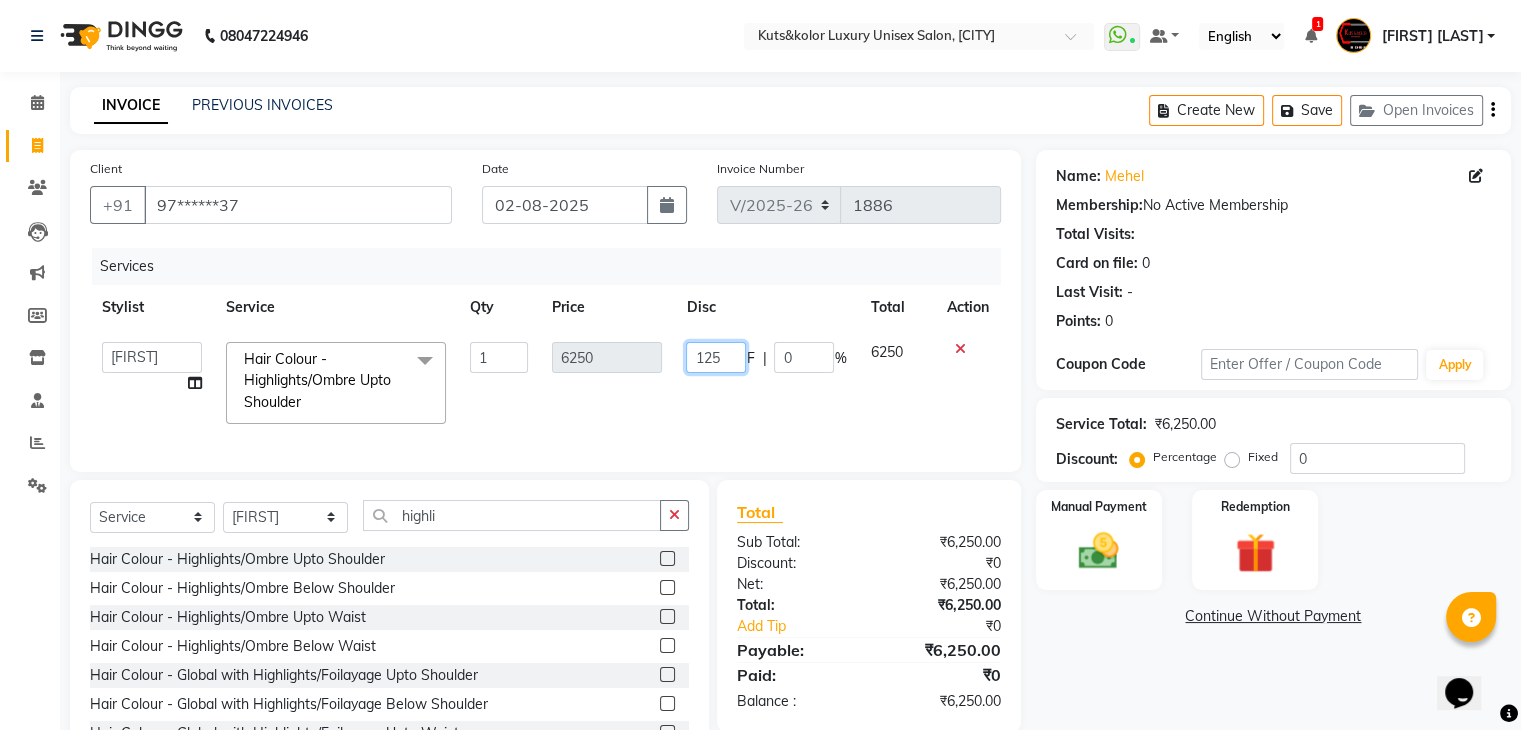 type on "1250" 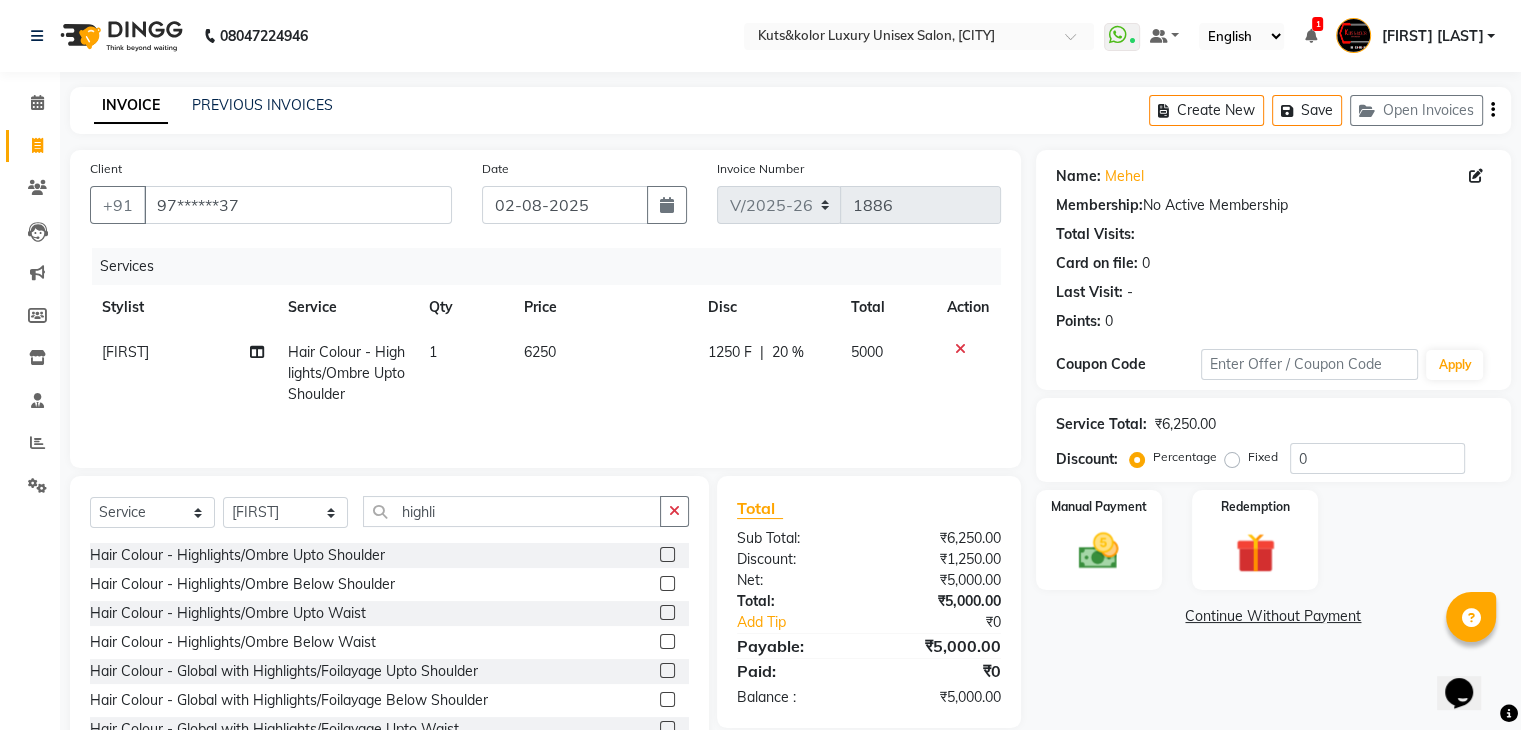 click on "Services Stylist Service Qty Price Disc Total Action [PERSON] Hair Colour - Highlights/Ombre Upto Shoulder 1 6250 1250 F | 20 % 5000" 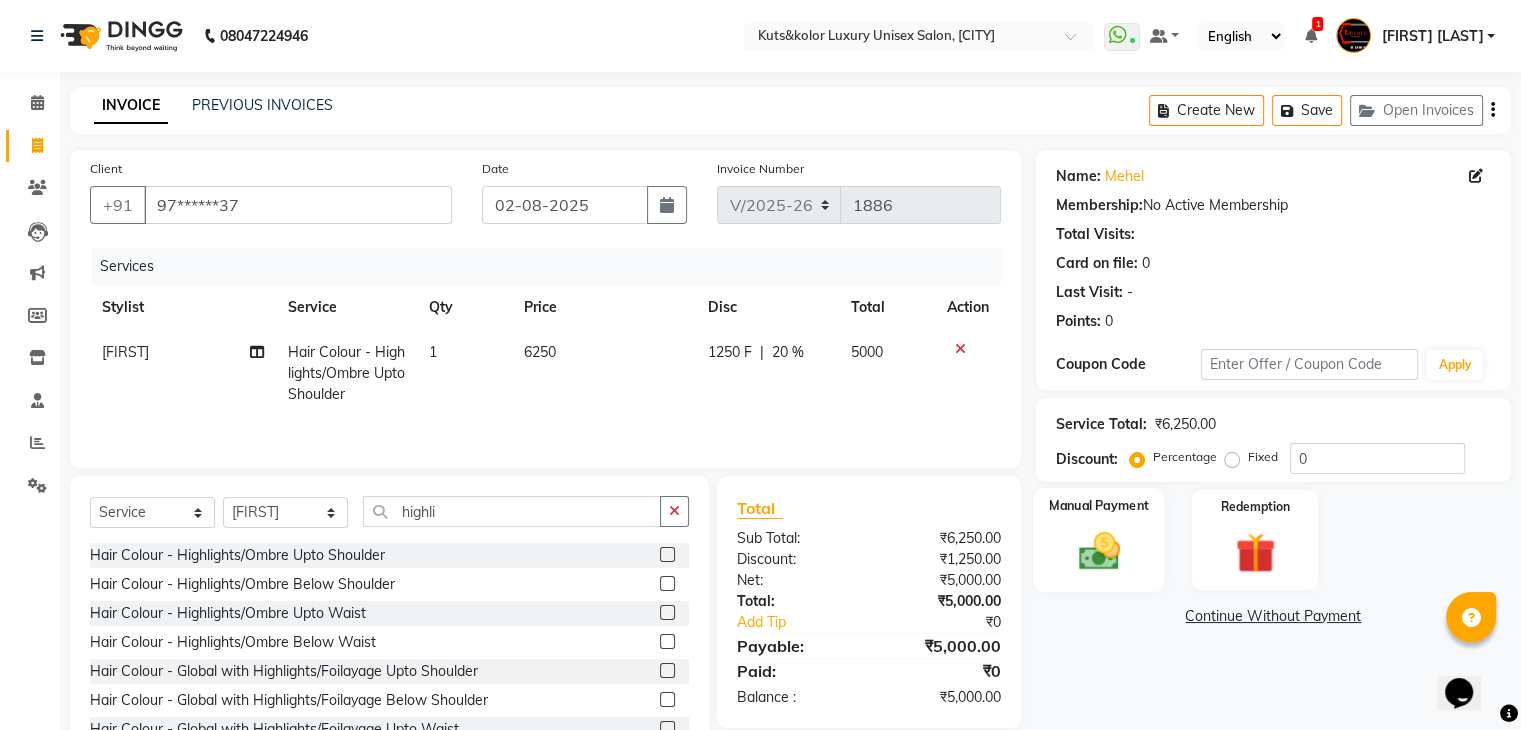 click 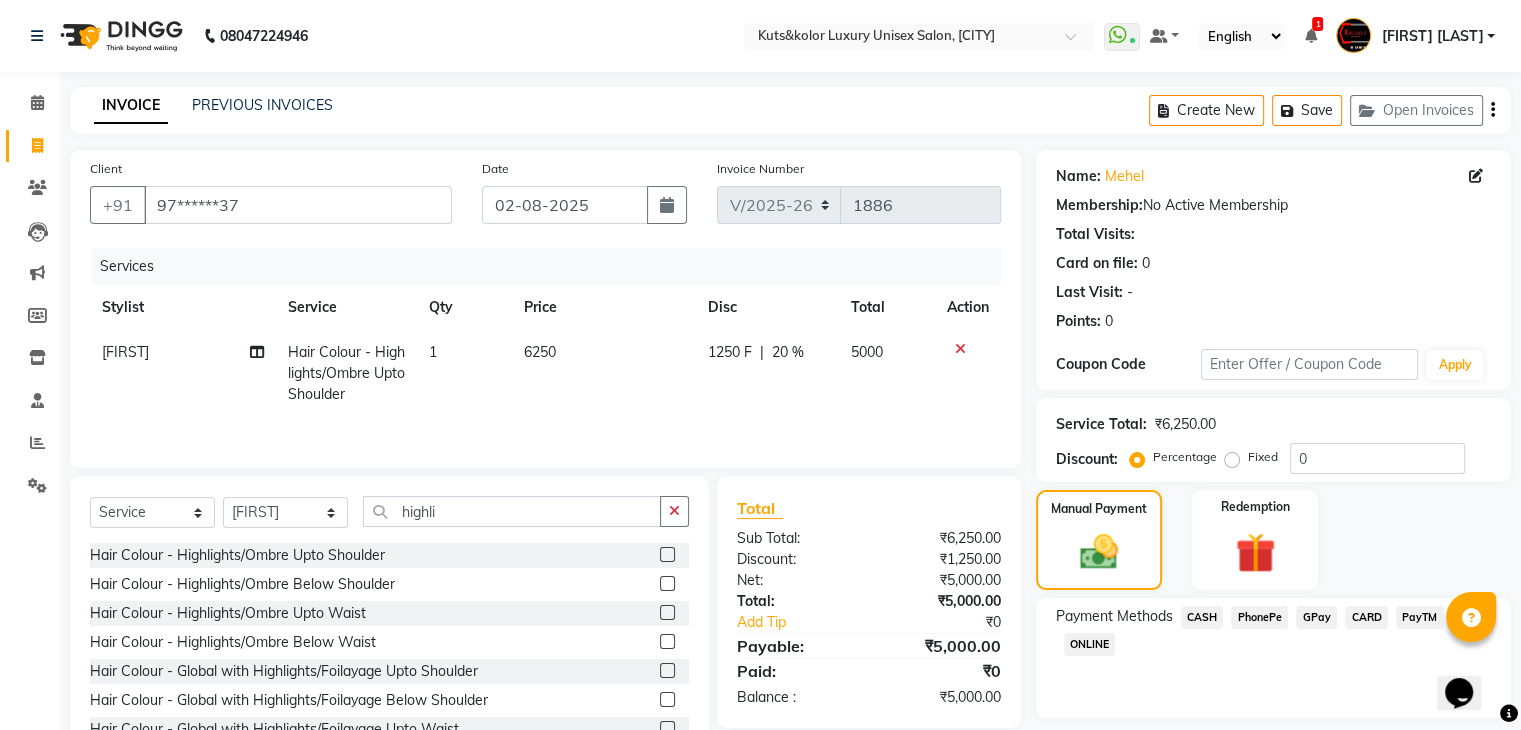 click on "CASH" 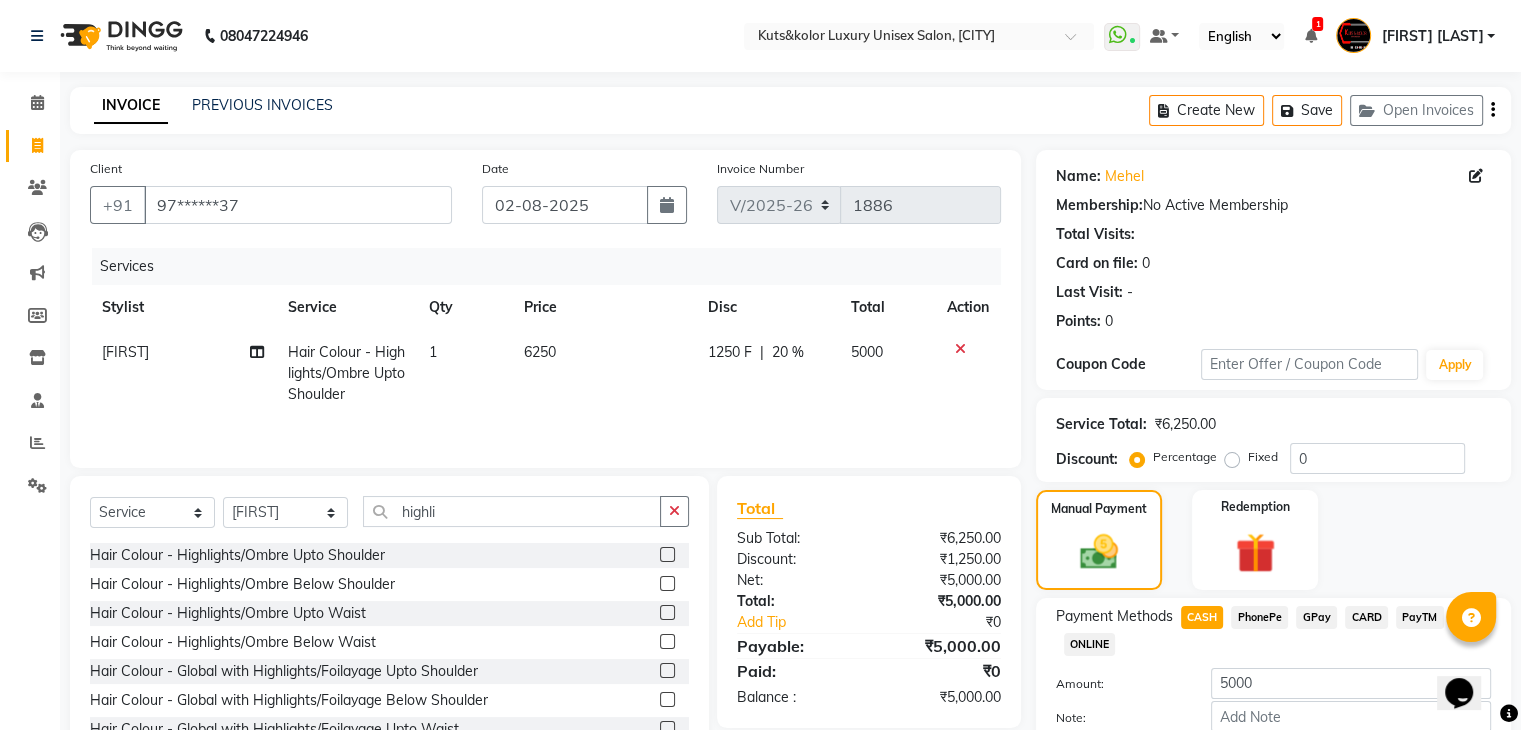 scroll, scrollTop: 117, scrollLeft: 0, axis: vertical 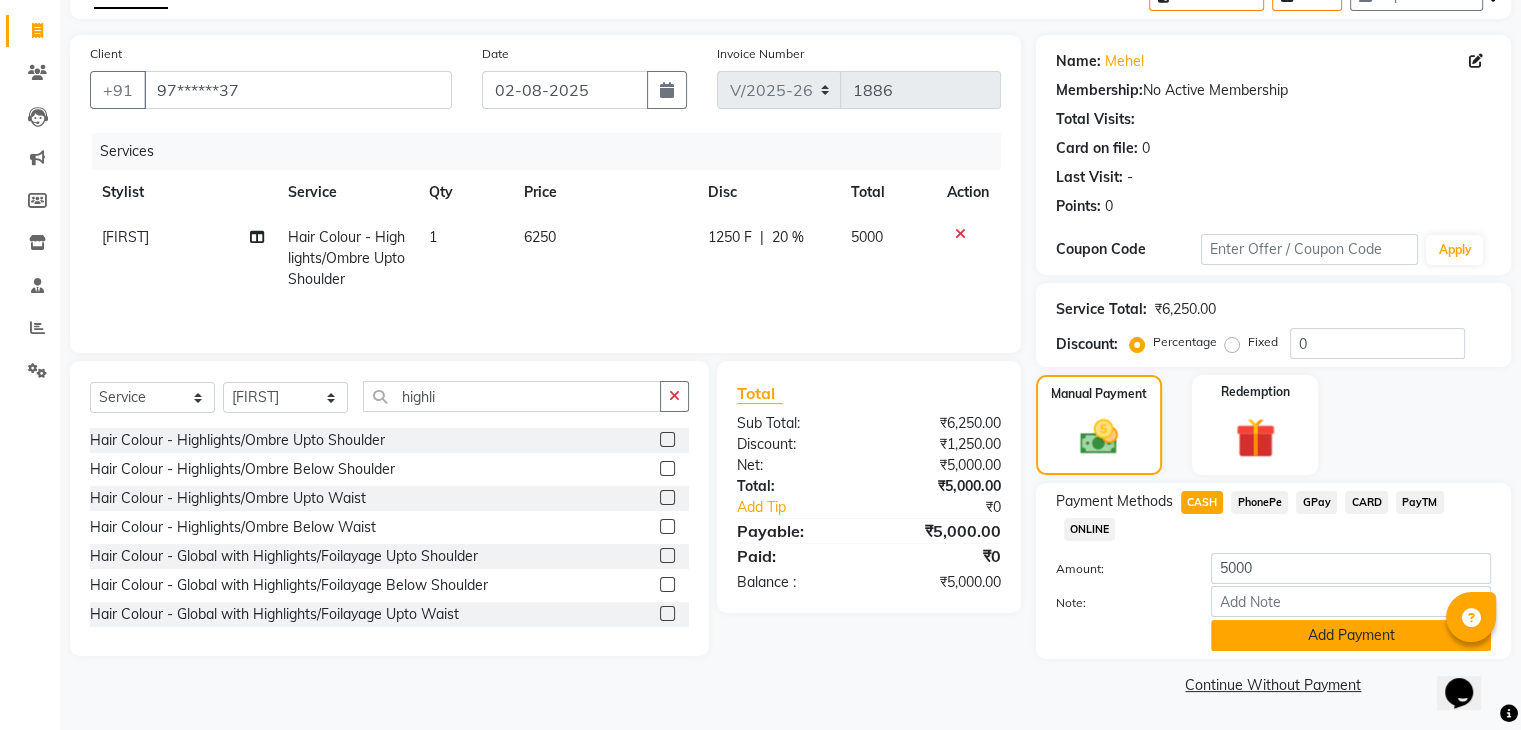 click on "Add Payment" 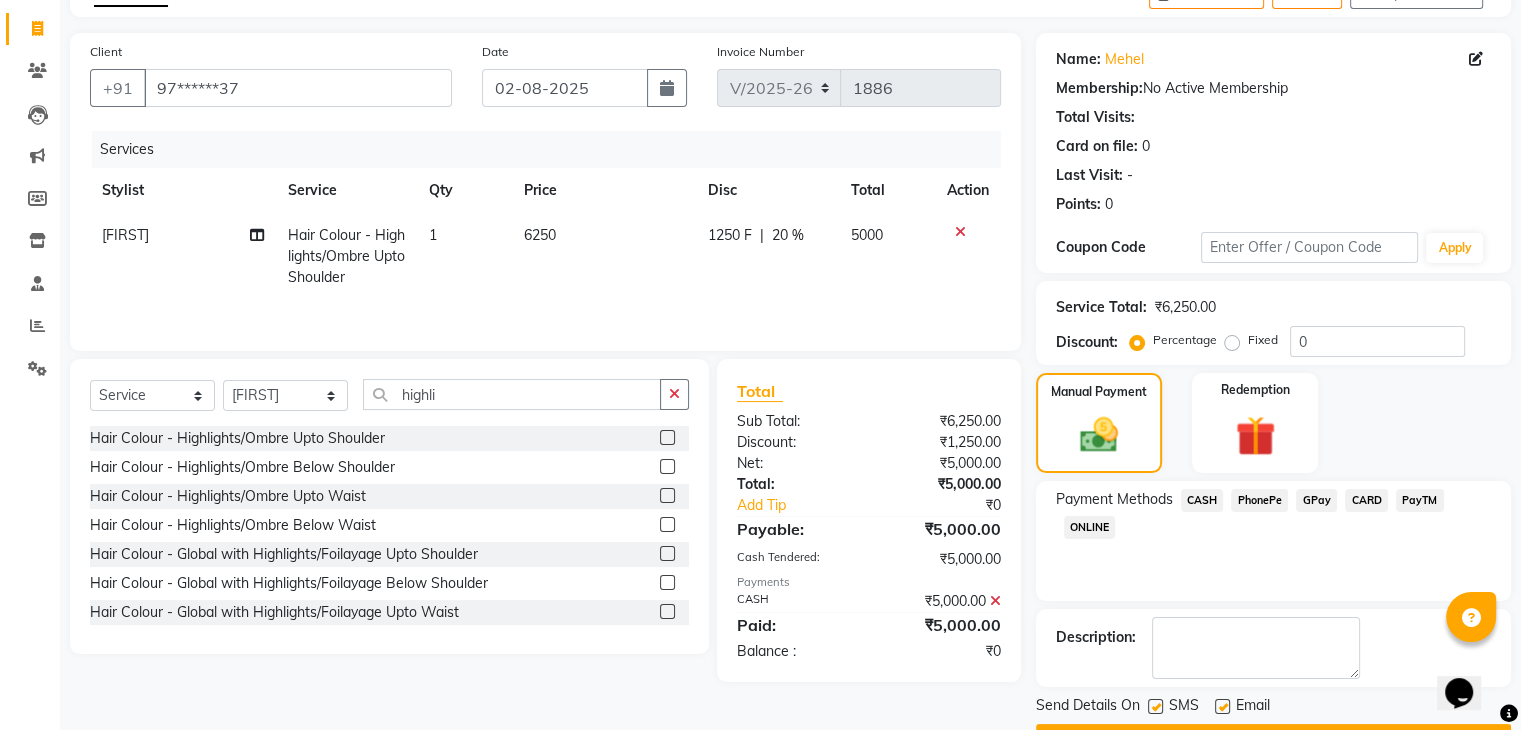 click 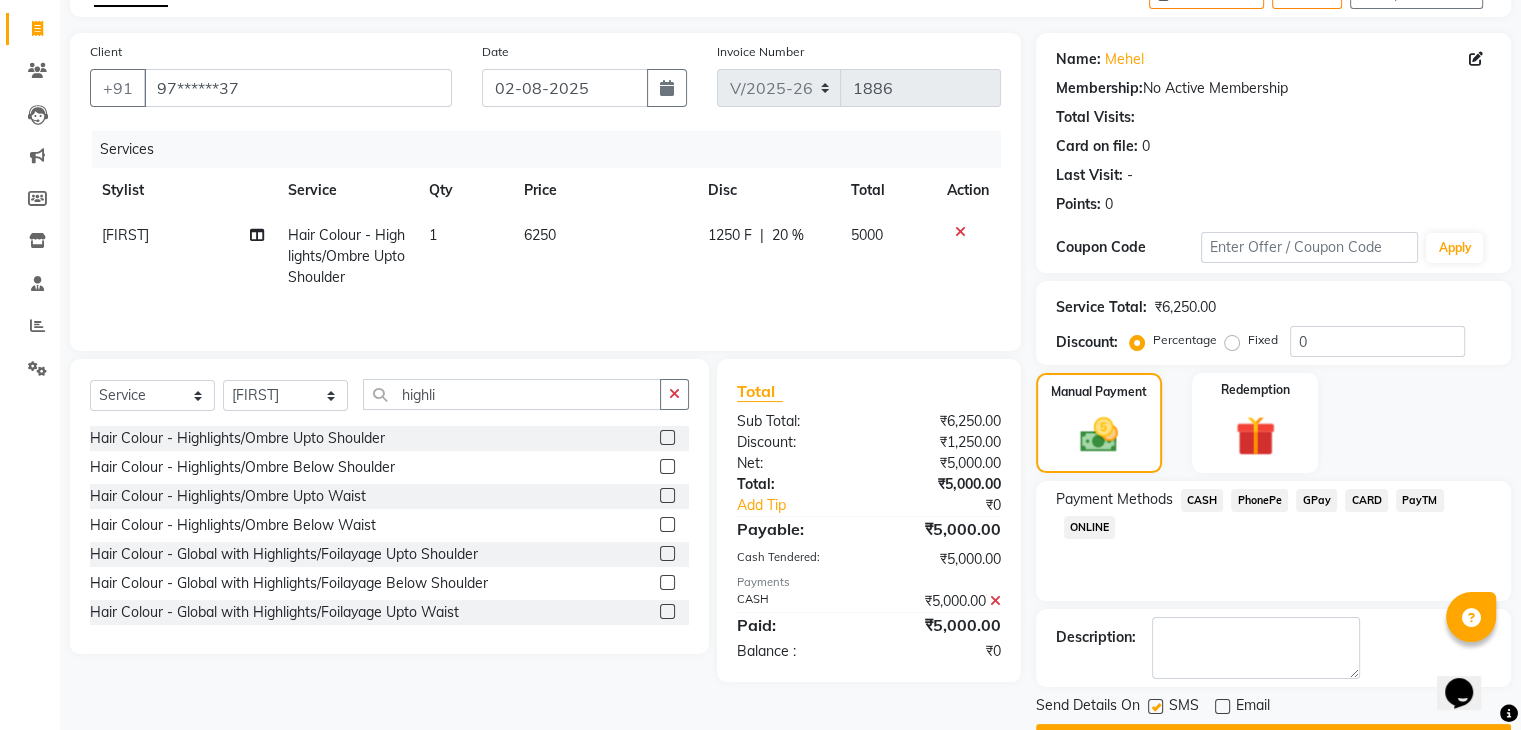 click 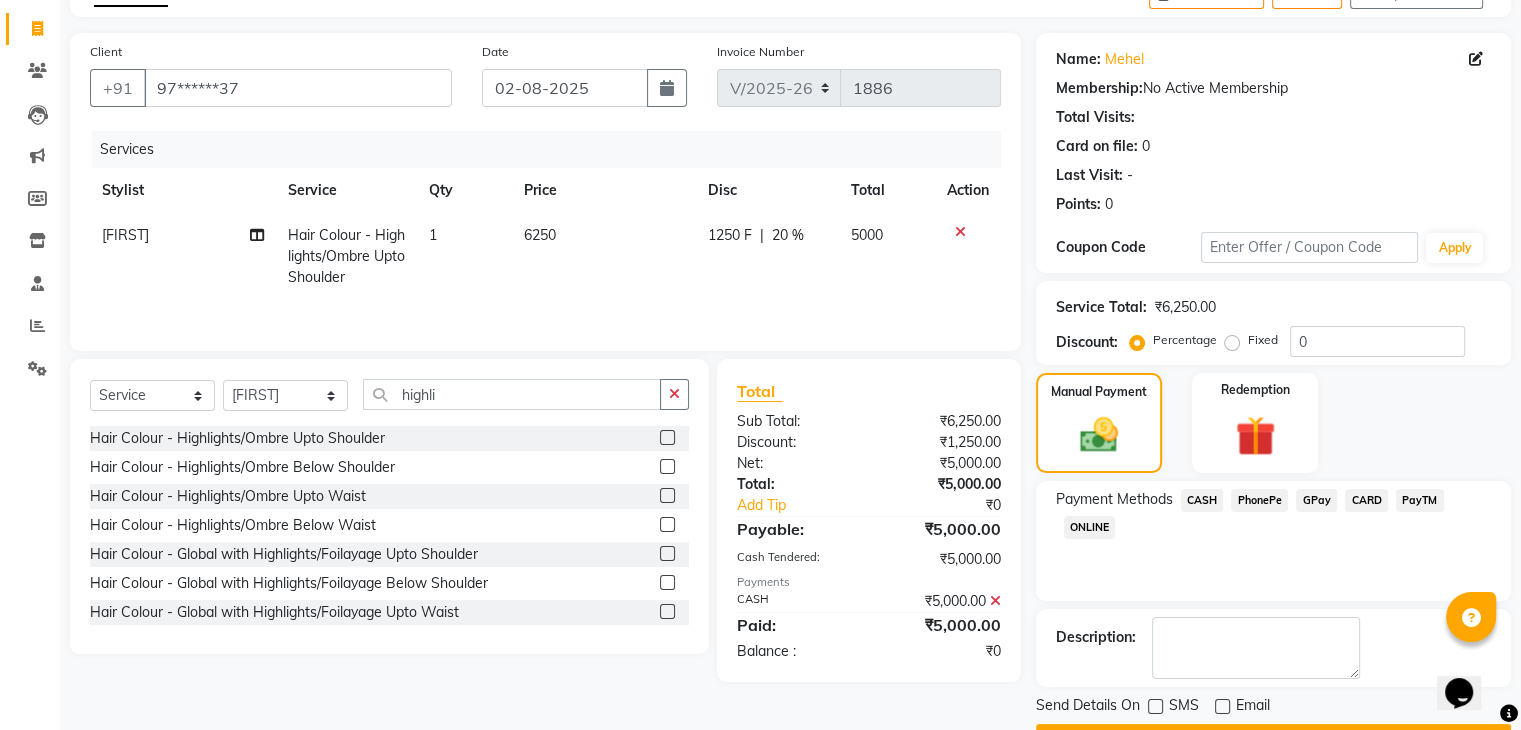 scroll, scrollTop: 171, scrollLeft: 0, axis: vertical 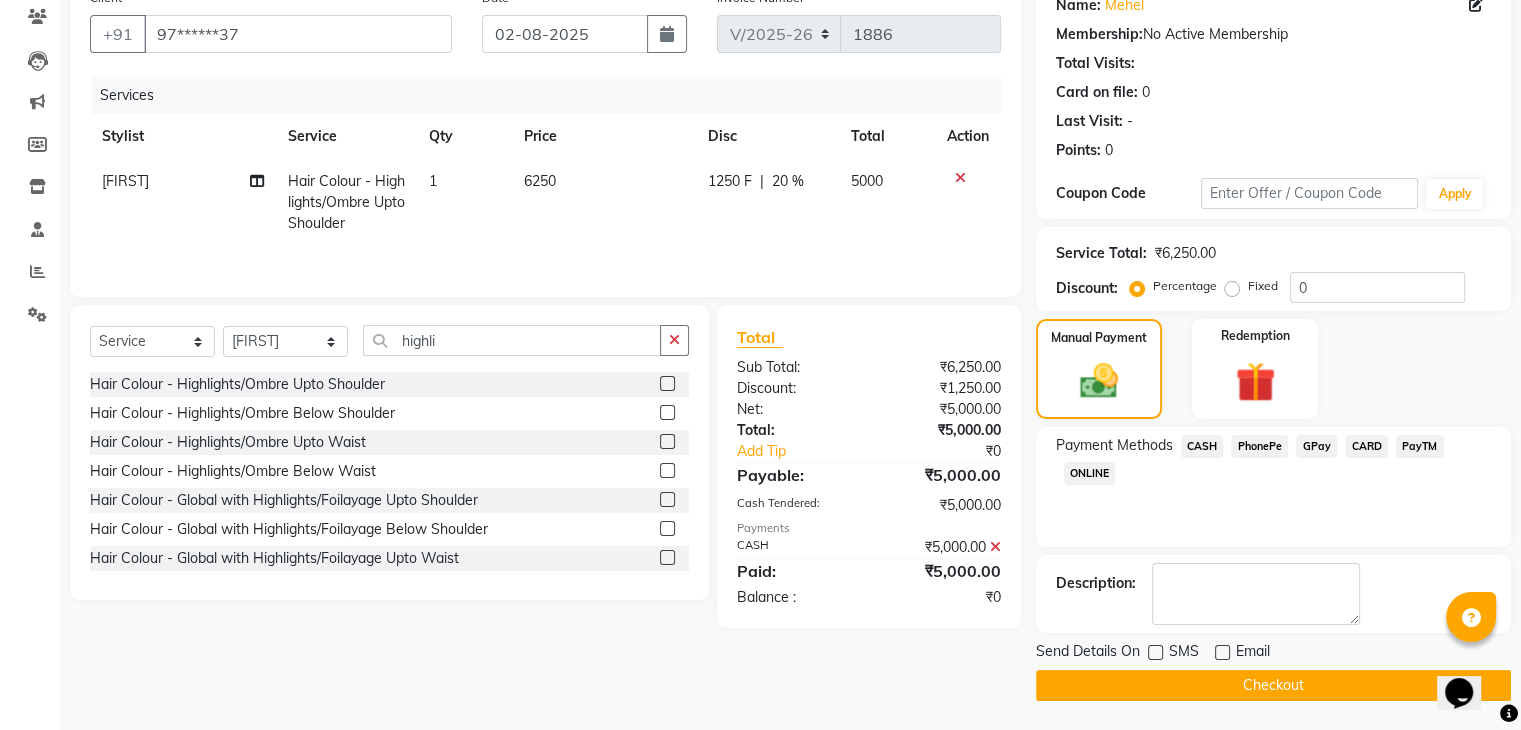 click on "Checkout" 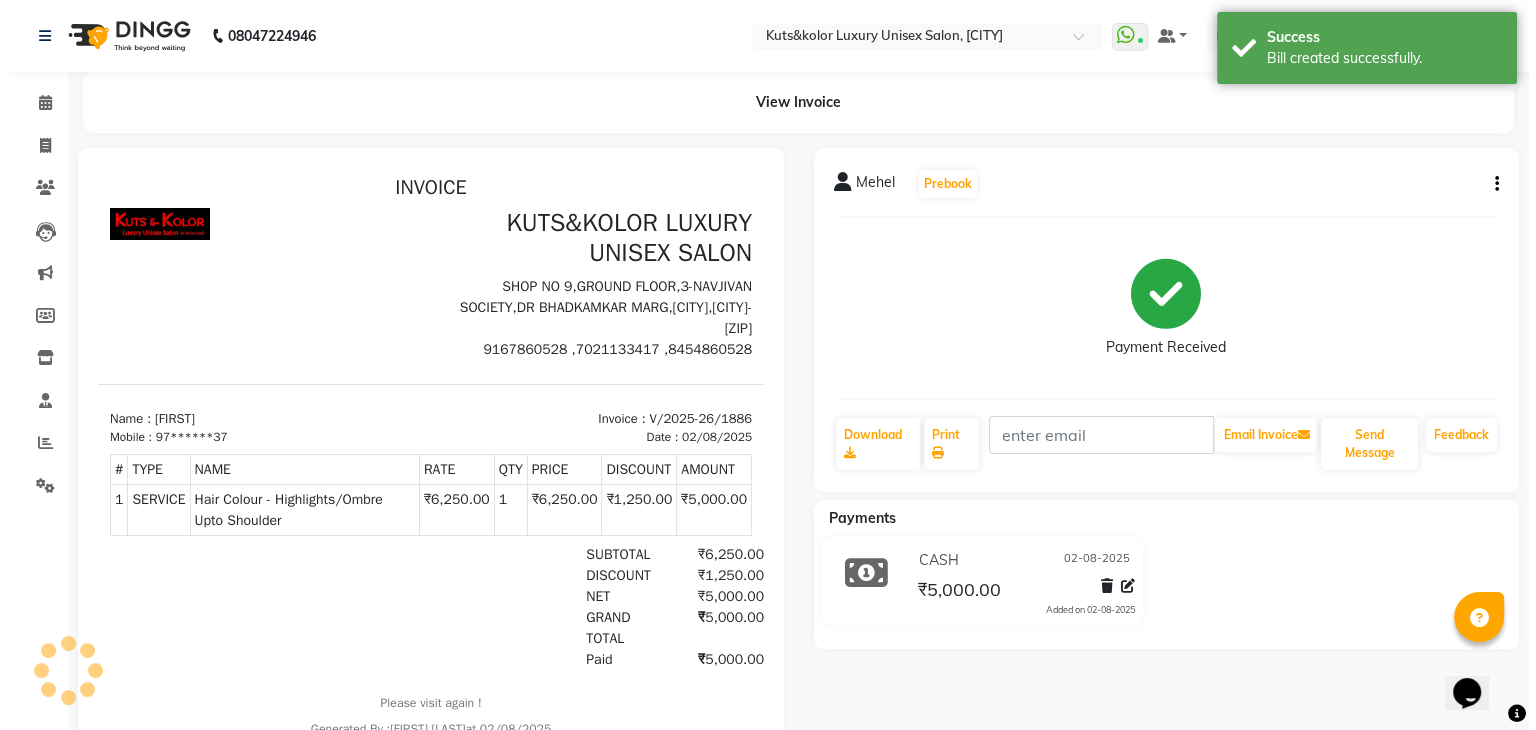 scroll, scrollTop: 0, scrollLeft: 0, axis: both 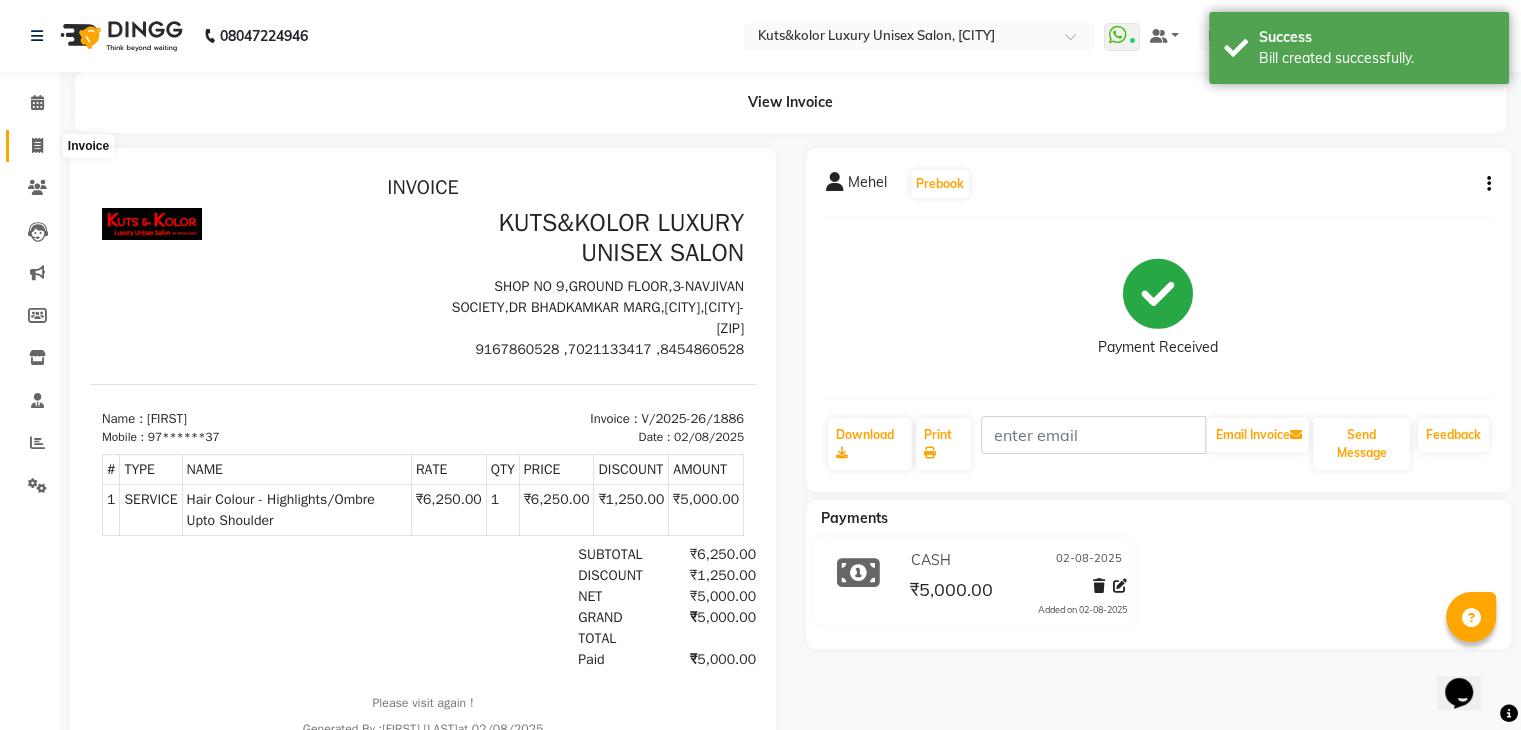 click 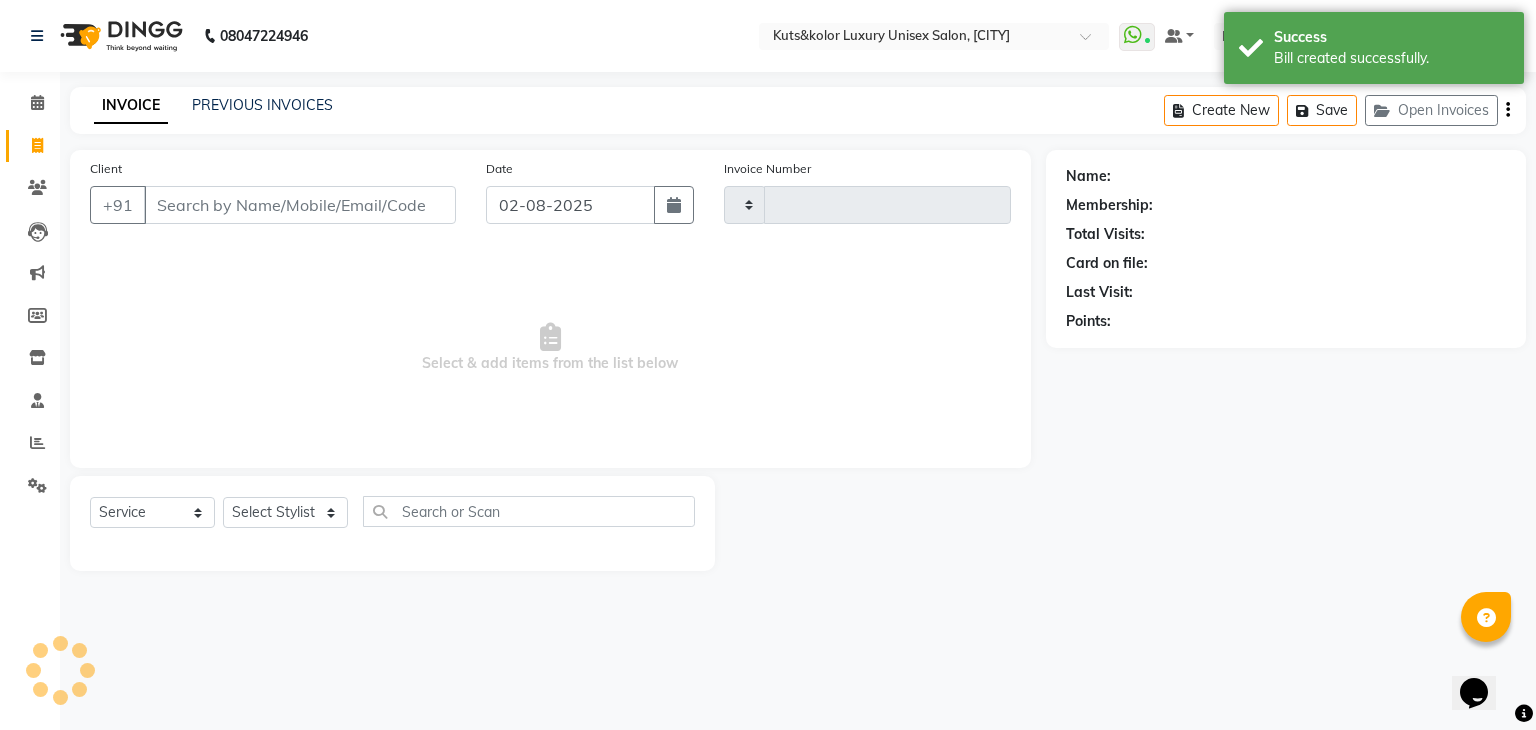 type on "1887" 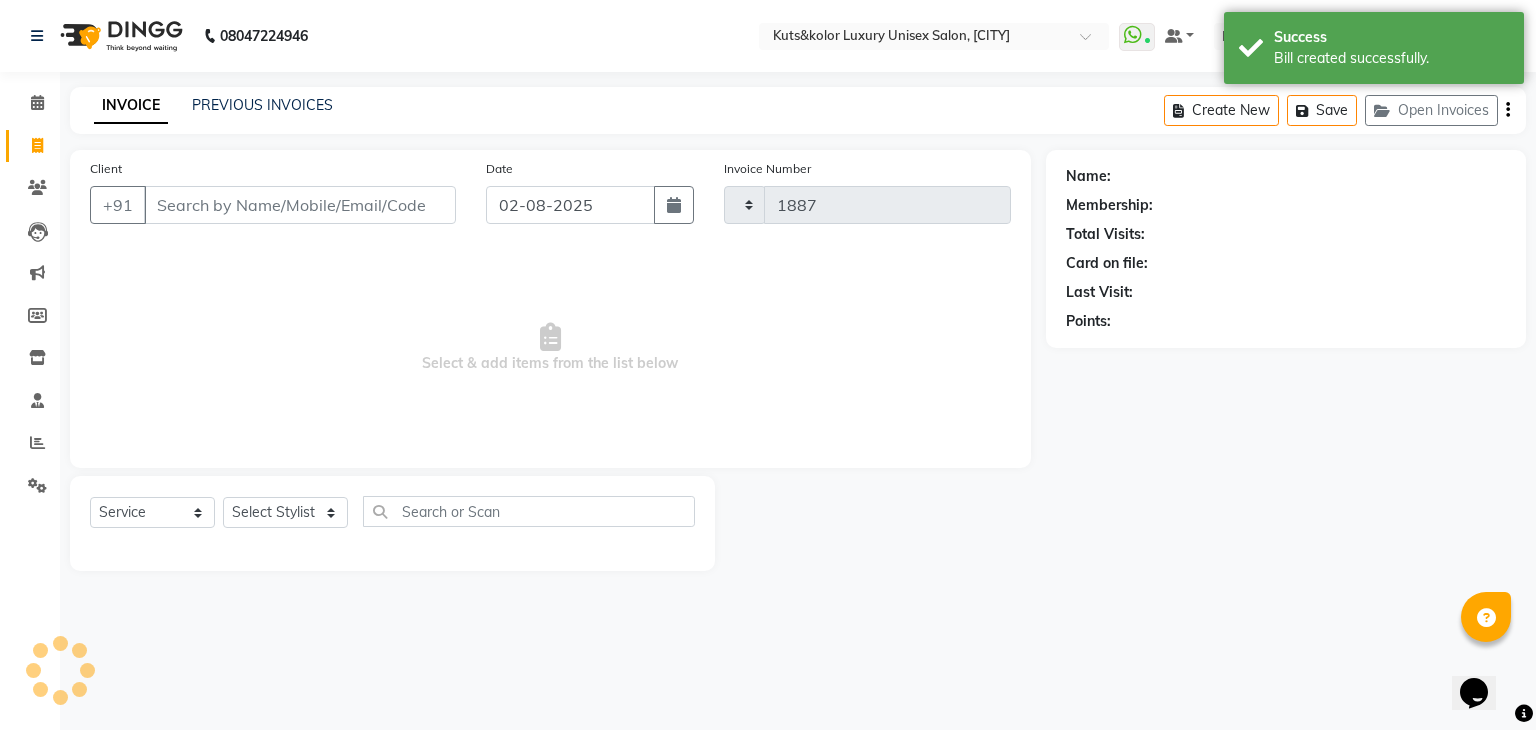 select on "4172" 